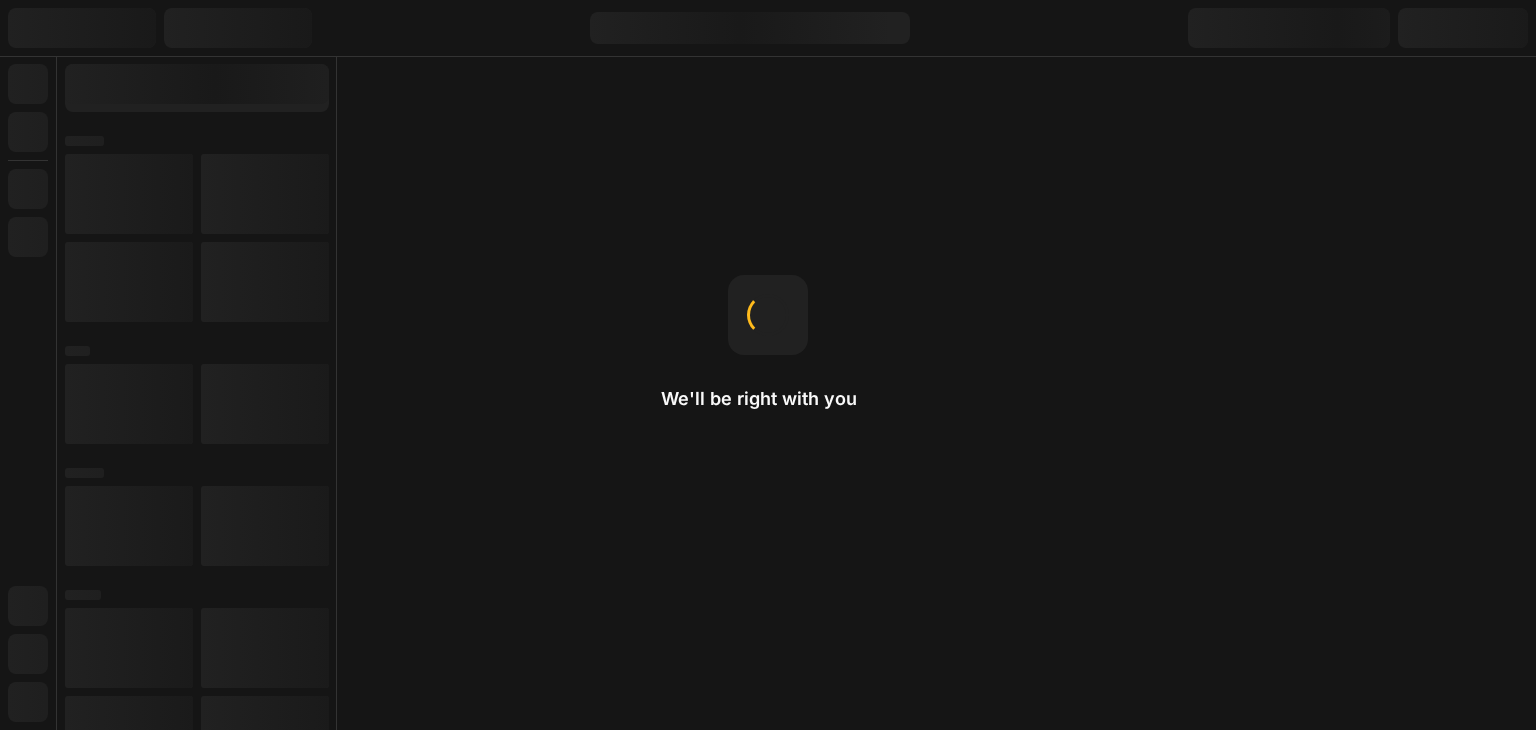 scroll, scrollTop: 0, scrollLeft: 0, axis: both 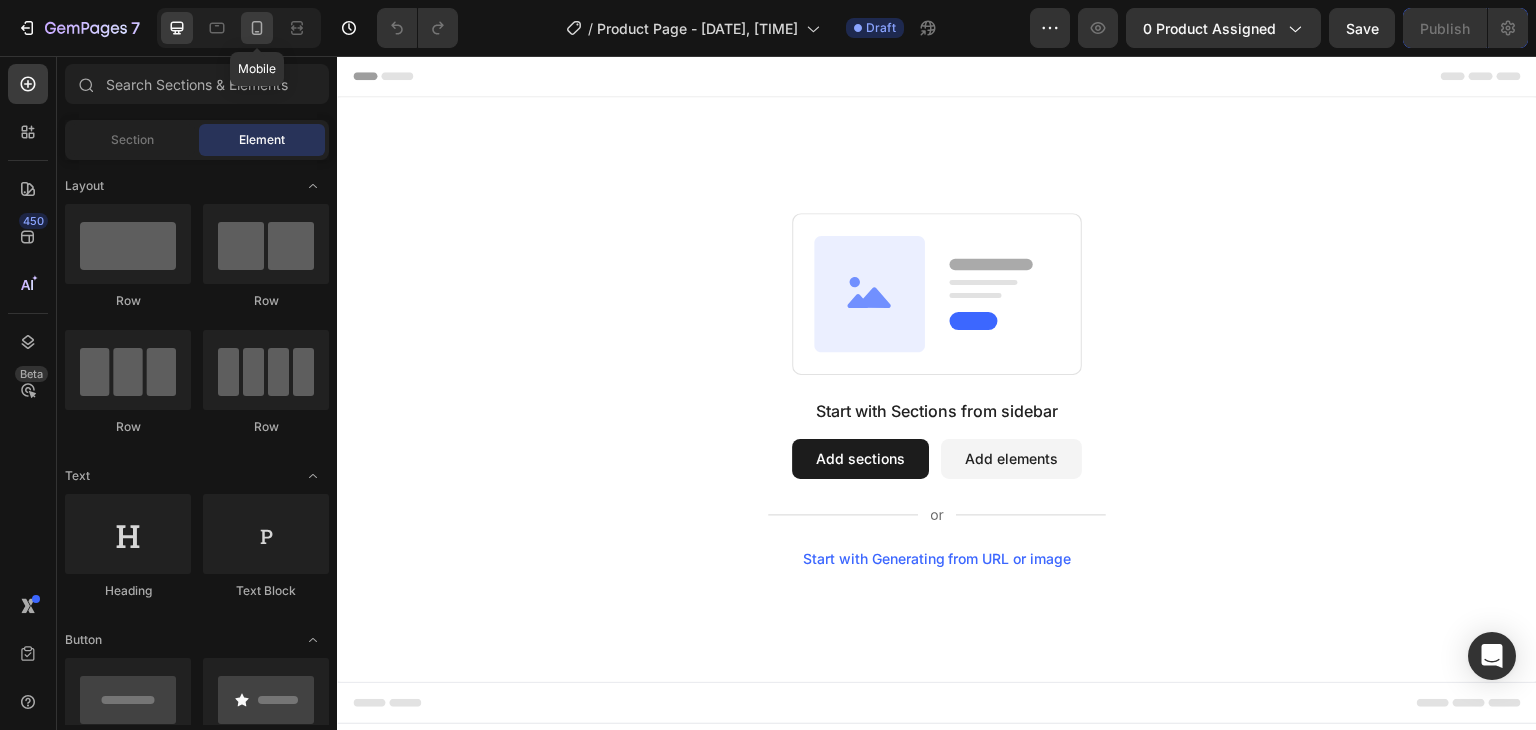 click 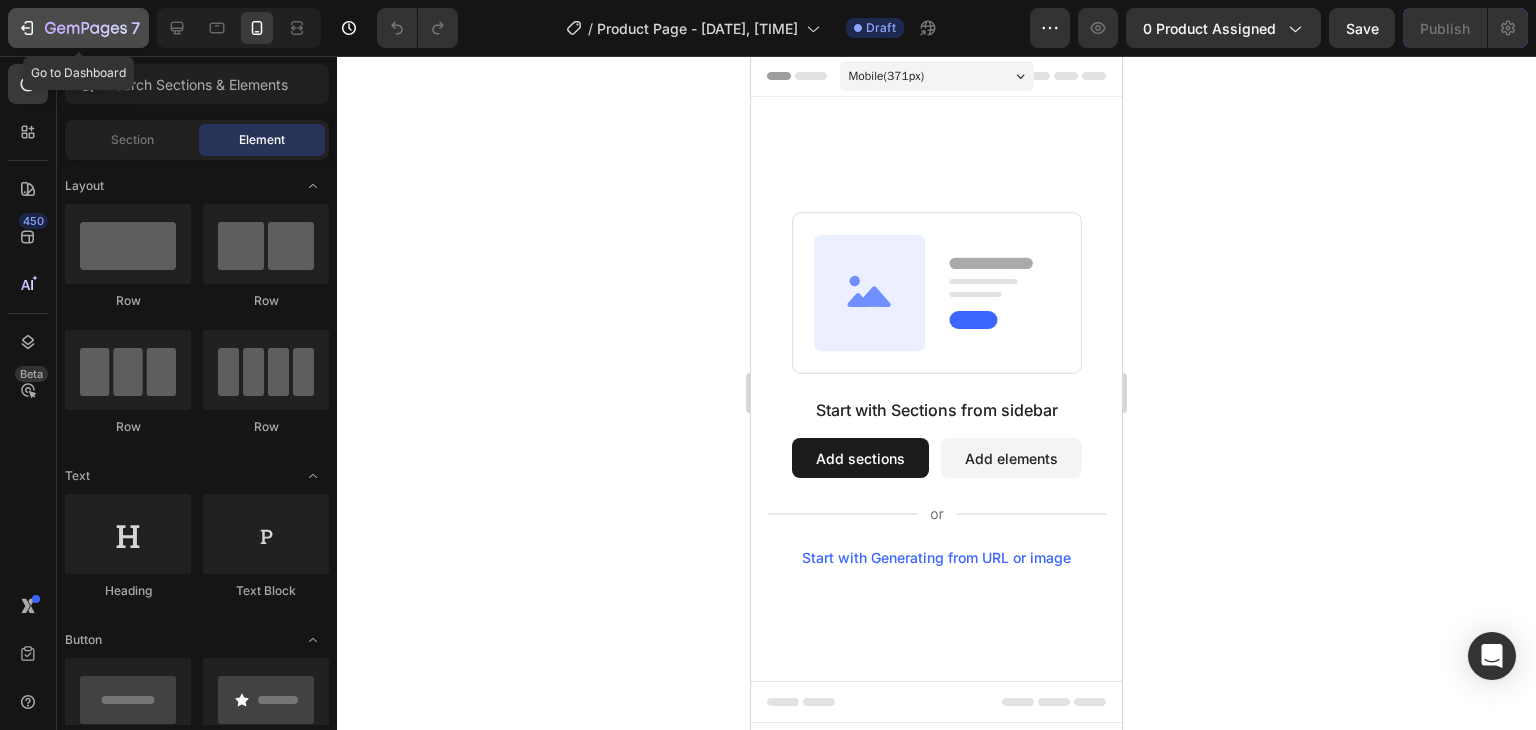 click 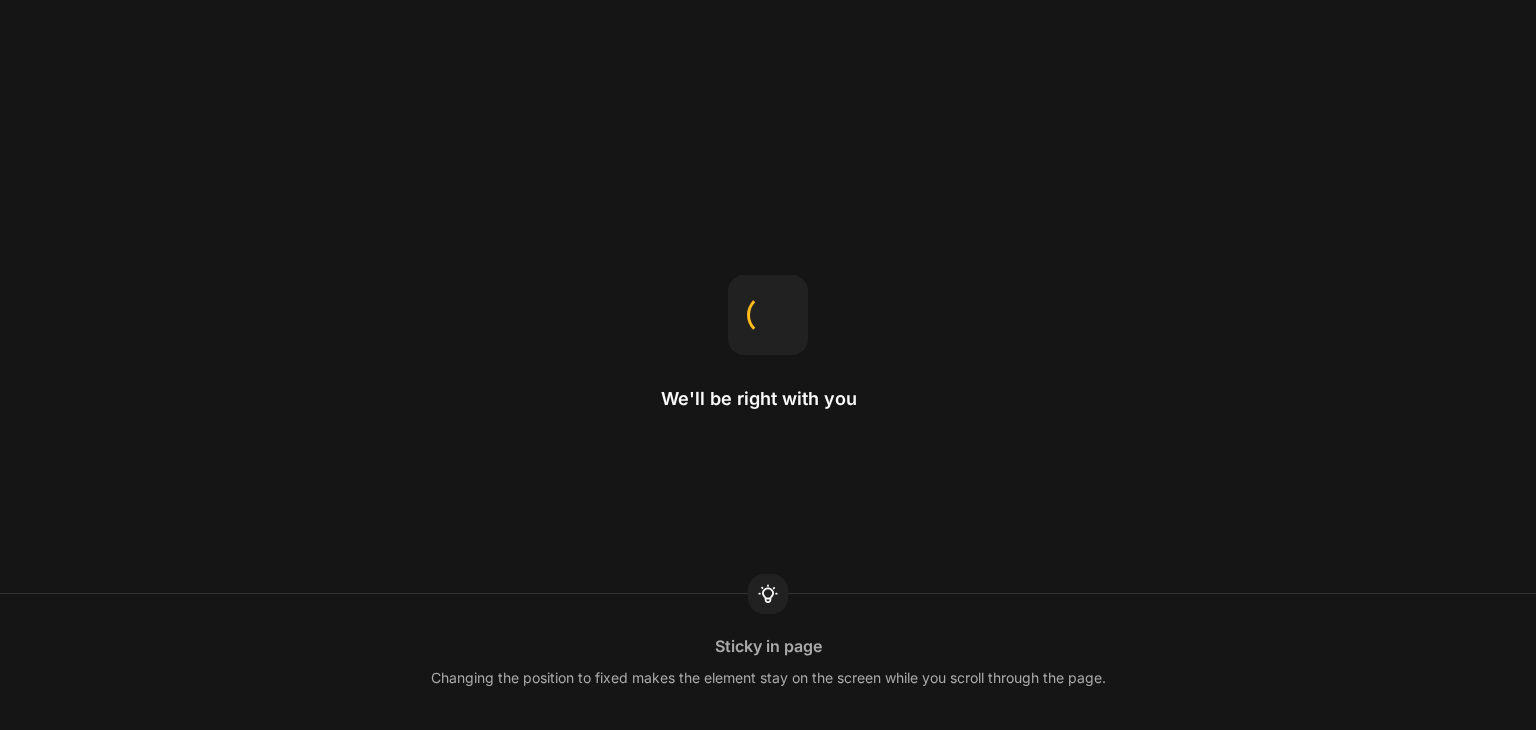 scroll, scrollTop: 0, scrollLeft: 0, axis: both 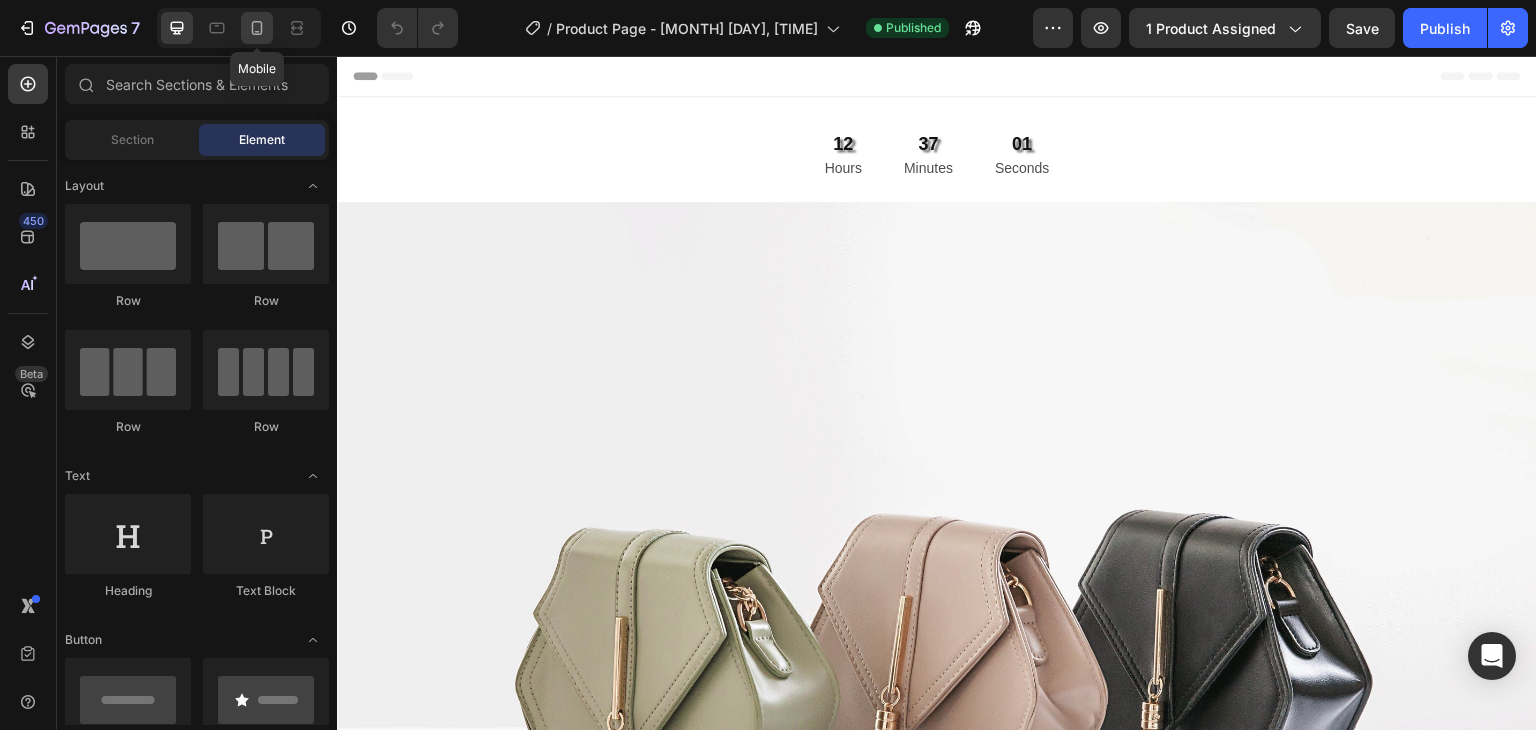 click 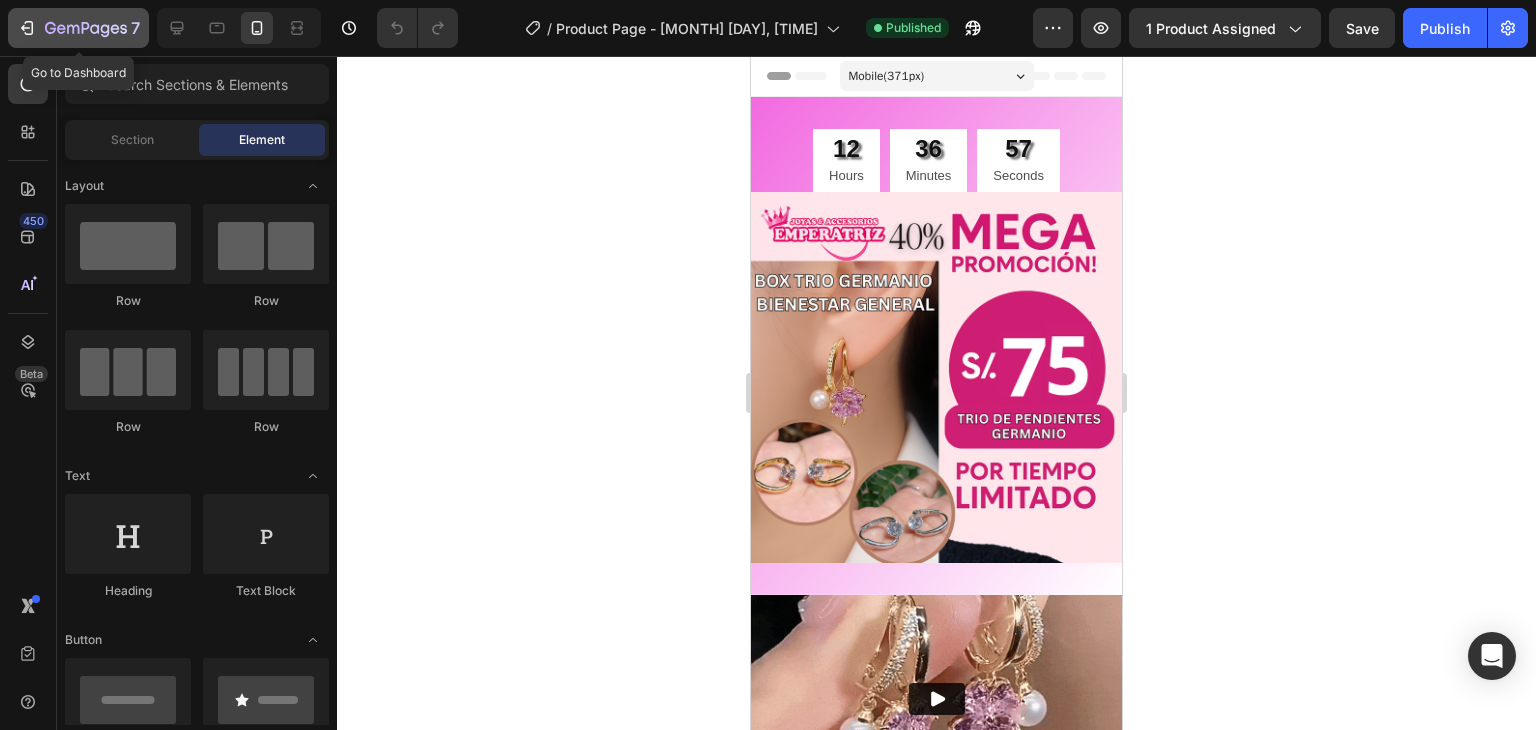 click 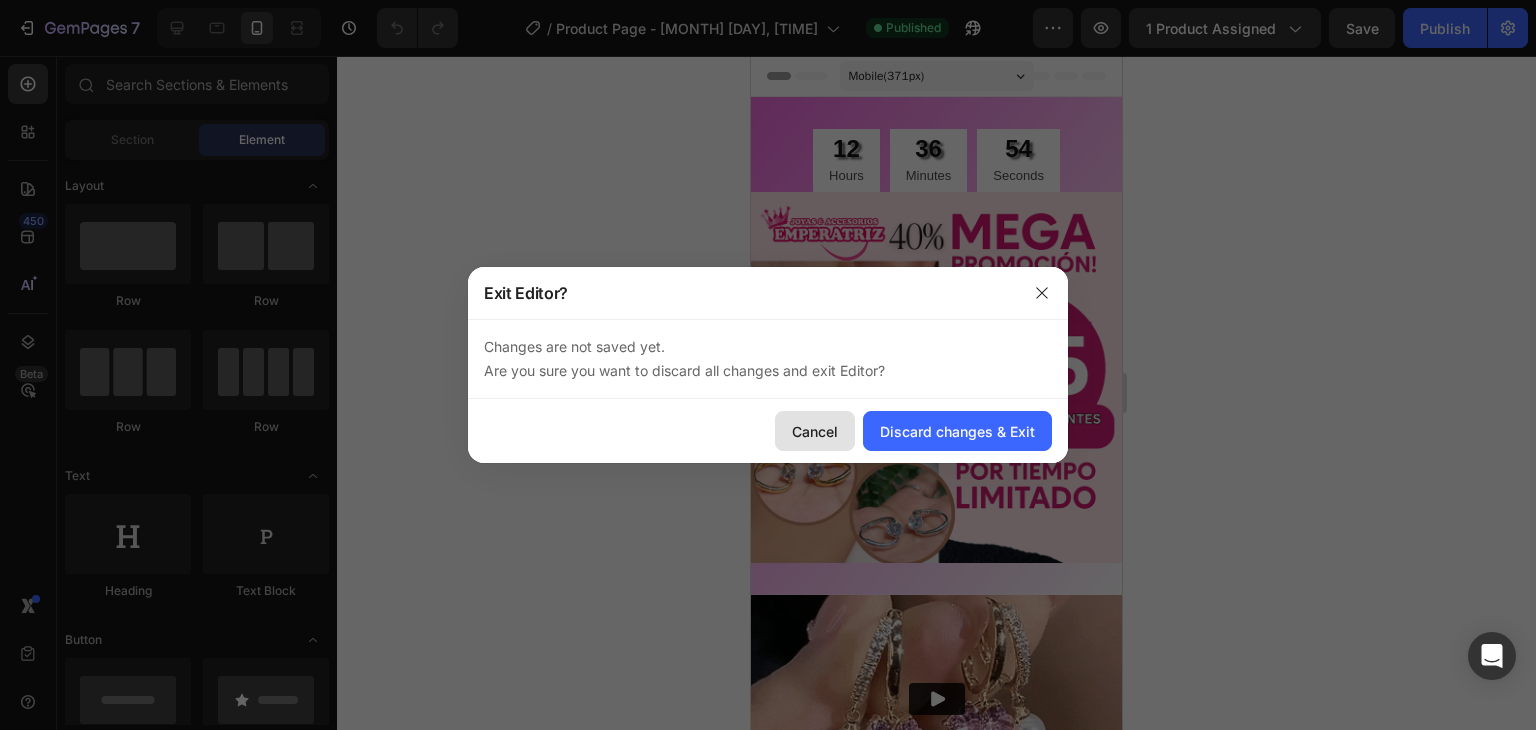 click on "Cancel" 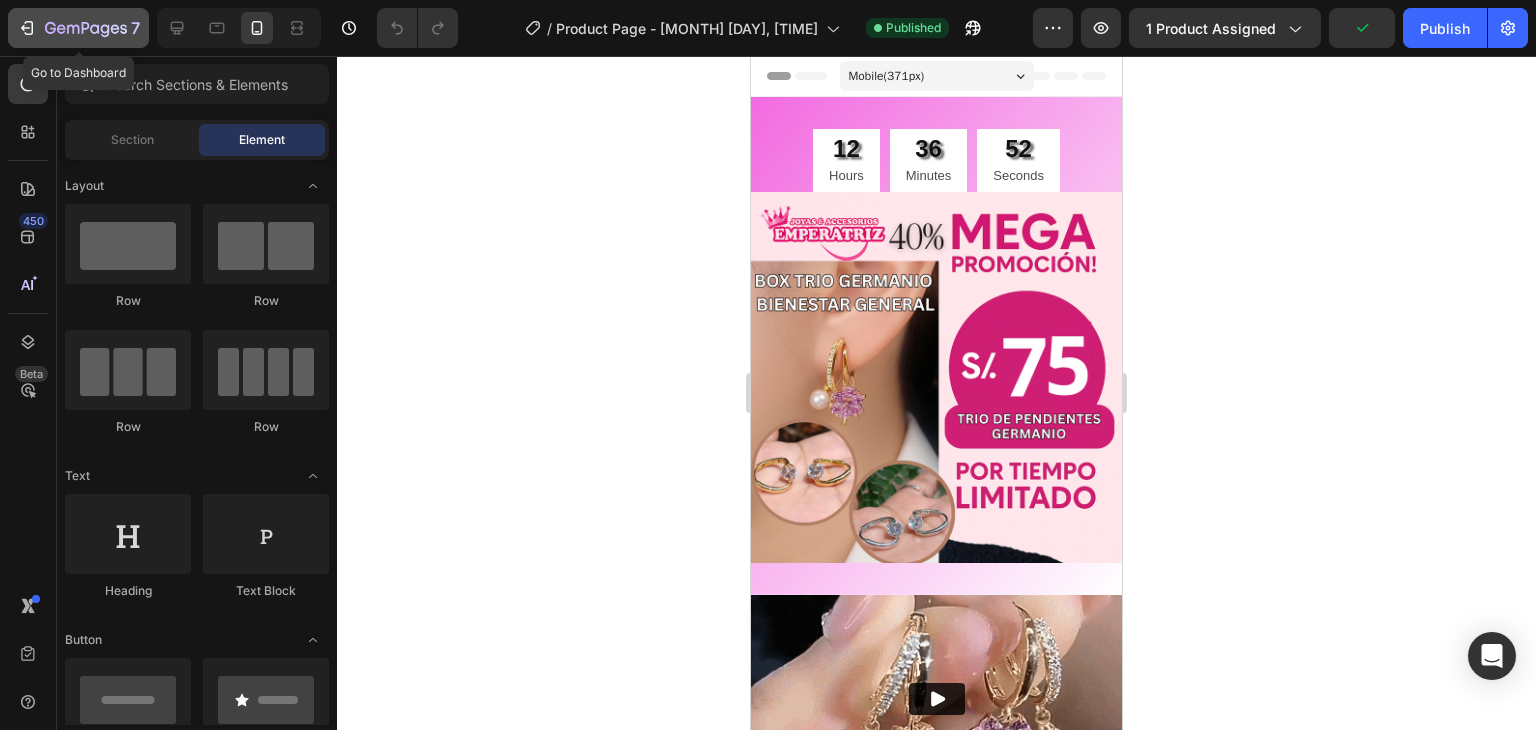 click 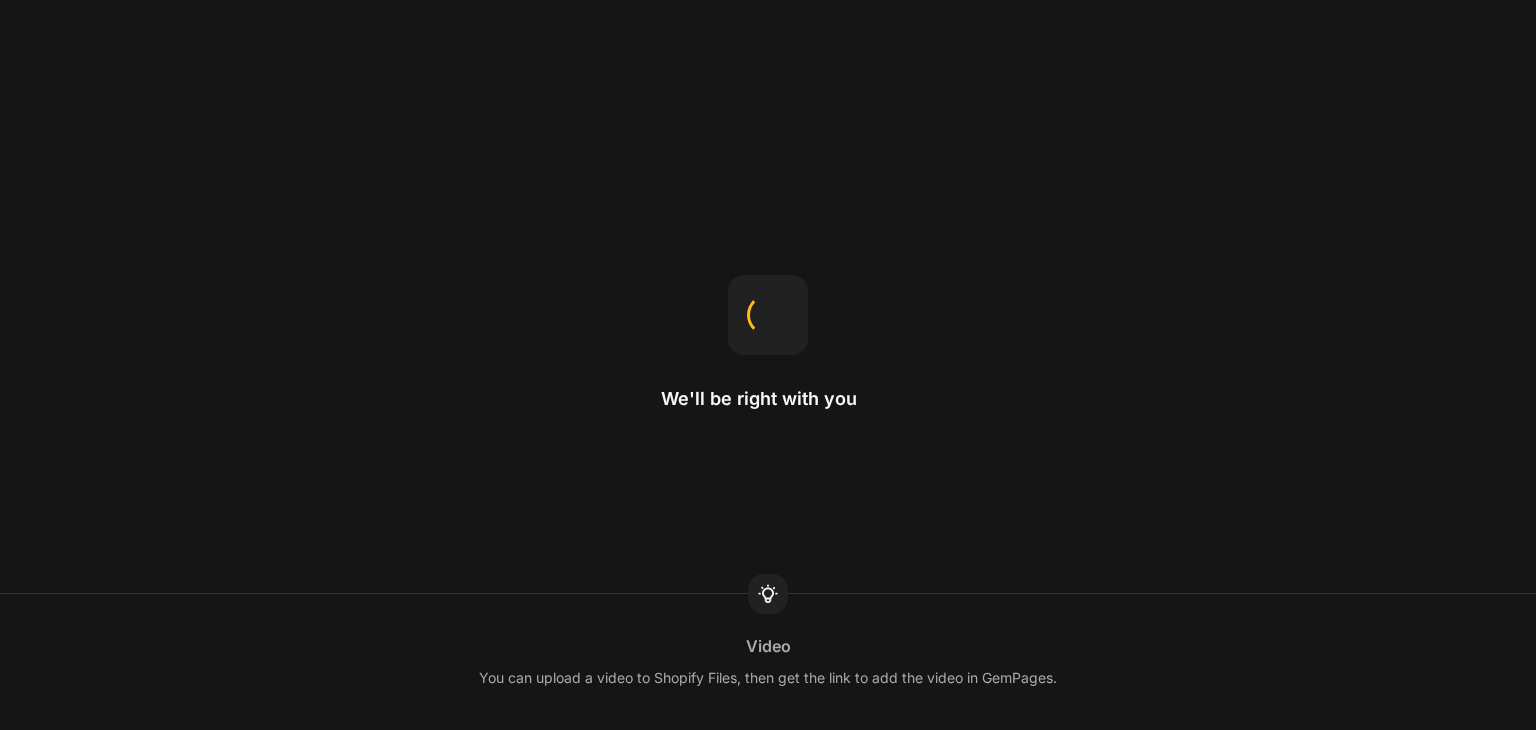 scroll, scrollTop: 0, scrollLeft: 0, axis: both 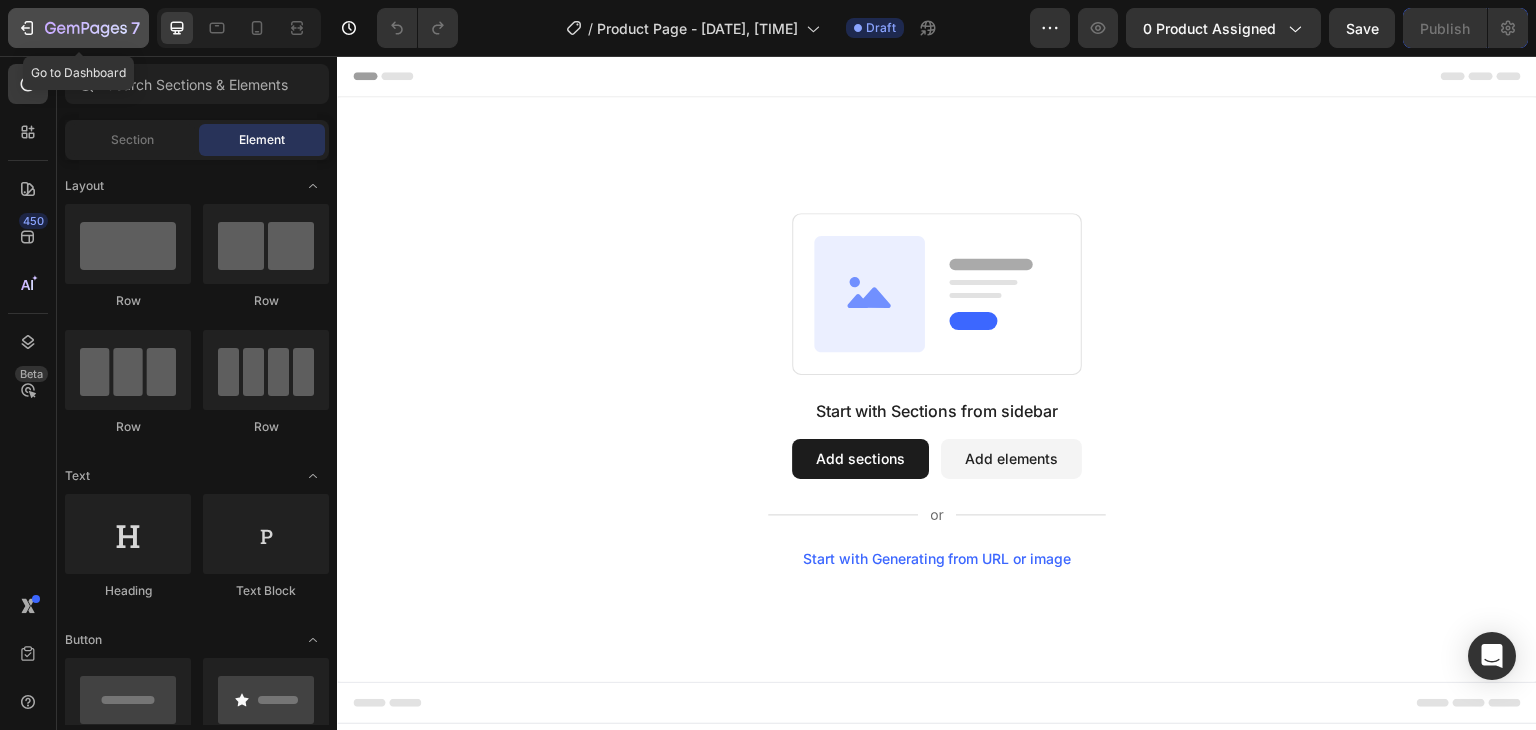 click on "7" at bounding box center [78, 28] 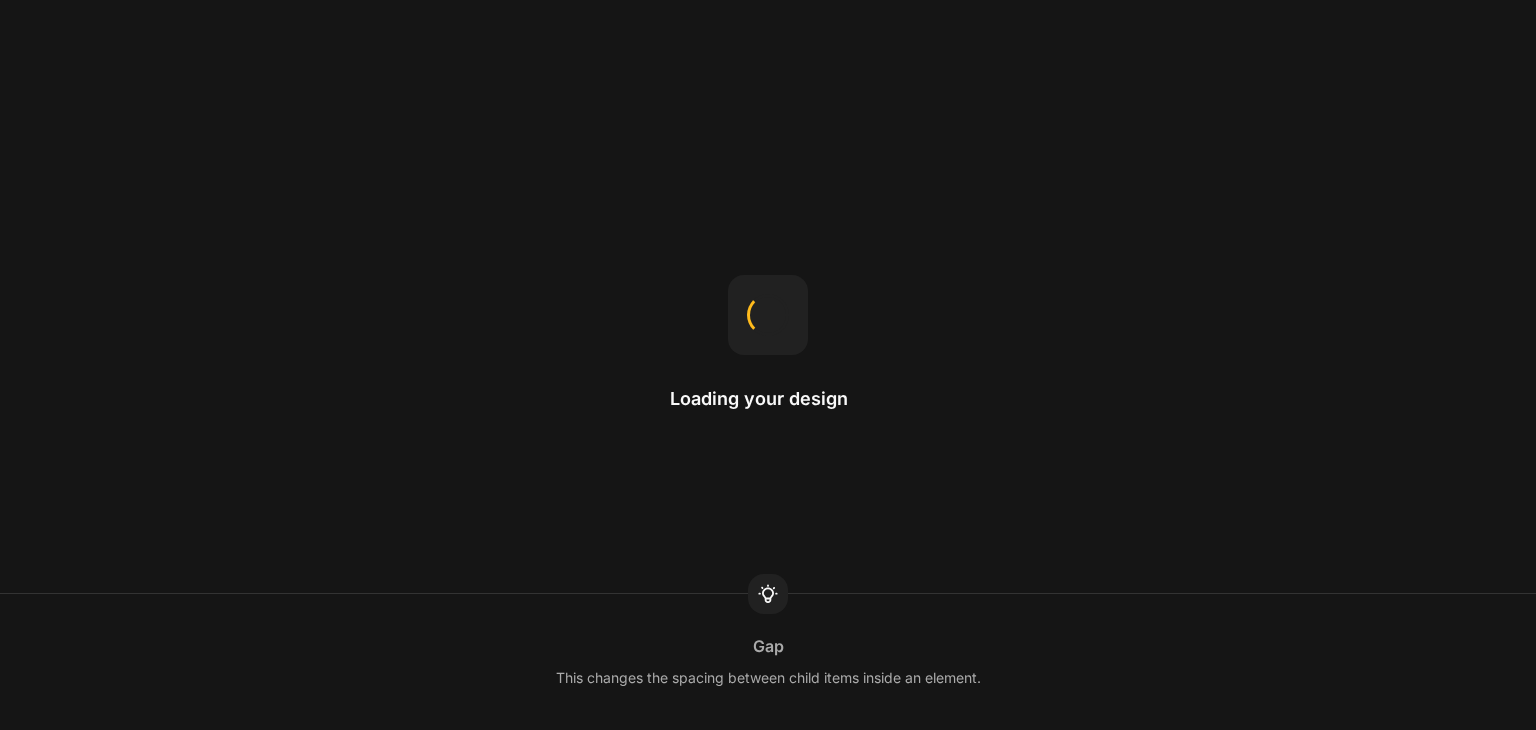 scroll, scrollTop: 0, scrollLeft: 0, axis: both 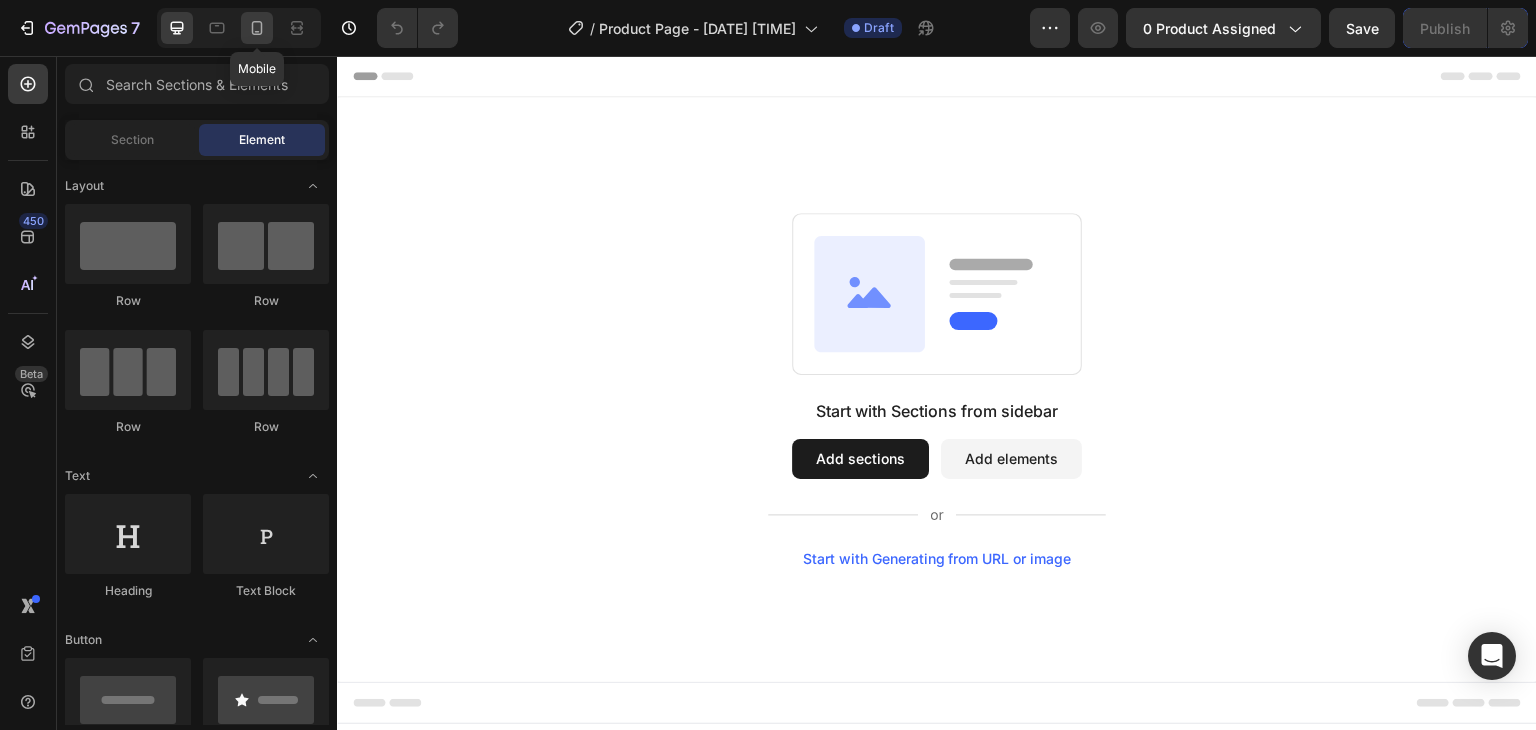 click 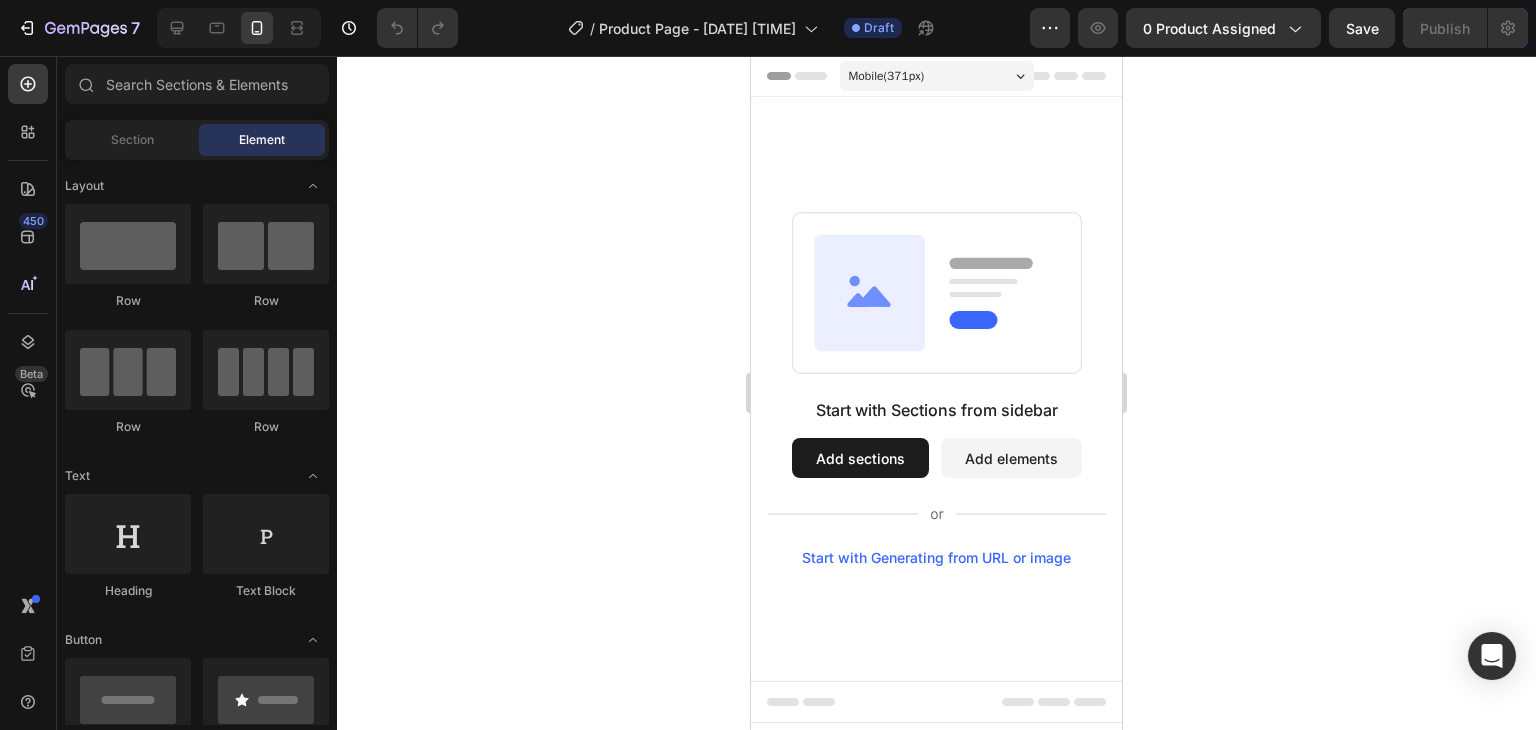 click on "Start with Sections from sidebar Add sections Add elements Start with Generating from URL or image" at bounding box center [936, 389] 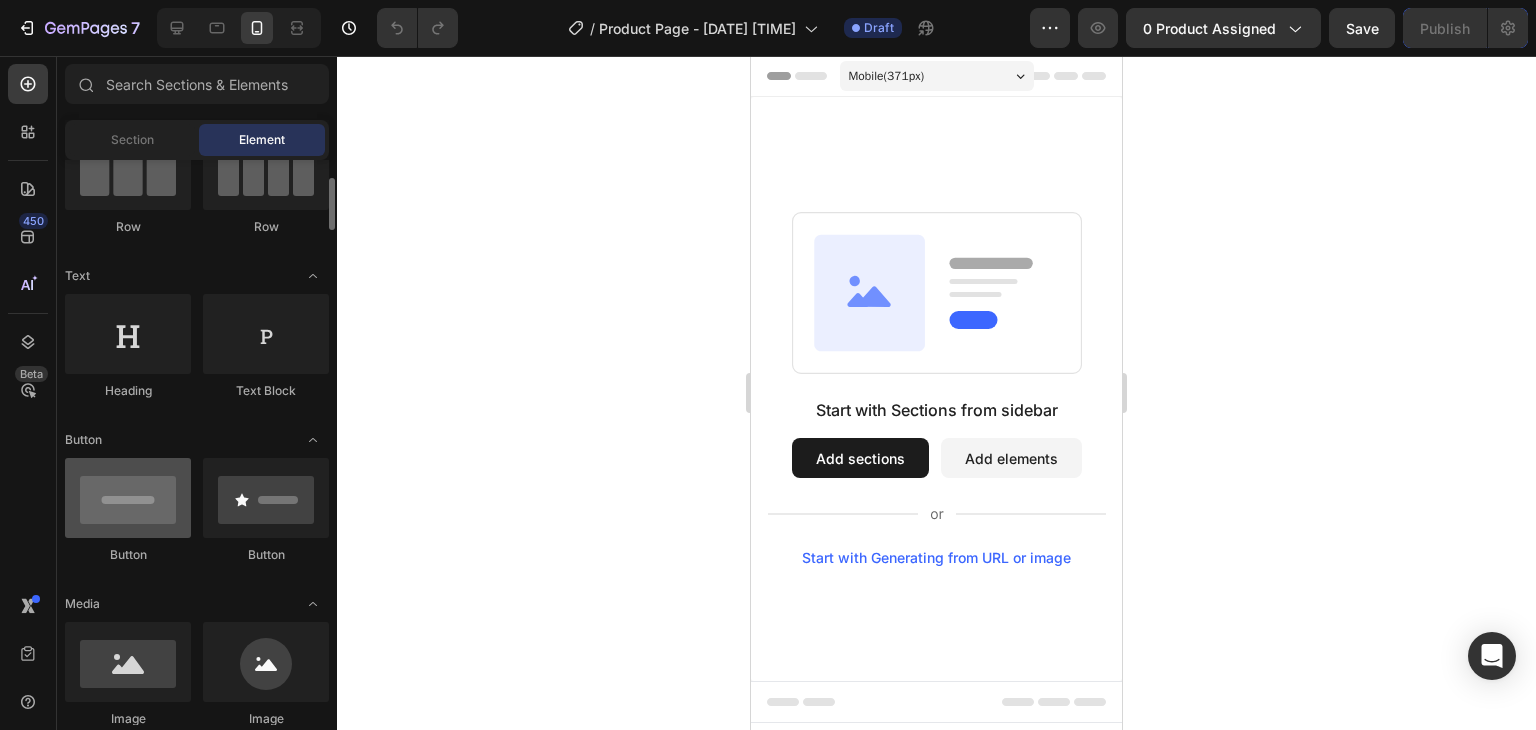 scroll, scrollTop: 0, scrollLeft: 0, axis: both 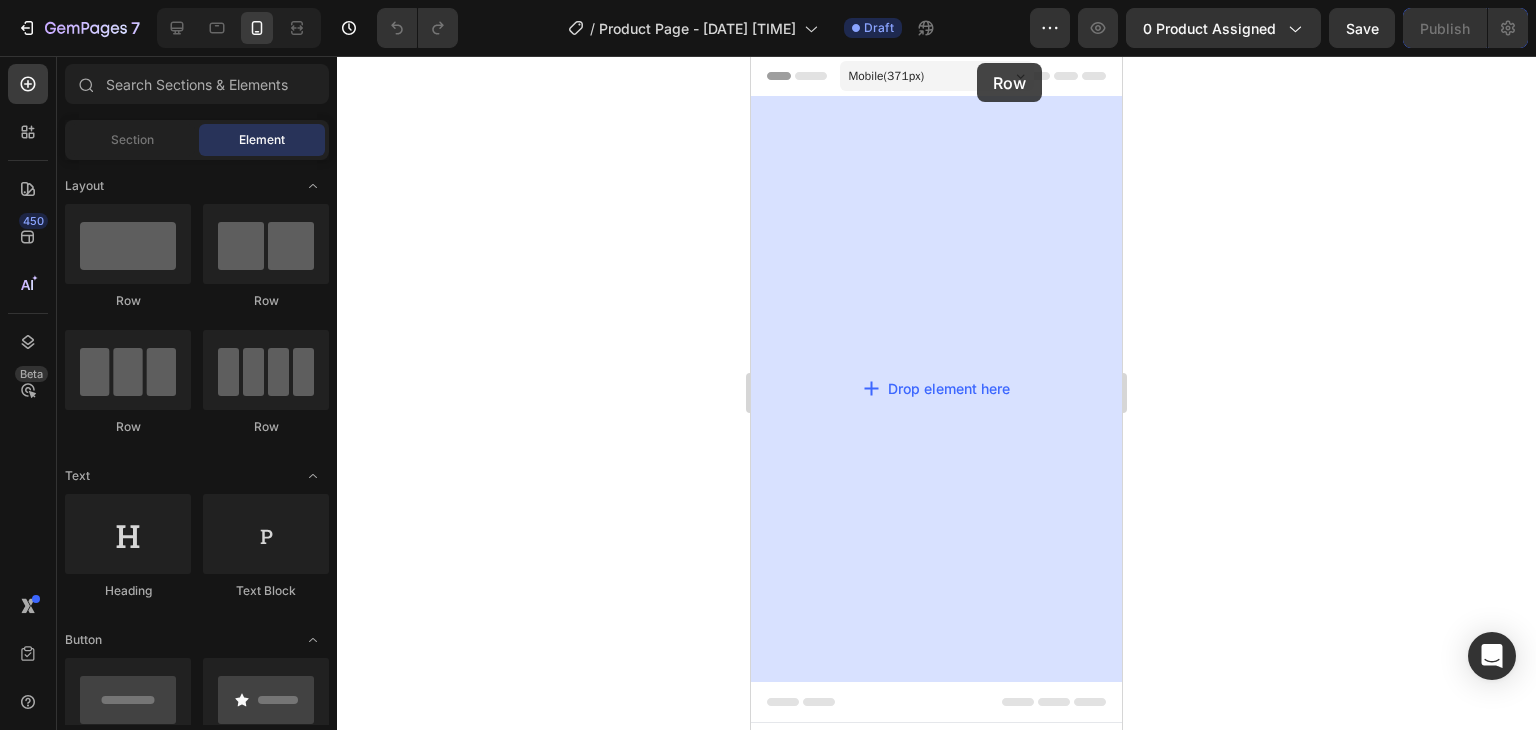 drag, startPoint x: 898, startPoint y: 313, endPoint x: 977, endPoint y: 63, distance: 262.18506 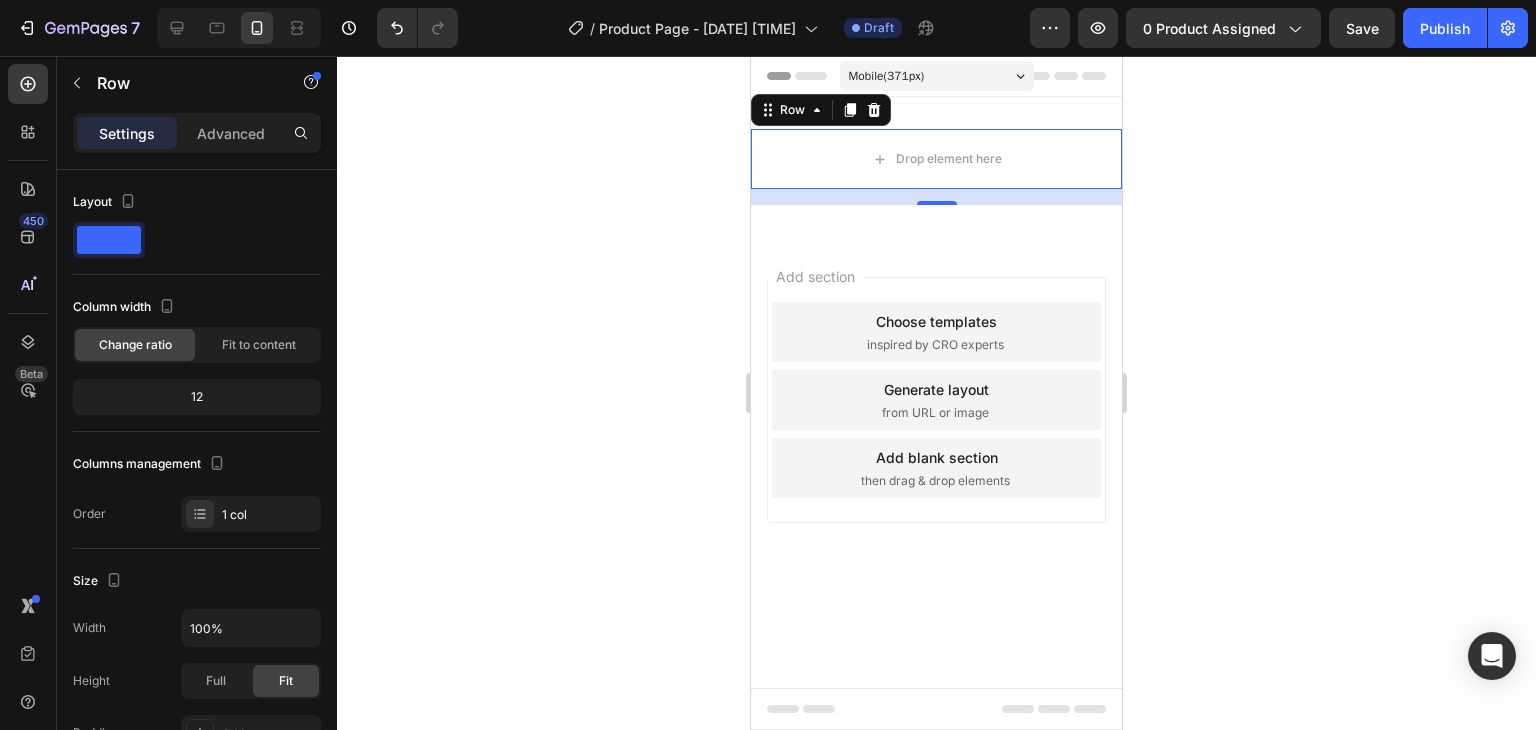 click 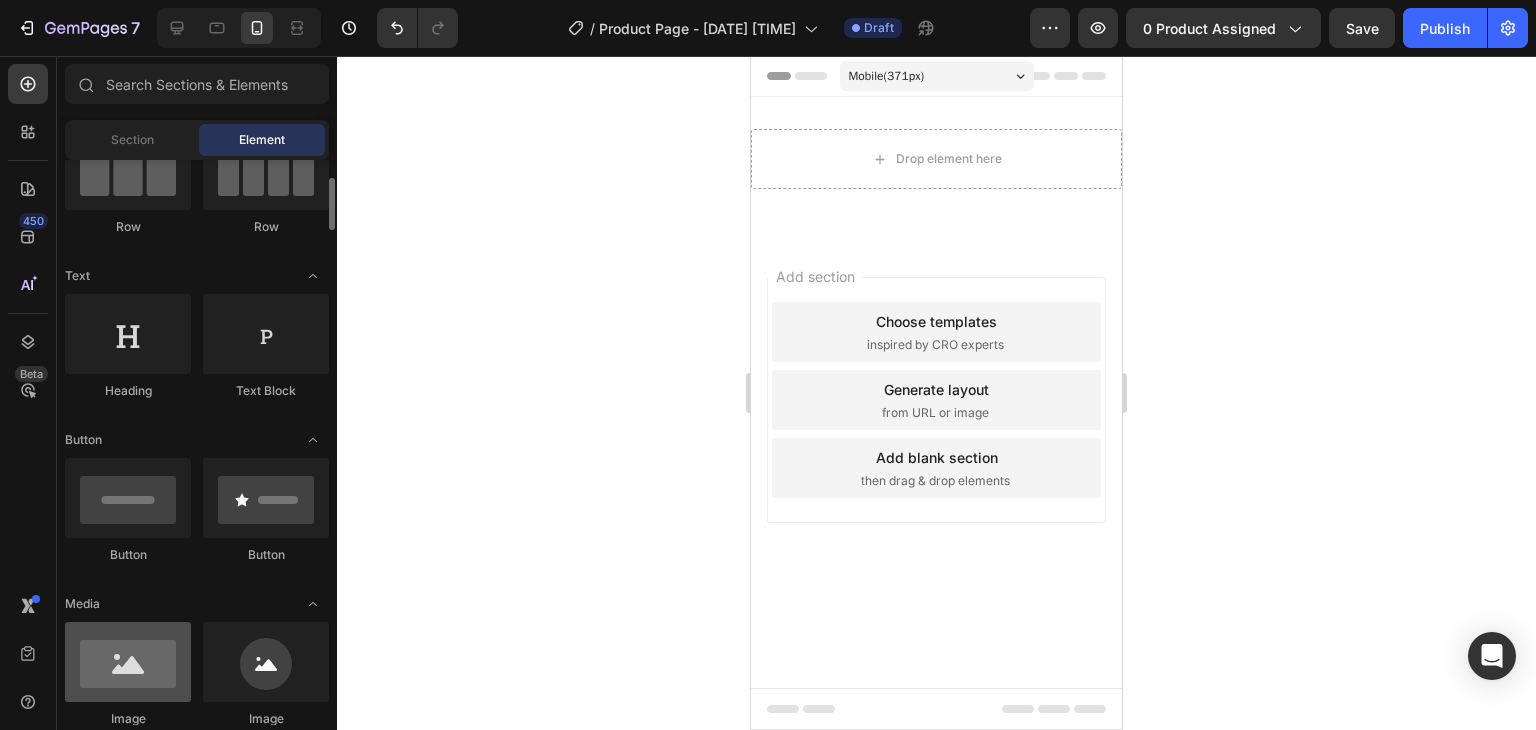 scroll, scrollTop: 300, scrollLeft: 0, axis: vertical 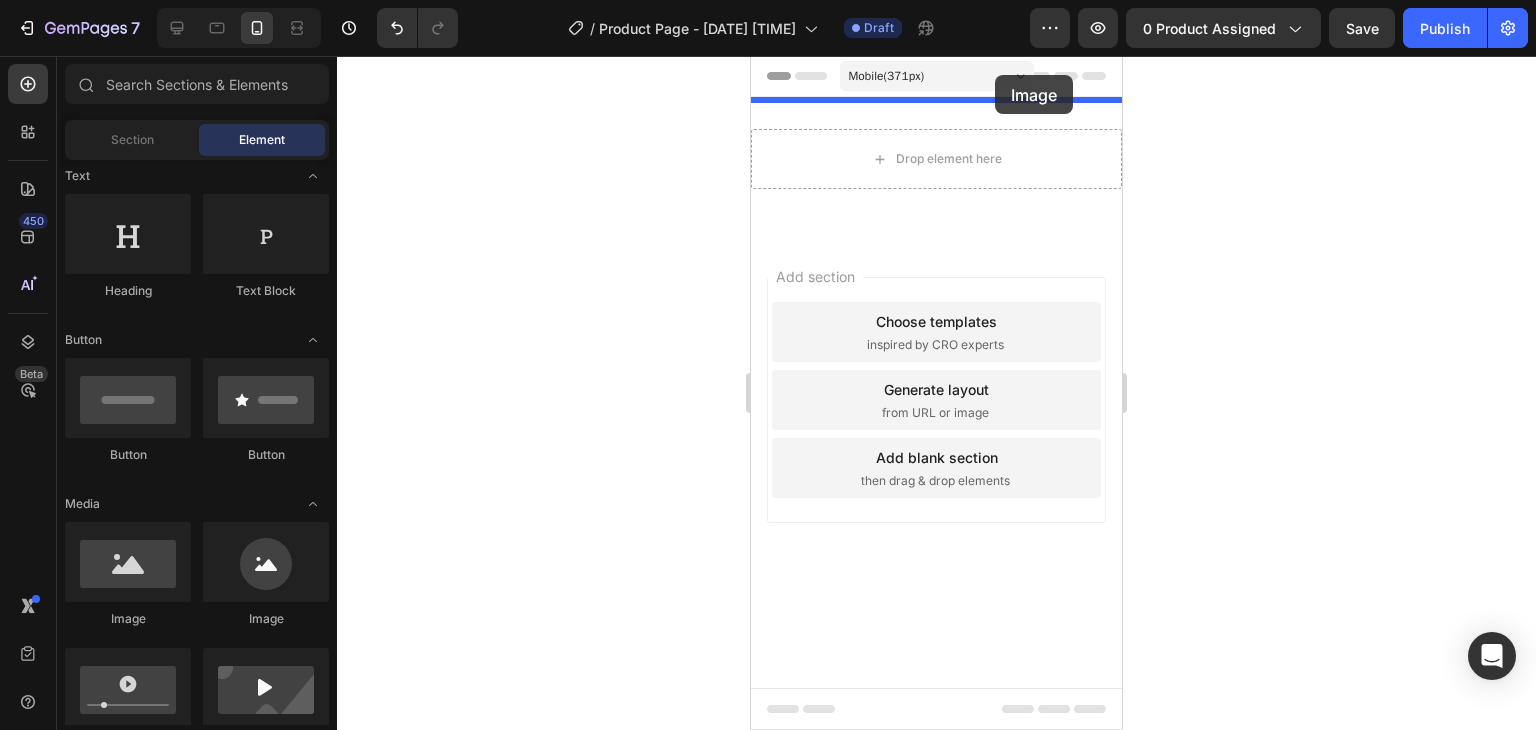 drag, startPoint x: 893, startPoint y: 615, endPoint x: 995, endPoint y: 75, distance: 549.5489 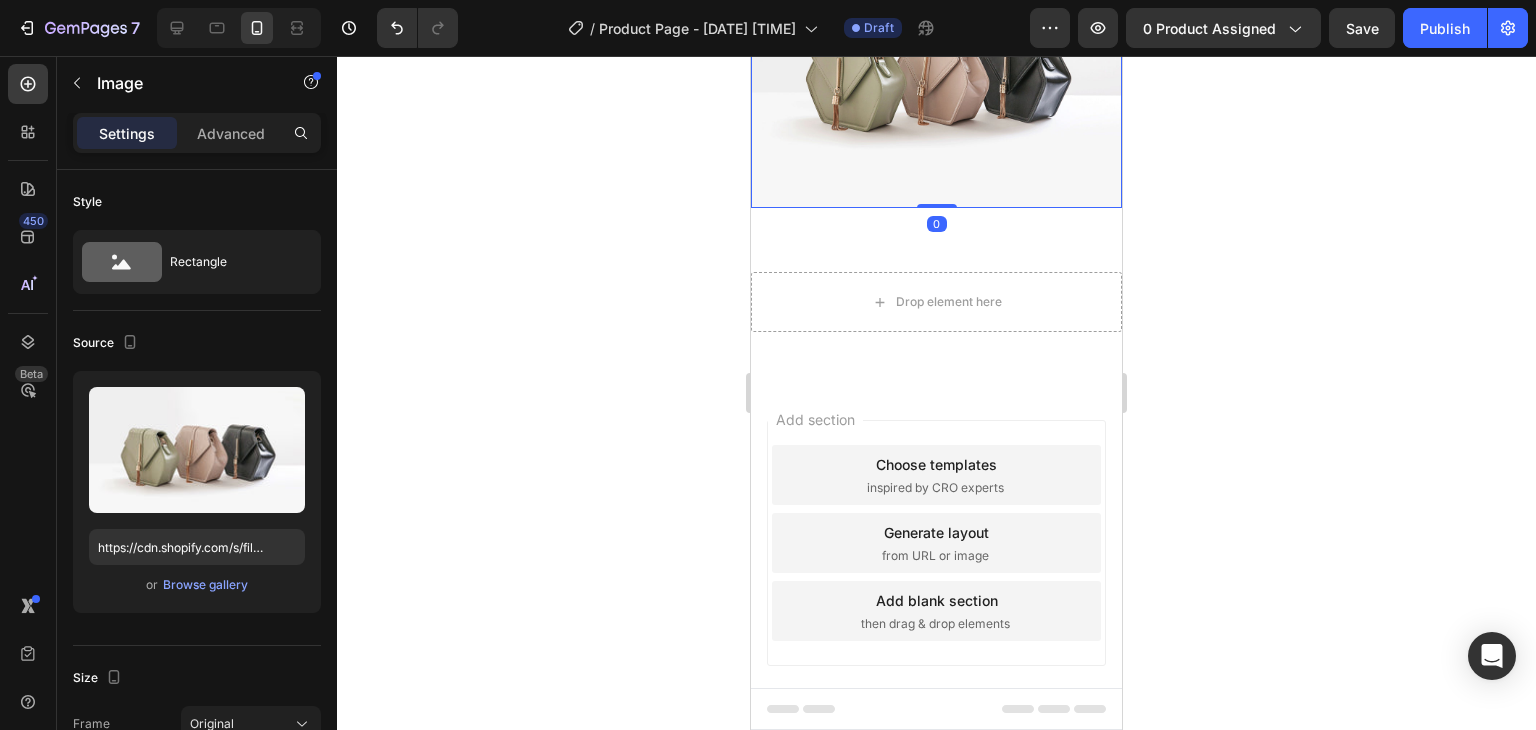scroll, scrollTop: 200, scrollLeft: 0, axis: vertical 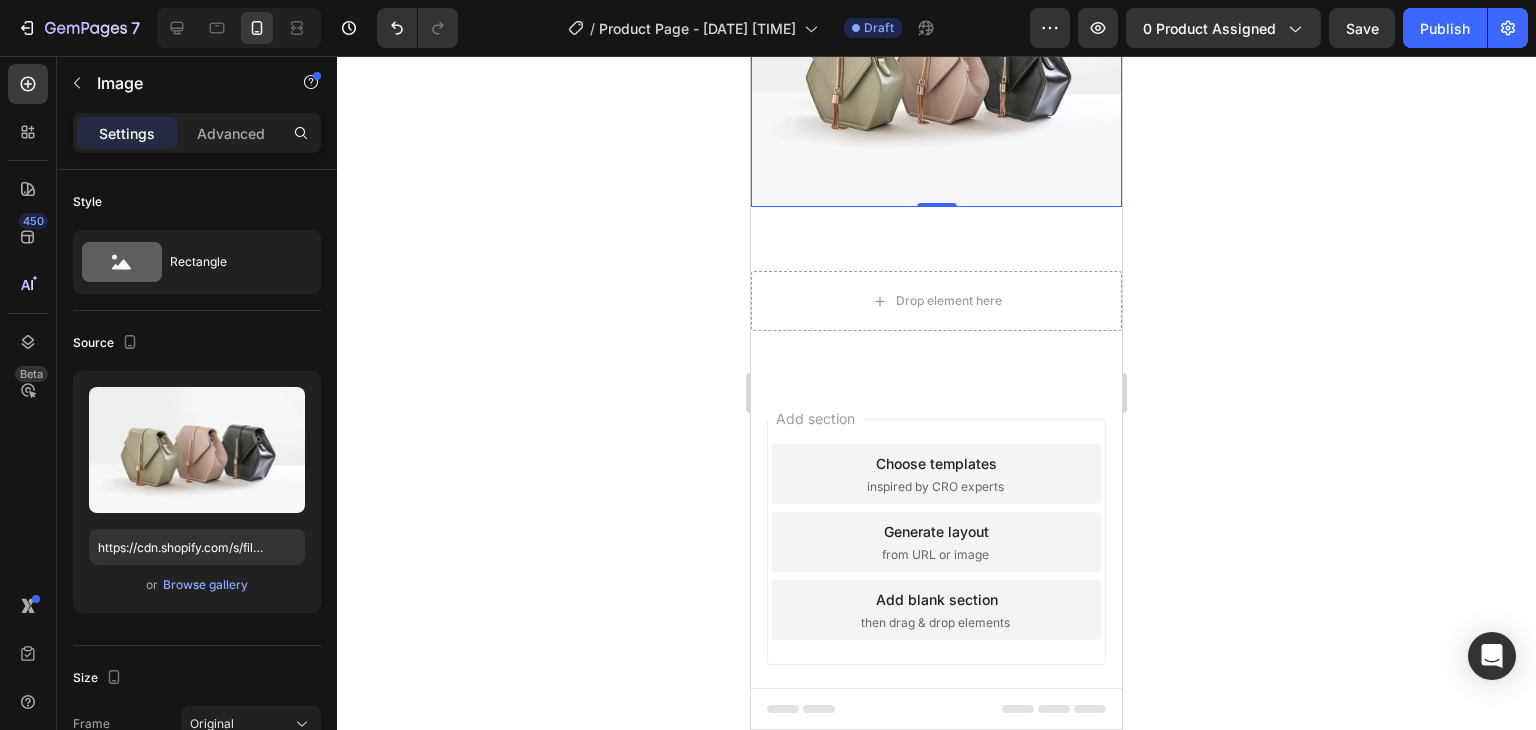 click 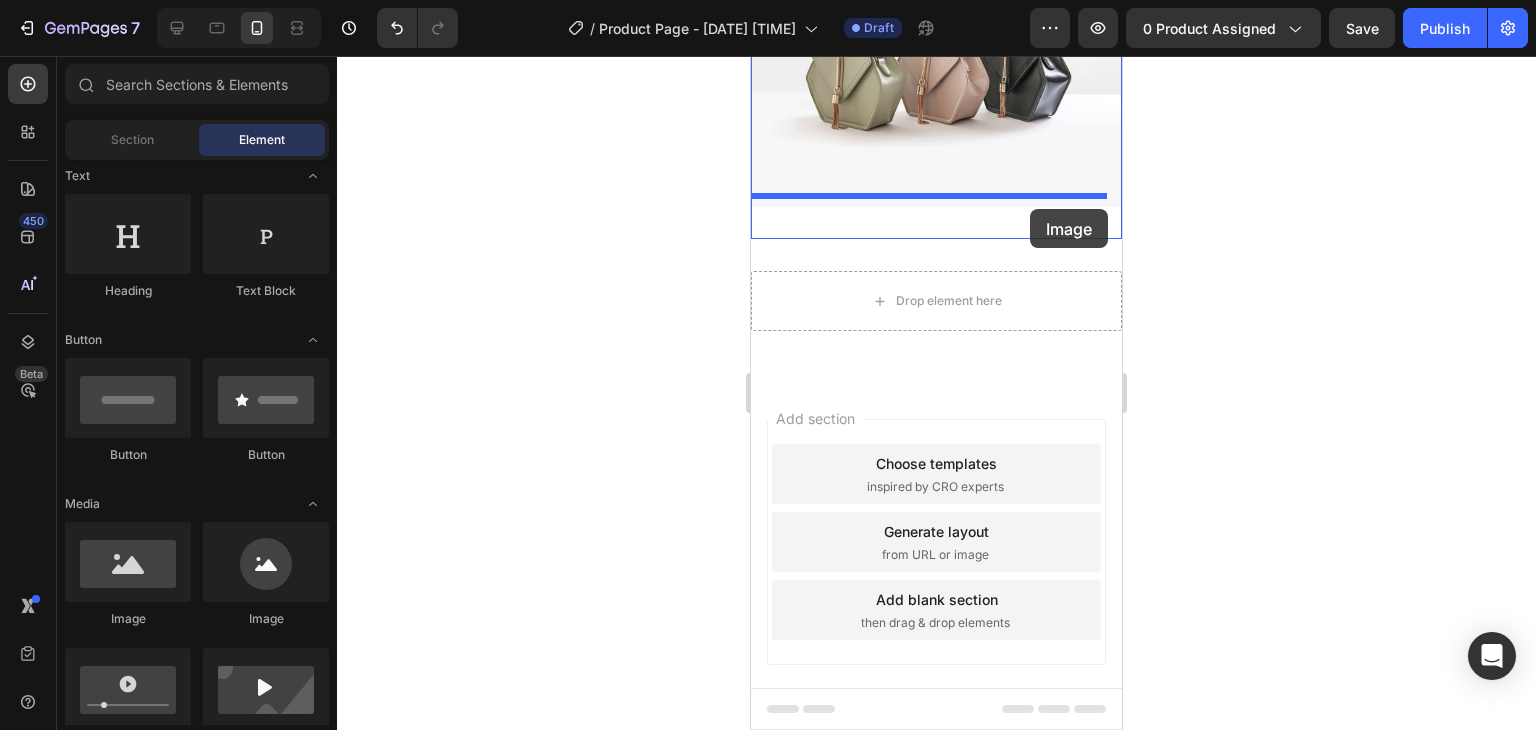 drag, startPoint x: 886, startPoint y: 654, endPoint x: 1029, endPoint y: 209, distance: 467.41202 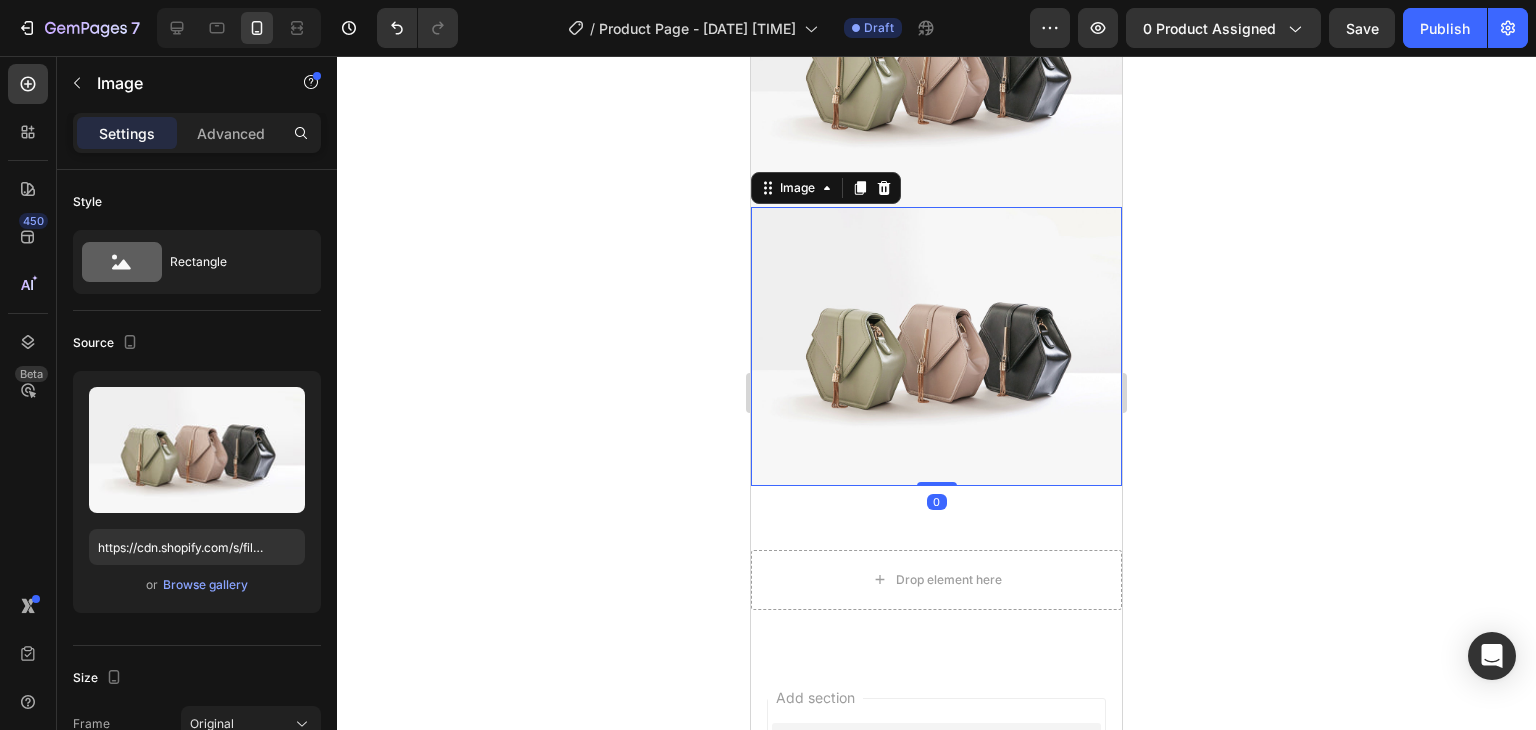 click 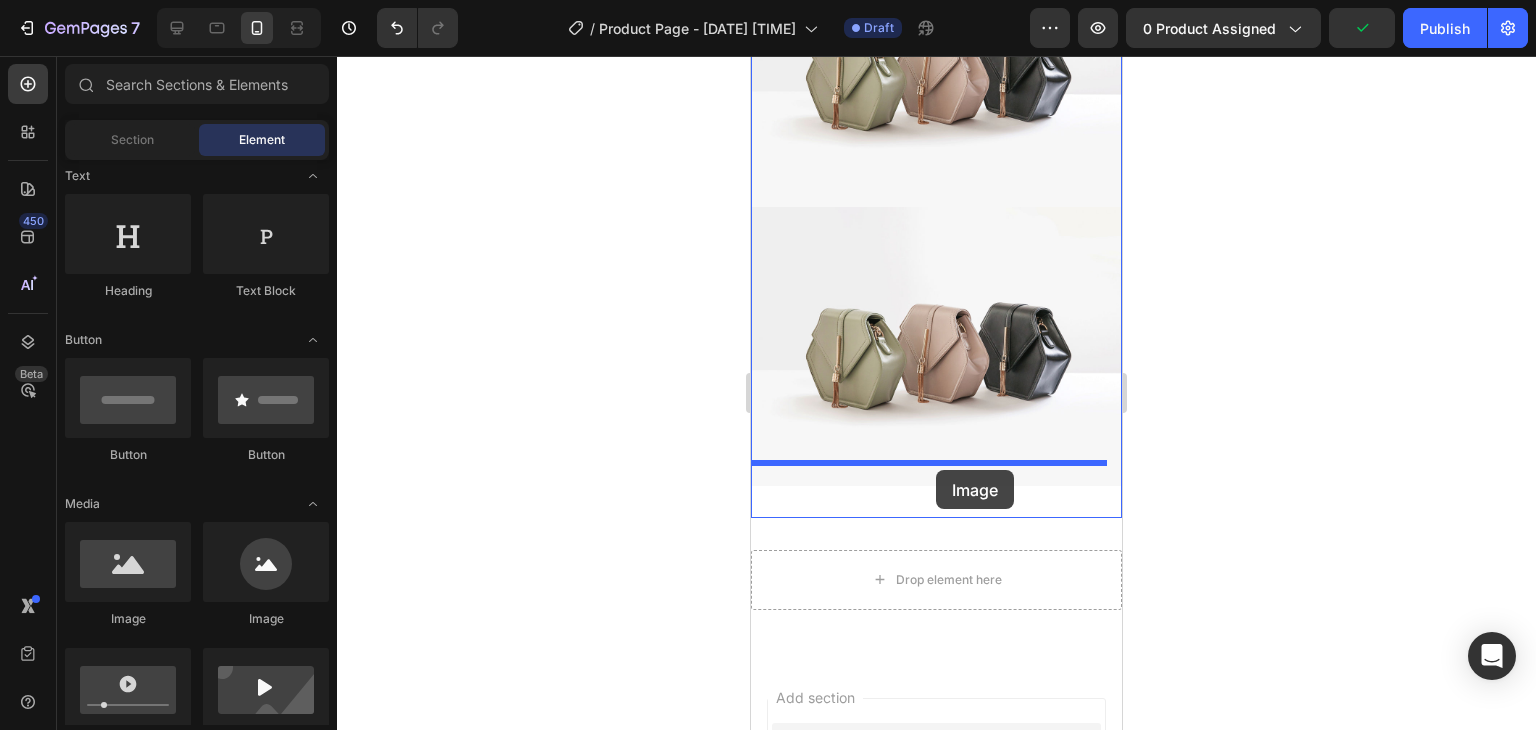 drag, startPoint x: 897, startPoint y: 639, endPoint x: 937, endPoint y: 470, distance: 173.66922 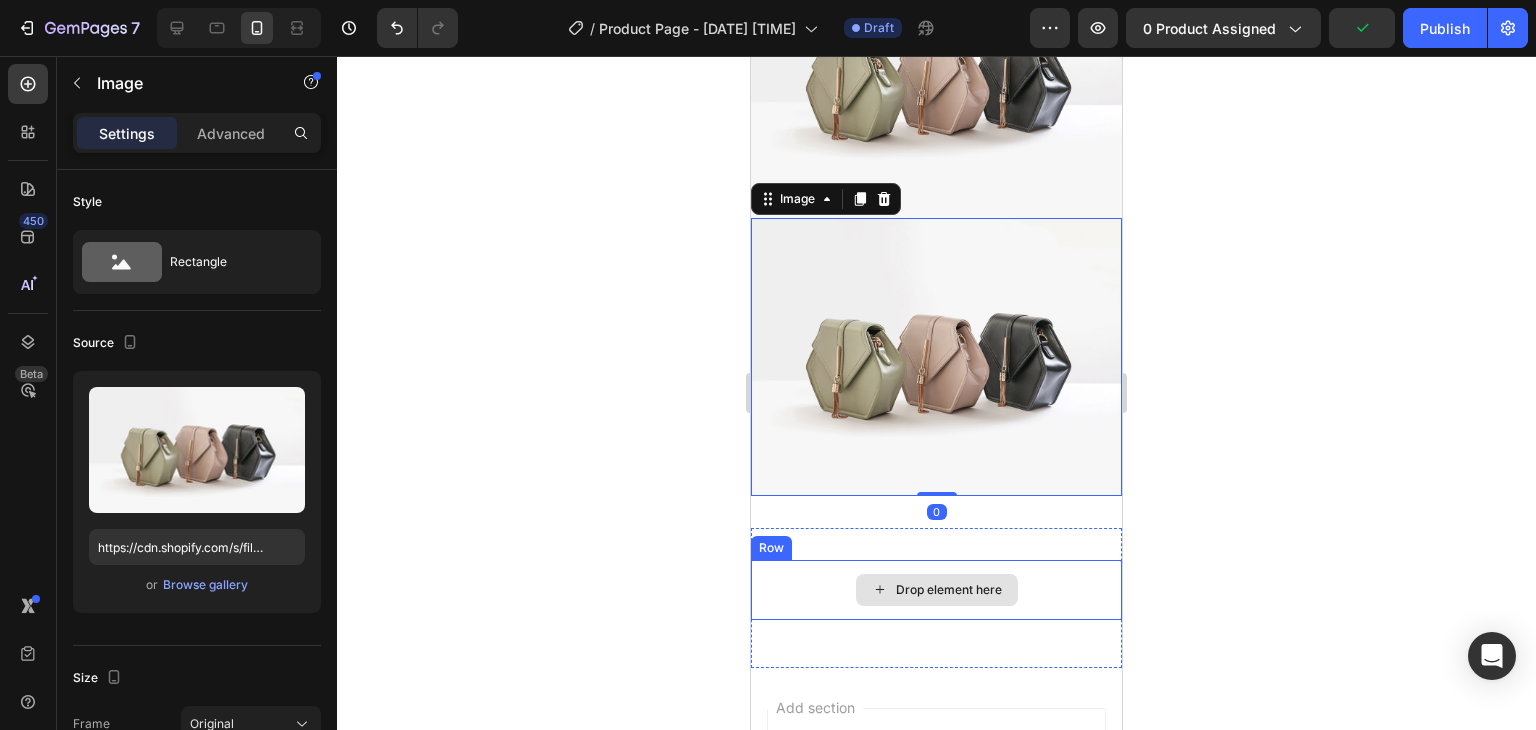 scroll, scrollTop: 500, scrollLeft: 0, axis: vertical 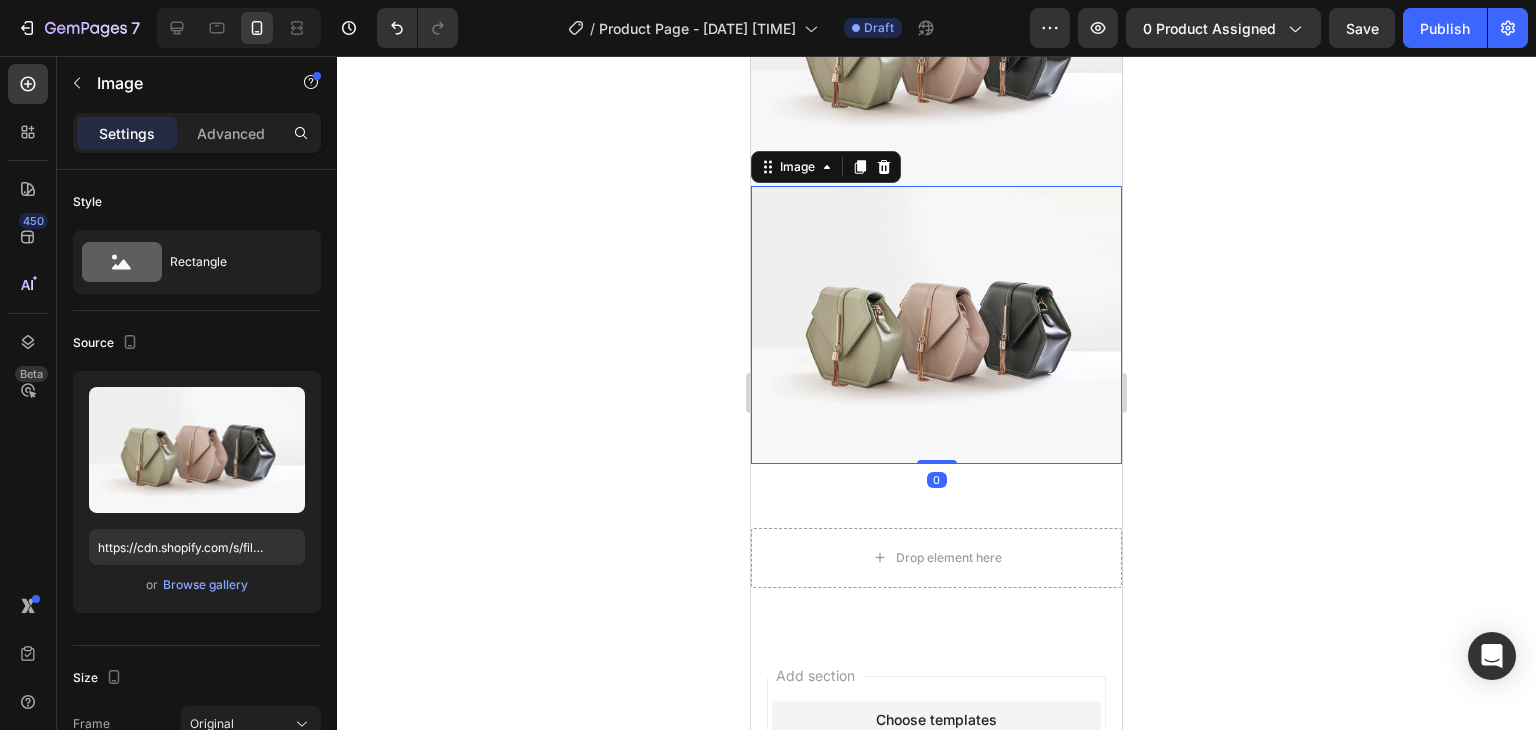 click 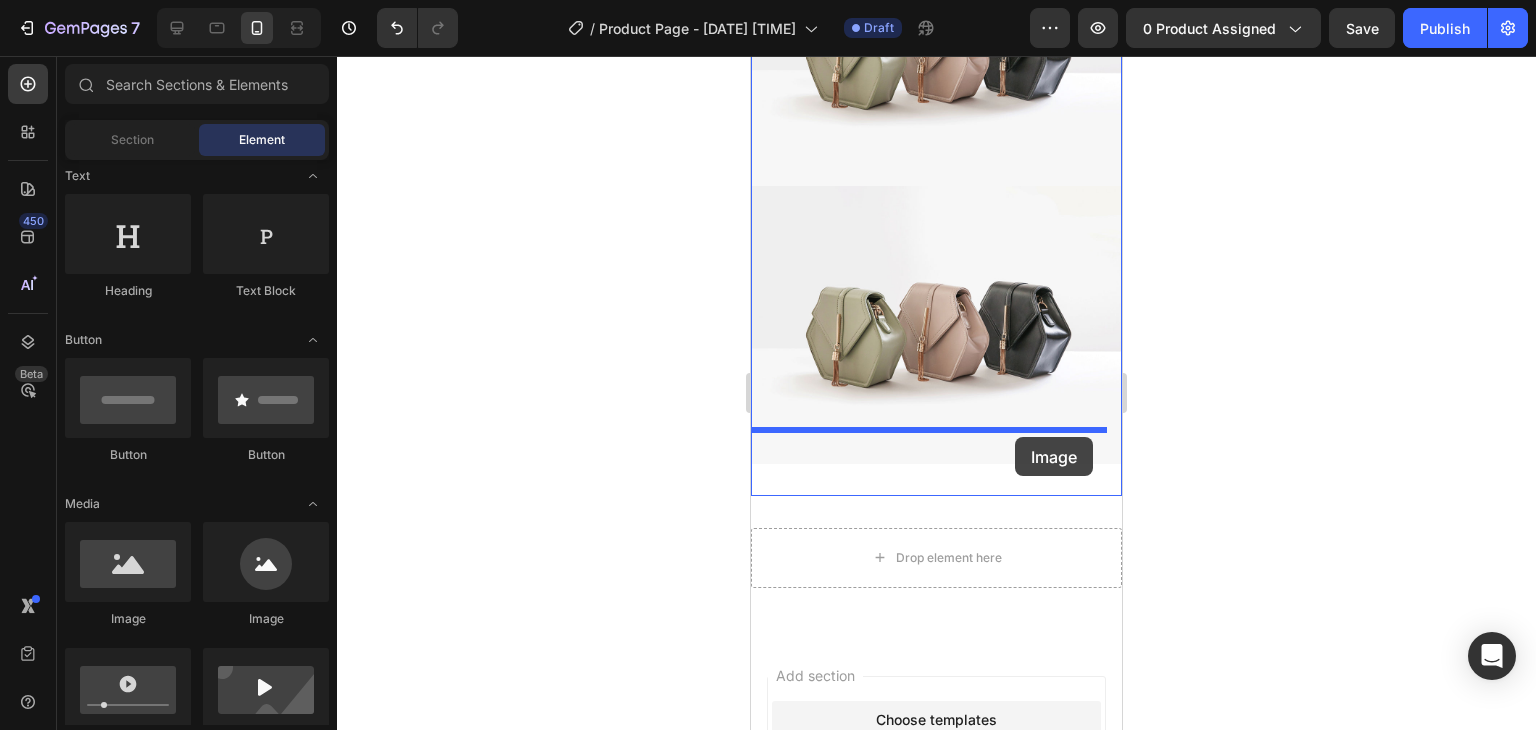 drag, startPoint x: 905, startPoint y: 623, endPoint x: 1016, endPoint y: 437, distance: 216.60332 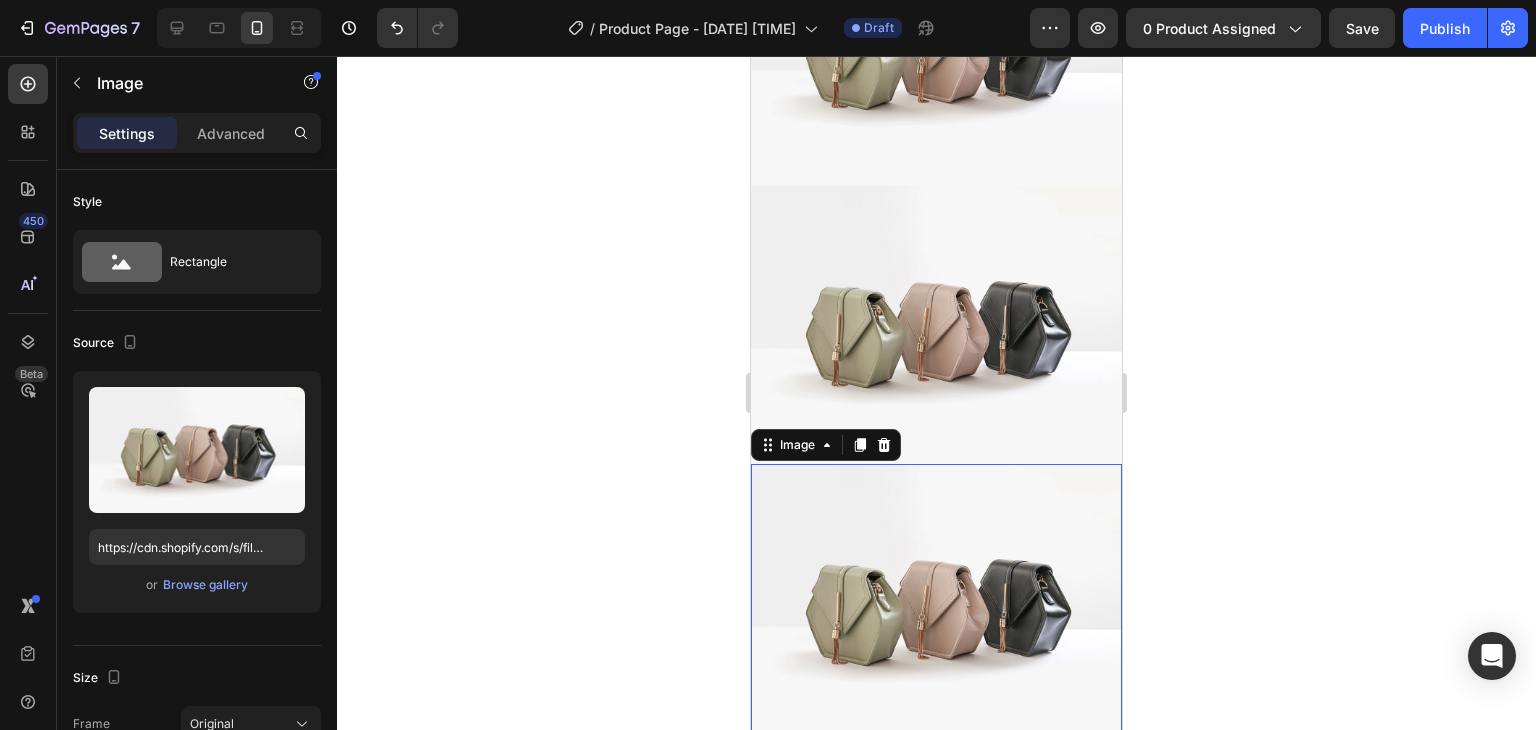 click 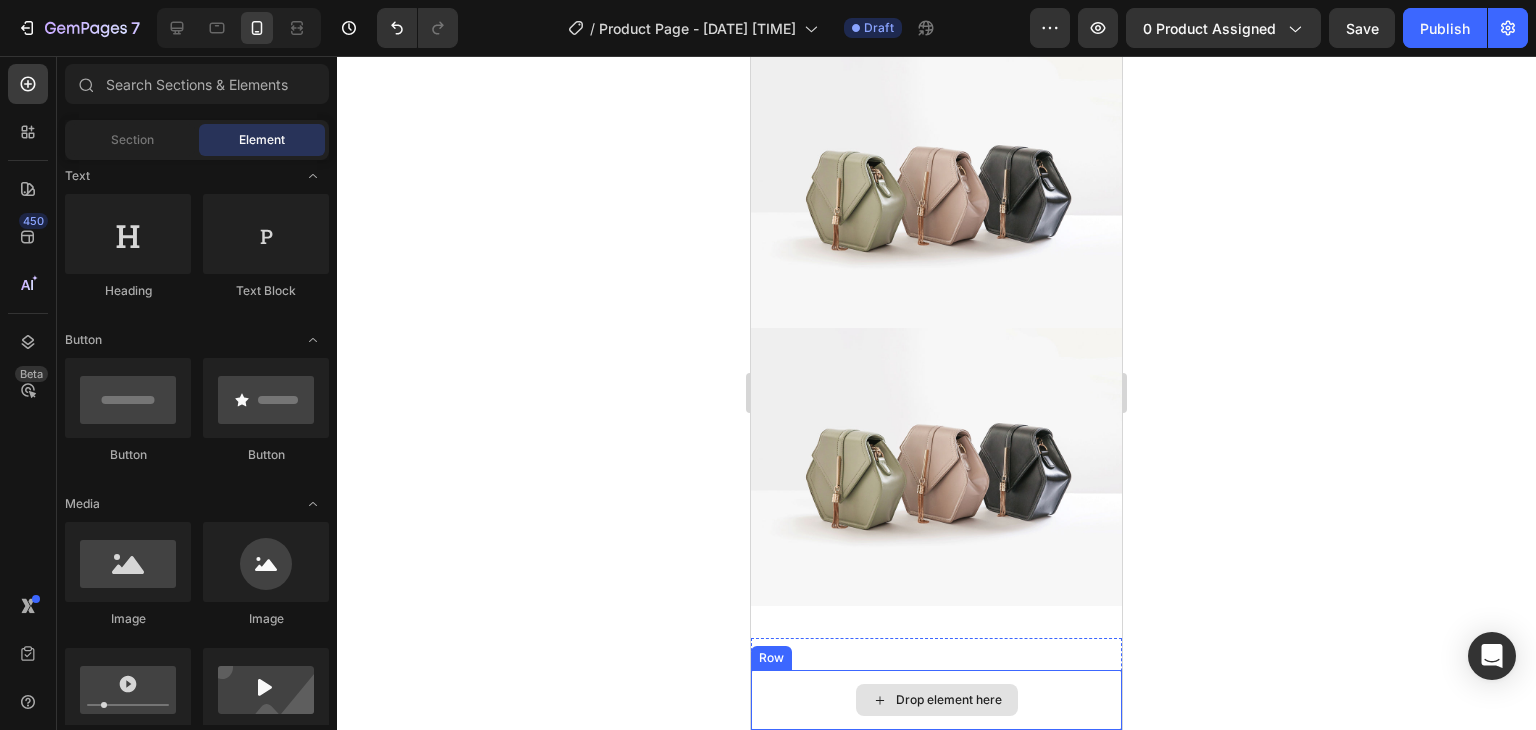 scroll, scrollTop: 800, scrollLeft: 0, axis: vertical 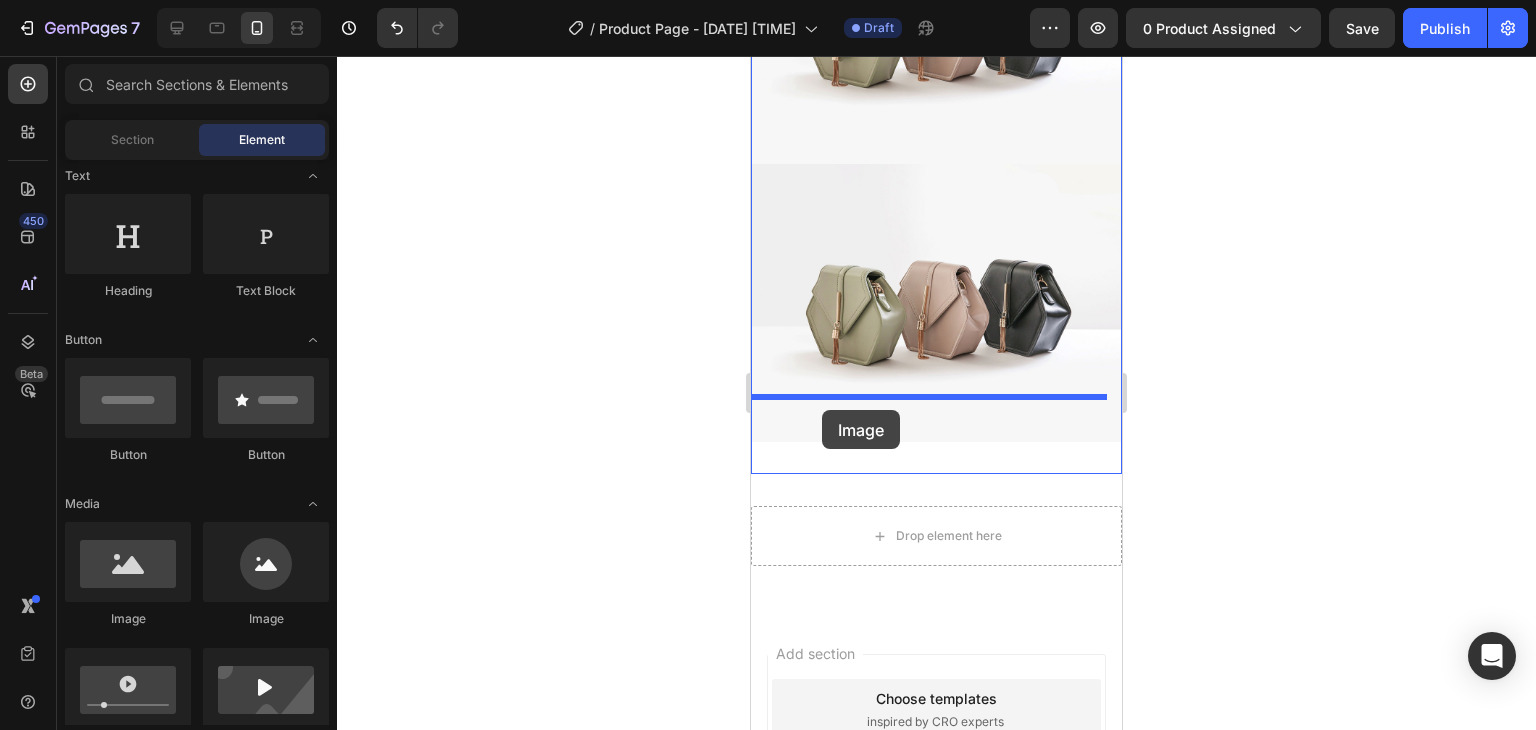 drag, startPoint x: 894, startPoint y: 625, endPoint x: 1204, endPoint y: 529, distance: 324.52426 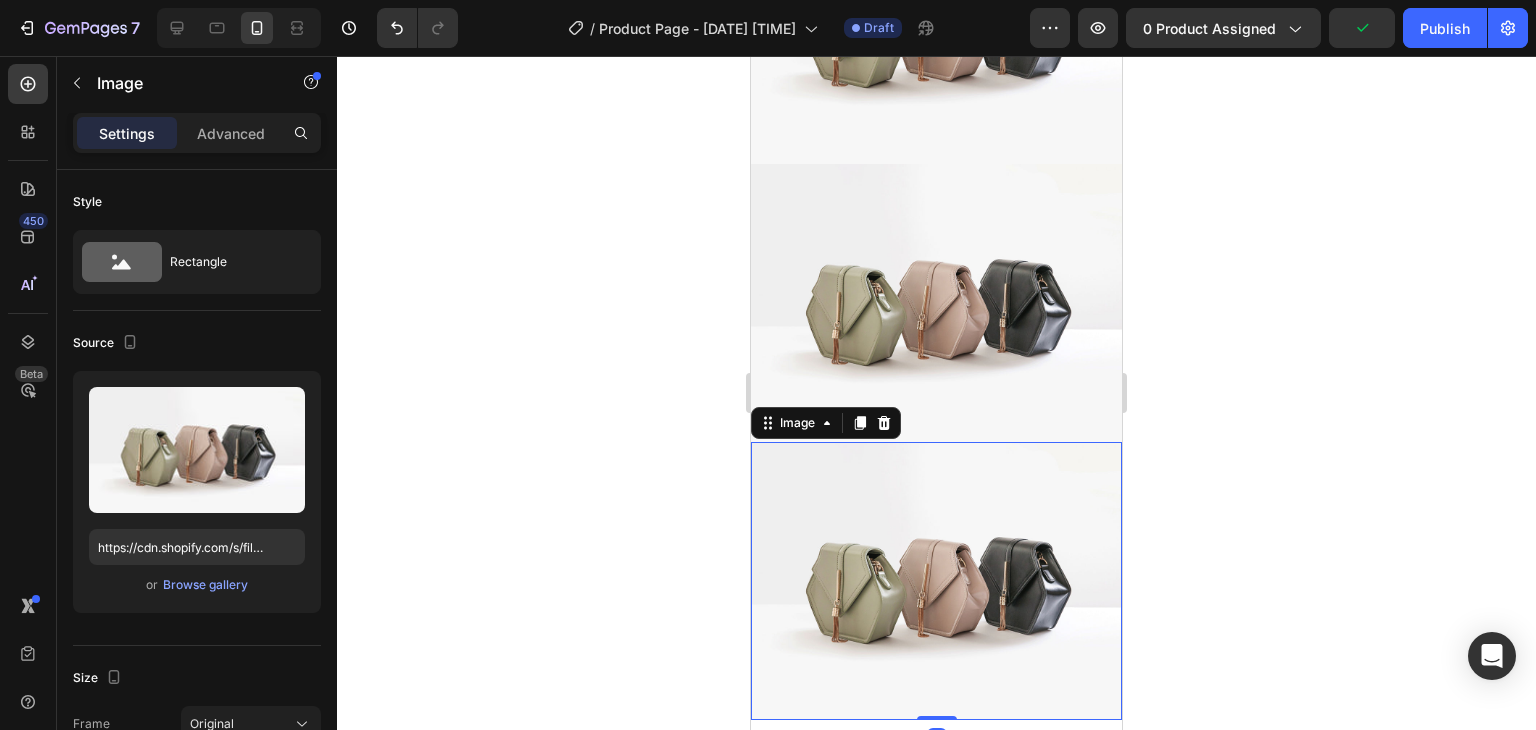 click 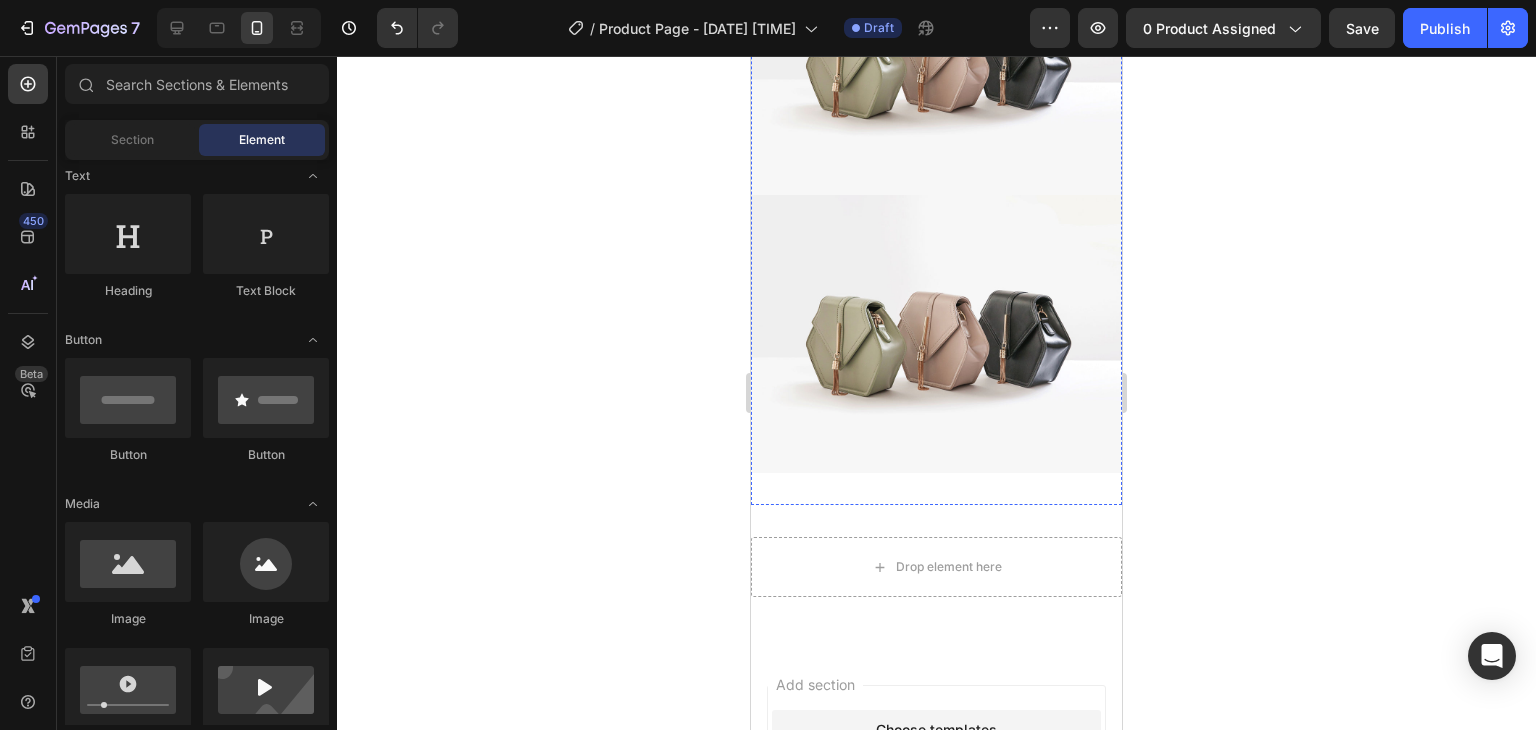 scroll, scrollTop: 1300, scrollLeft: 0, axis: vertical 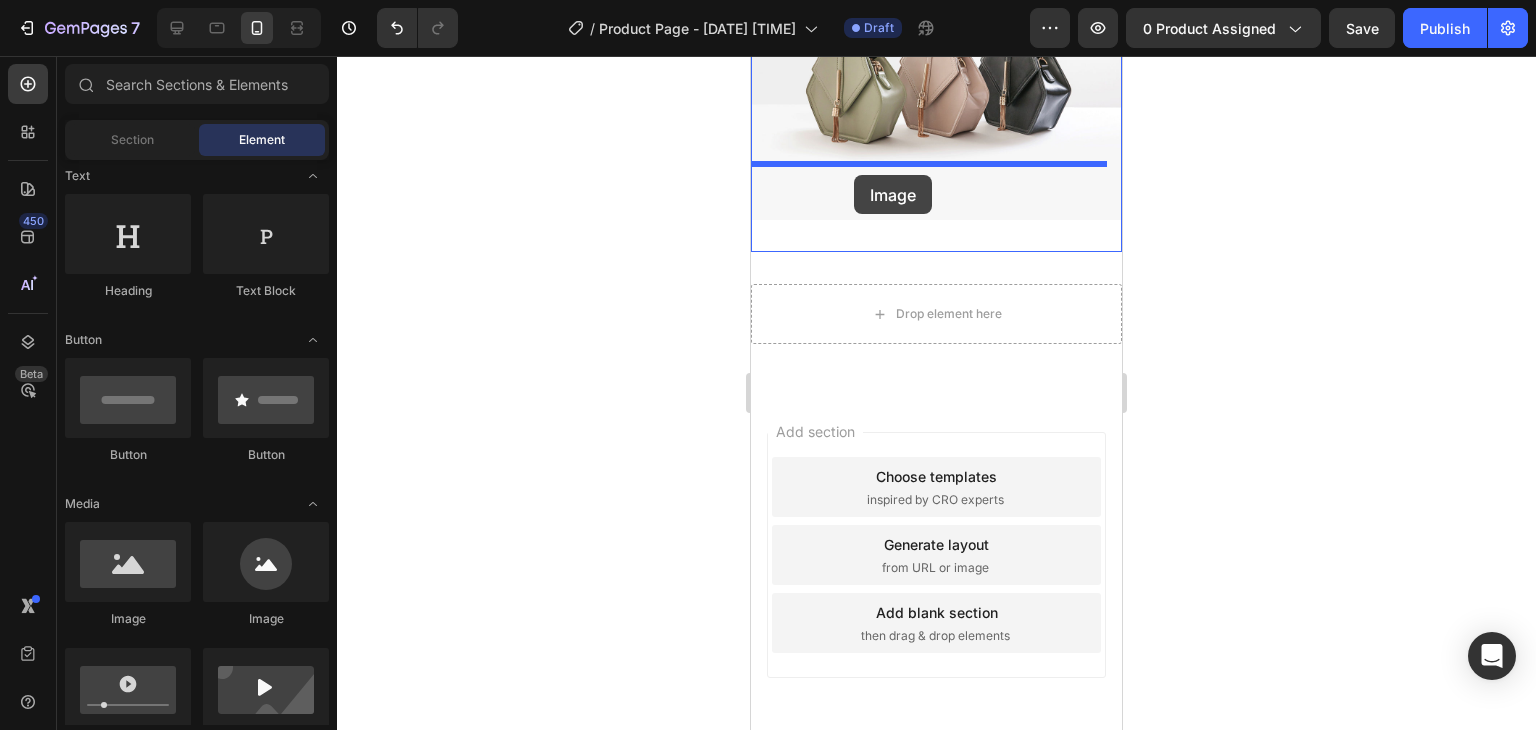 drag, startPoint x: 843, startPoint y: 633, endPoint x: 854, endPoint y: 175, distance: 458.13208 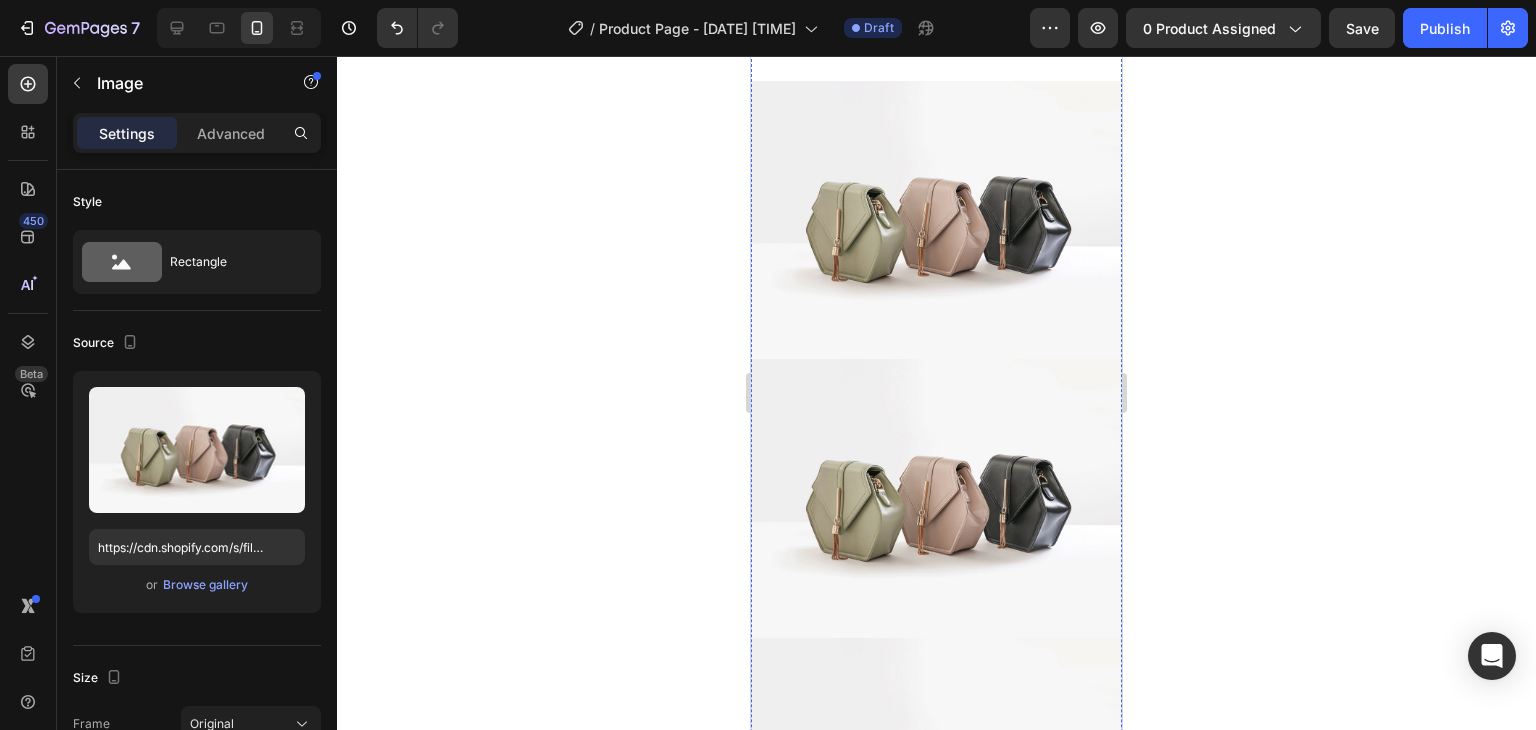 scroll, scrollTop: 0, scrollLeft: 0, axis: both 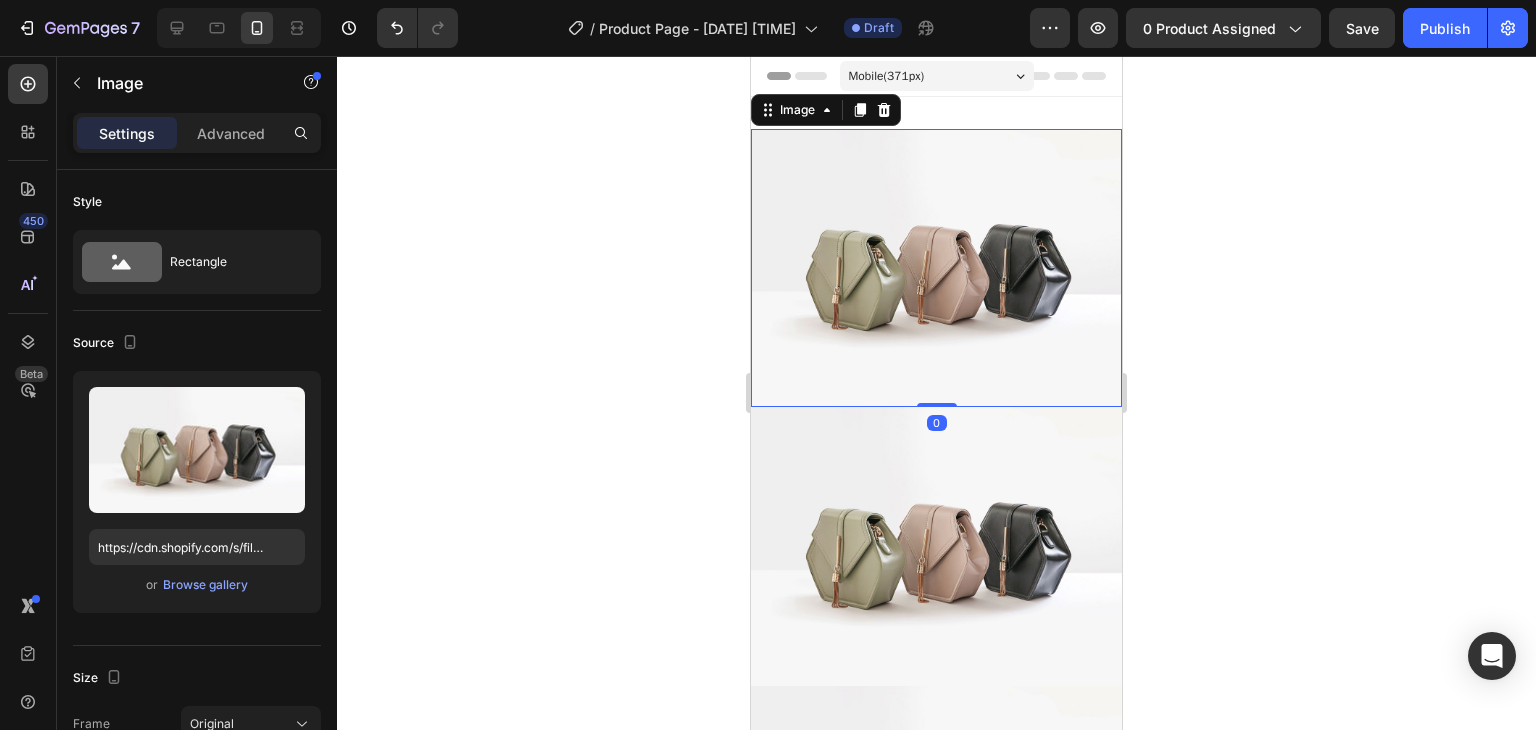 click at bounding box center (936, 268) 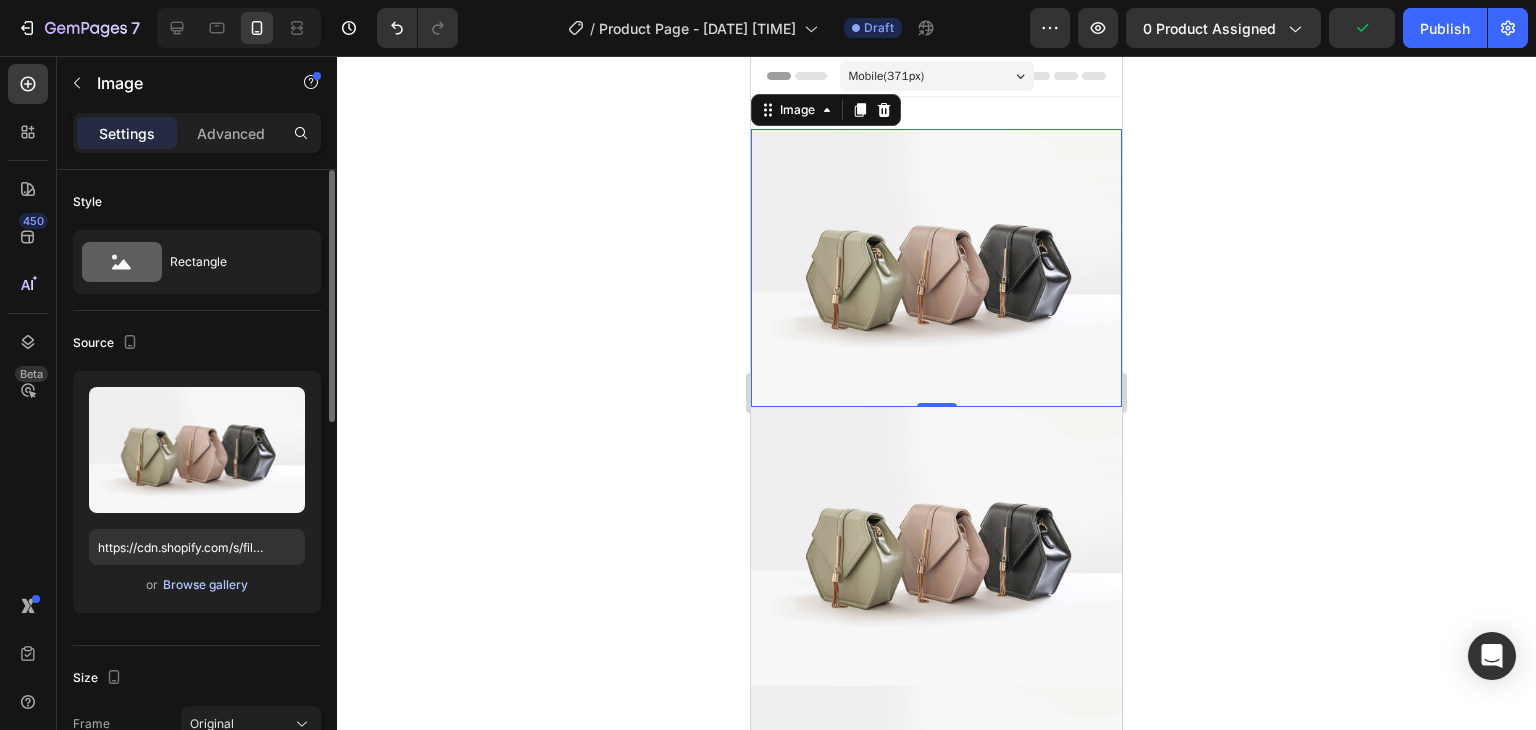click on "Browse gallery" at bounding box center [205, 585] 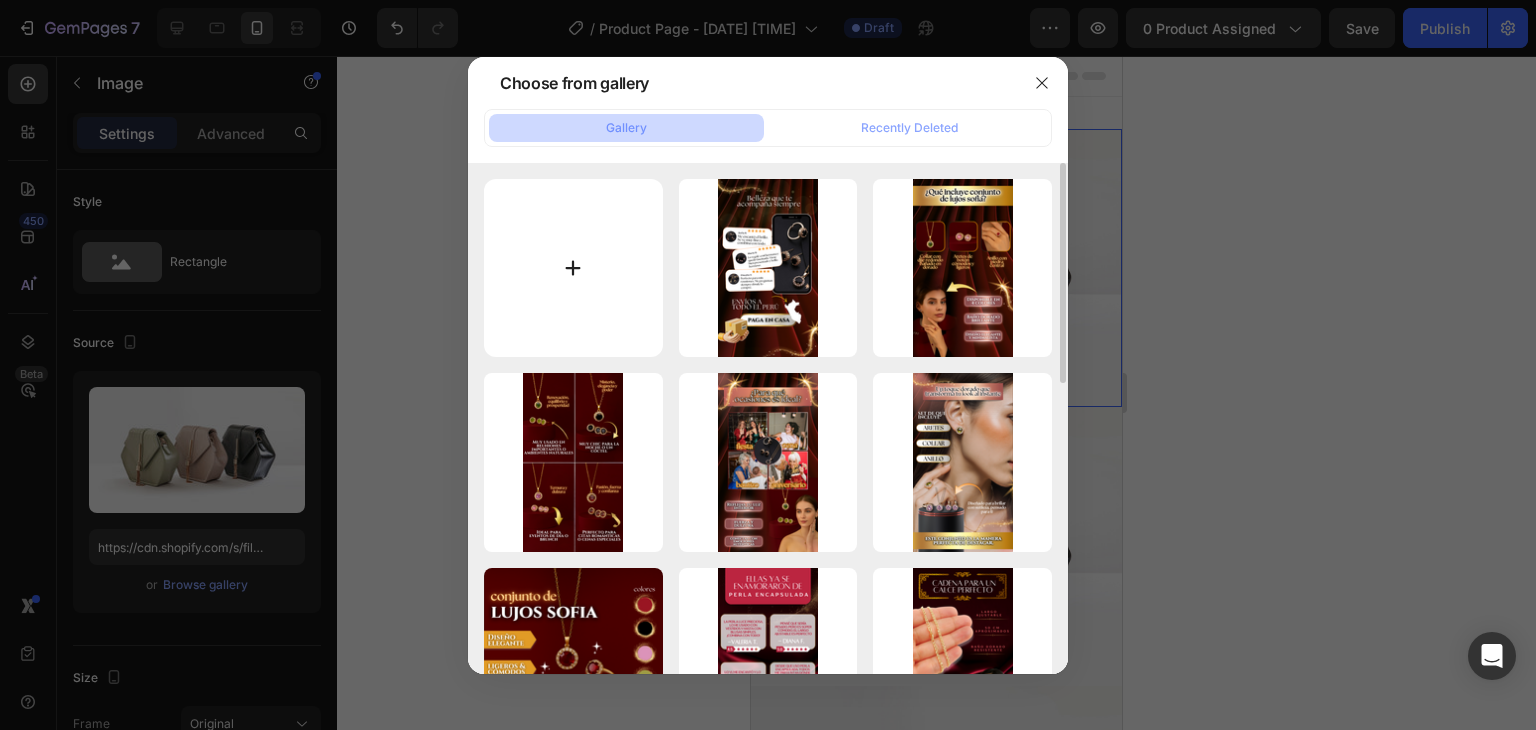 click at bounding box center [573, 268] 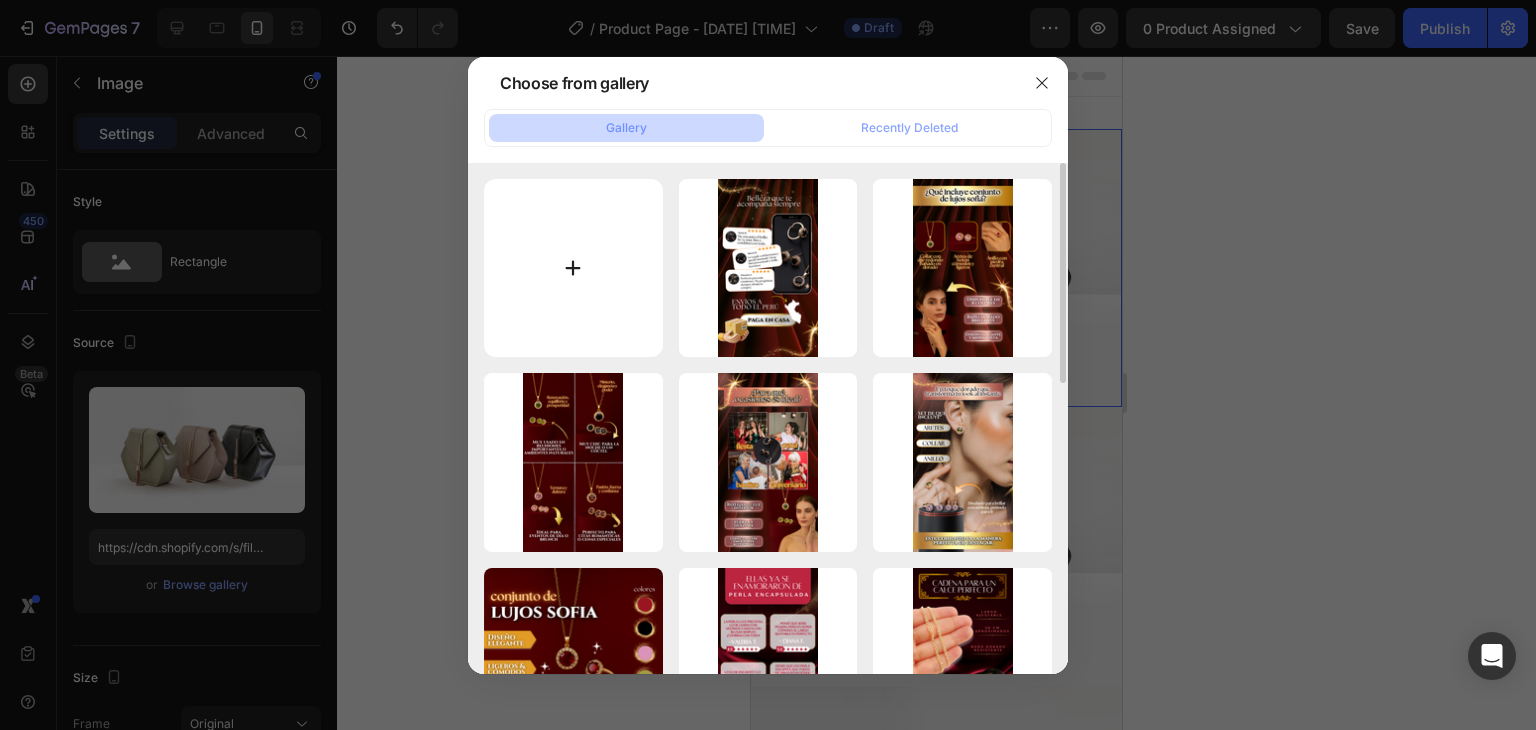 click at bounding box center [573, 268] 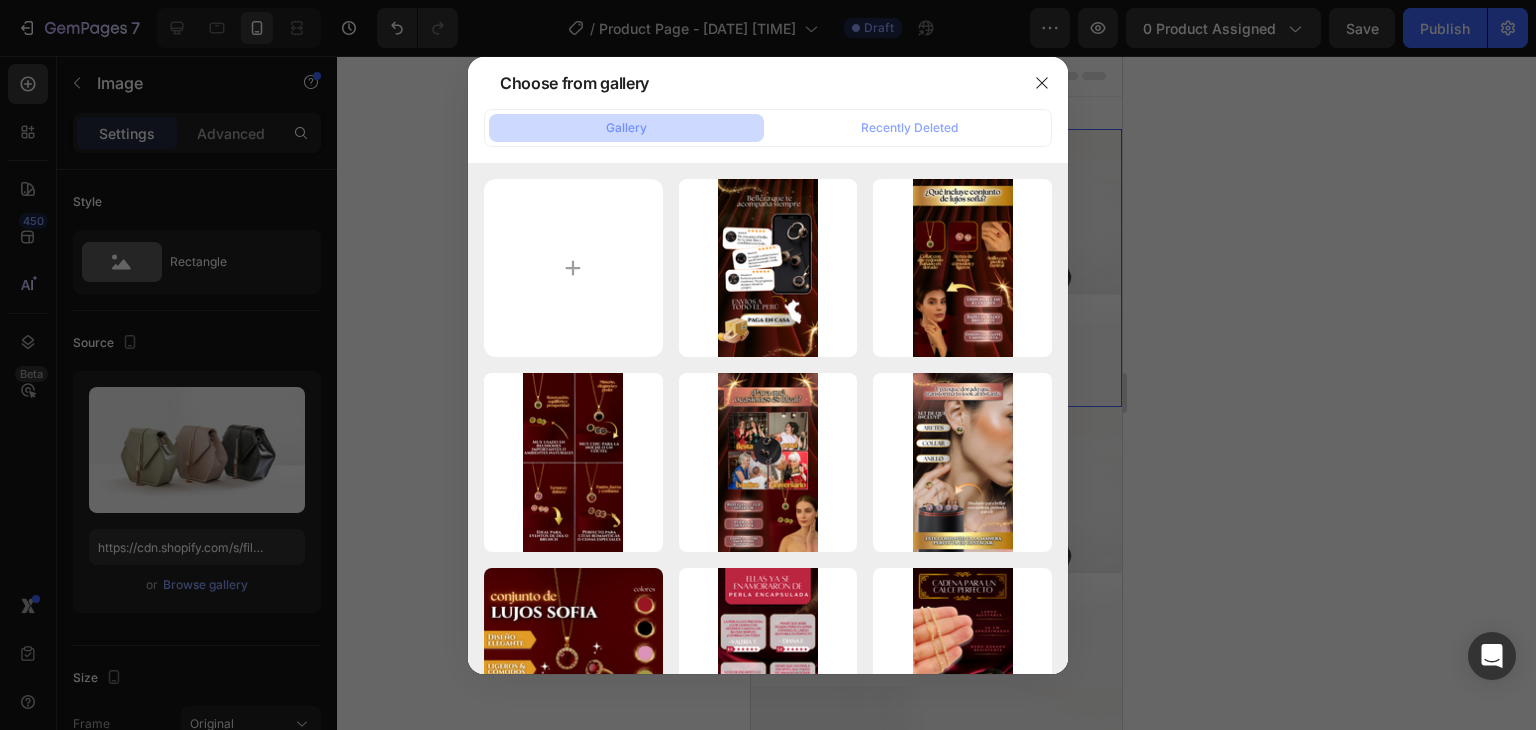 type on "C:\fakepath\WhatsApp Image 2025-08-01 at 15.35.01.jpeg" 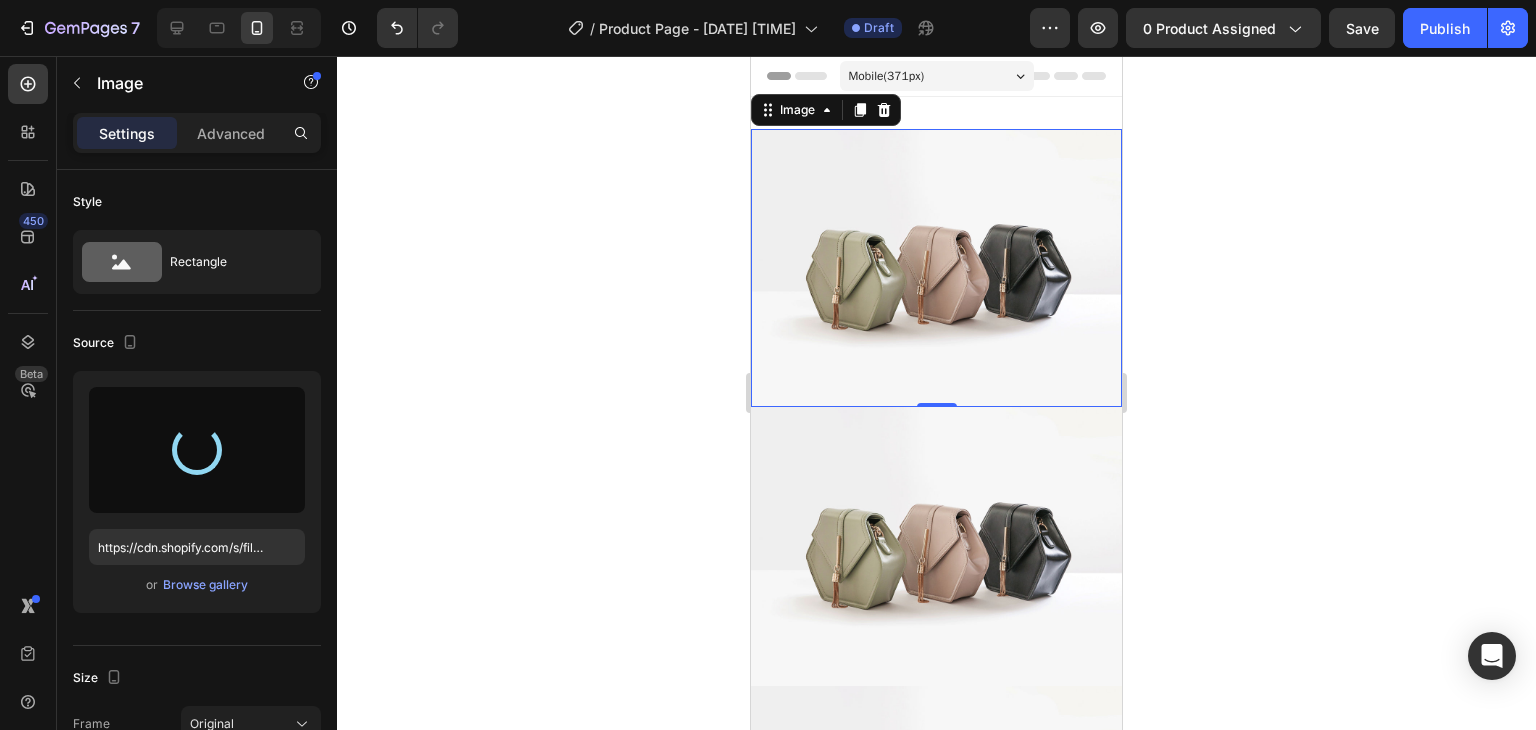 type on "https://cdn.shopify.com/s/files/1/0674/2012/7404/files/gempages_561566258789614677-9ec80b58-4f3e-4d2b-af72-499dd0a90ed7.jpg" 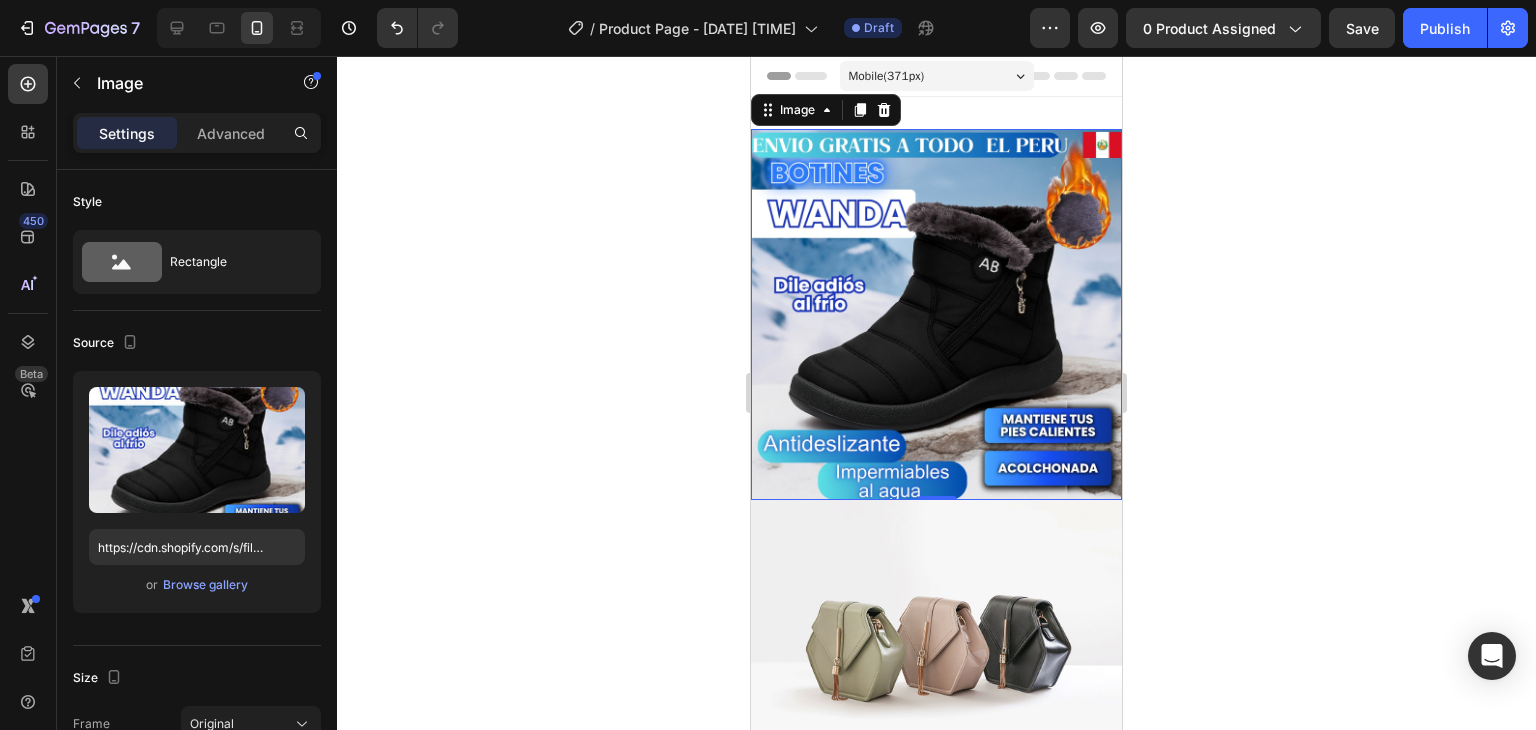 click 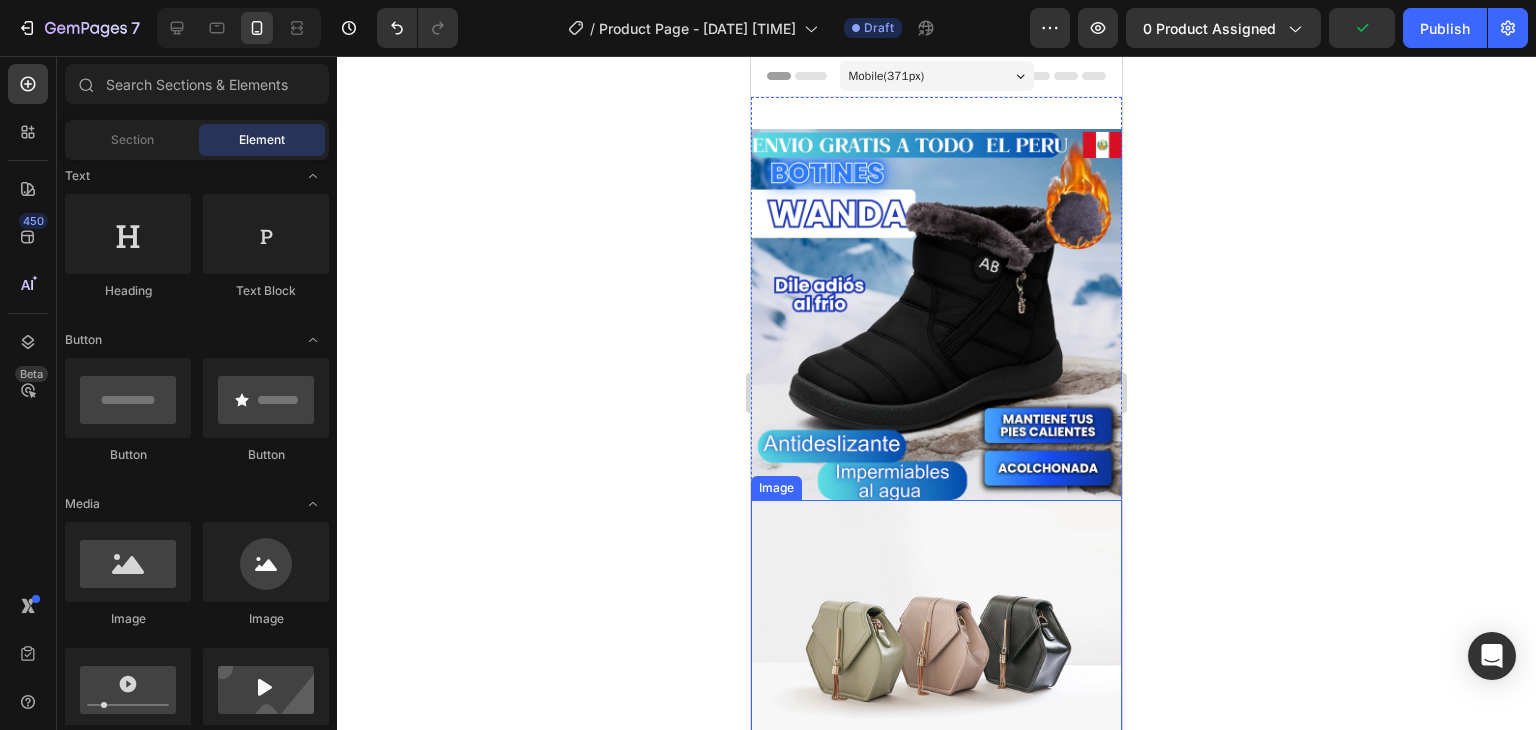click at bounding box center (936, 639) 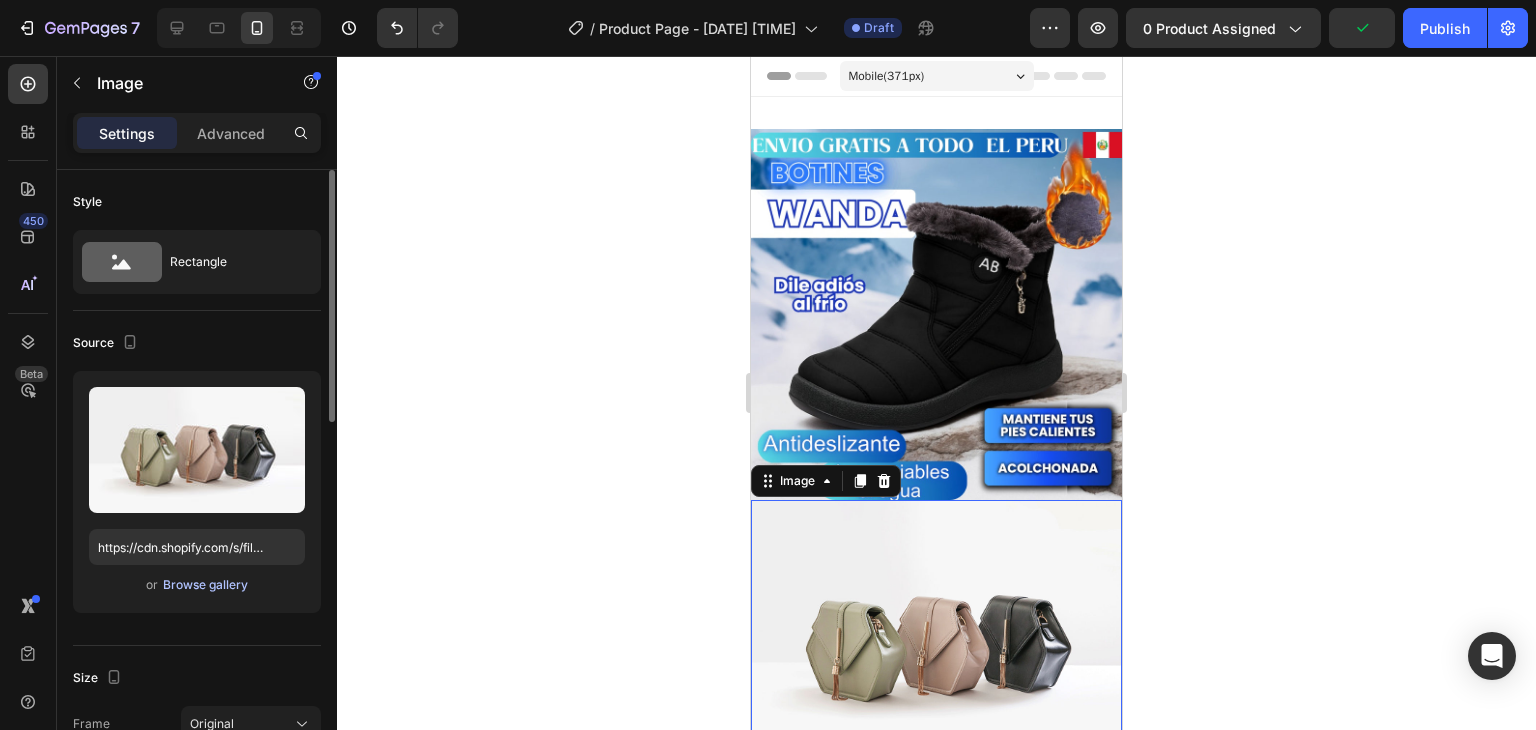 click on "Browse gallery" at bounding box center [205, 585] 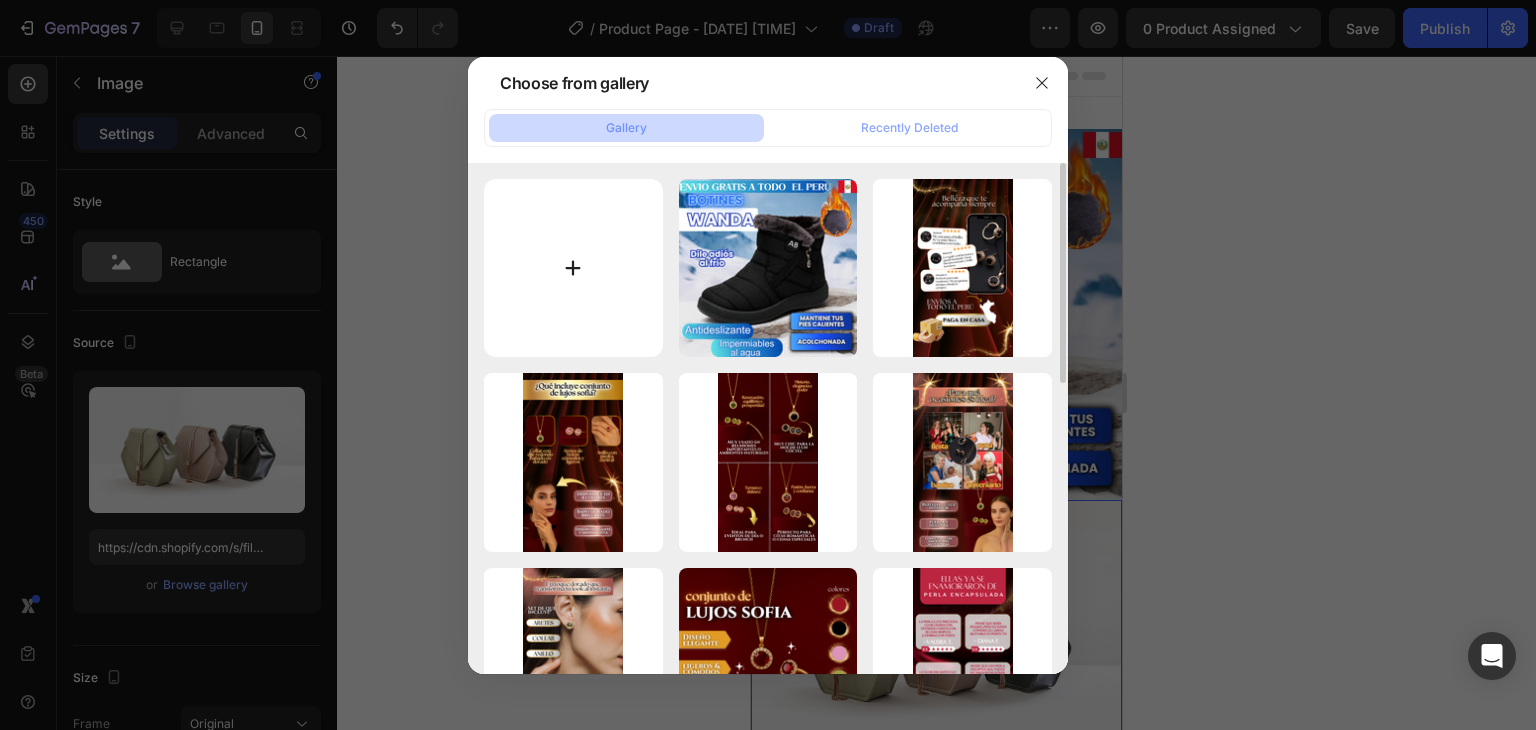 click at bounding box center (573, 268) 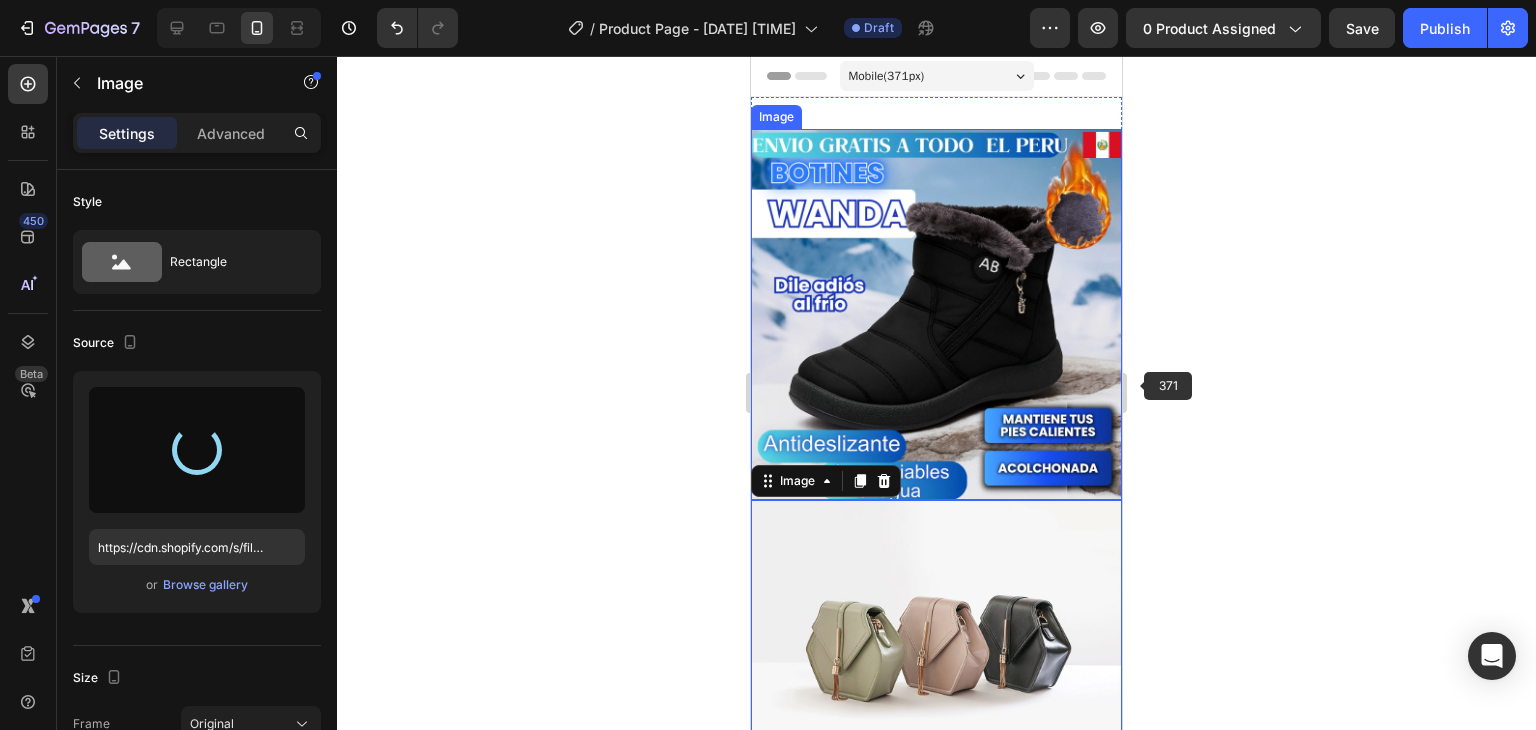 type on "https://cdn.shopify.com/s/files/1/0674/2012/7404/files/gempages_561566258789614677-ccdb806a-a013-44cc-965f-1592d12c73c4.png" 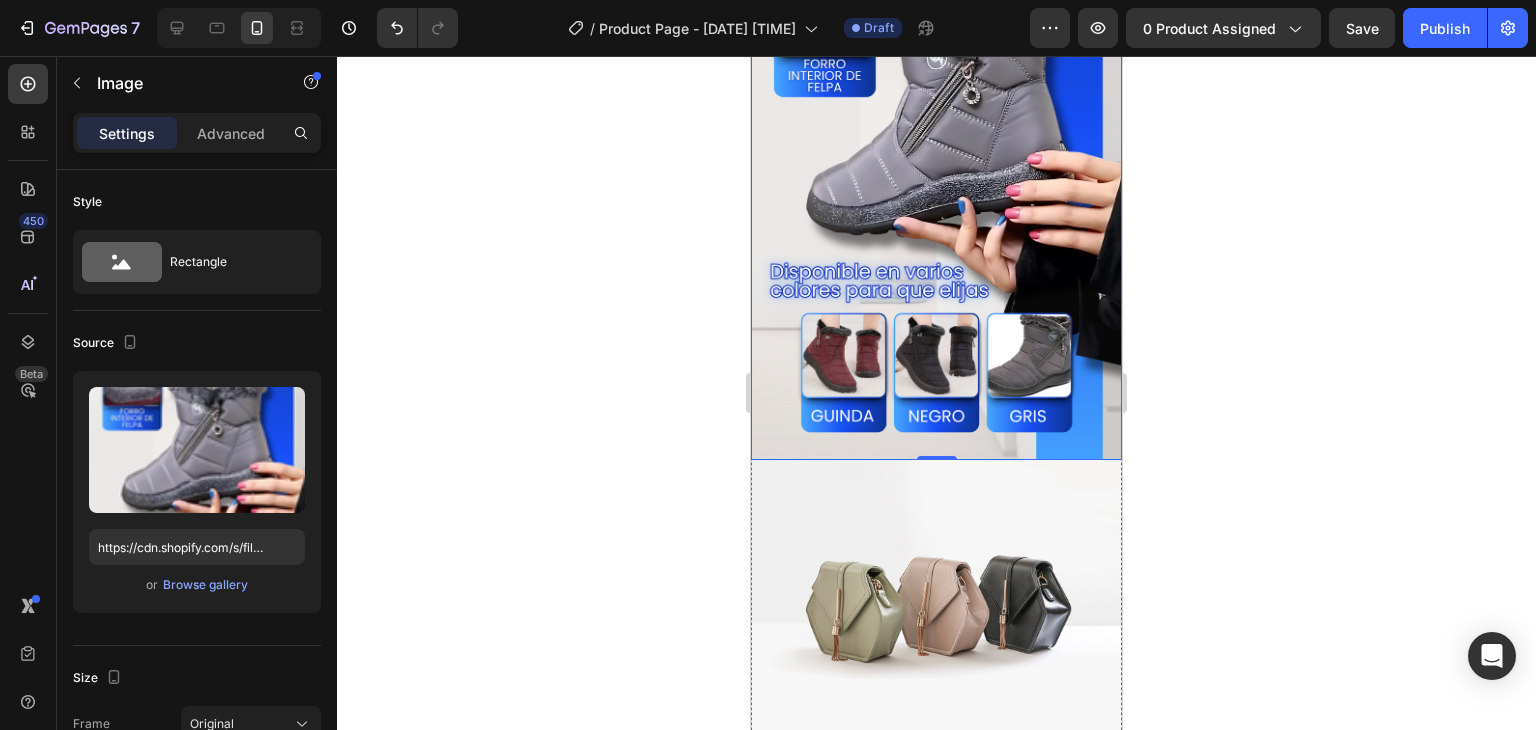 scroll, scrollTop: 700, scrollLeft: 0, axis: vertical 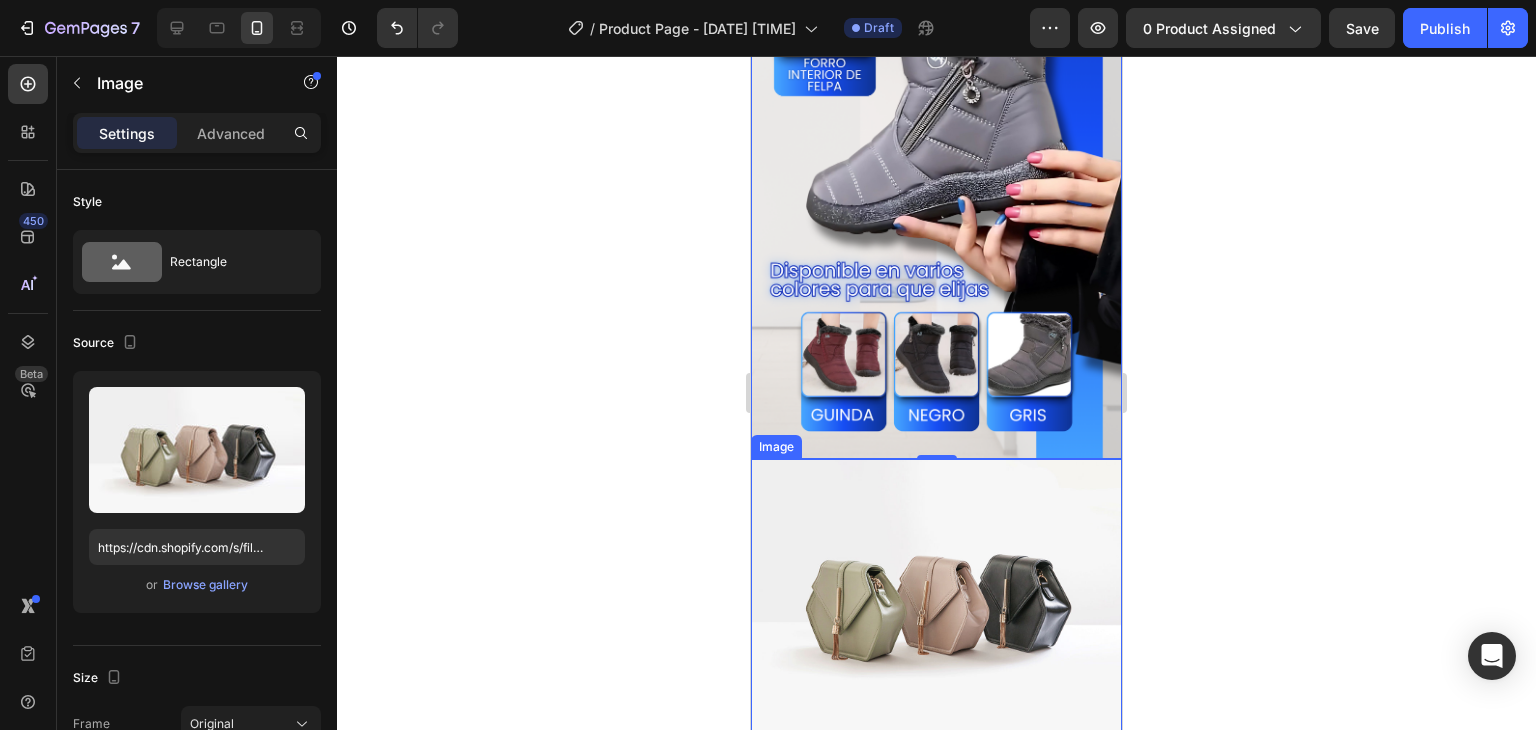 click at bounding box center (936, 598) 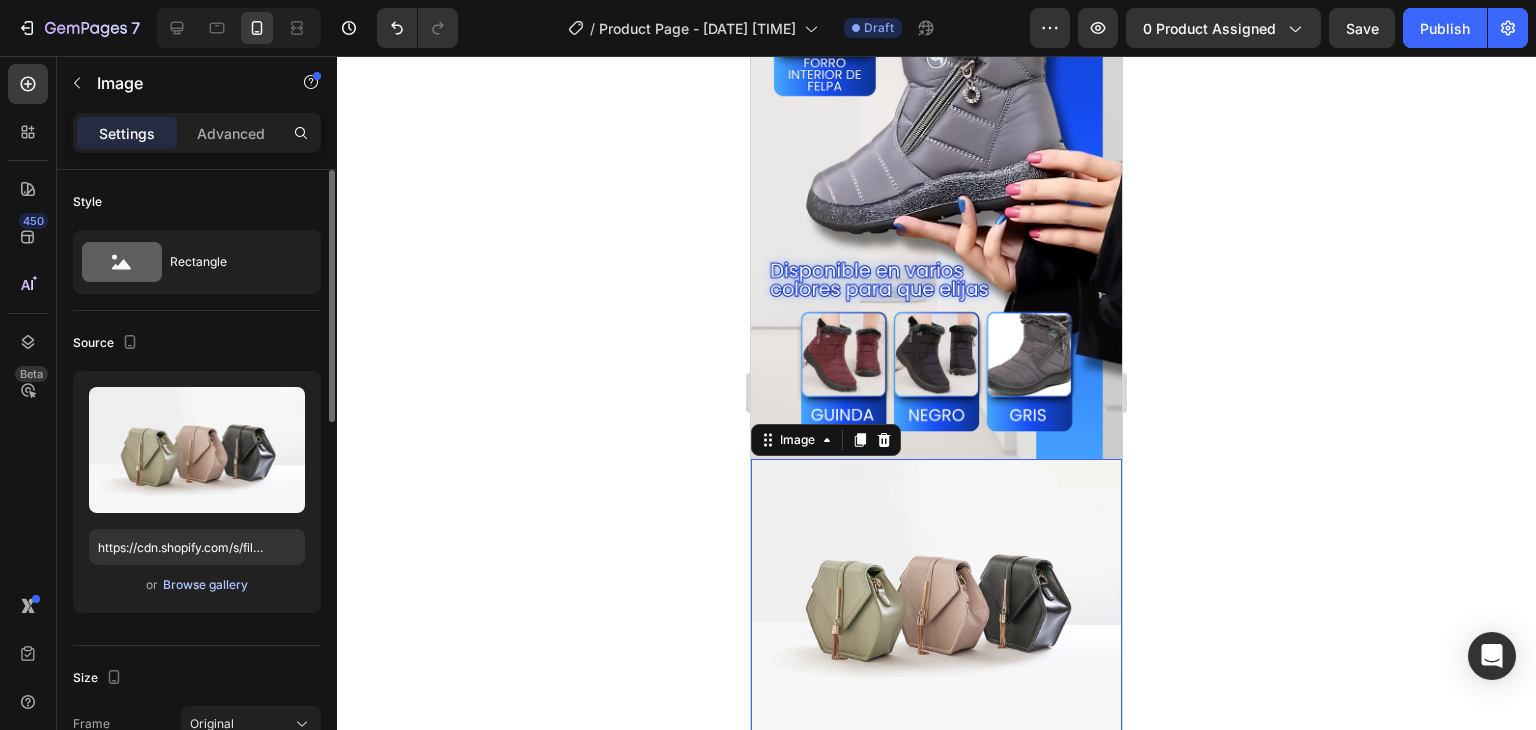 click on "Browse gallery" at bounding box center (205, 585) 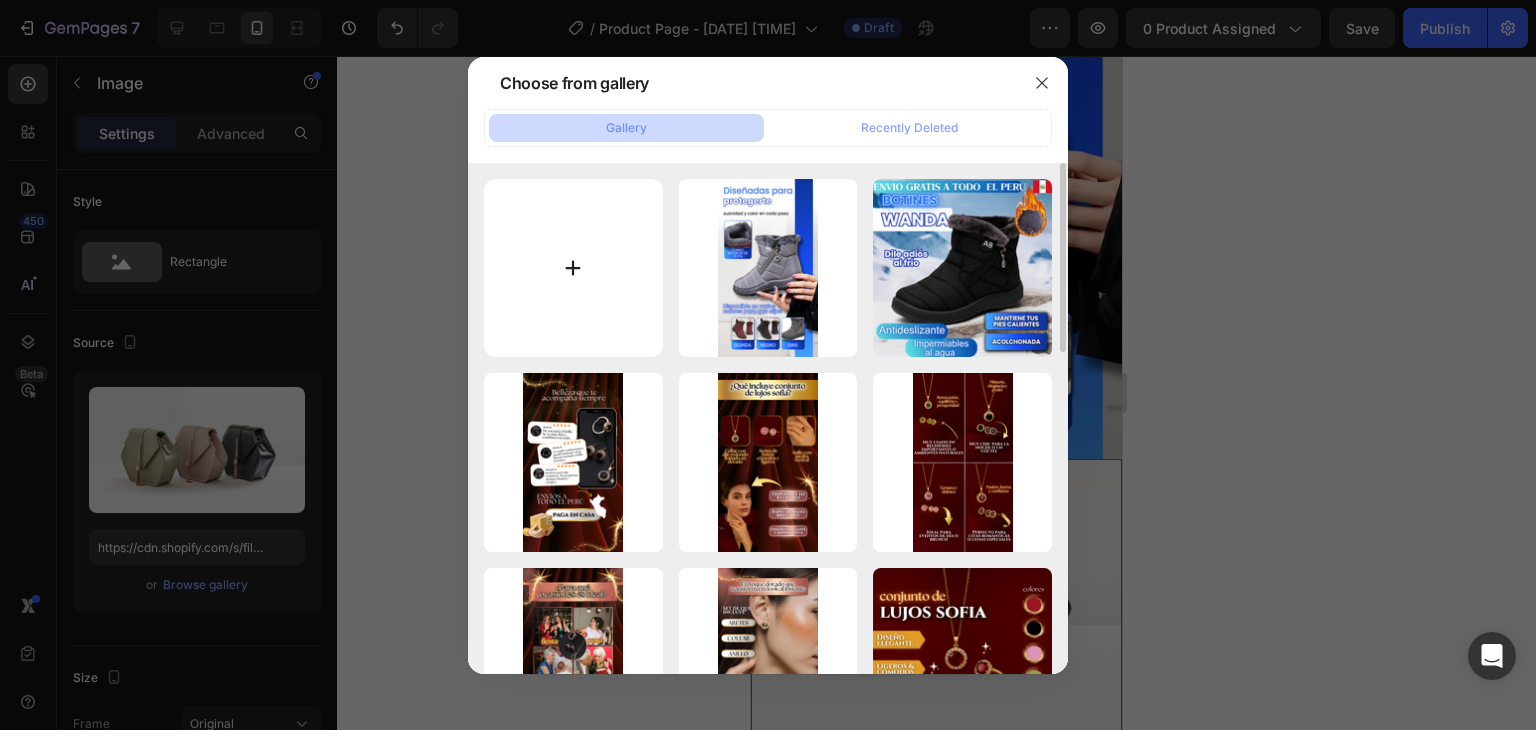 click at bounding box center [573, 268] 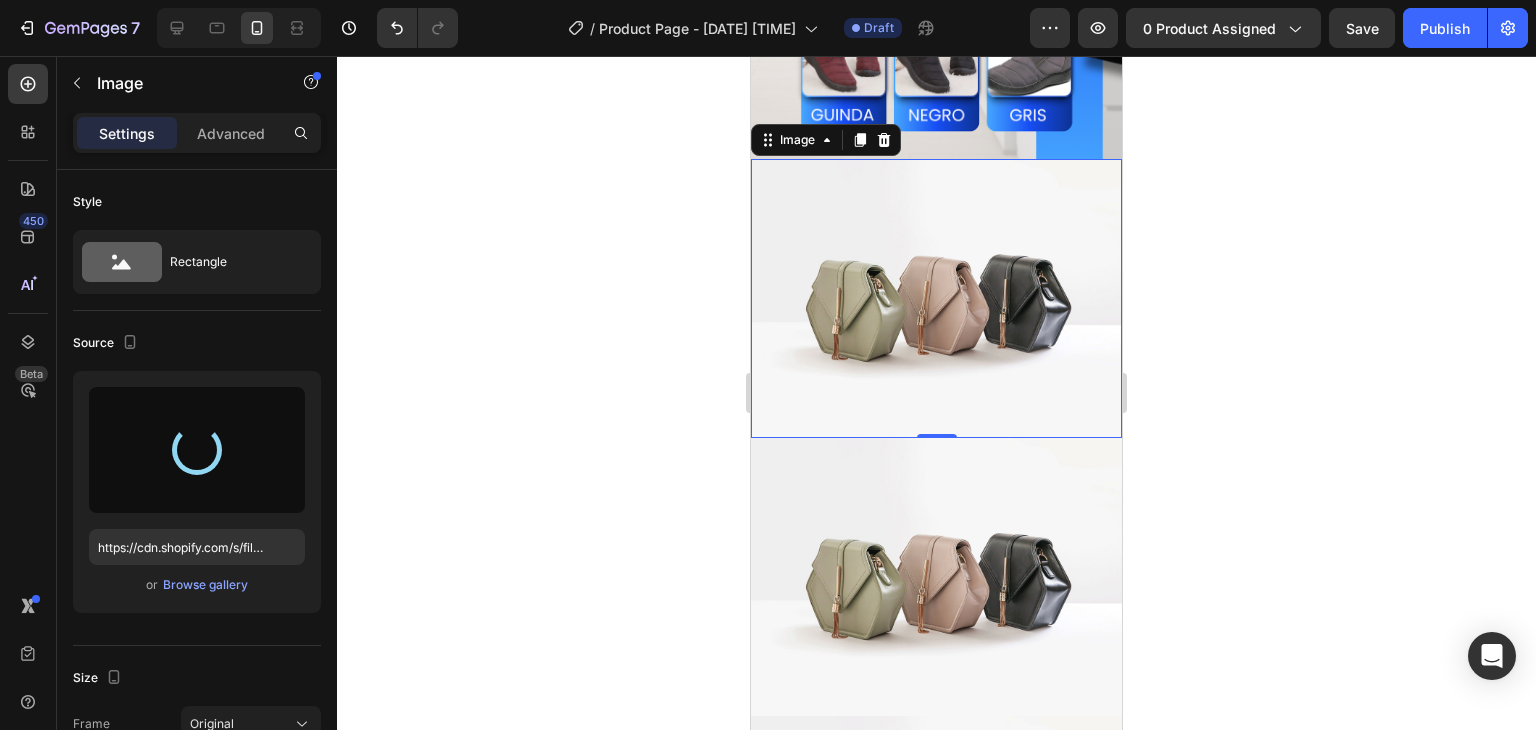 type on "https://cdn.shopify.com/s/files/1/0674/2012/7404/files/gempages_561566258789614677-b8c8dd45-16dd-4114-9f2b-55f65357dc7d.png" 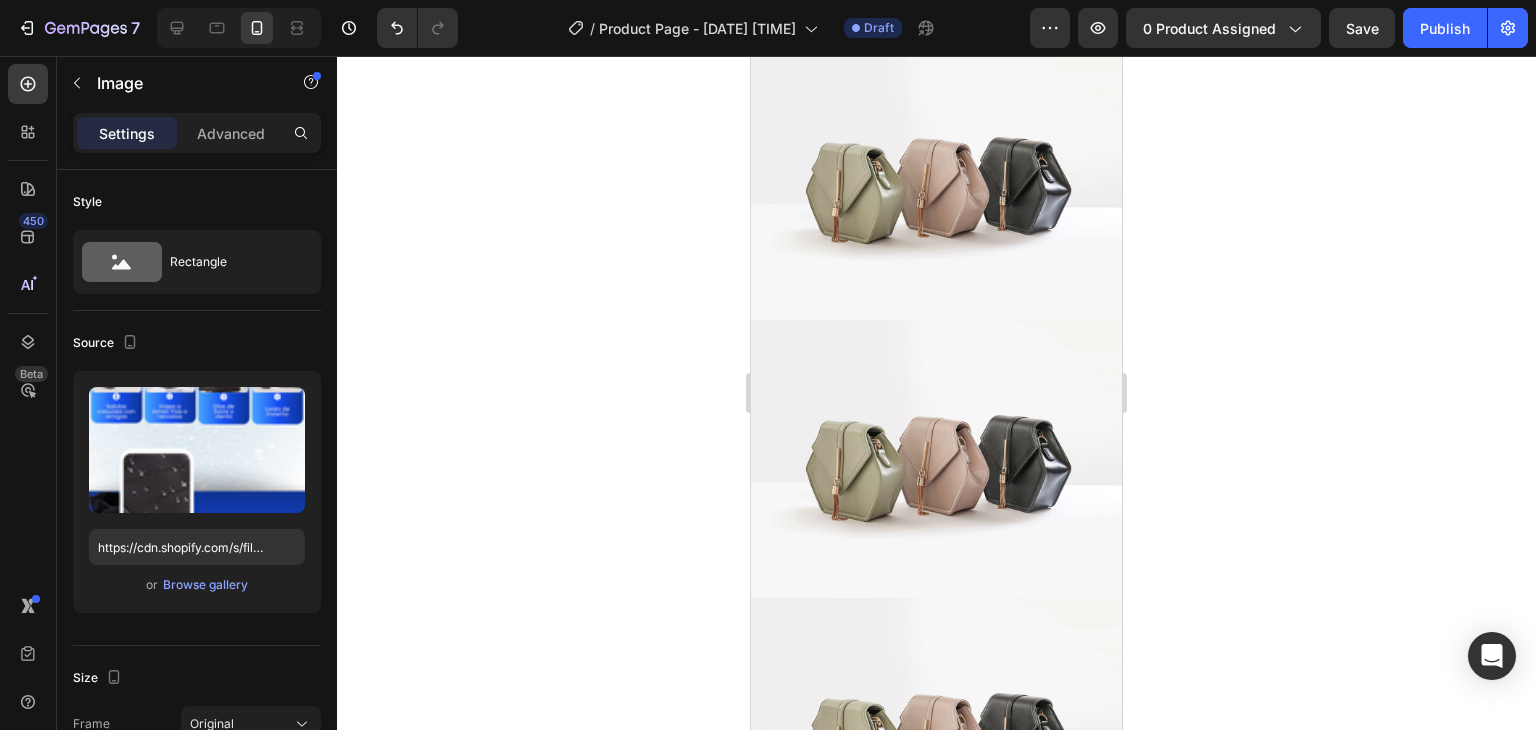 scroll, scrollTop: 1400, scrollLeft: 0, axis: vertical 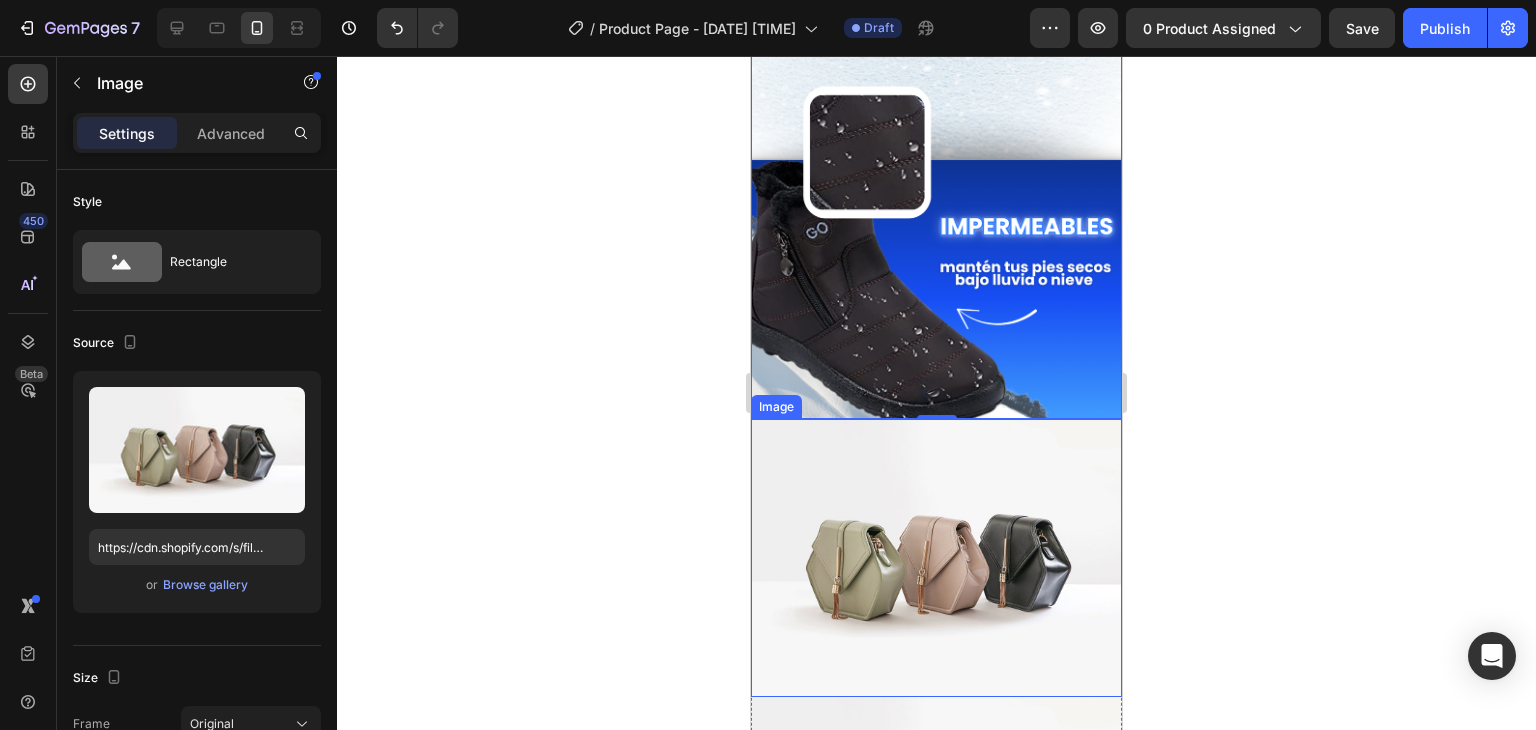 click at bounding box center (936, 558) 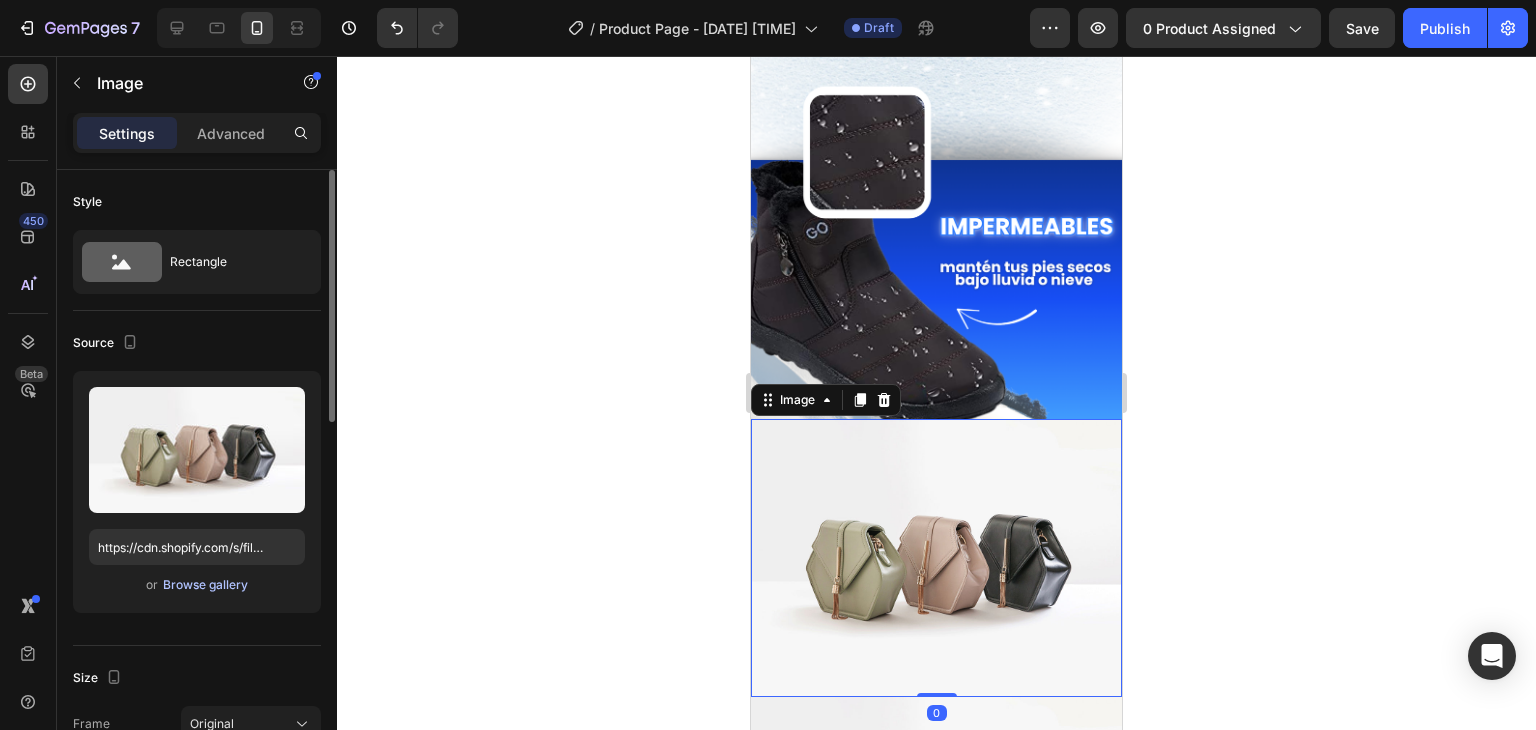 click on "Browse gallery" at bounding box center [205, 585] 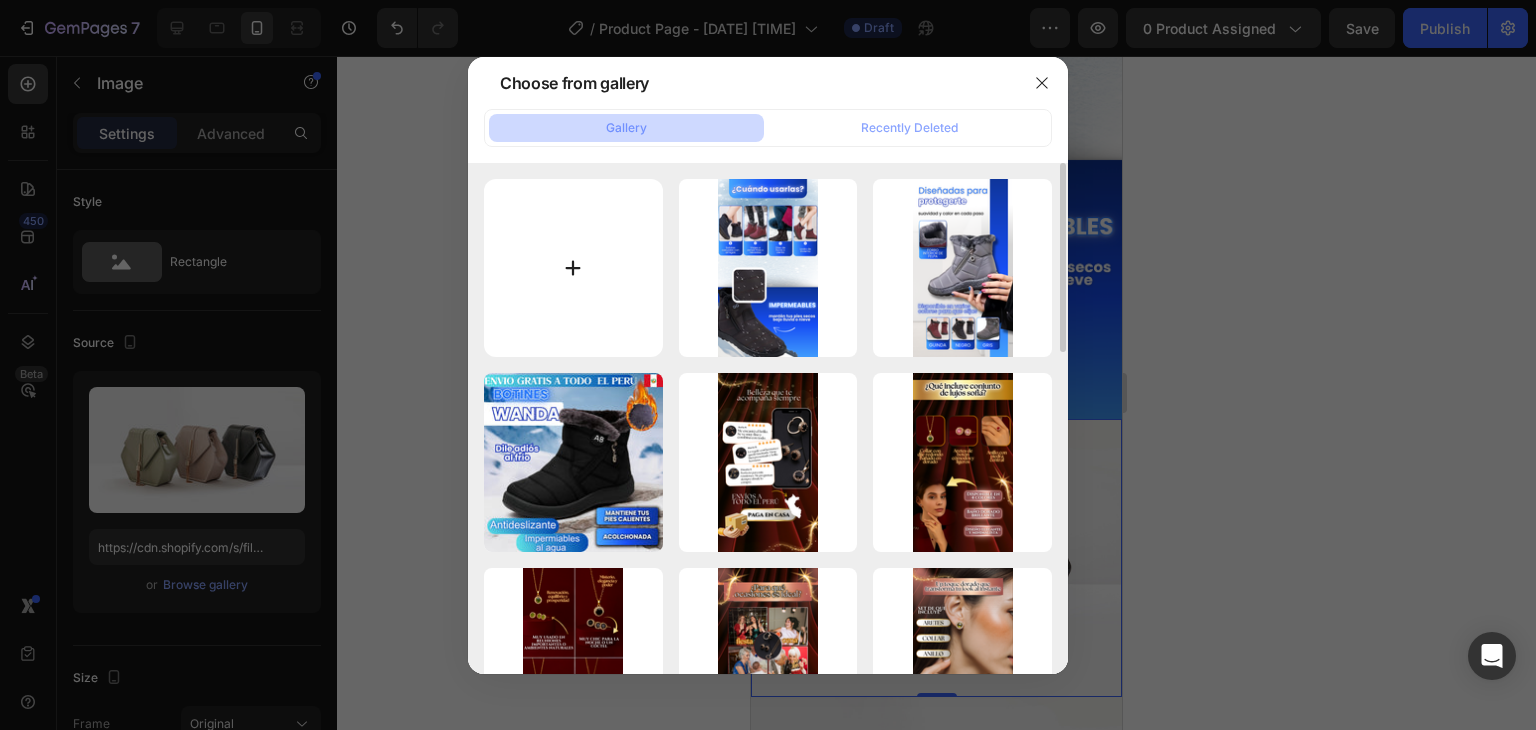 click at bounding box center (573, 268) 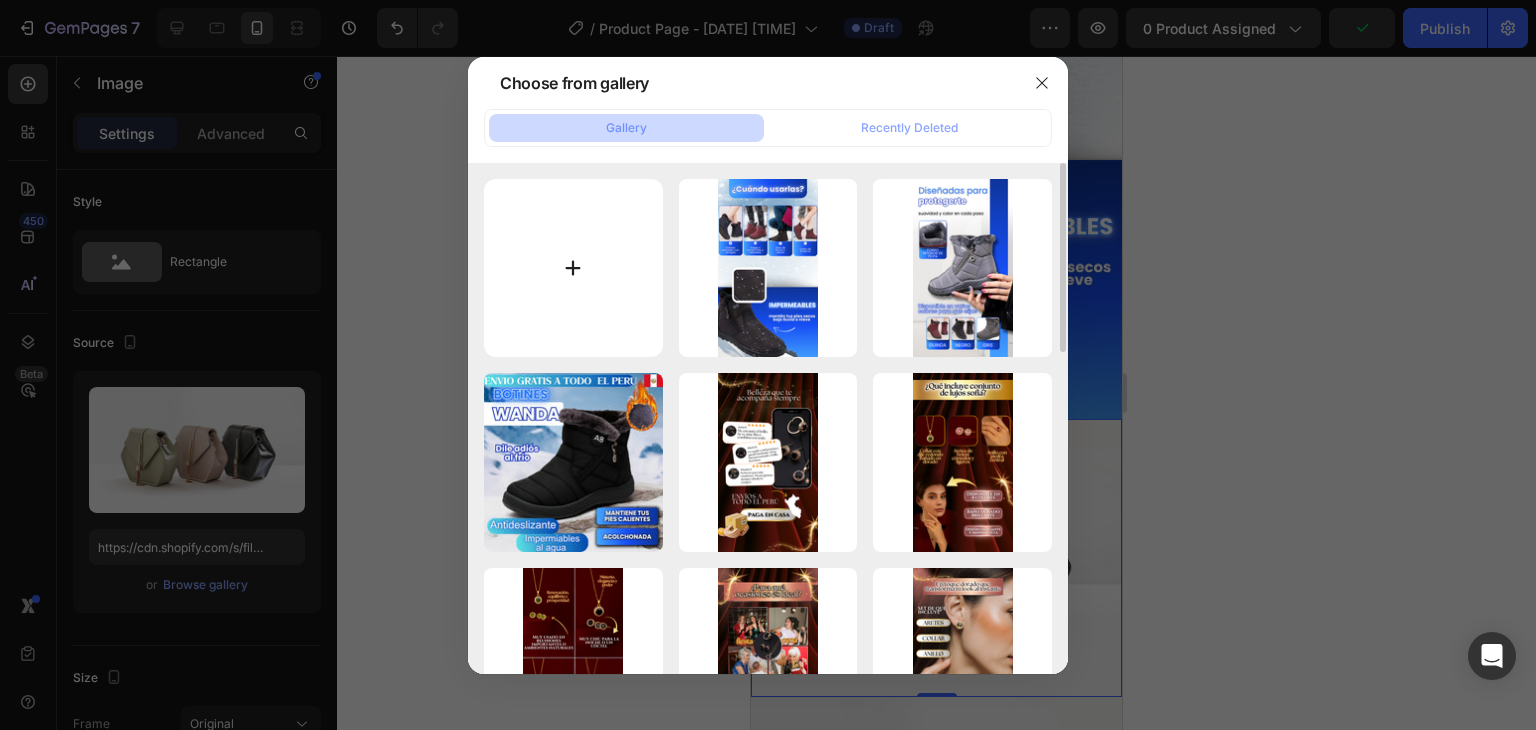 type on "C:\fakepath\WANDA 3.png" 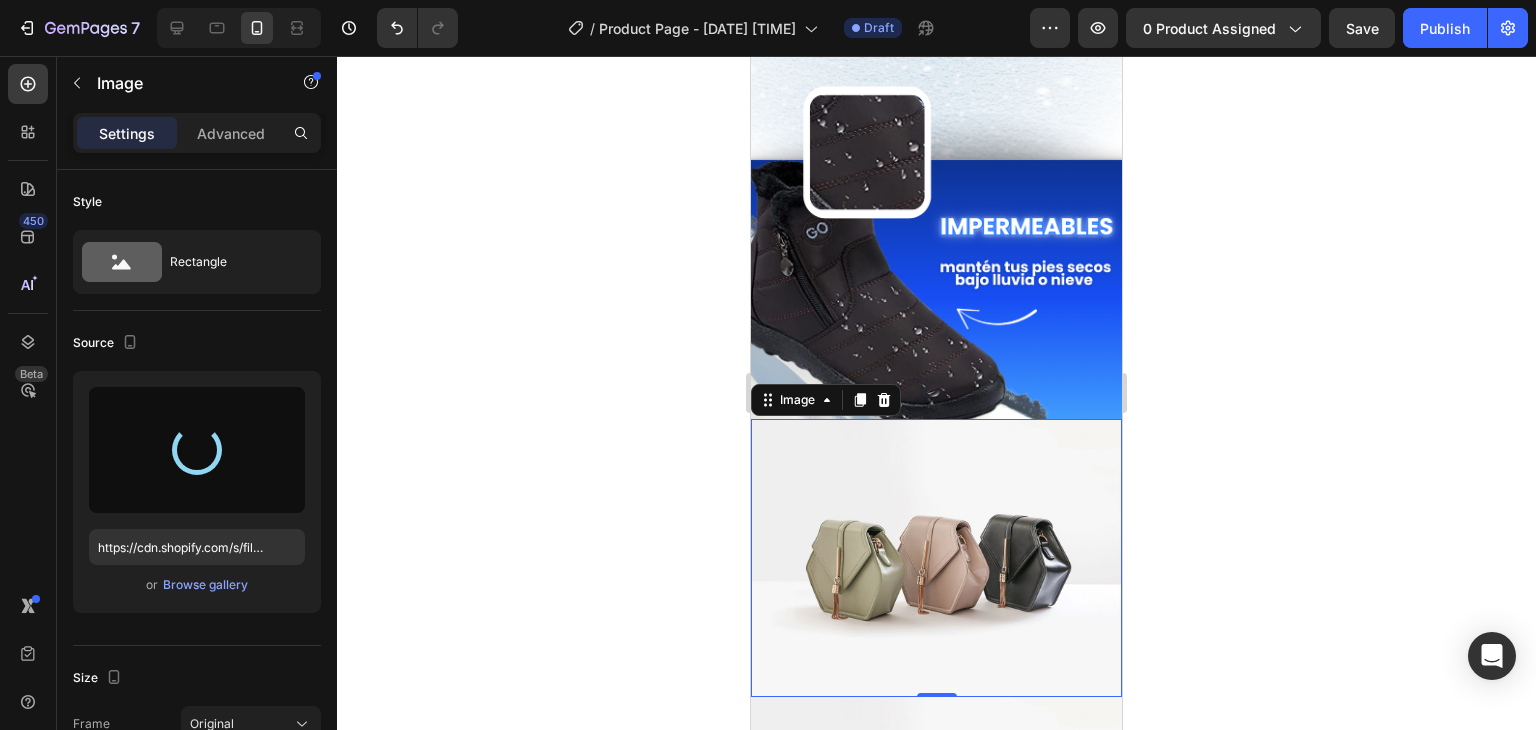 type on "https://cdn.shopify.com/s/files/1/0674/2012/7404/files/gempages_561566258789614677-231ad065-ac57-4180-ab48-b83f92952c1b.png" 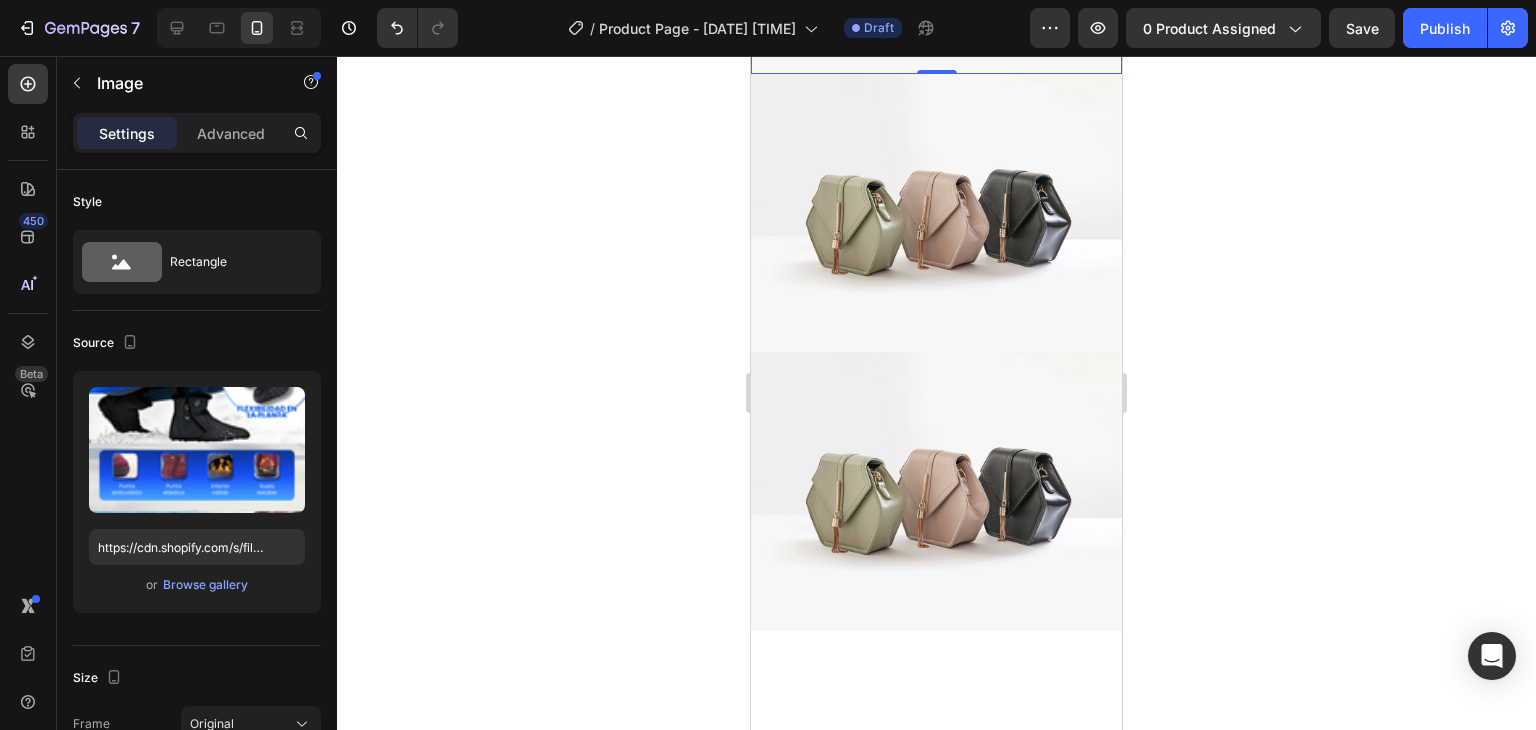 scroll, scrollTop: 2100, scrollLeft: 0, axis: vertical 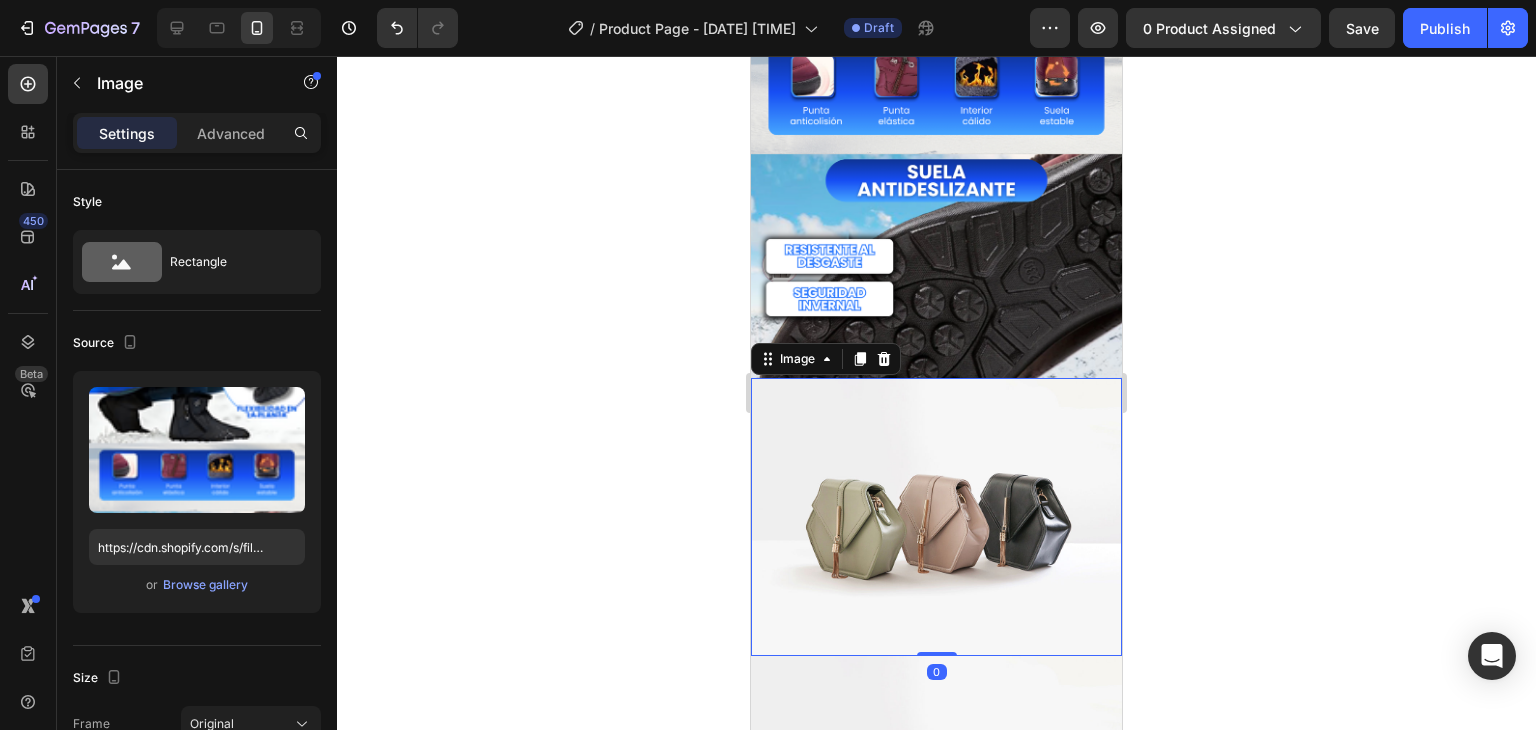 click at bounding box center [936, 517] 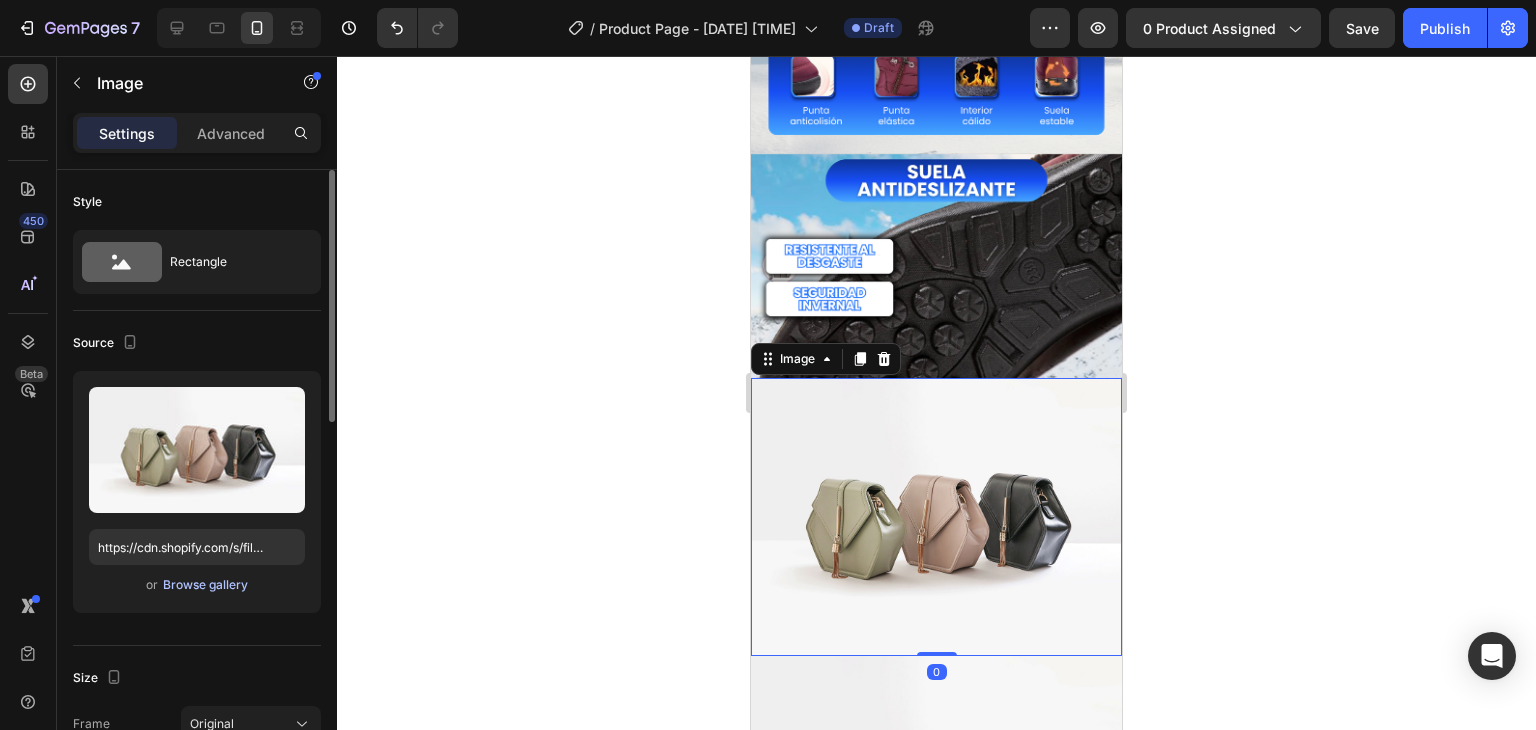 click on "Browse gallery" at bounding box center (205, 585) 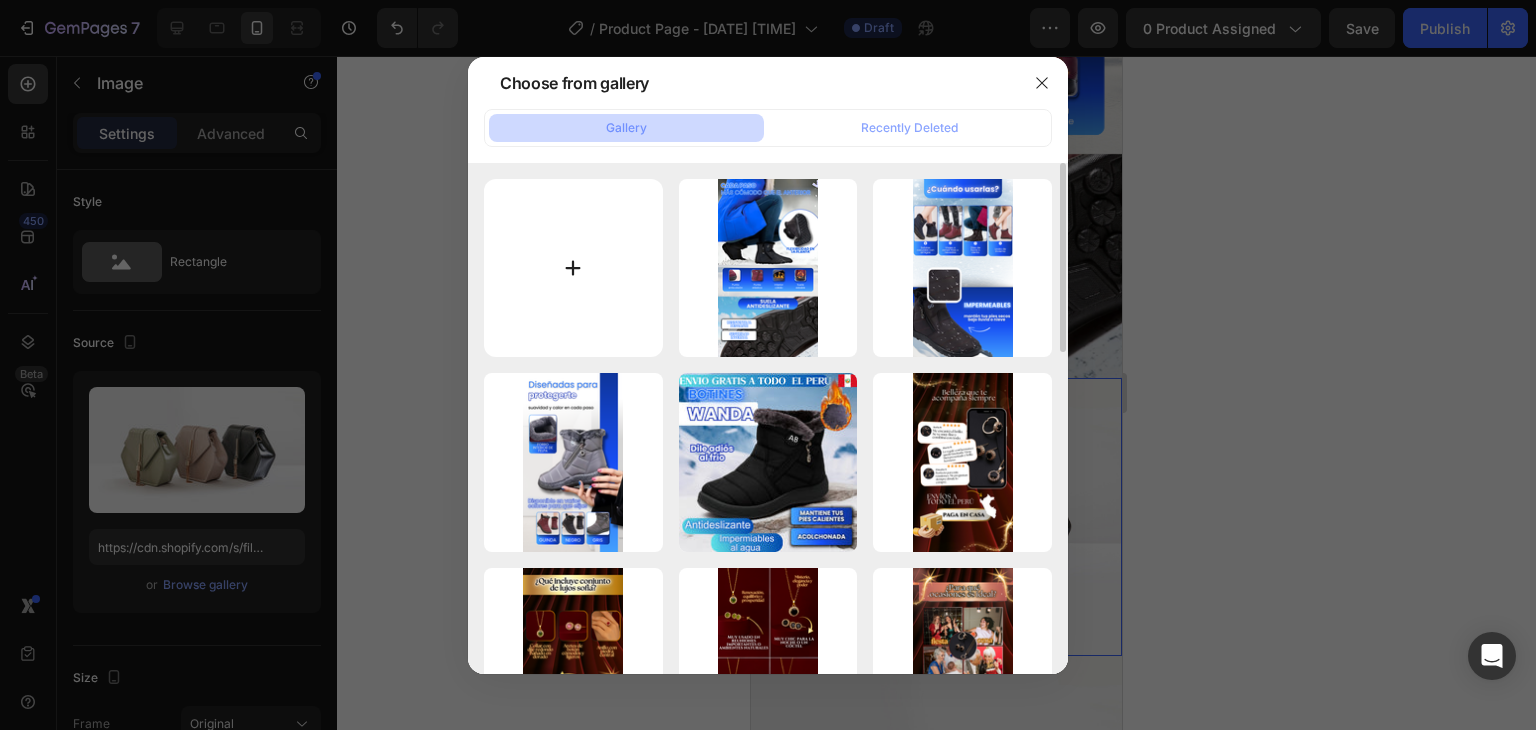 click at bounding box center [573, 268] 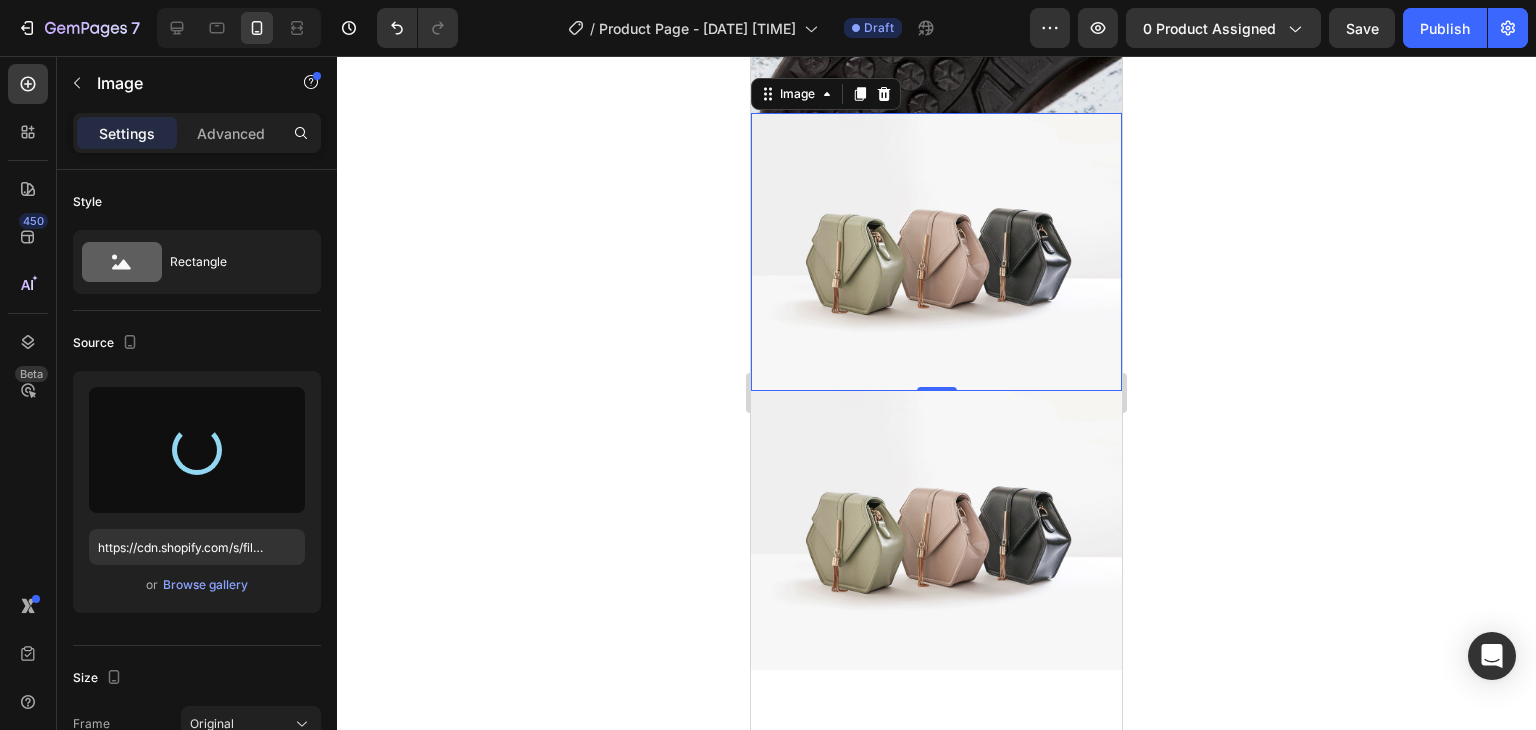 type on "https://cdn.shopify.com/s/files/1/0674/2012/7404/files/gempages_561566258789614677-27606495-bfa0-47f2-b5dd-d9a36a4ecd3b.png" 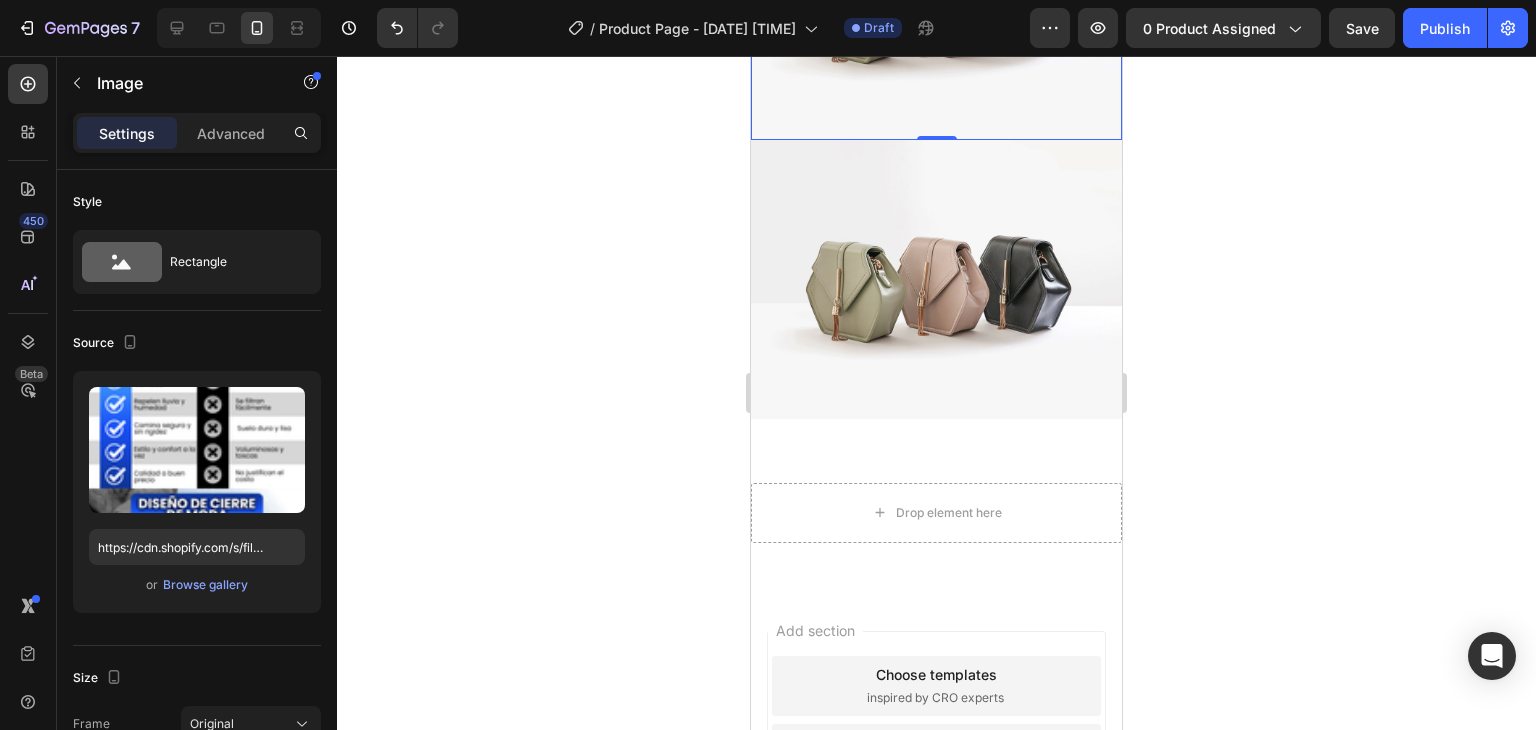 scroll, scrollTop: 2700, scrollLeft: 0, axis: vertical 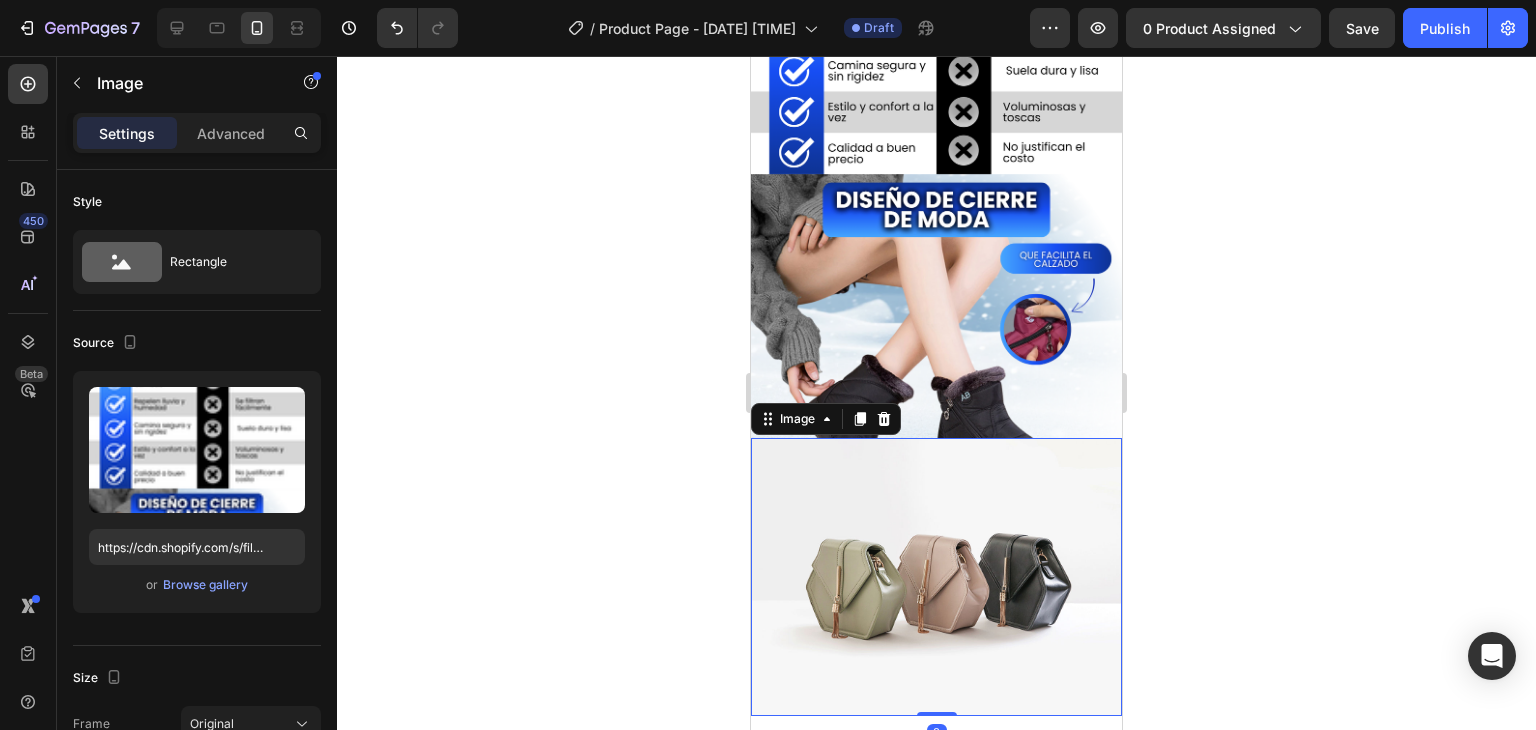 click at bounding box center (936, 577) 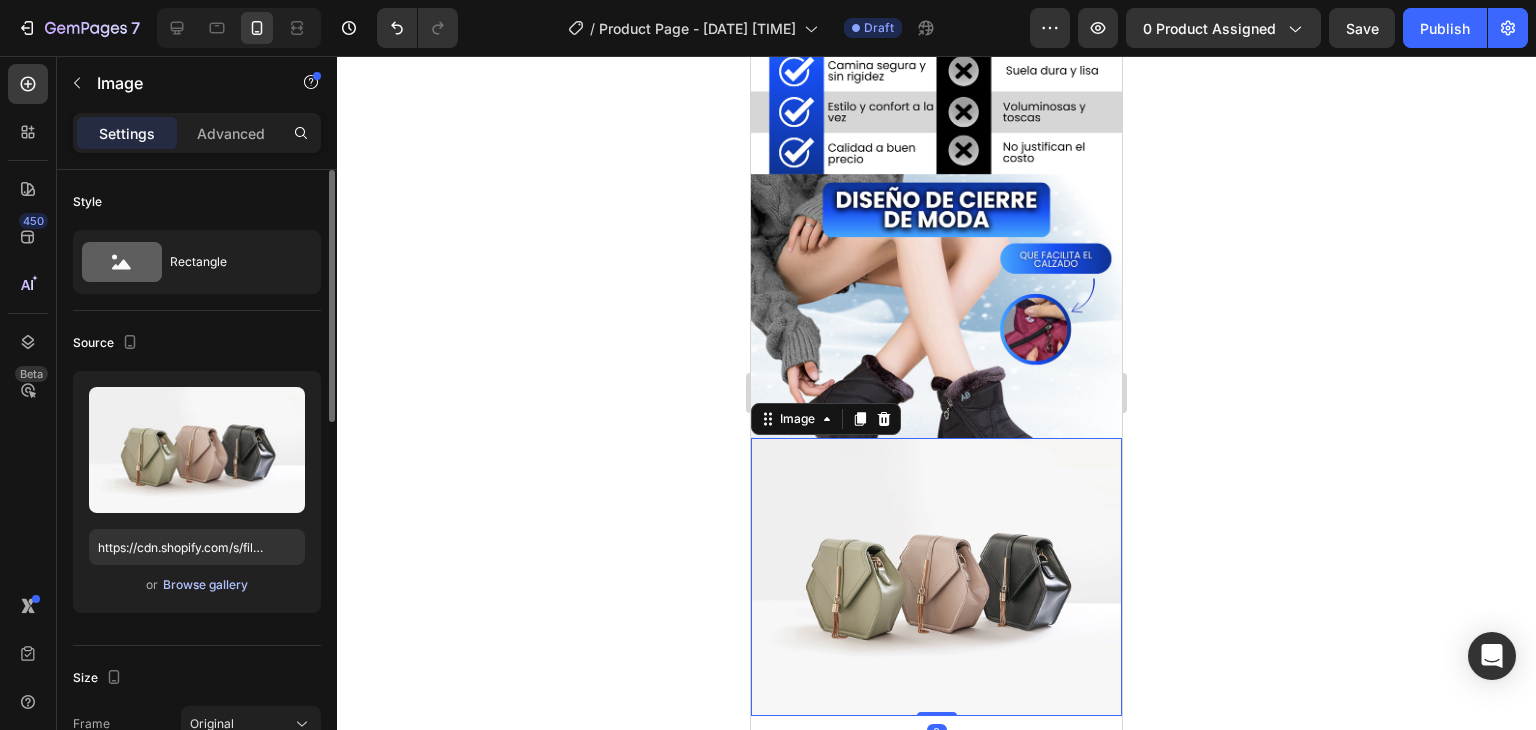 click on "Browse gallery" at bounding box center (205, 585) 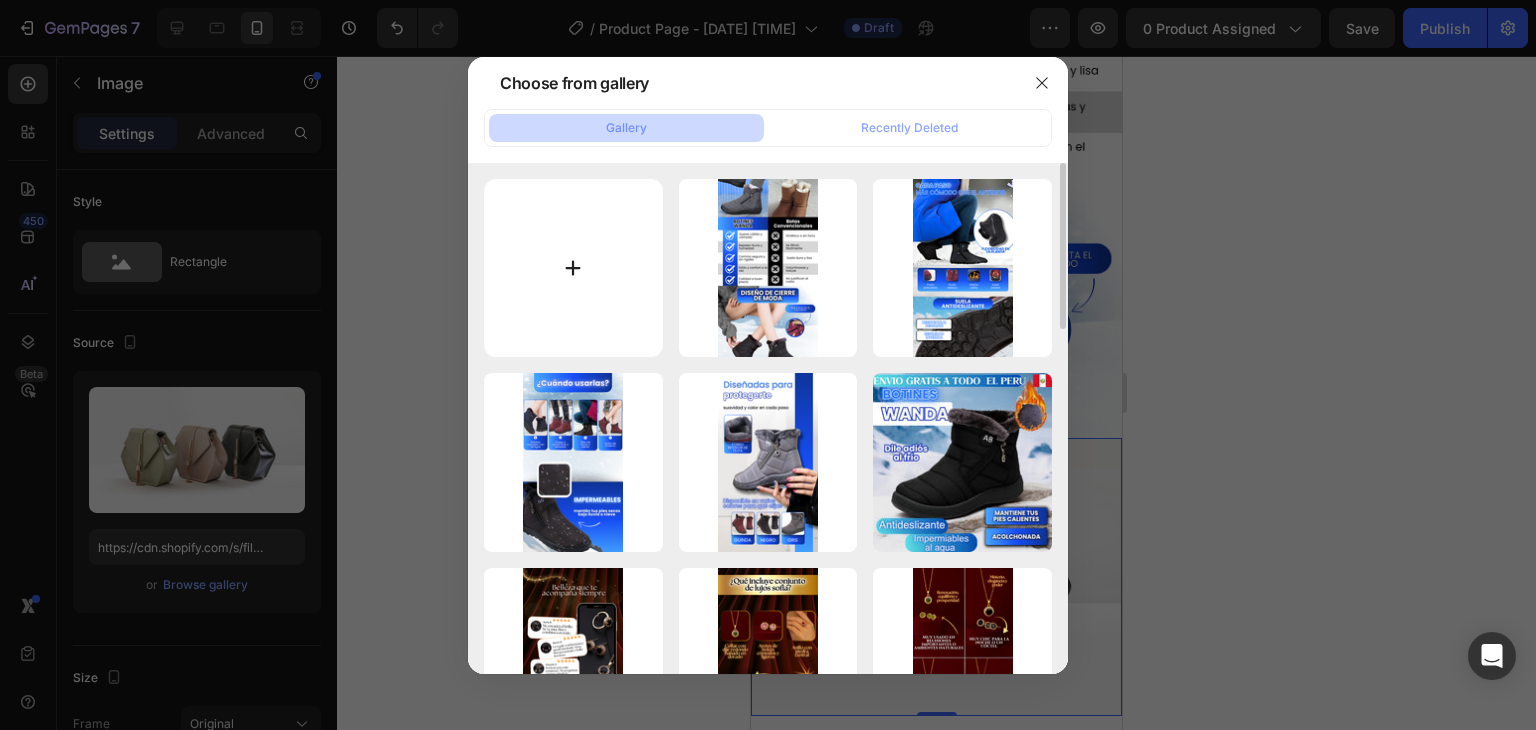 click at bounding box center (573, 268) 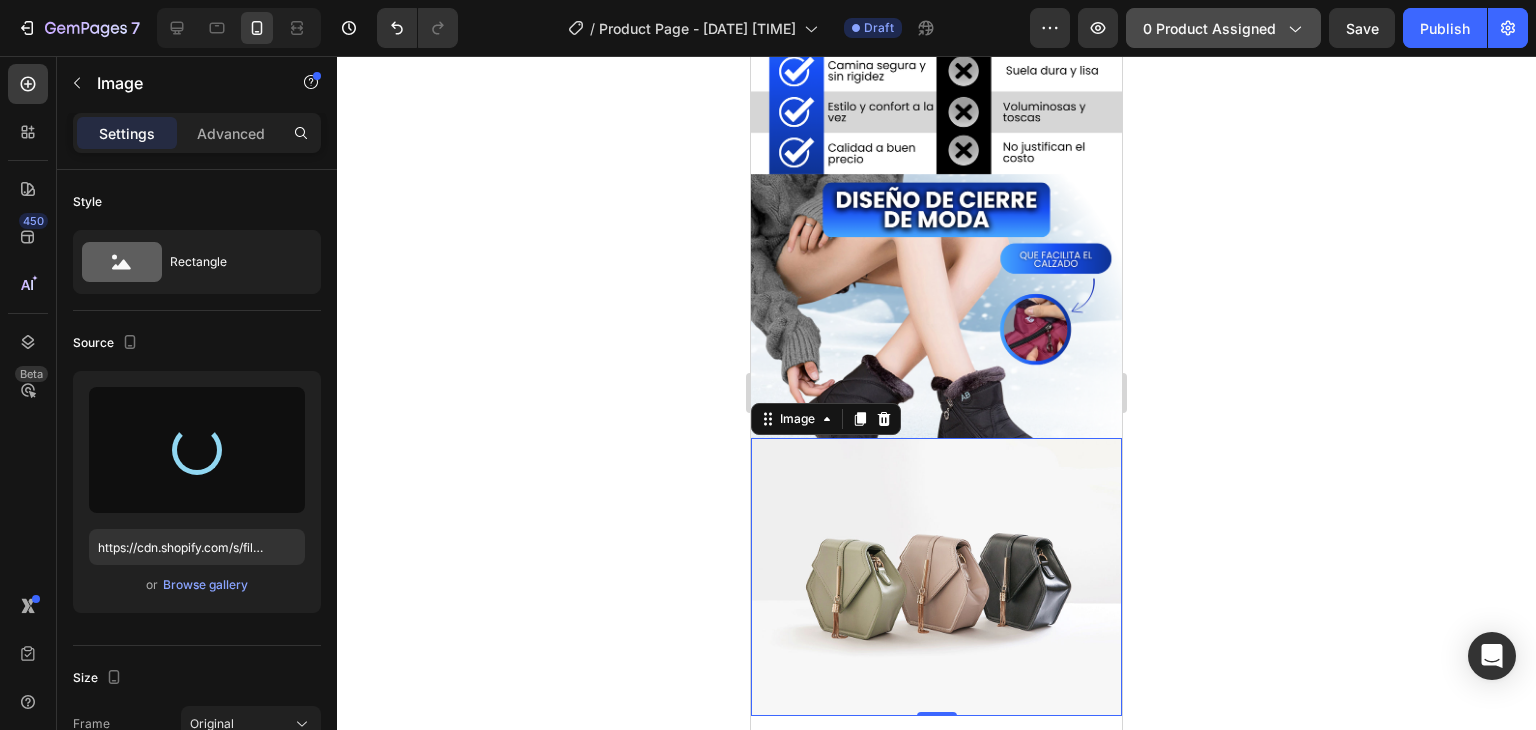 type on "https://cdn.shopify.com/s/files/1/0674/2012/7404/files/gempages_561566258789614677-c3ec3833-ce8e-46cf-8a6d-1d7111f86272.png" 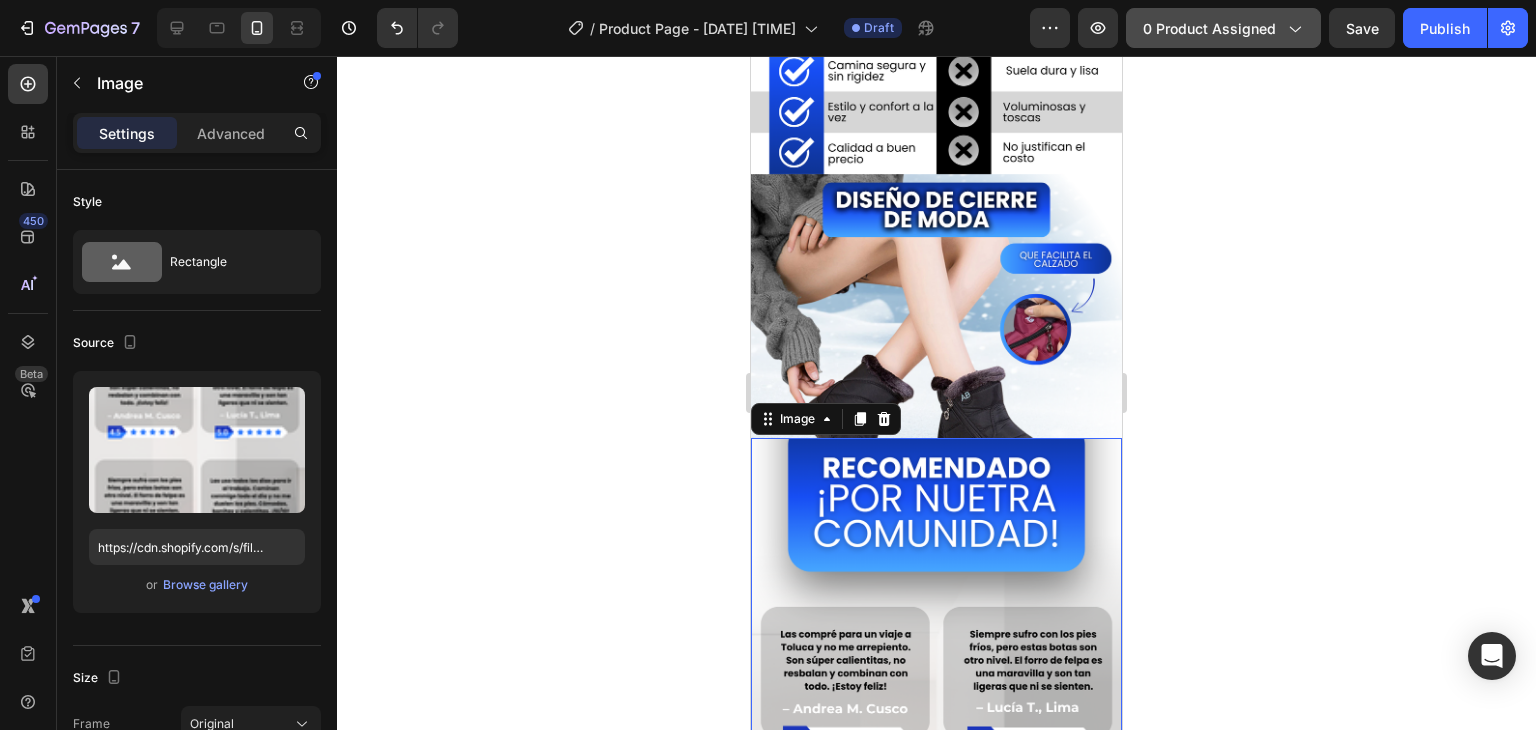 click on "0 product assigned" at bounding box center [1223, 28] 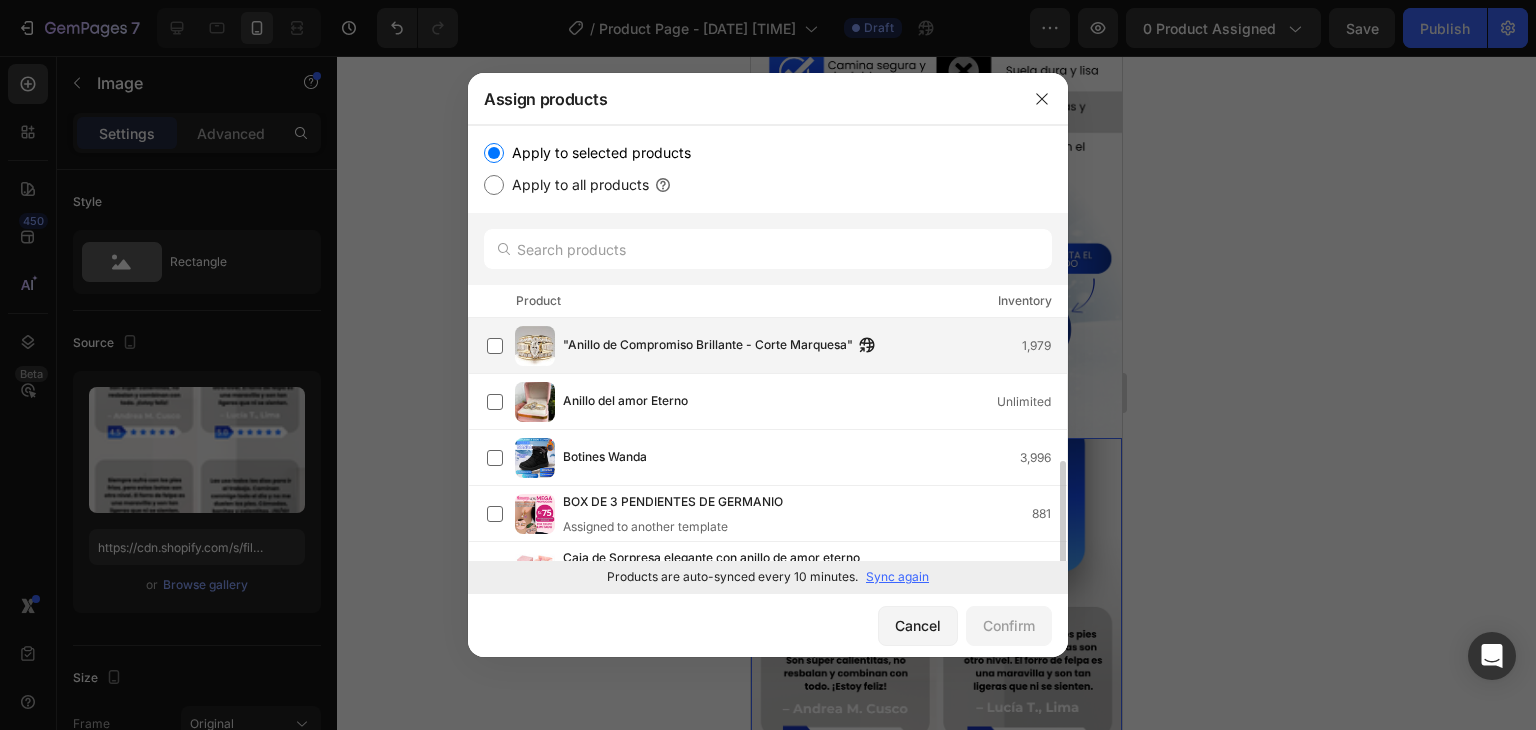 scroll, scrollTop: 100, scrollLeft: 0, axis: vertical 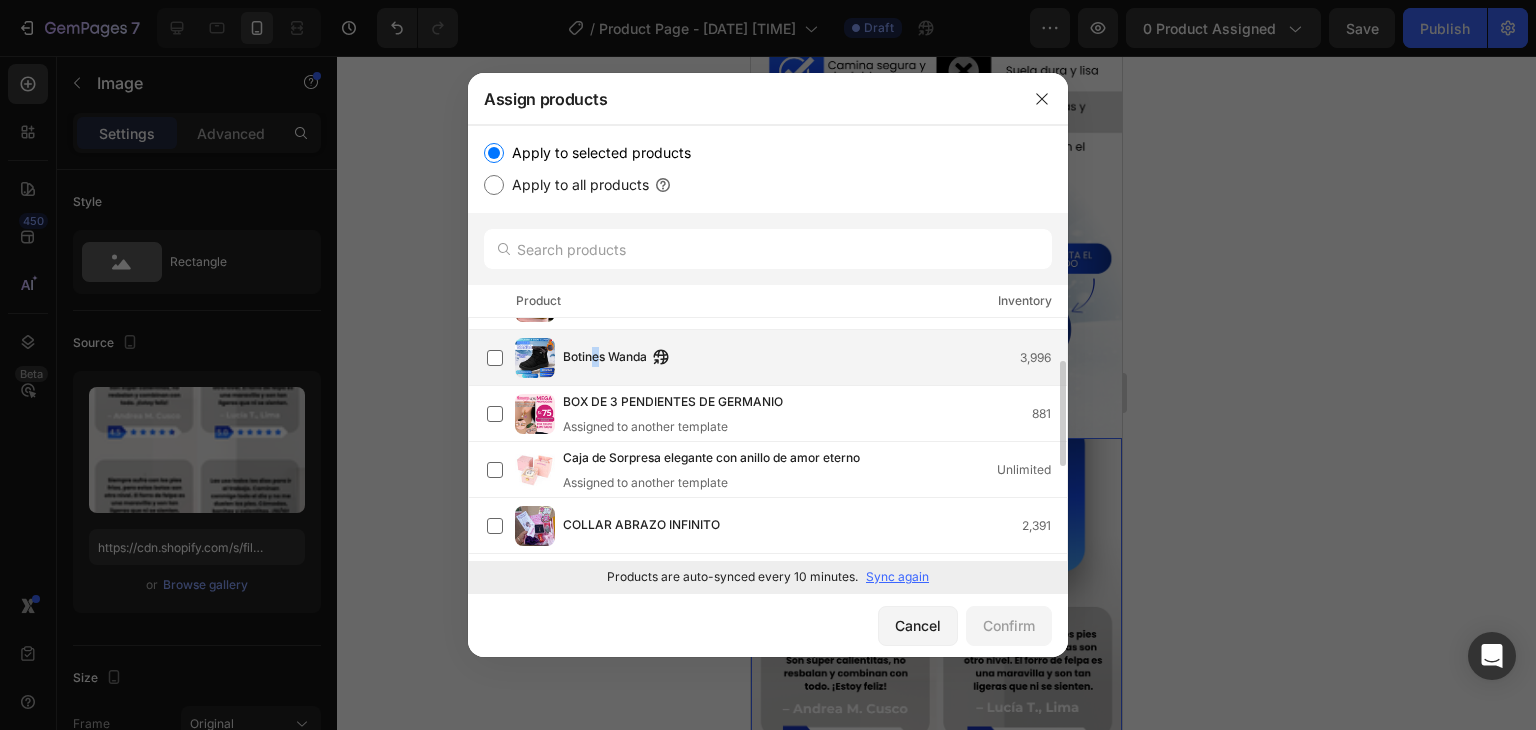click on "Botines Wanda" at bounding box center [605, 358] 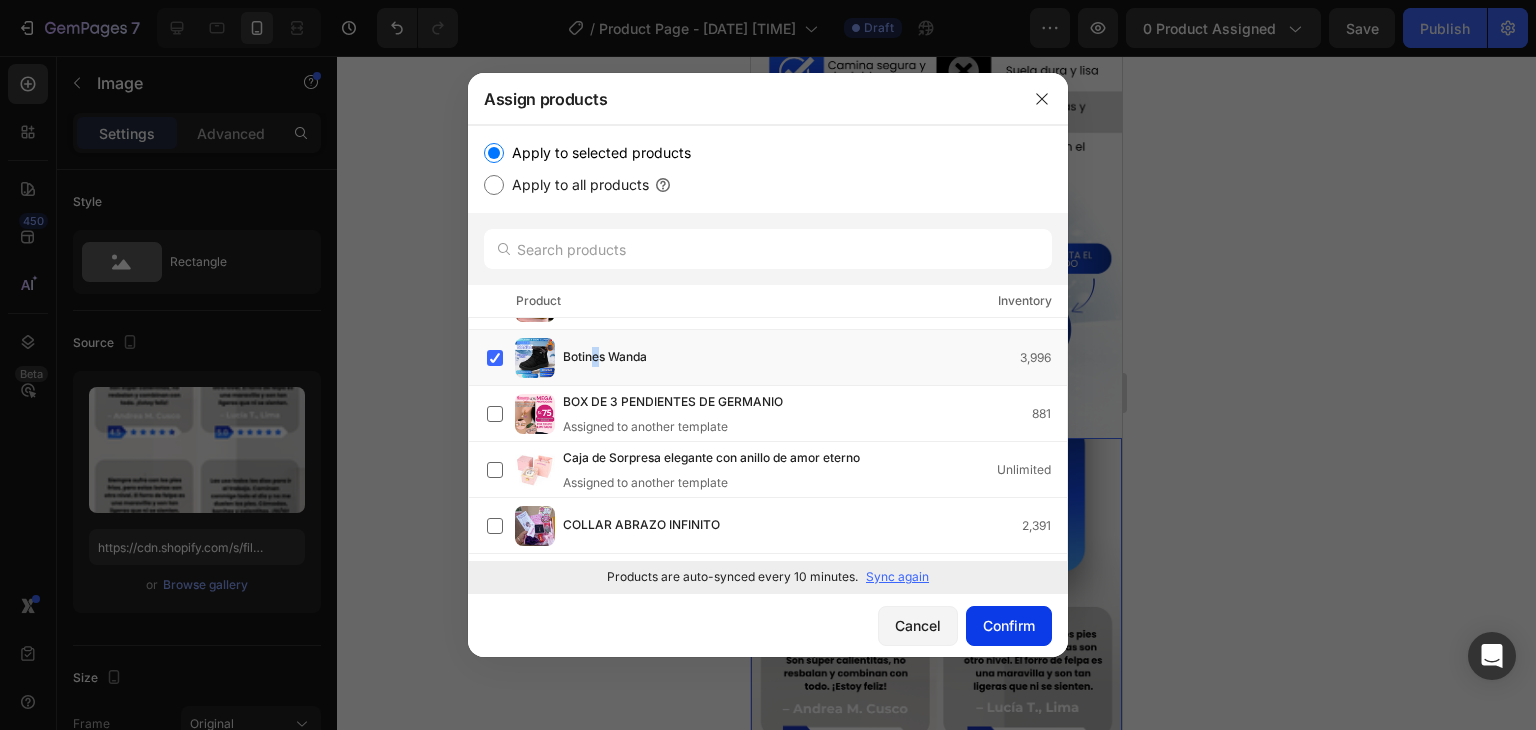 click on "Confirm" at bounding box center (1009, 625) 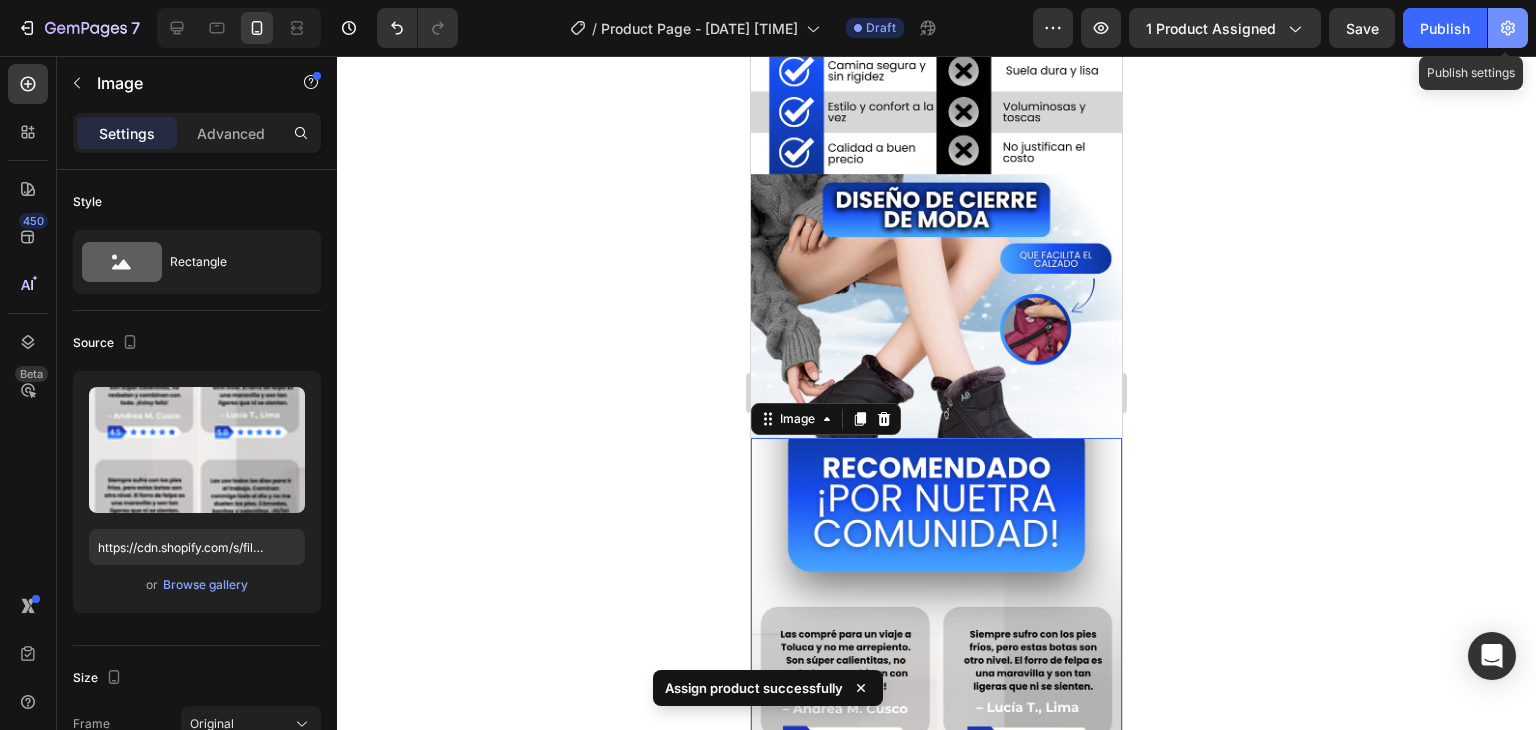 click 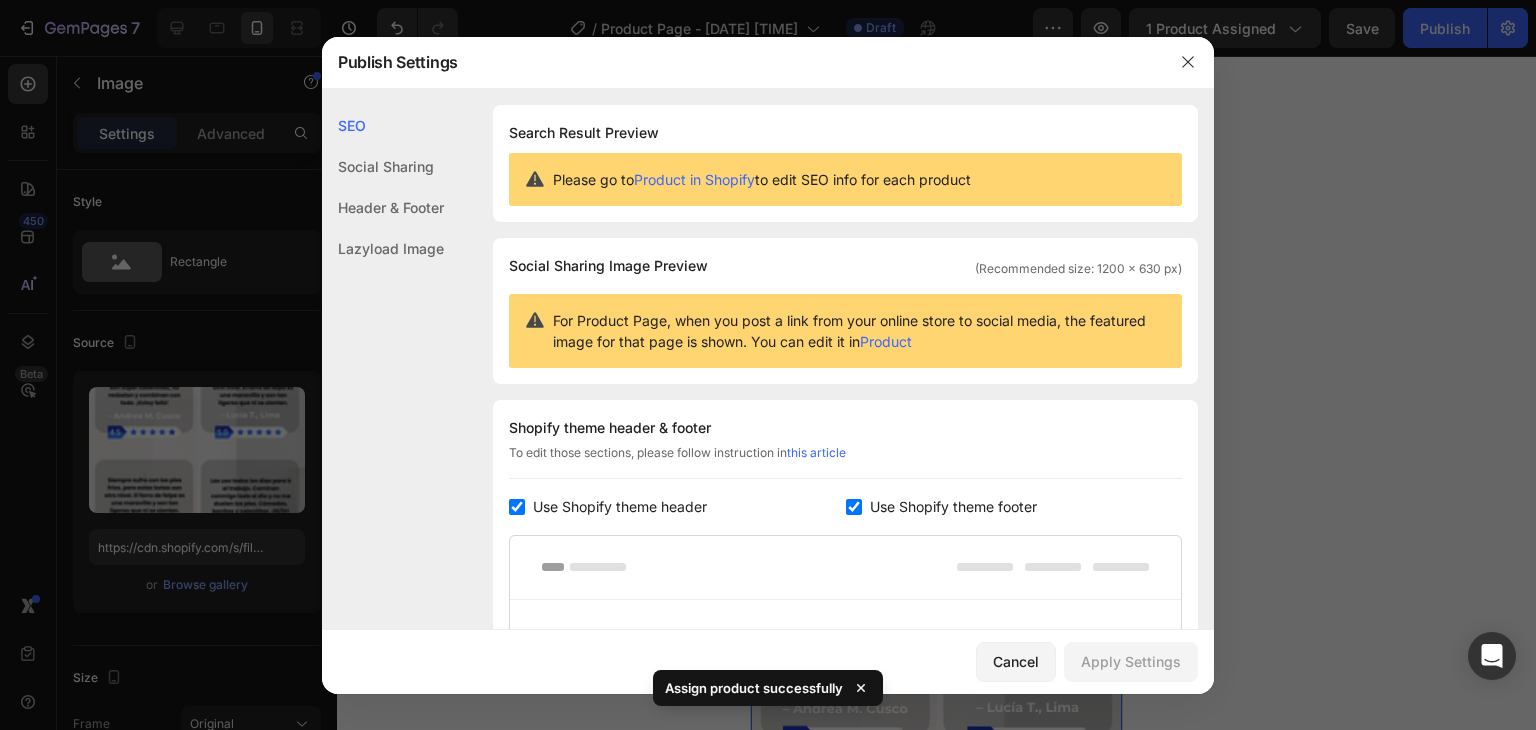 click on "Use Shopify theme header" at bounding box center [616, 507] 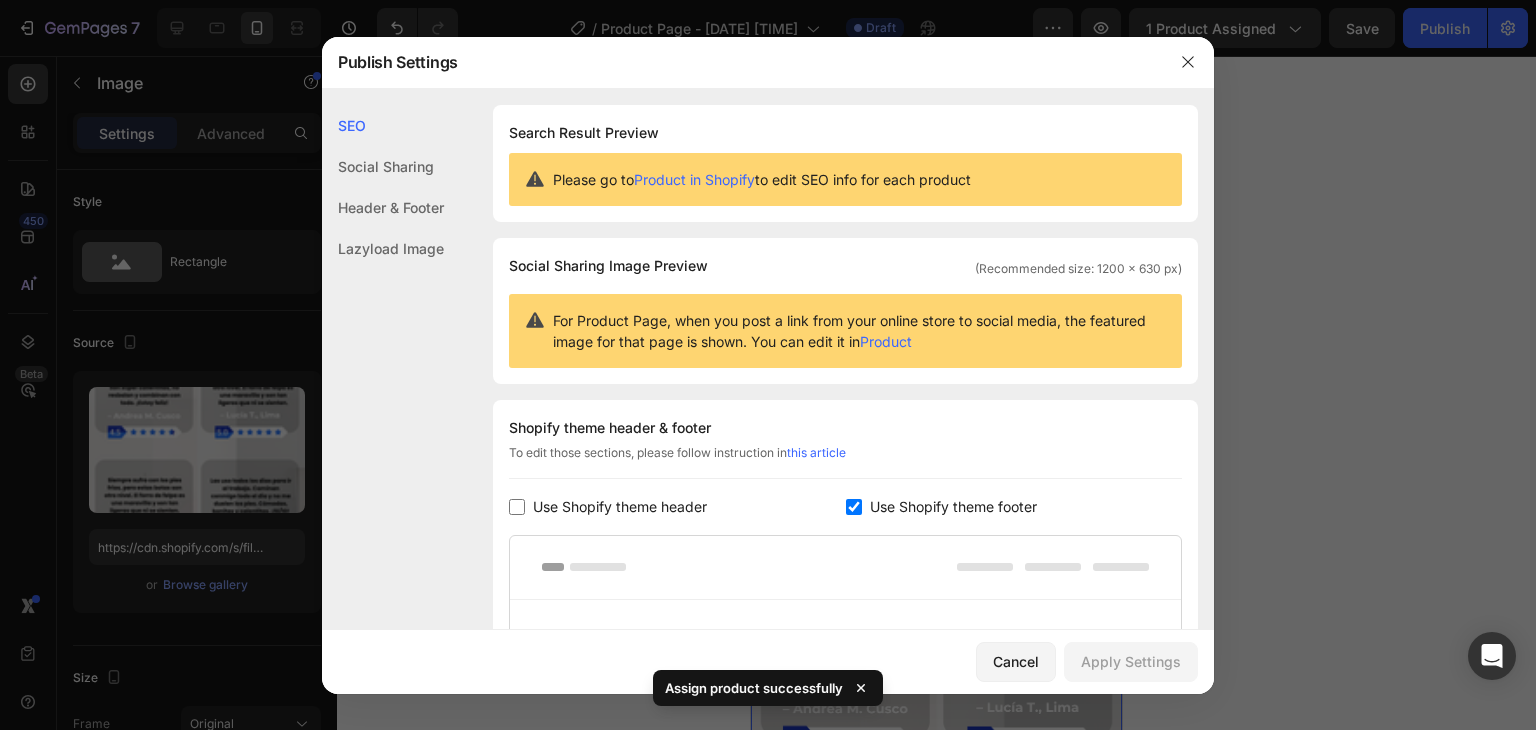 checkbox on "false" 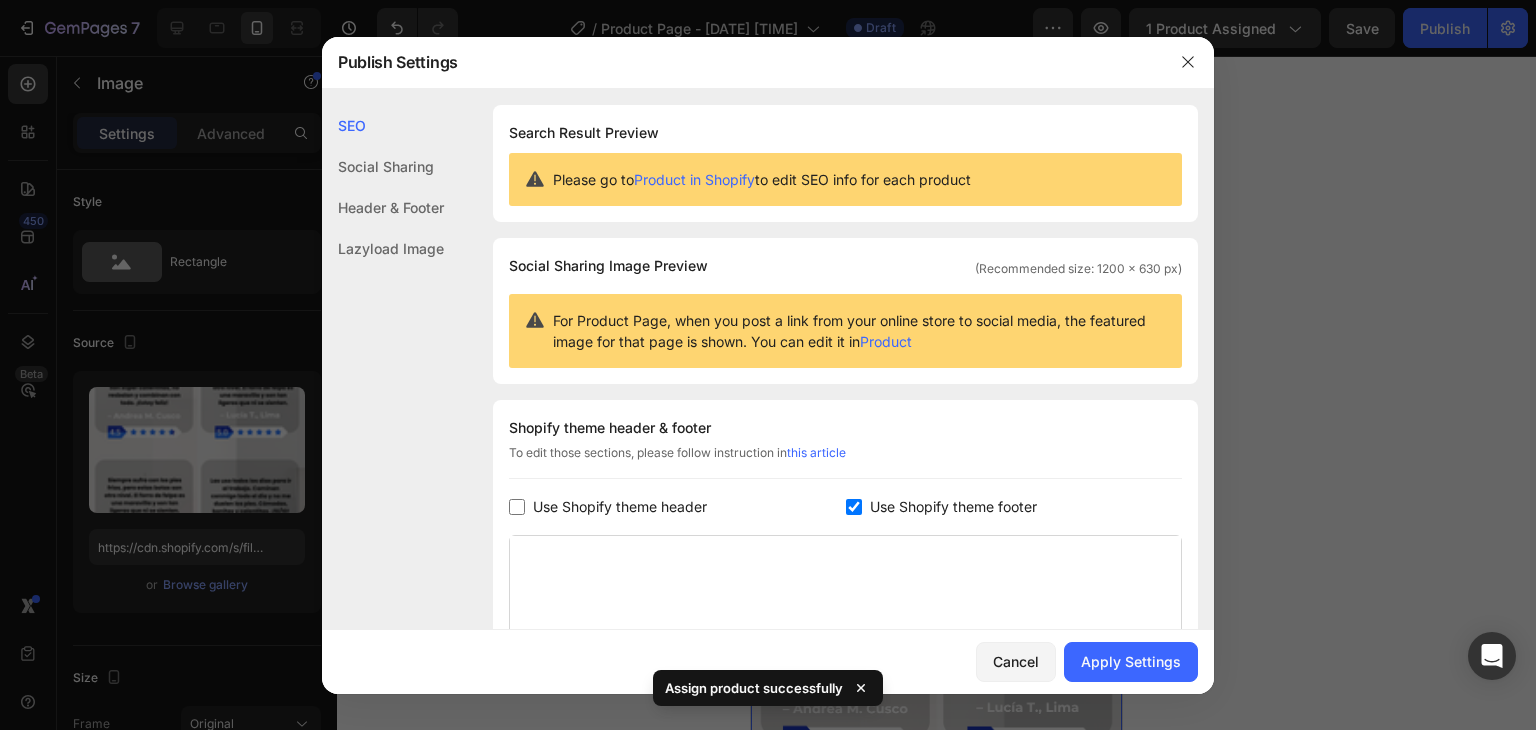 click at bounding box center [854, 507] 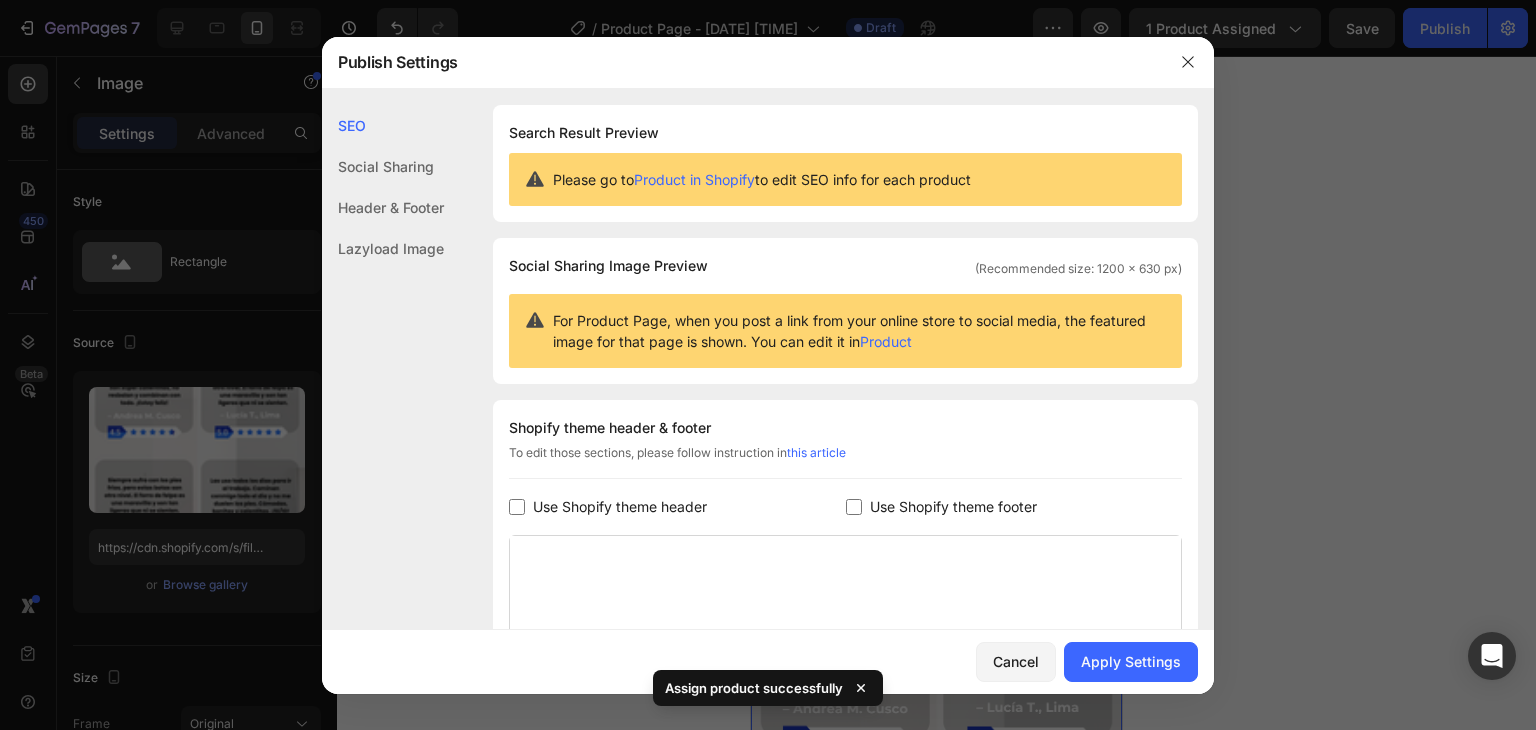 checkbox on "false" 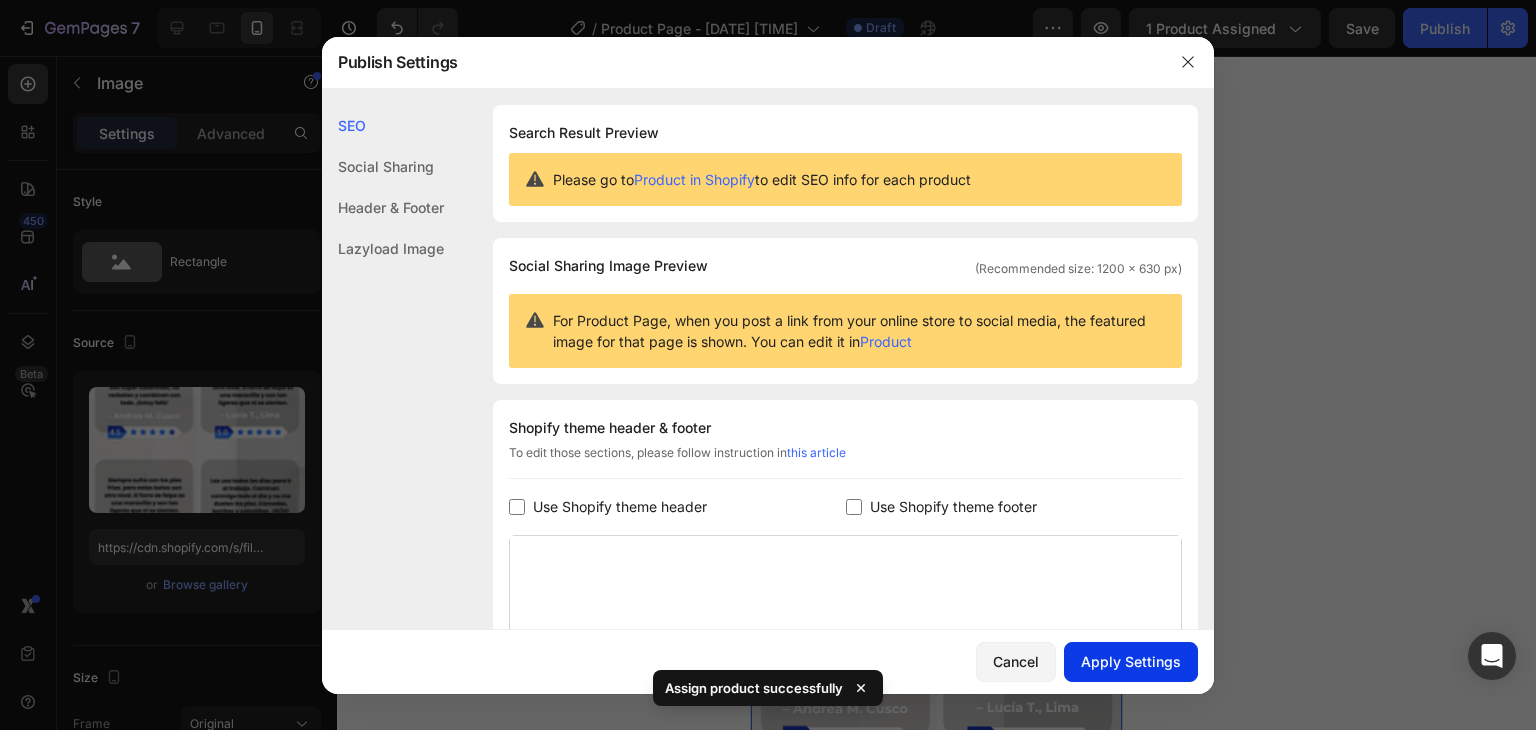 click on "Apply Settings" at bounding box center (1131, 661) 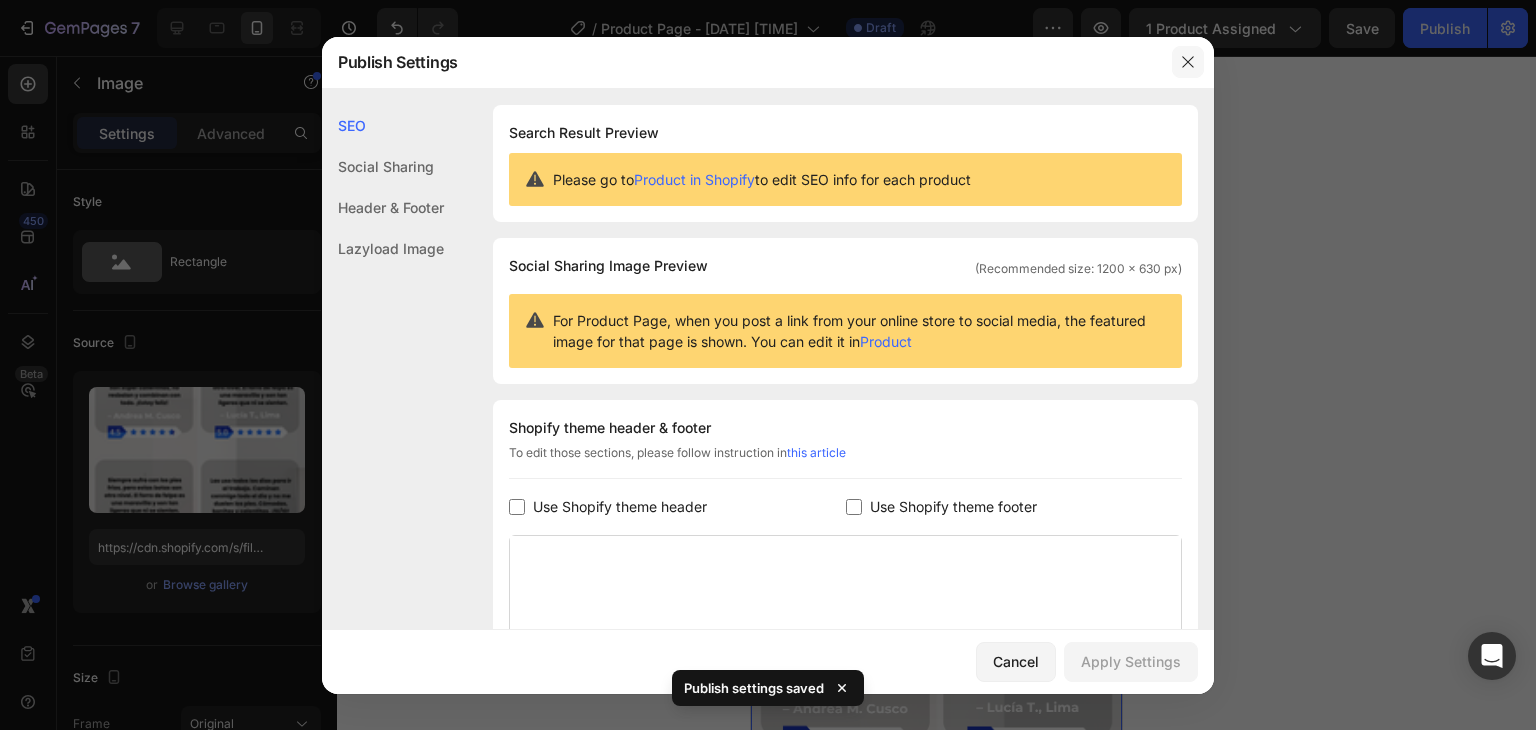 click 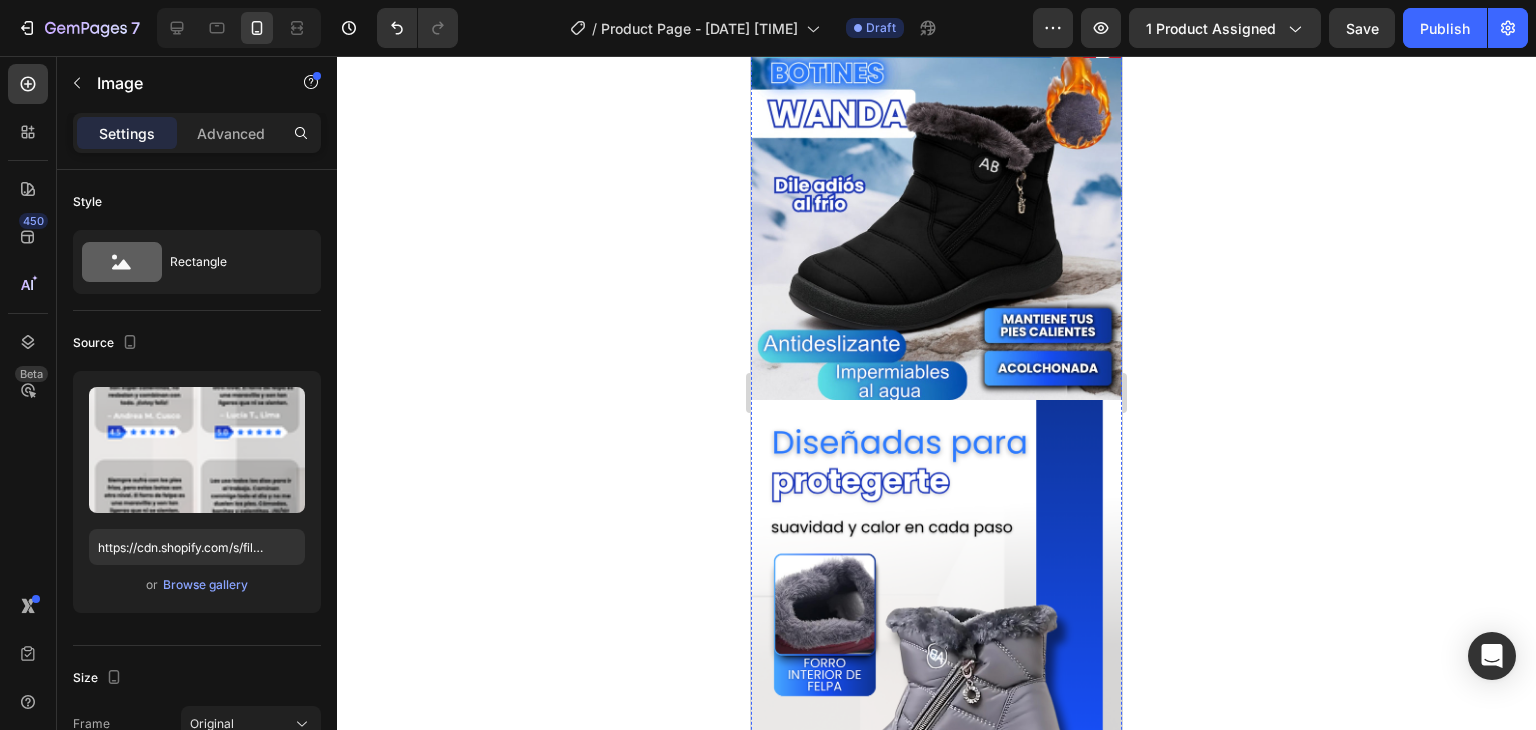 scroll, scrollTop: 0, scrollLeft: 0, axis: both 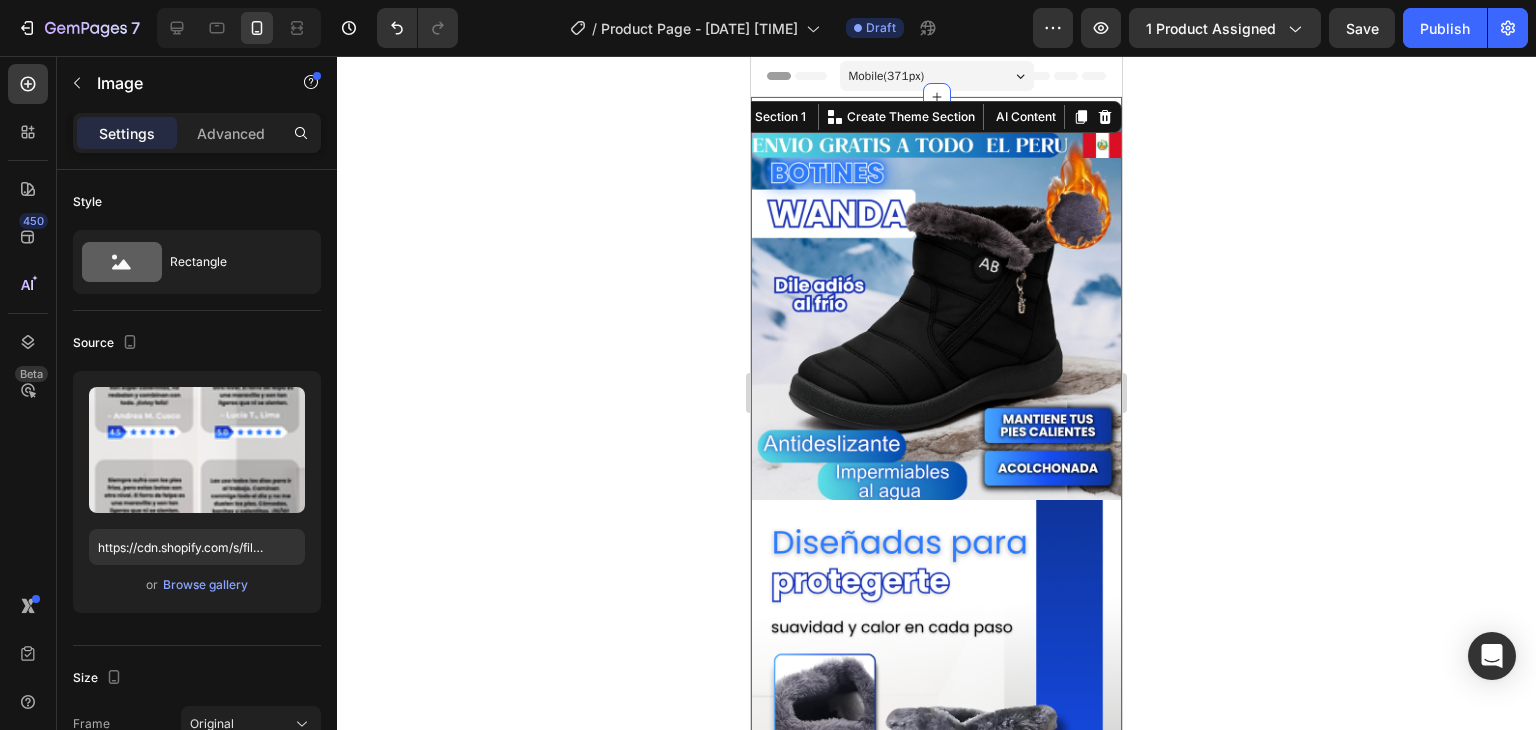 click on "Image Image Image Image Image Image Section 1   You can create reusable sections Create Theme Section AI Content Write with GemAI What would you like to describe here? Tone and Voice Persuasive Product Getting products... Show more Generate" at bounding box center (936, 1963) 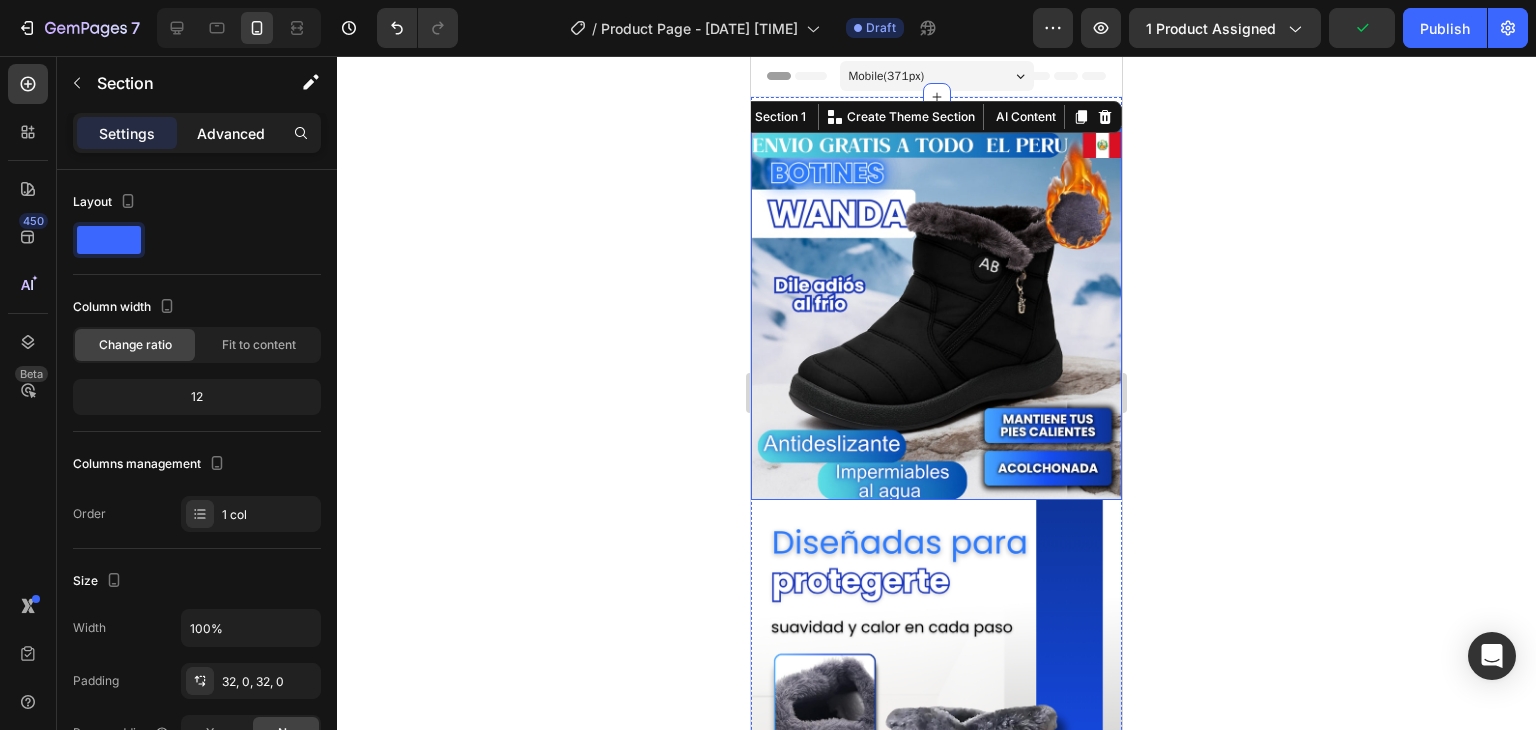 click on "Advanced" at bounding box center (231, 133) 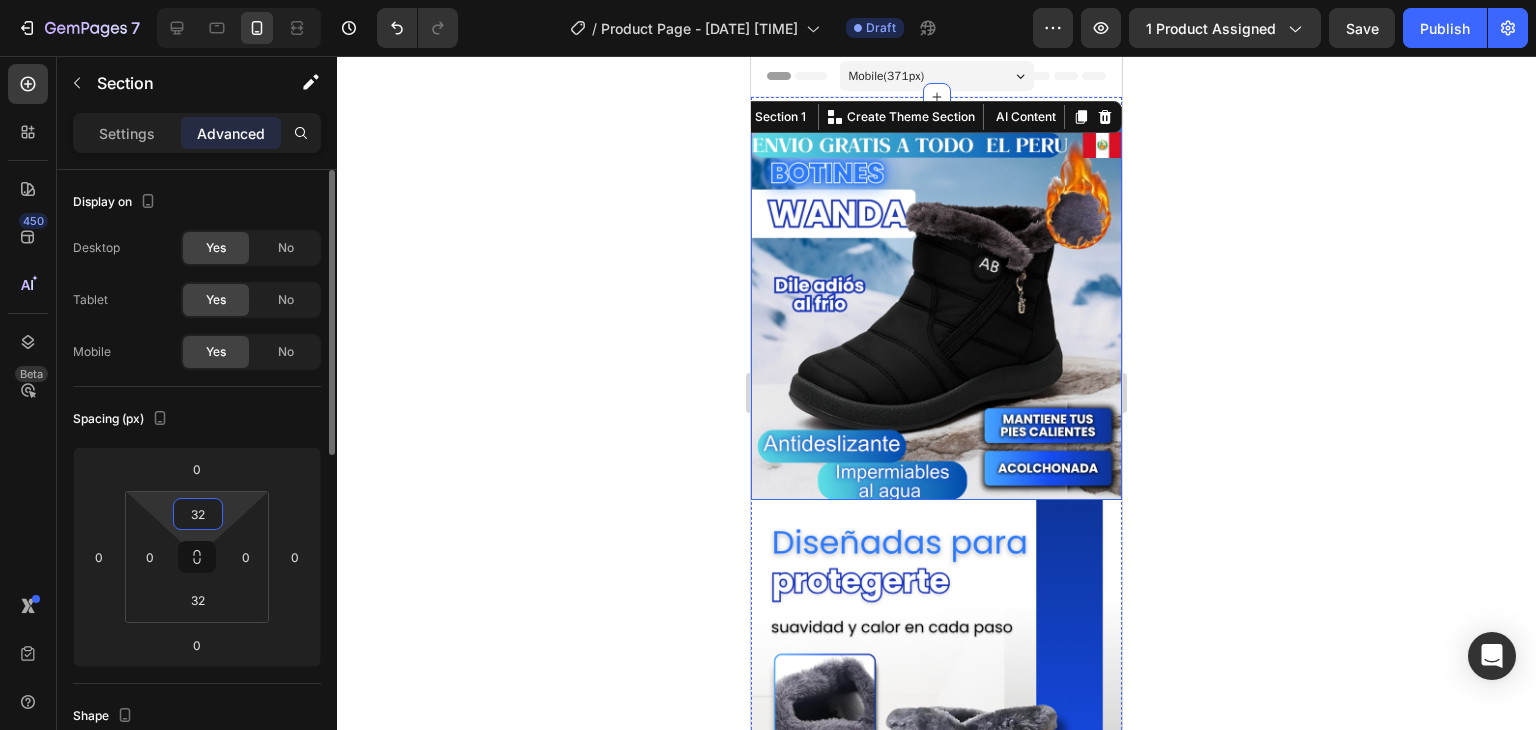 click on "32" at bounding box center (198, 514) 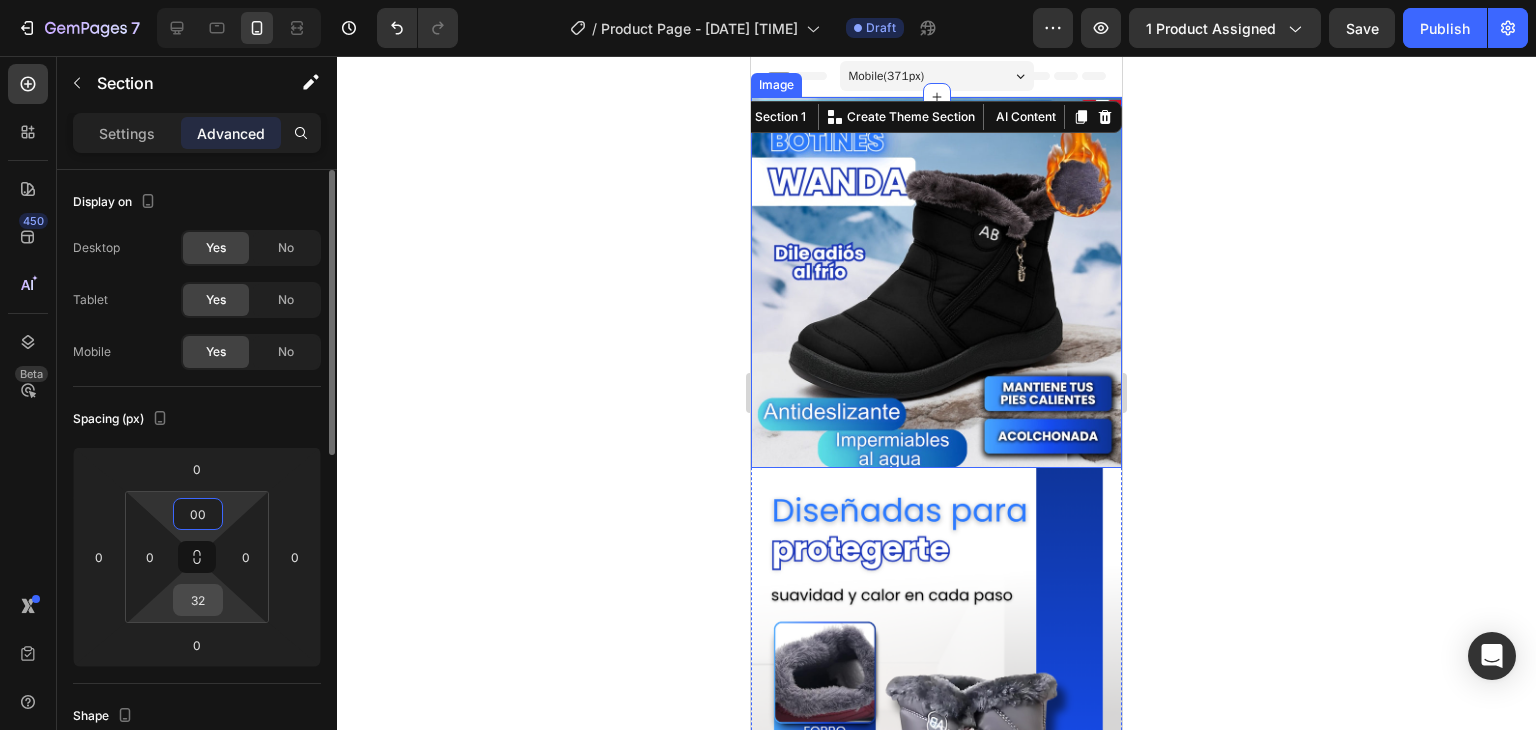type on "0" 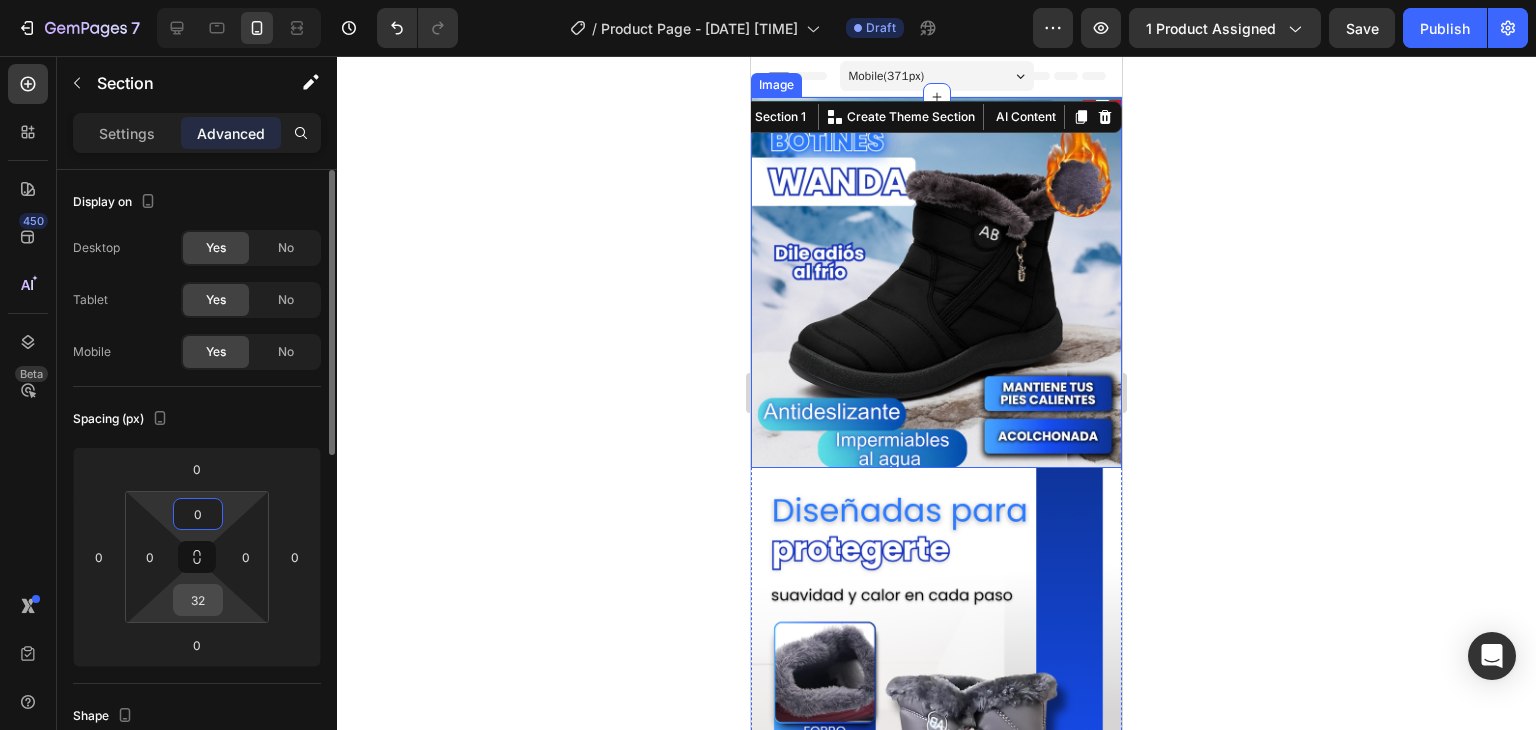 click on "32" at bounding box center (198, 600) 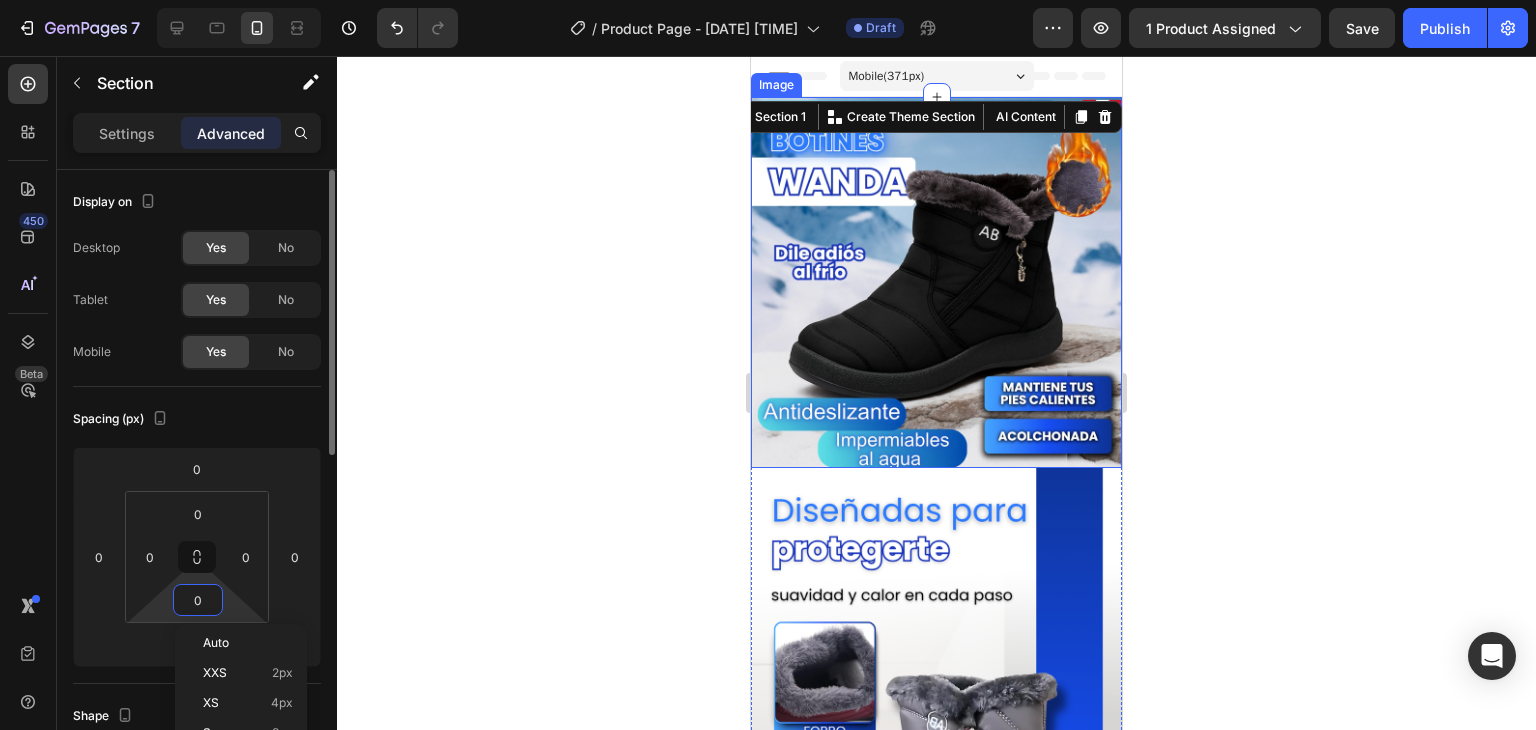 type on "00" 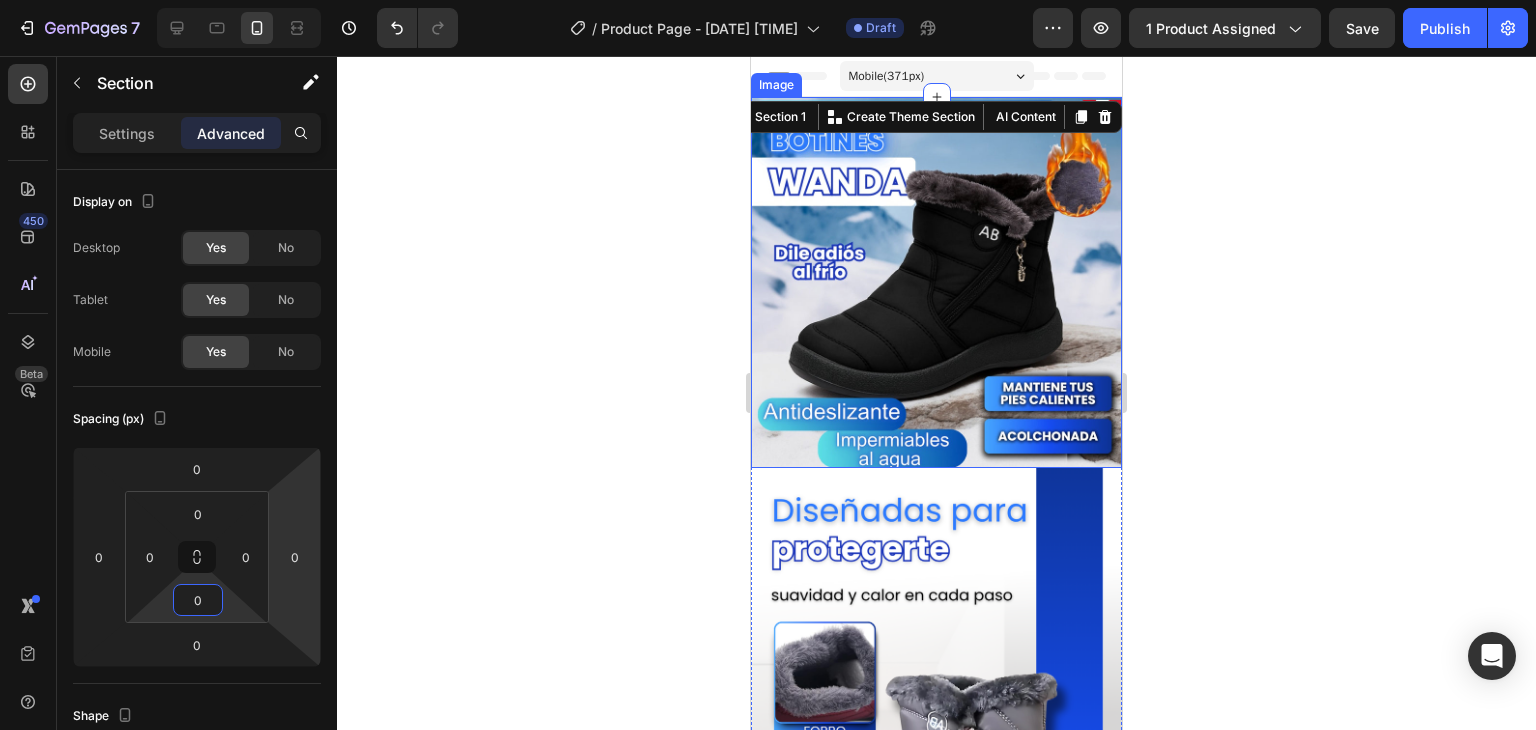 click 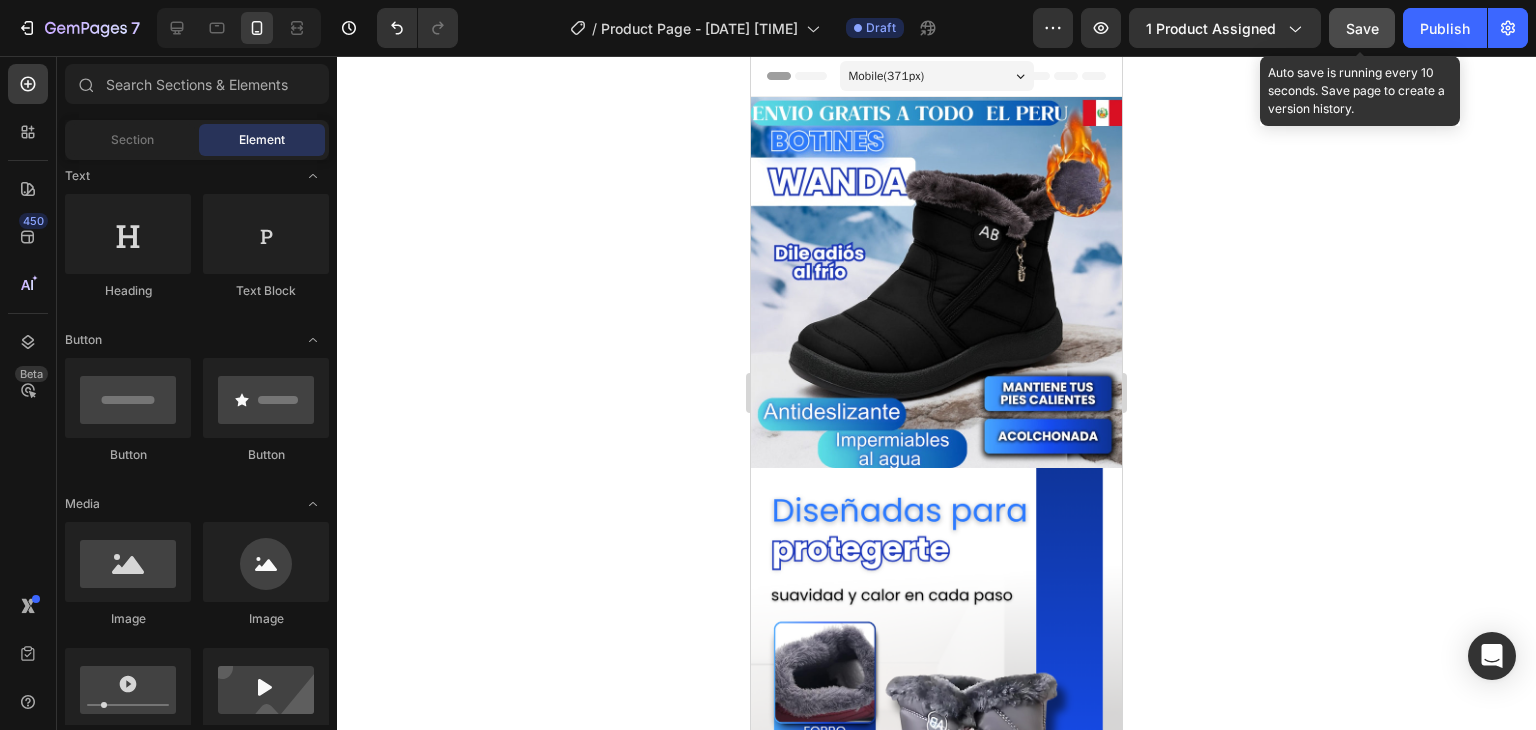 click on "Save" at bounding box center (1362, 28) 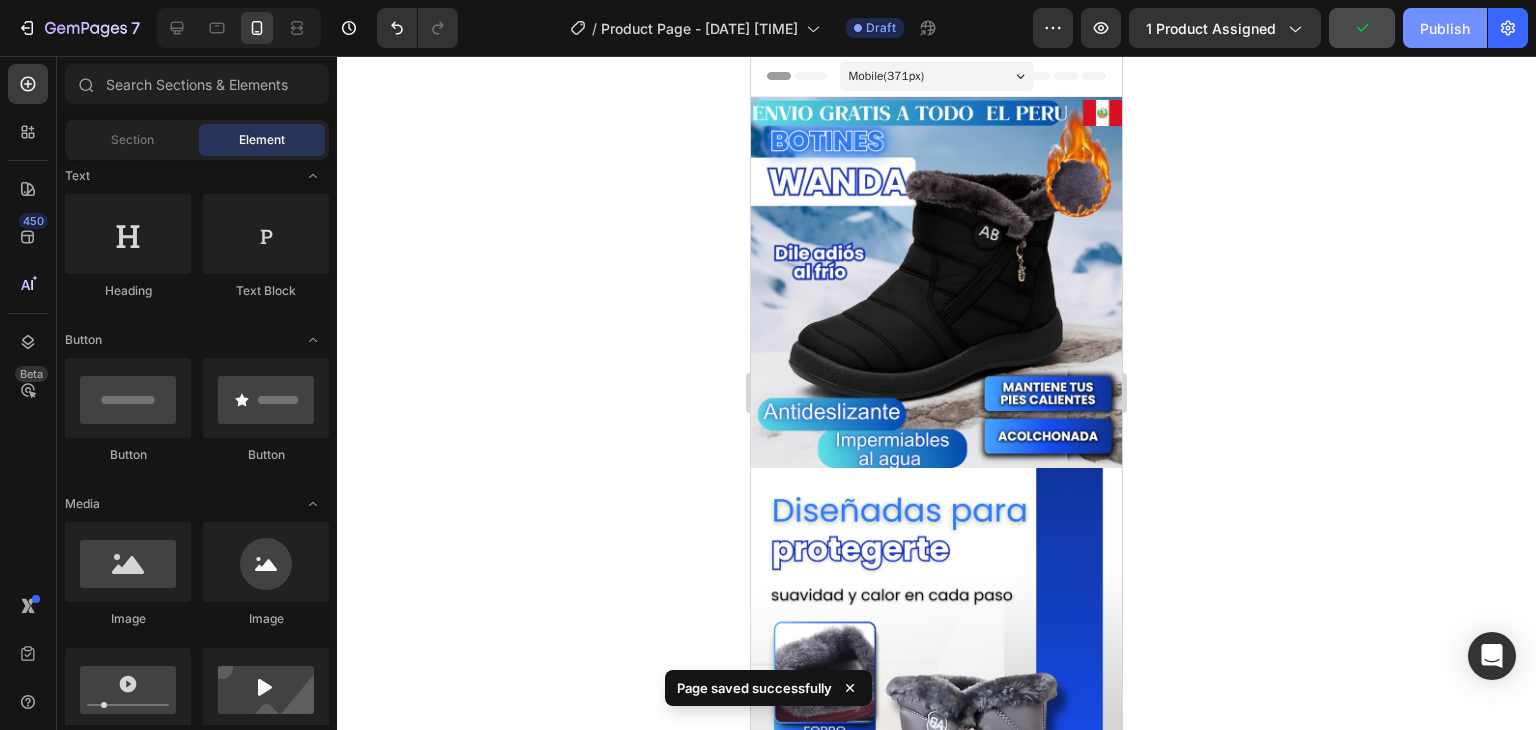 click on "Publish" at bounding box center [1445, 28] 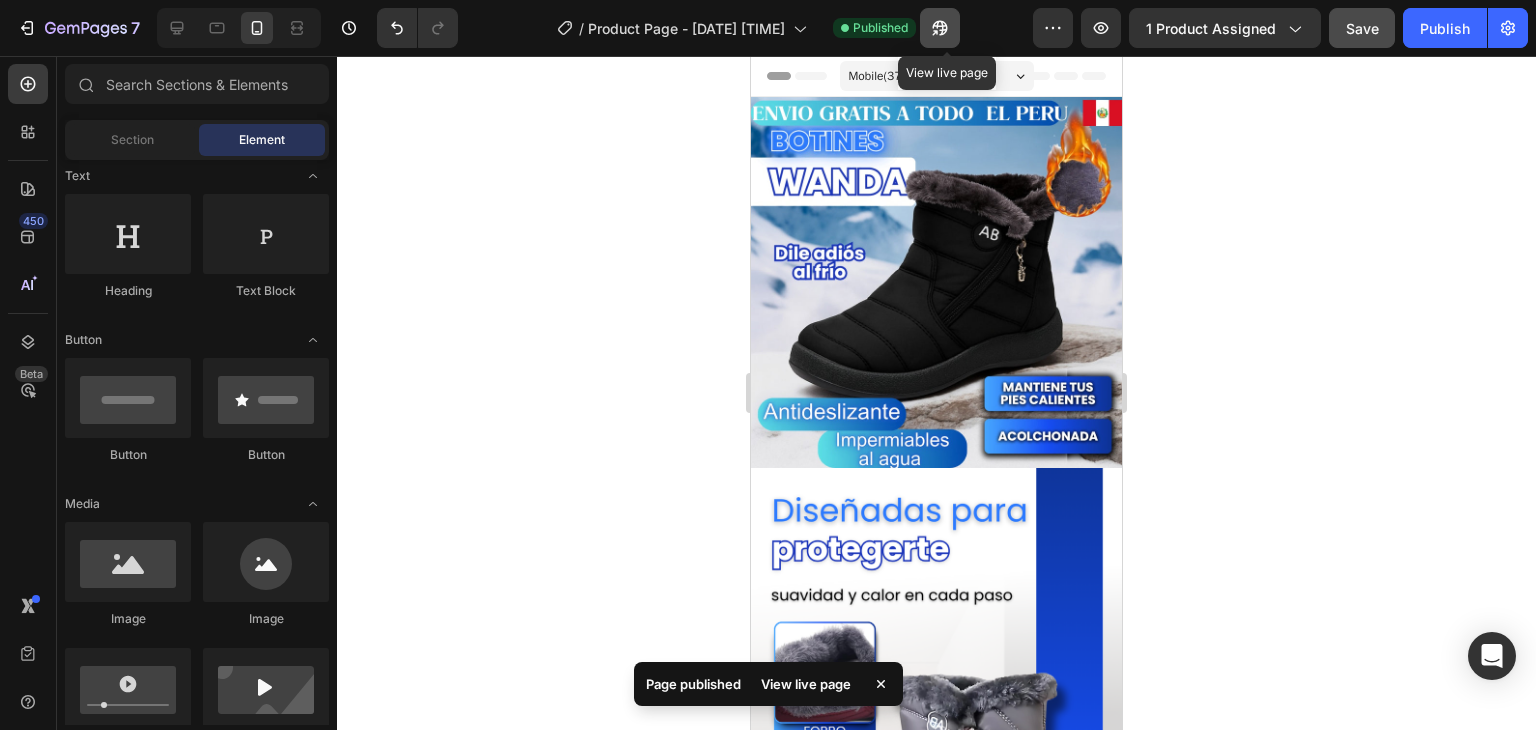 click 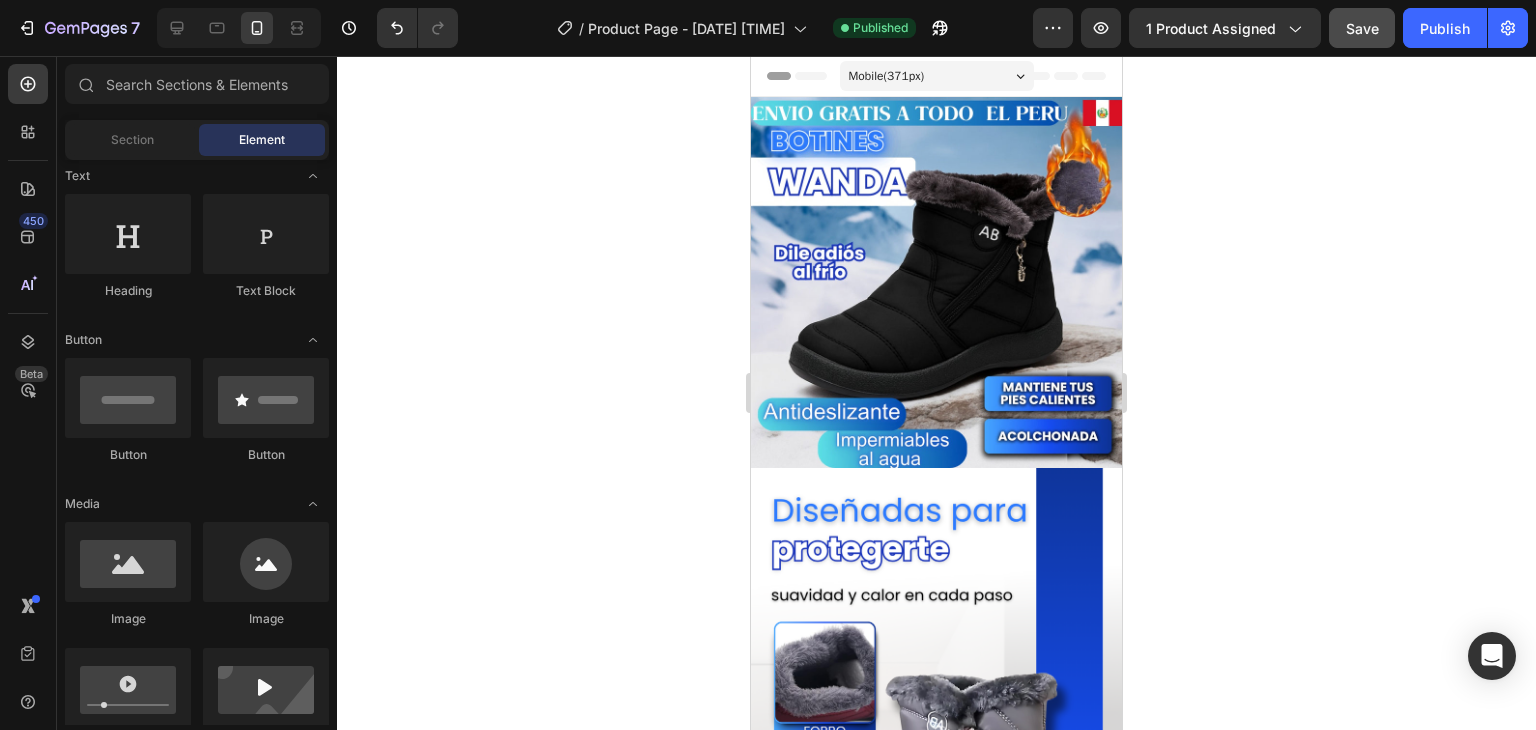 click 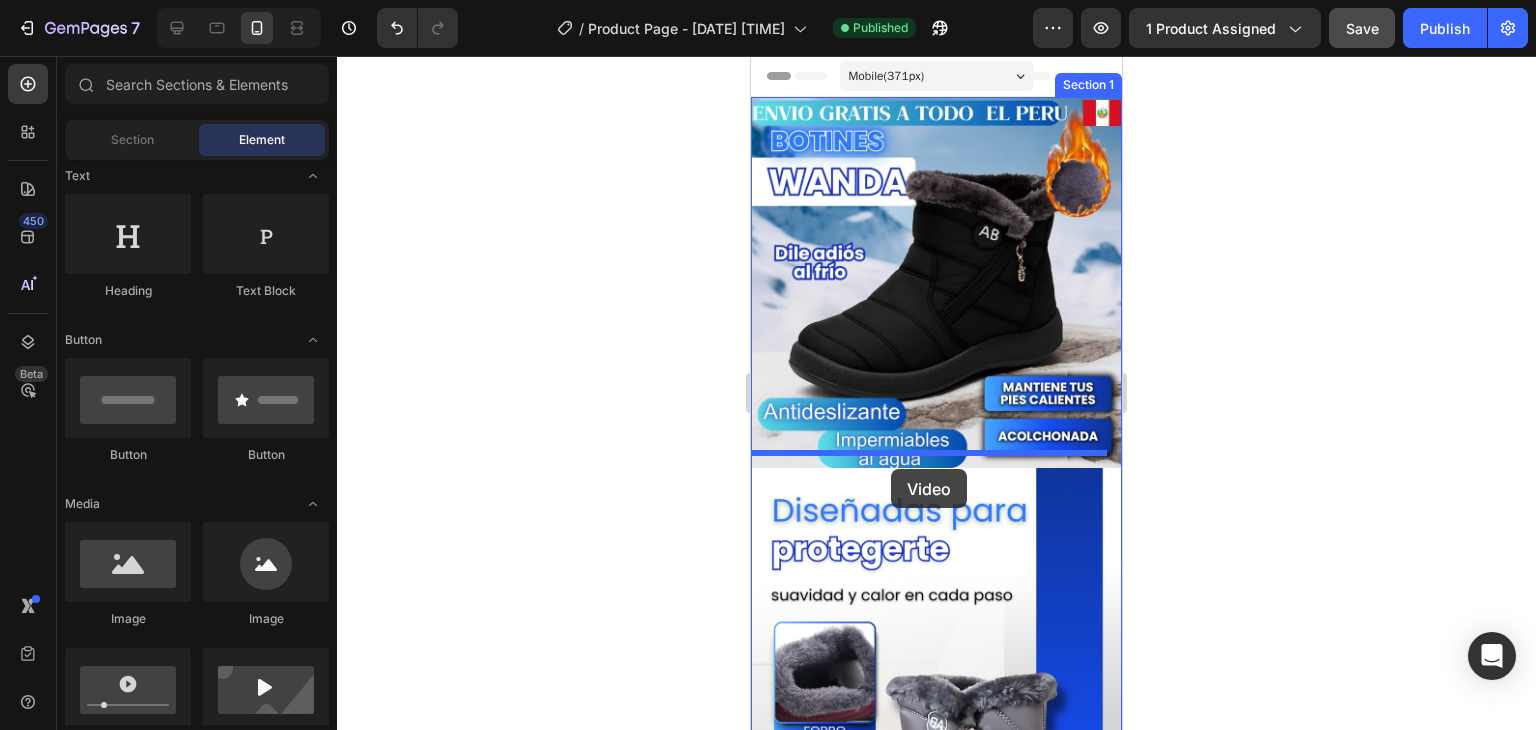 drag, startPoint x: 907, startPoint y: 733, endPoint x: 891, endPoint y: 469, distance: 264.4844 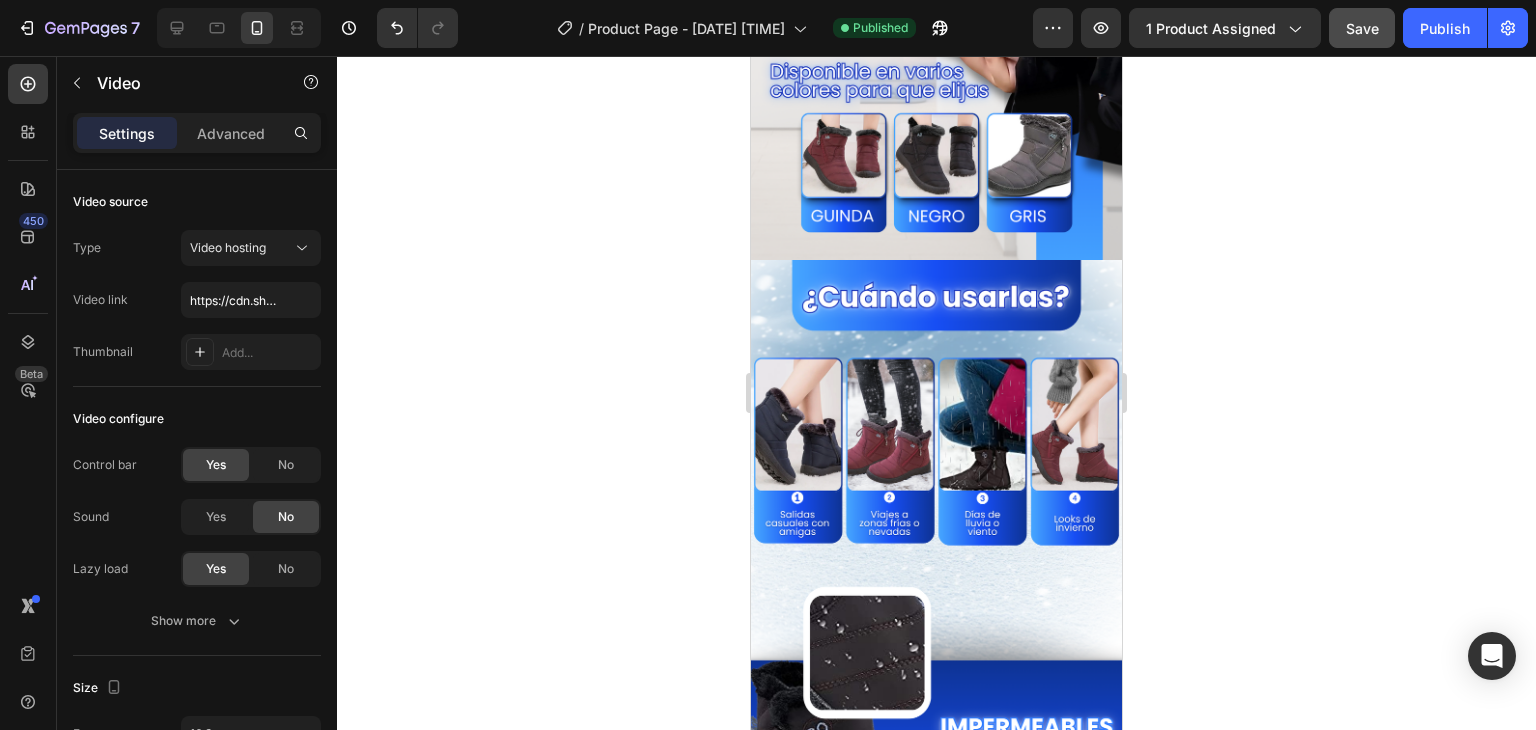 scroll, scrollTop: 1100, scrollLeft: 0, axis: vertical 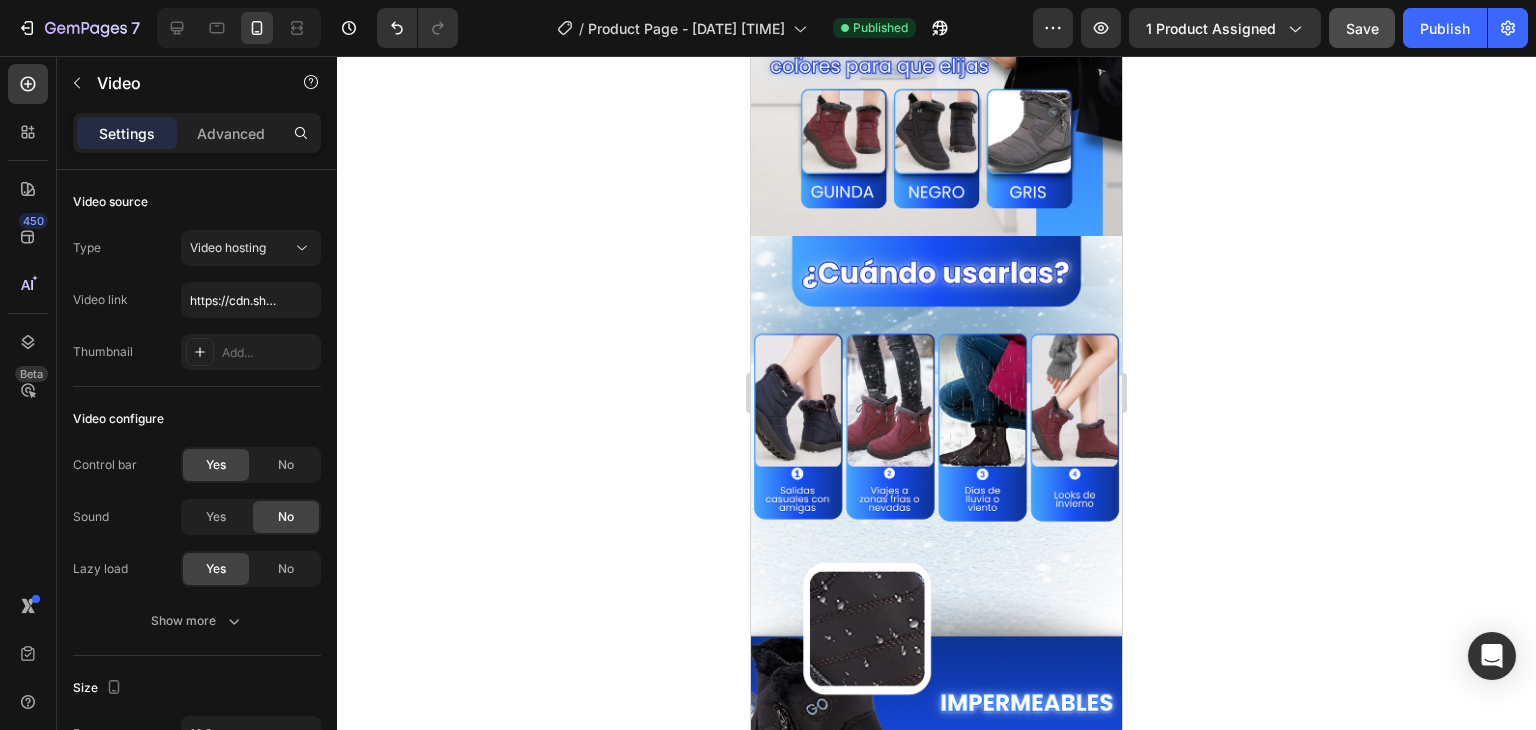 click 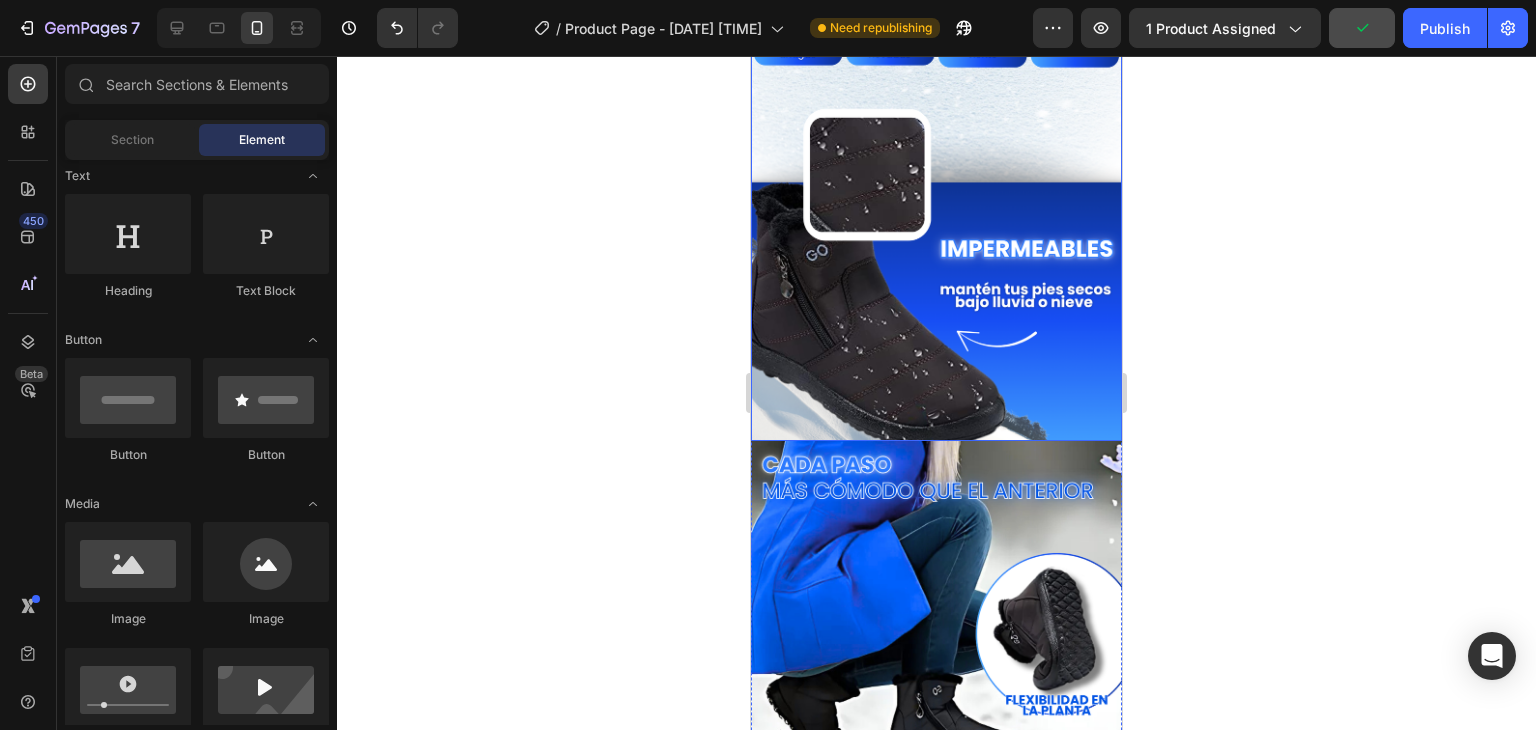 scroll, scrollTop: 1700, scrollLeft: 0, axis: vertical 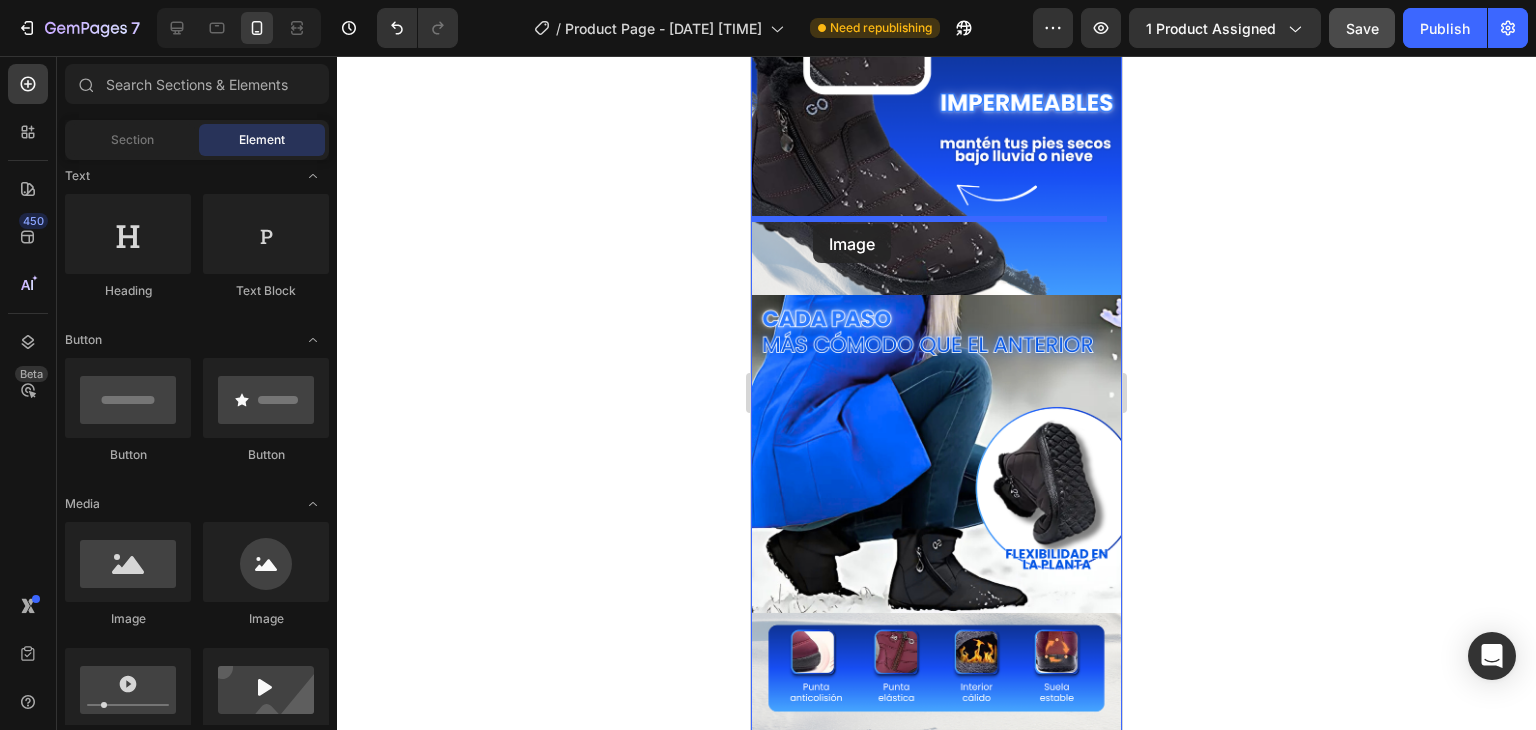 drag, startPoint x: 863, startPoint y: 641, endPoint x: 813, endPoint y: 224, distance: 419.9869 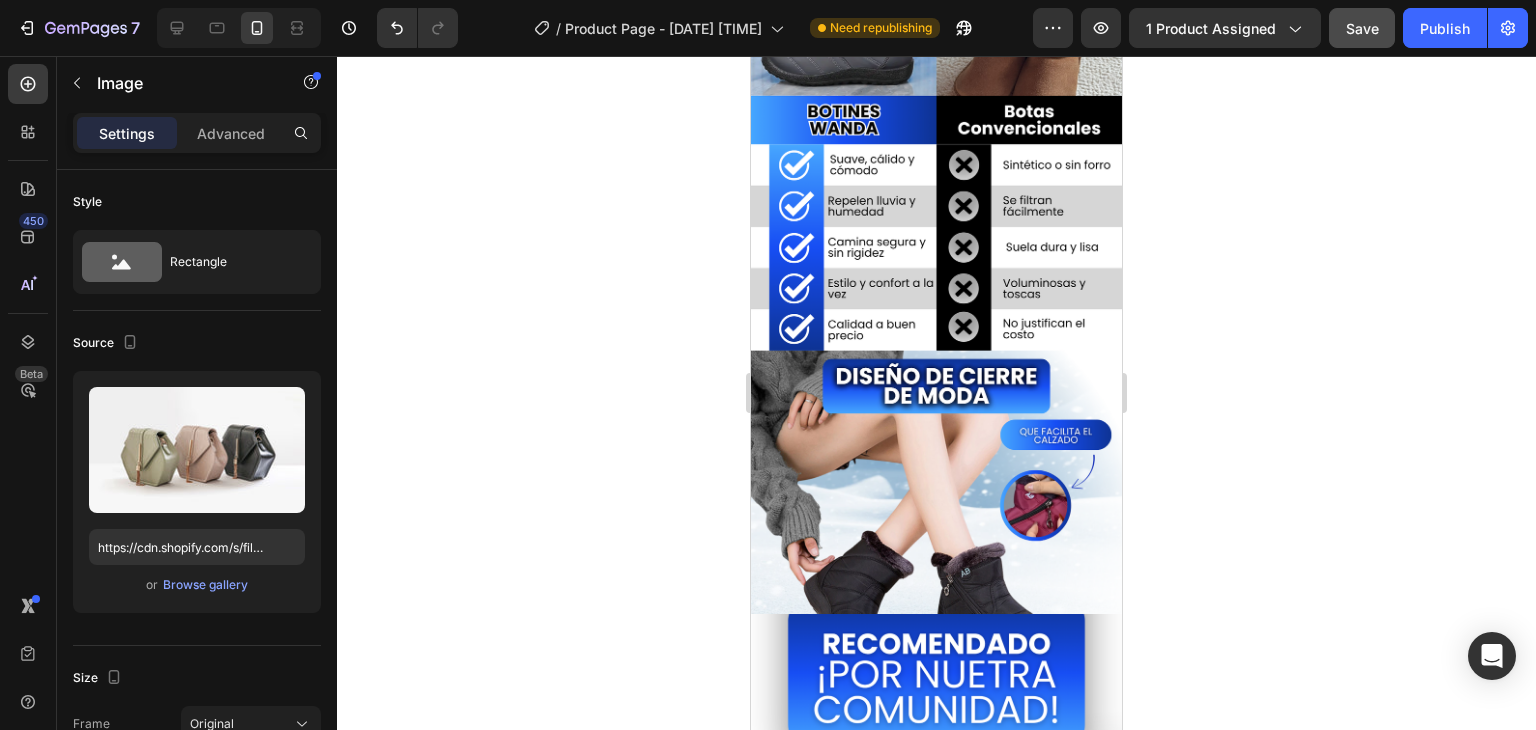 scroll, scrollTop: 2900, scrollLeft: 0, axis: vertical 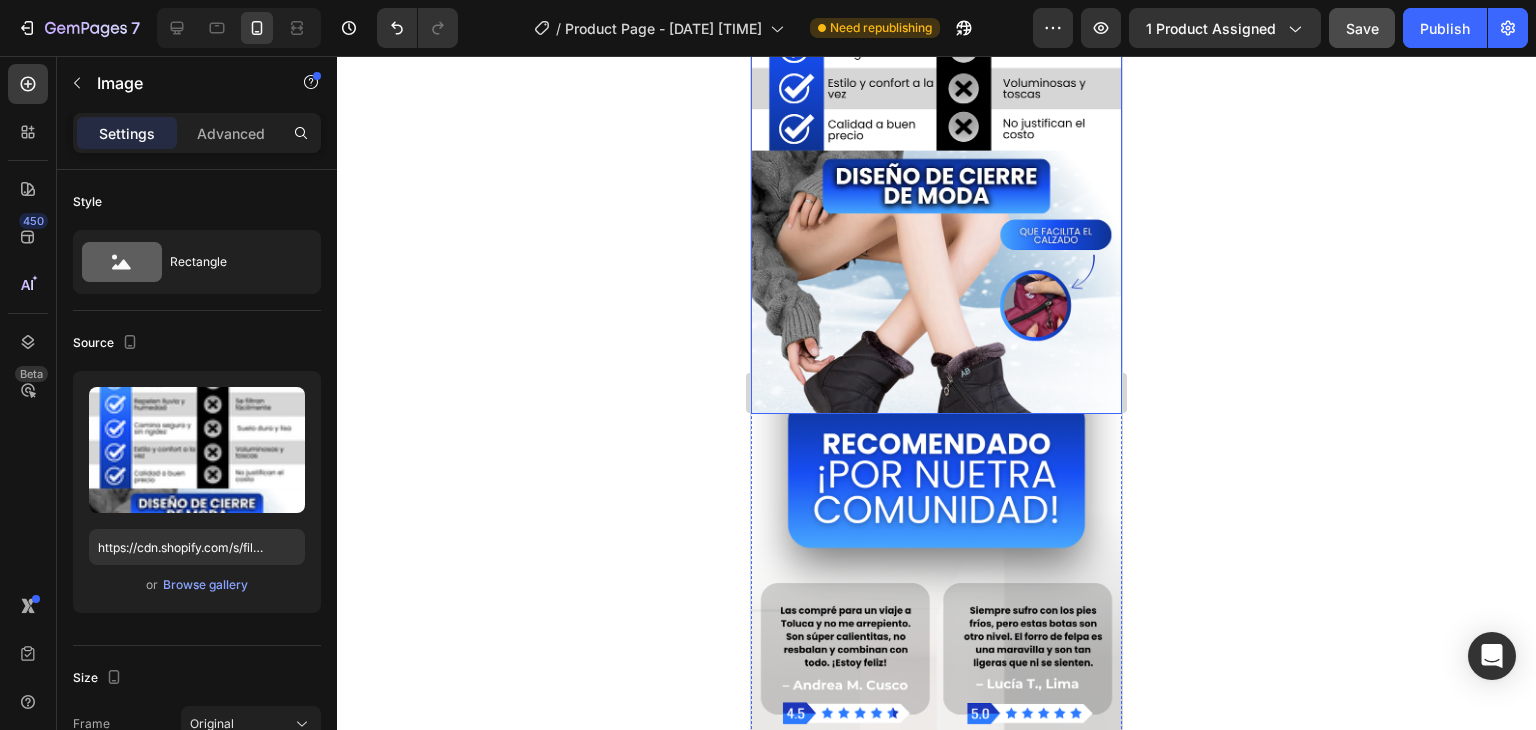 click at bounding box center [936, 84] 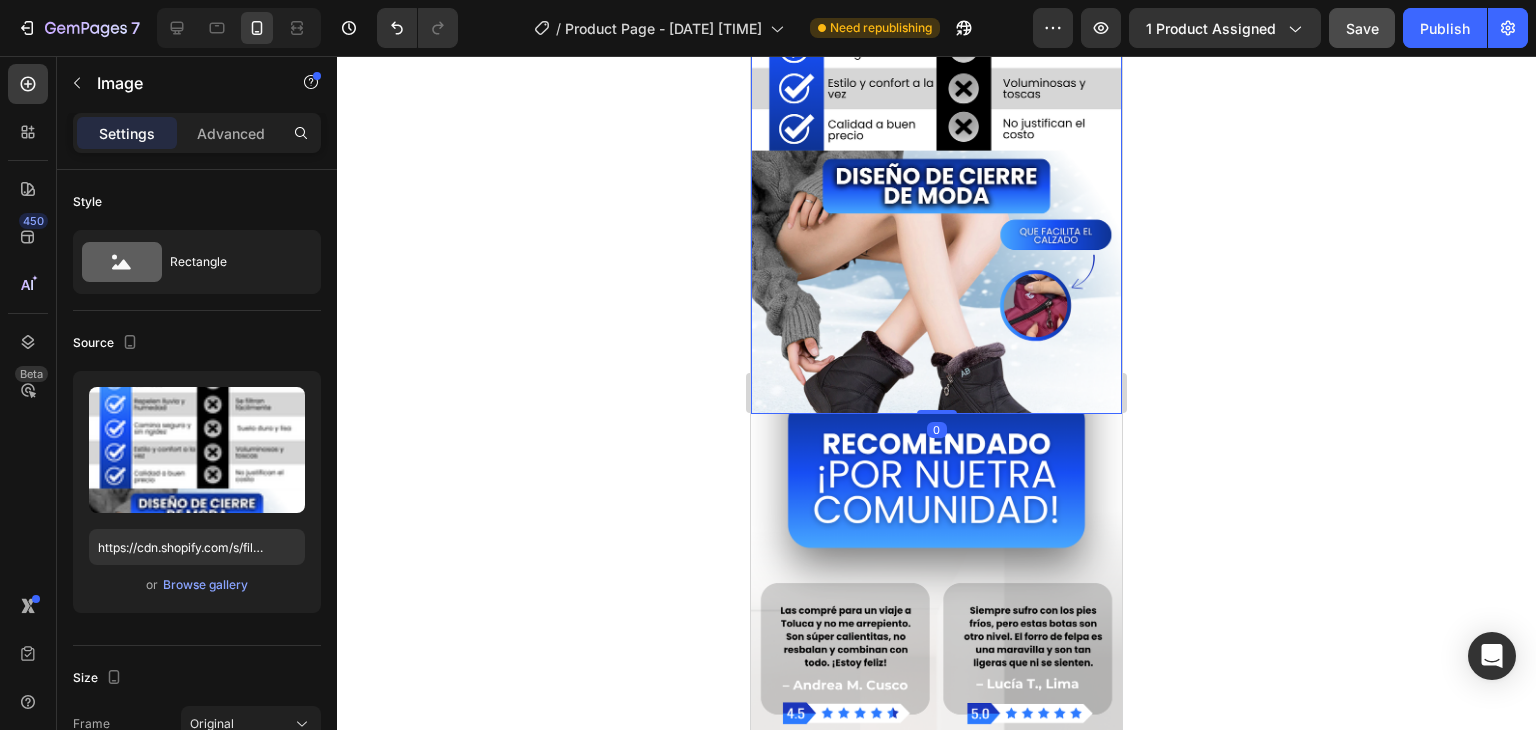 click 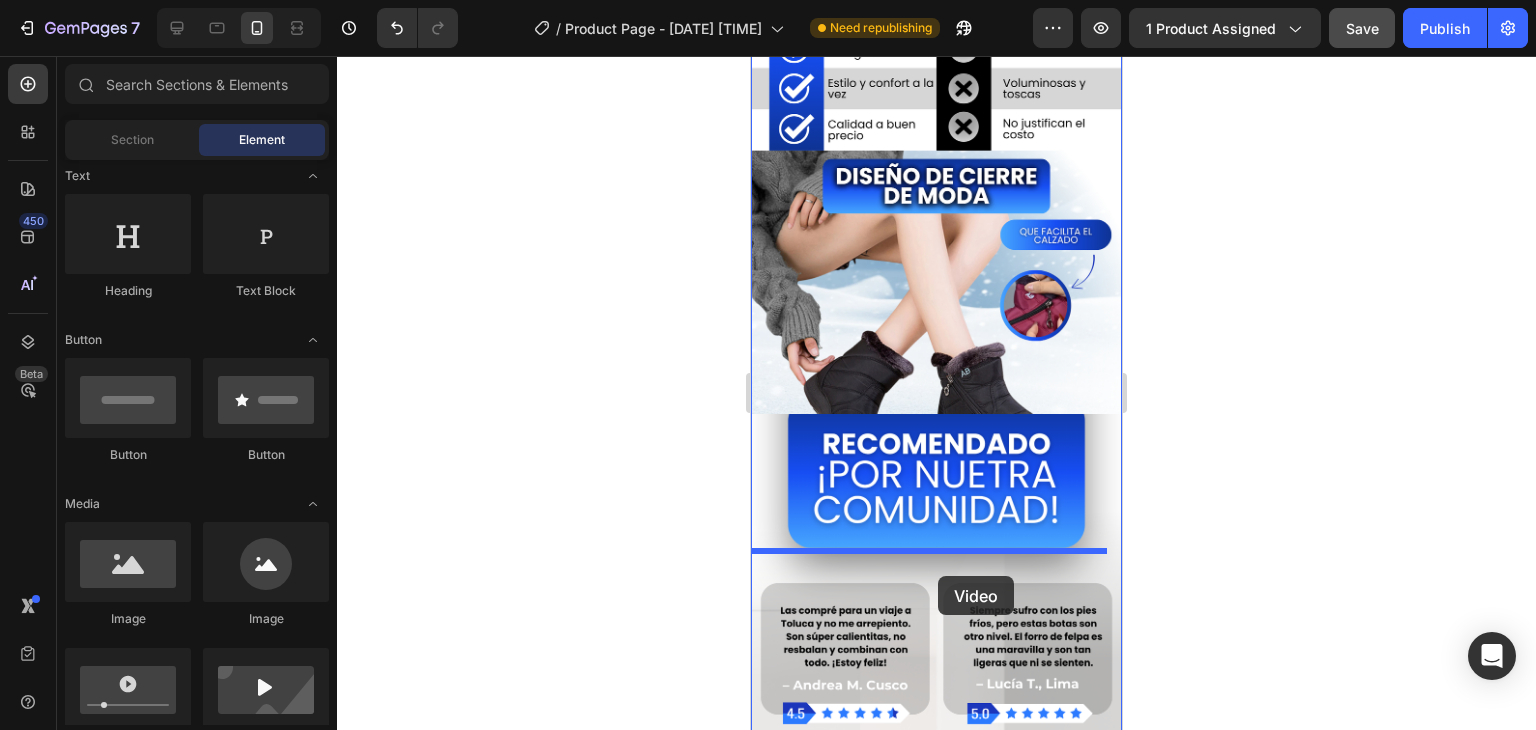 drag, startPoint x: 880, startPoint y: 755, endPoint x: 938, endPoint y: 576, distance: 188.16217 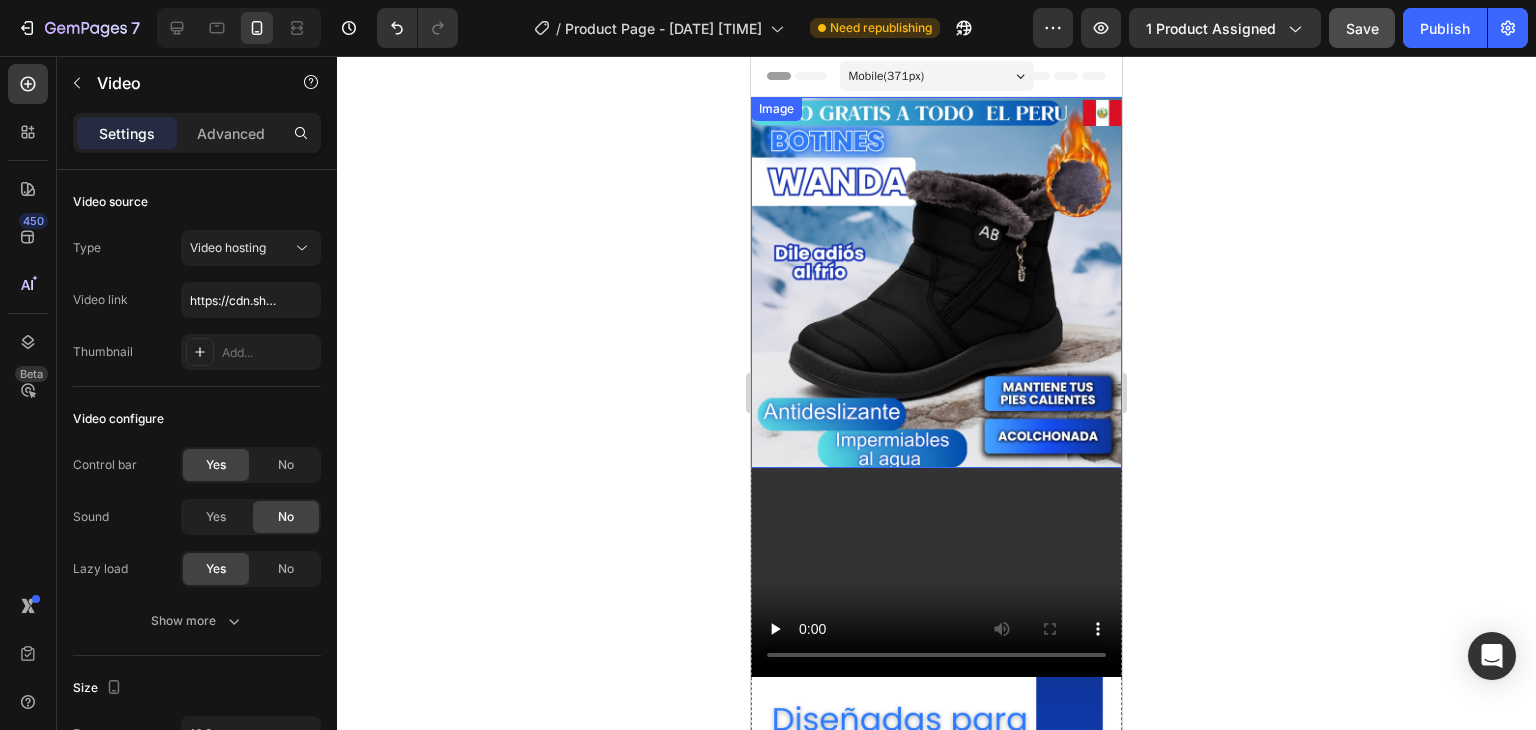 scroll, scrollTop: 200, scrollLeft: 0, axis: vertical 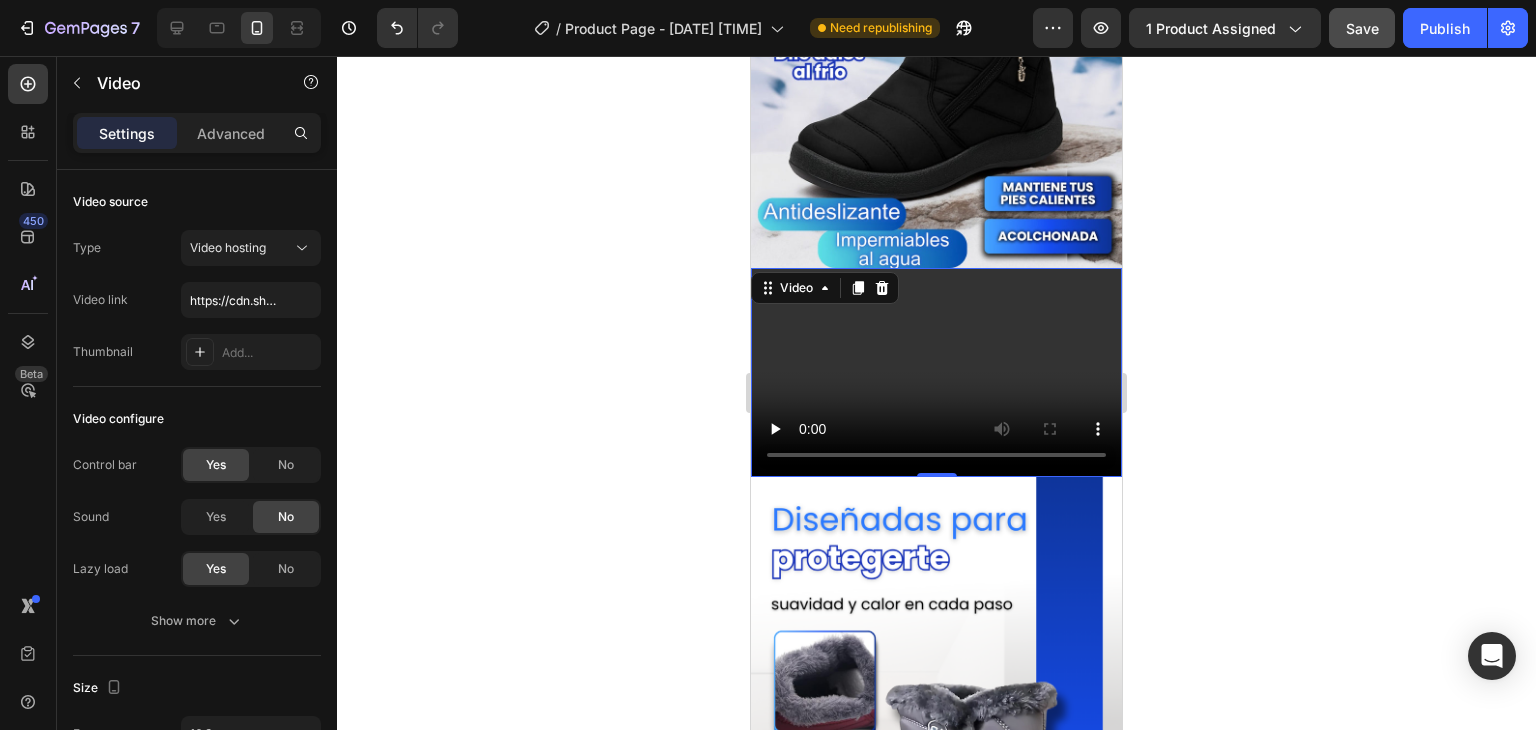 click at bounding box center (936, 372) 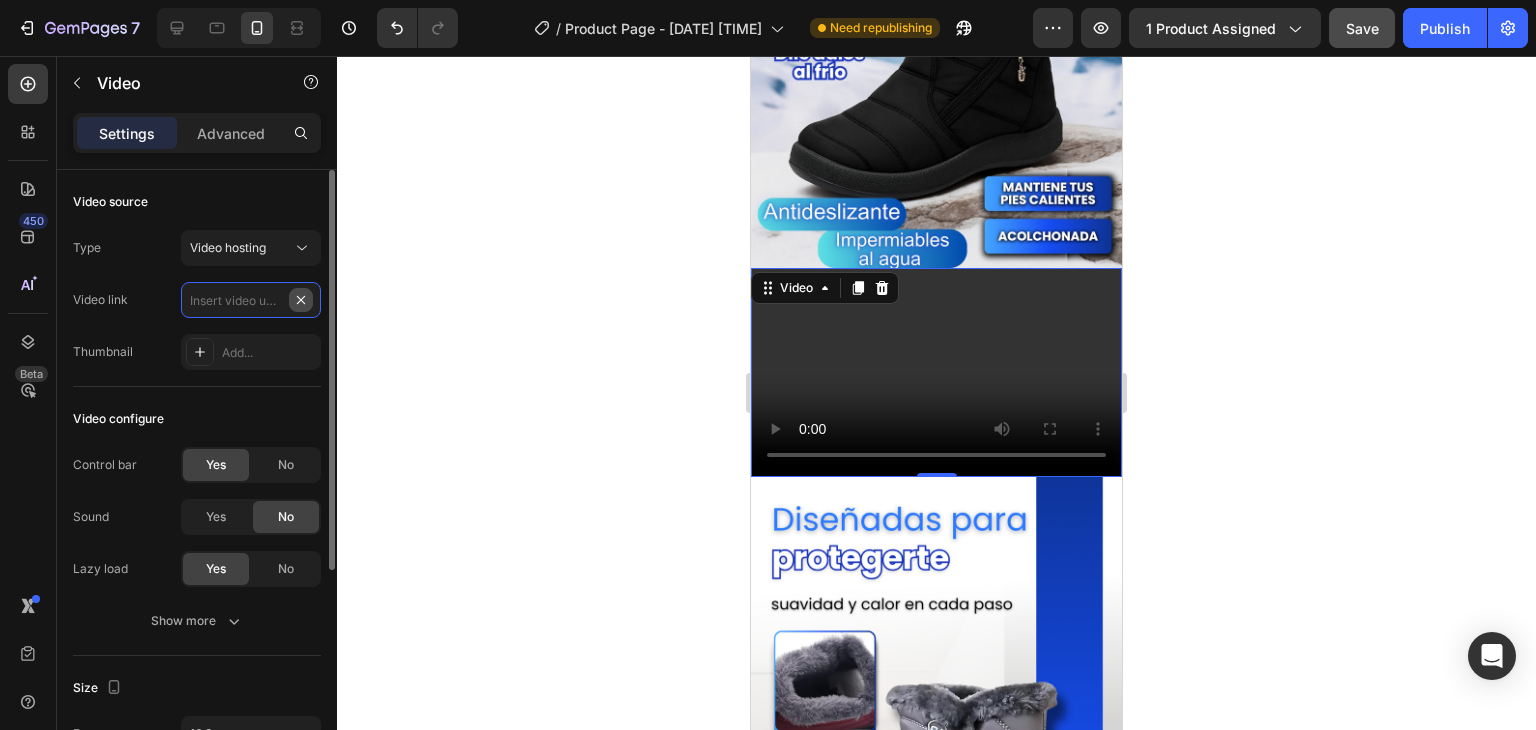 scroll, scrollTop: 0, scrollLeft: 0, axis: both 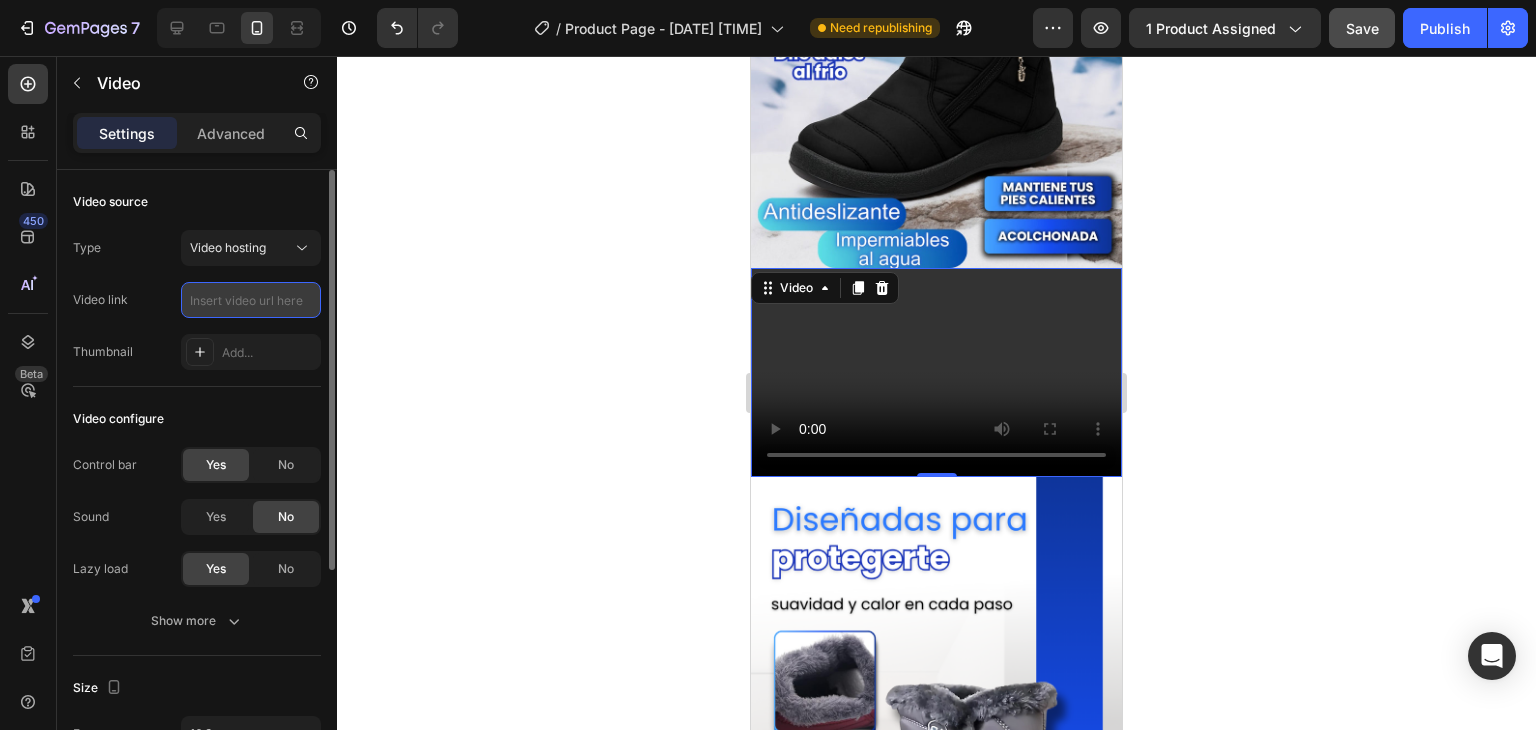 paste on "https://media2.giphy.com/media/v1.Y2lkPTc5MGI3NjExNXY0MXk1ZnN4d3hzbHdpbGZmcmFqNWd0ZW4ycmYyYzRxdHl6MXZvZSZlcD12MV9pbnRlcm5hbF9naWZfYnlfaWQmY3Q9Zw/7MDYr9476heiO2rSGp/giphy.gif" 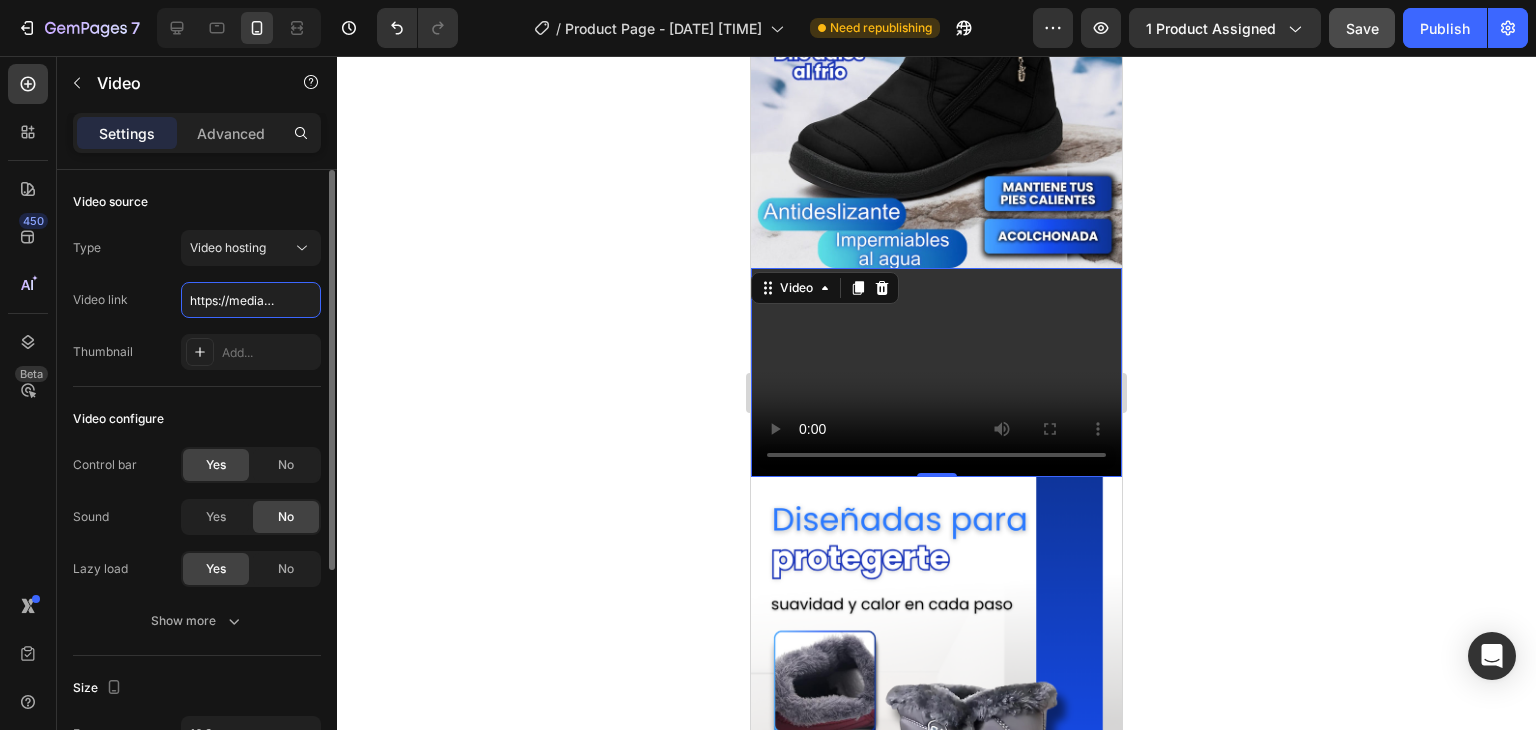 scroll, scrollTop: 0, scrollLeft: 1128, axis: horizontal 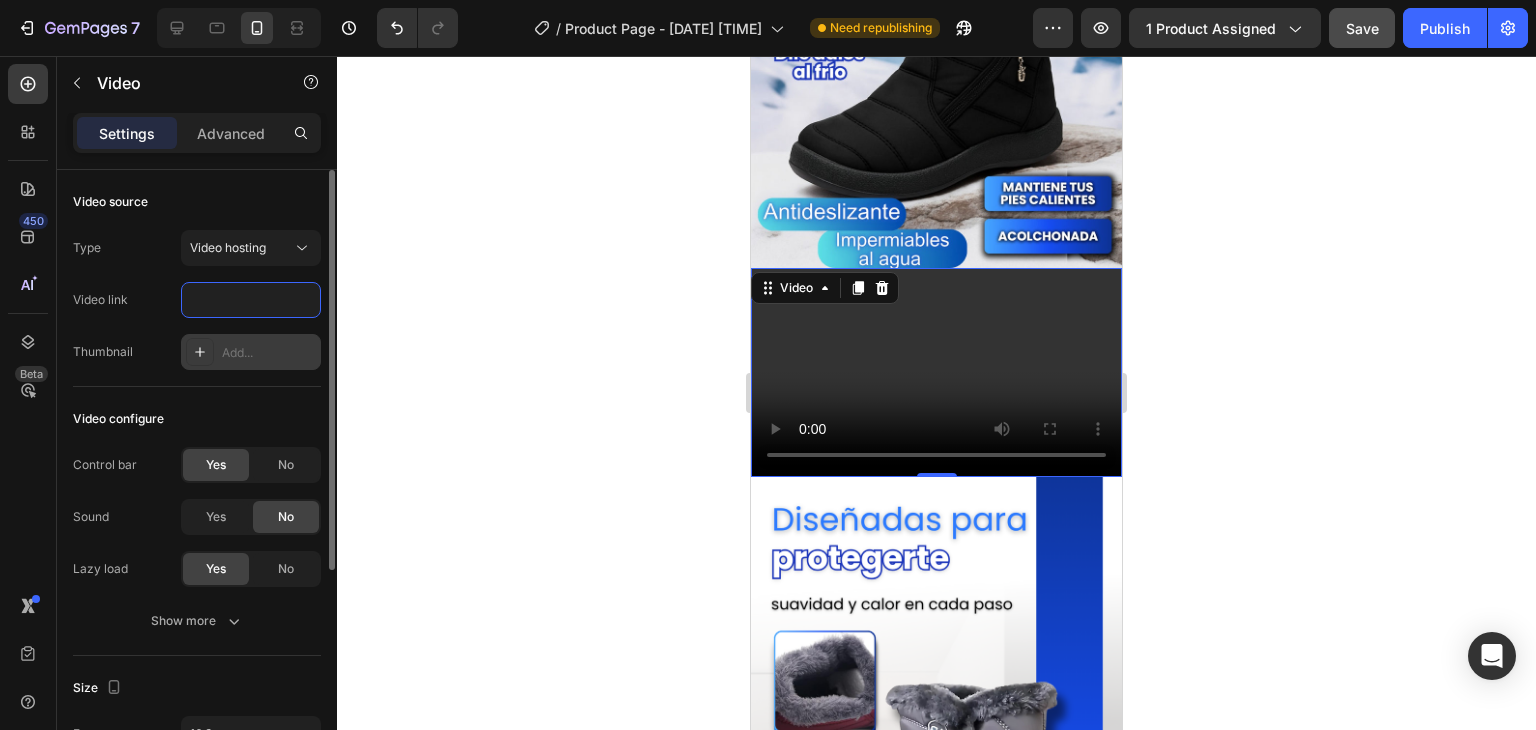 type on "https://media2.giphy.com/media/v1.Y2lkPTc5MGI3NjExNXY0MXk1ZnN4d3hzbHdpbGZmcmFqNWd0ZW4ycmYyYzRxdHl6MXZvZSZlcD12MV9pbnRlcm5hbF9naWZfYnlfaWQmY3Q9Zw/7MDYr9476heiO2rSGp/giphy.gif" 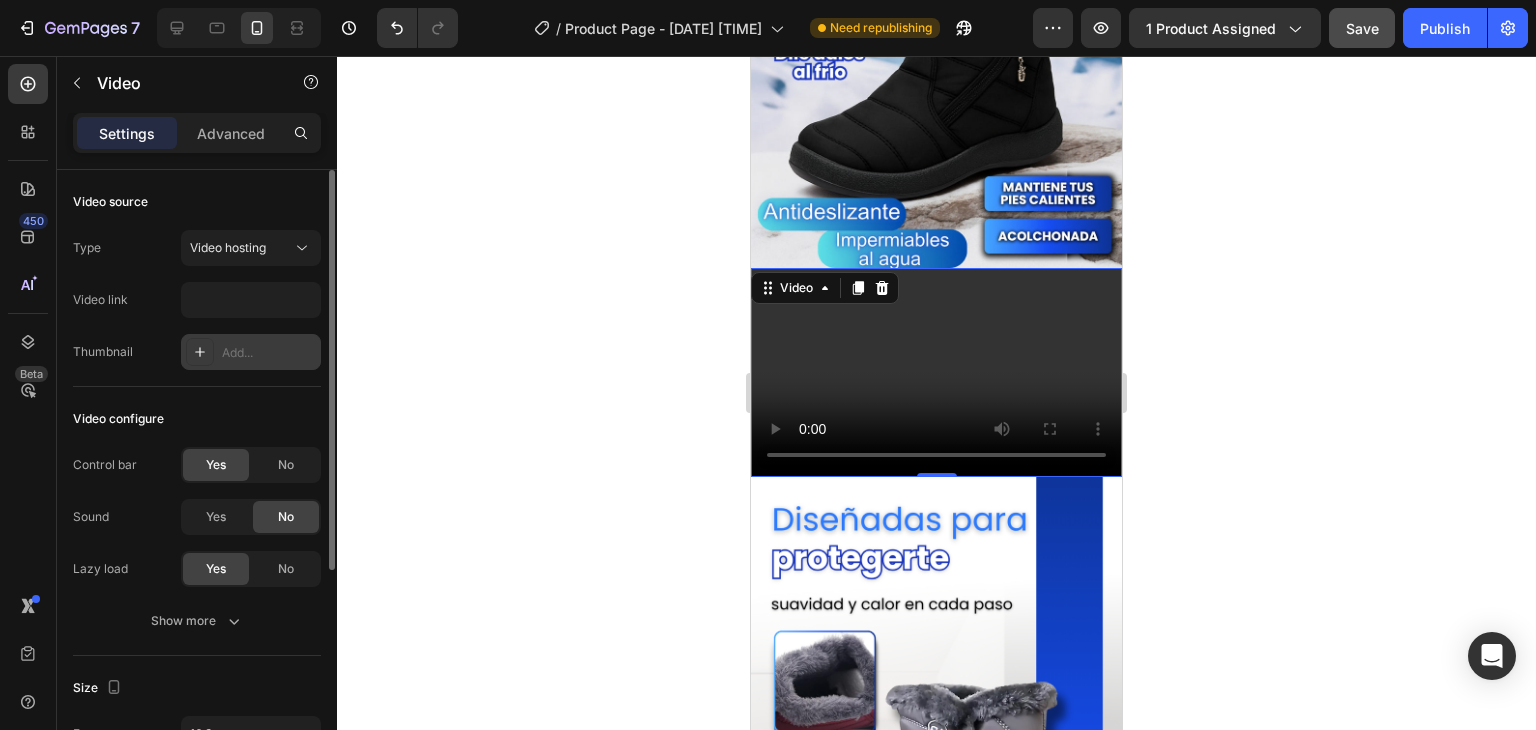 click on "Add..." at bounding box center (269, 353) 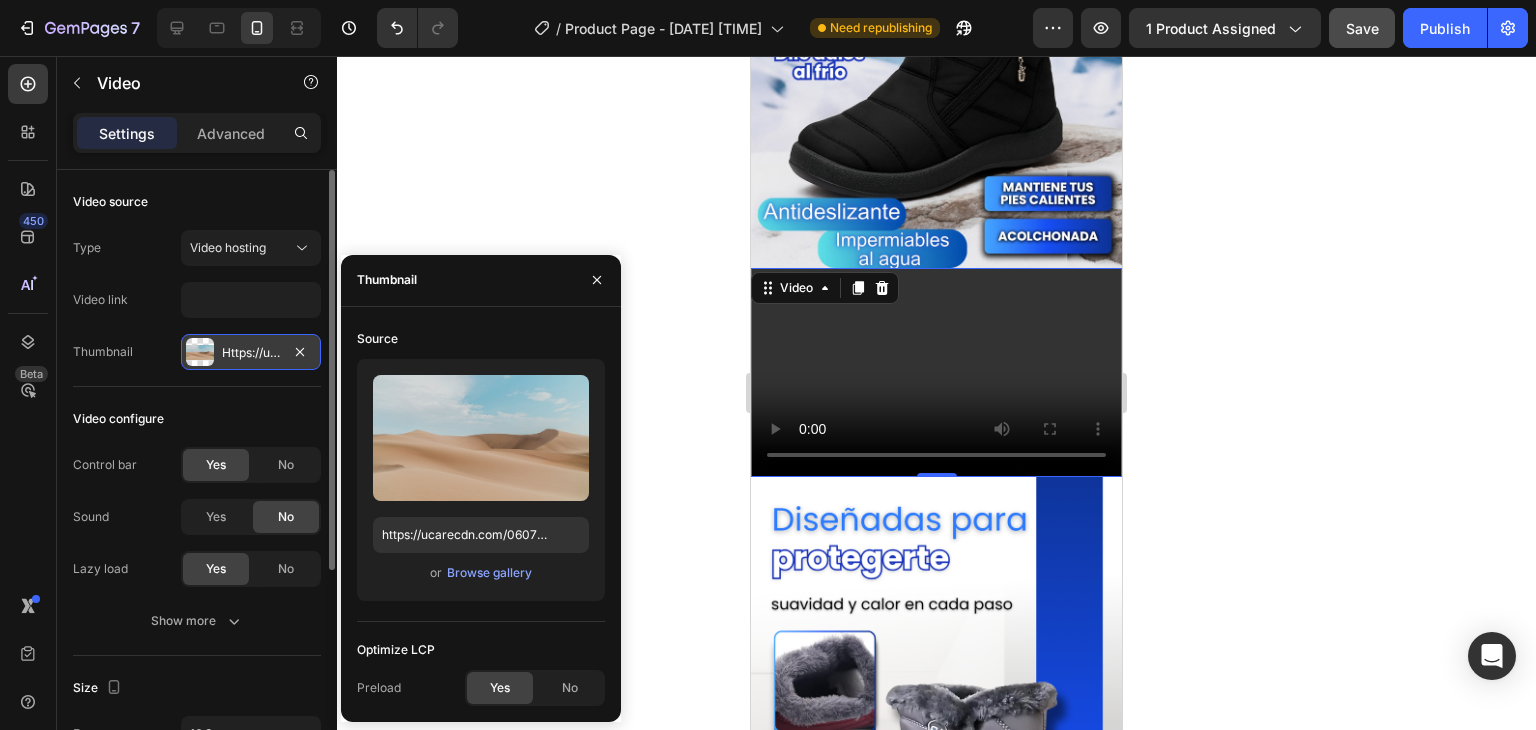 scroll, scrollTop: 0, scrollLeft: 0, axis: both 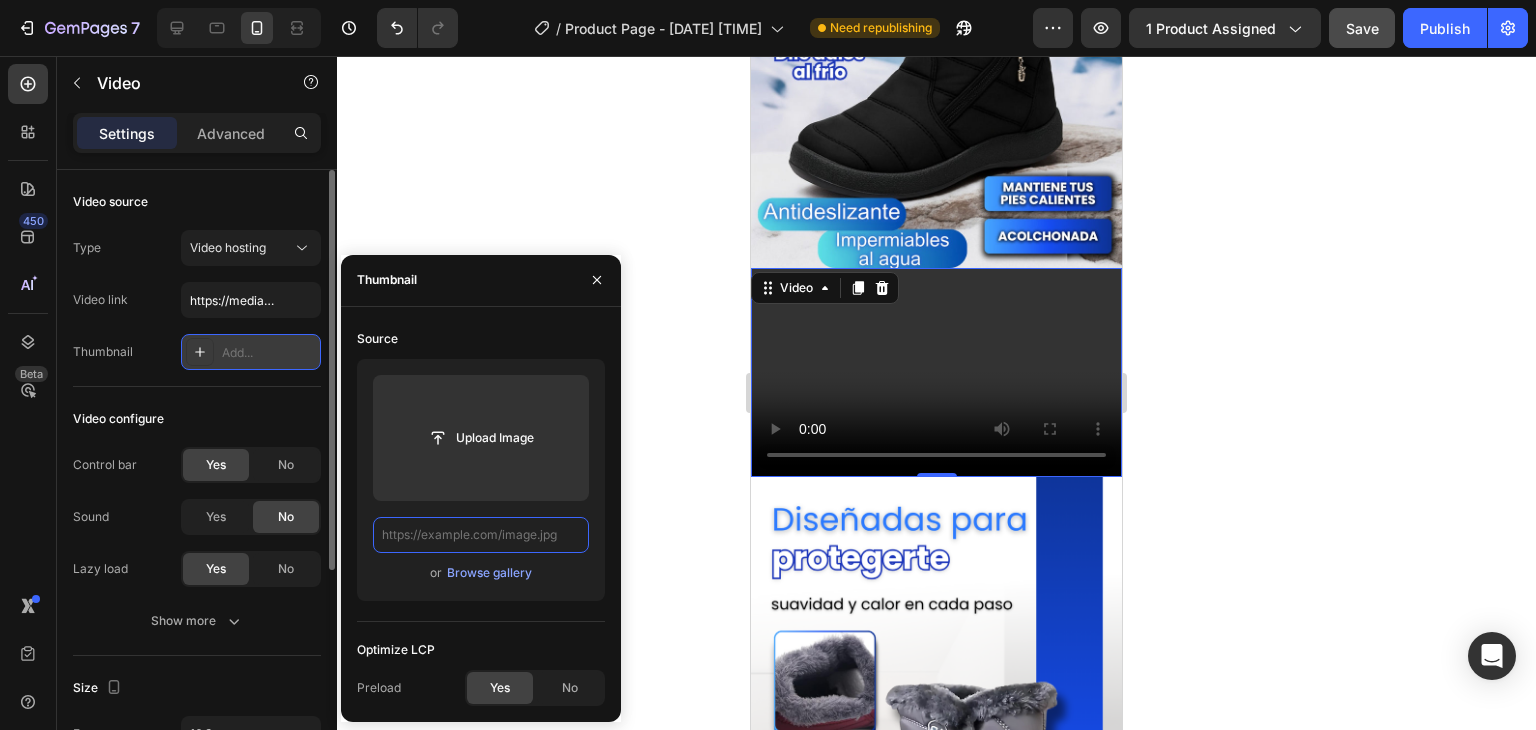 paste on "https://media2.giphy.com/media/v1.Y2lkPTc5MGI3NjExNXY0MXk1ZnN4d3hzbHdpbGZmcmFqNWd0ZW4ycmYyYzRxdHl6MXZvZSZlcD12MV9pbnRlcm5hbF9naWZfYnlfaWQmY3Q9Zw/7MDYr9476heiO2rSGp/giphy.gif" 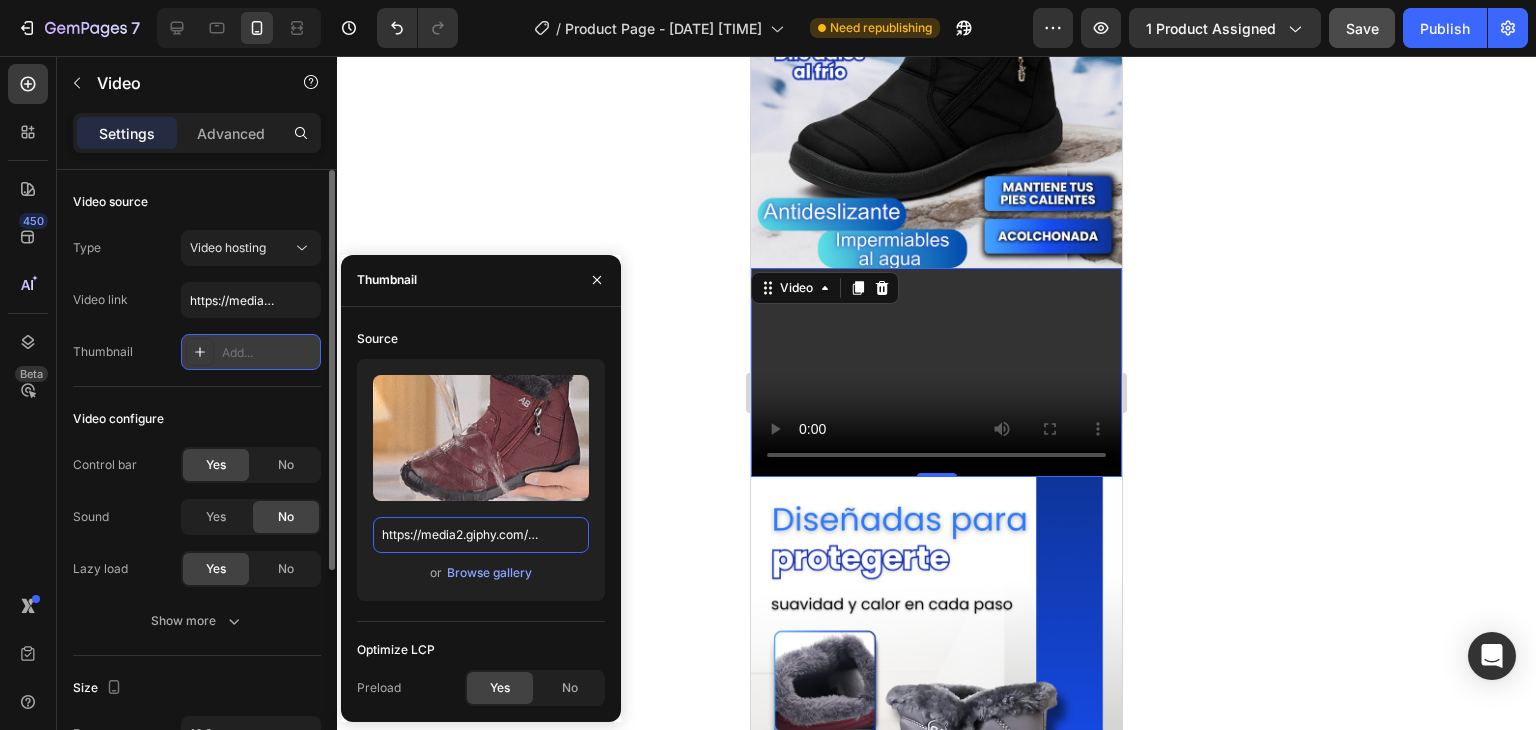 scroll, scrollTop: 0, scrollLeft: 1052, axis: horizontal 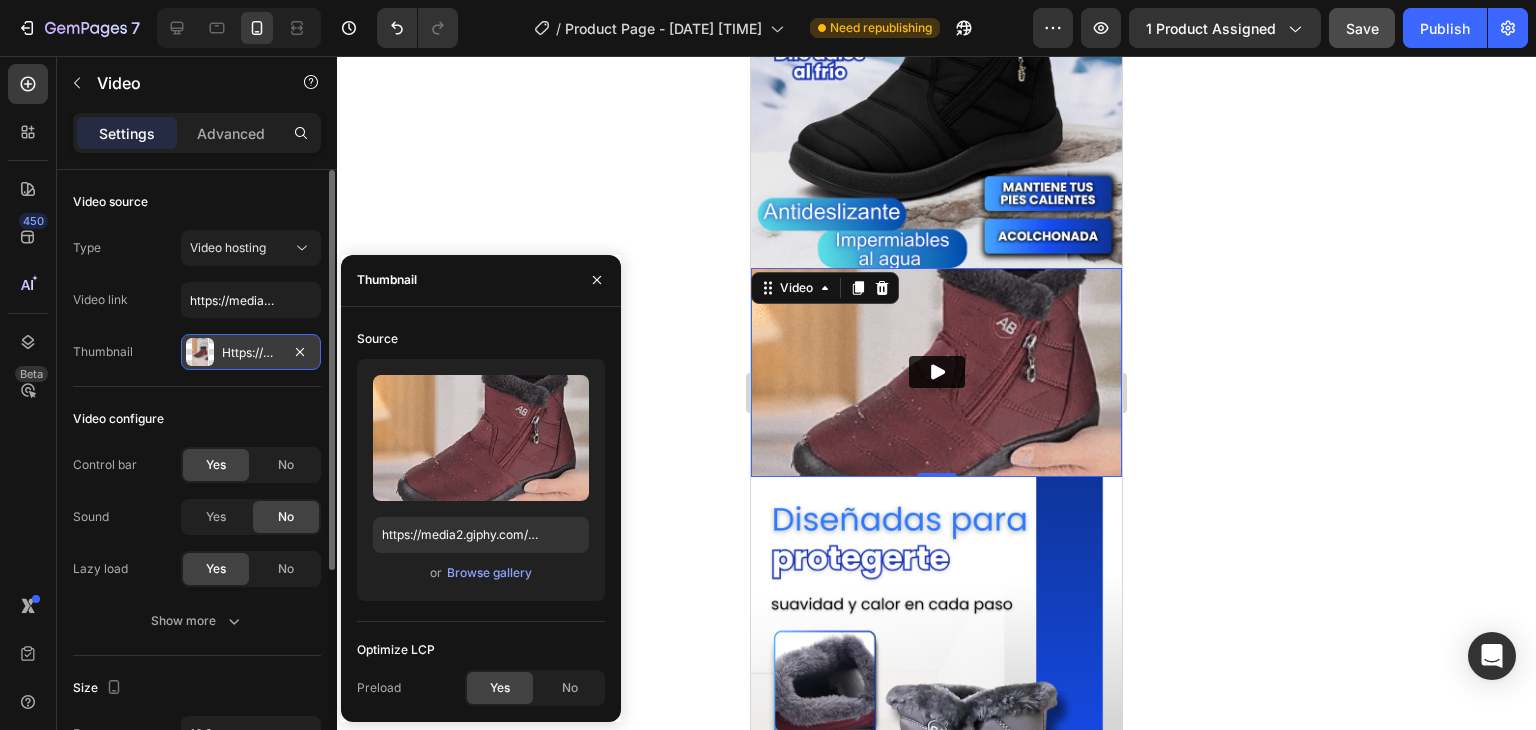 click 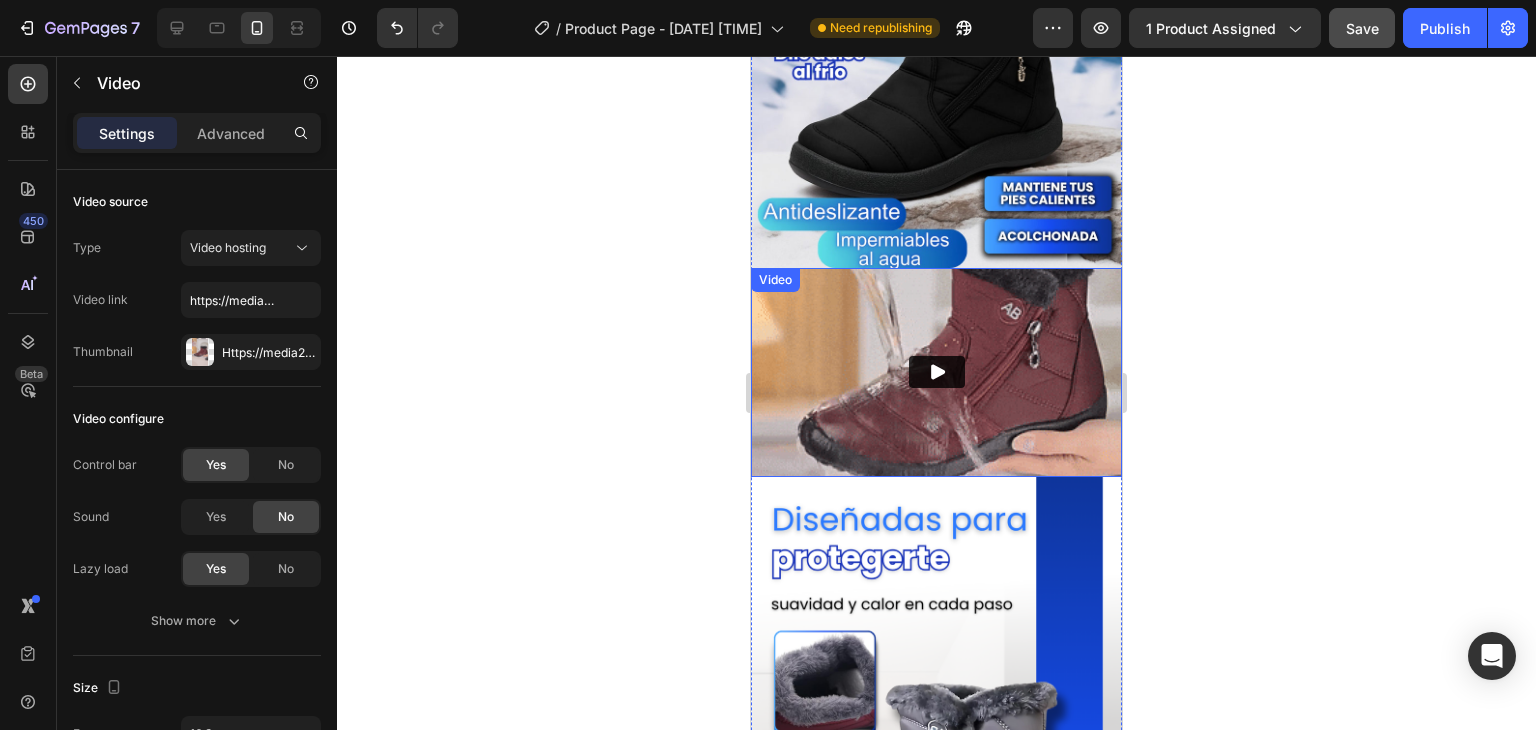 click at bounding box center (936, 372) 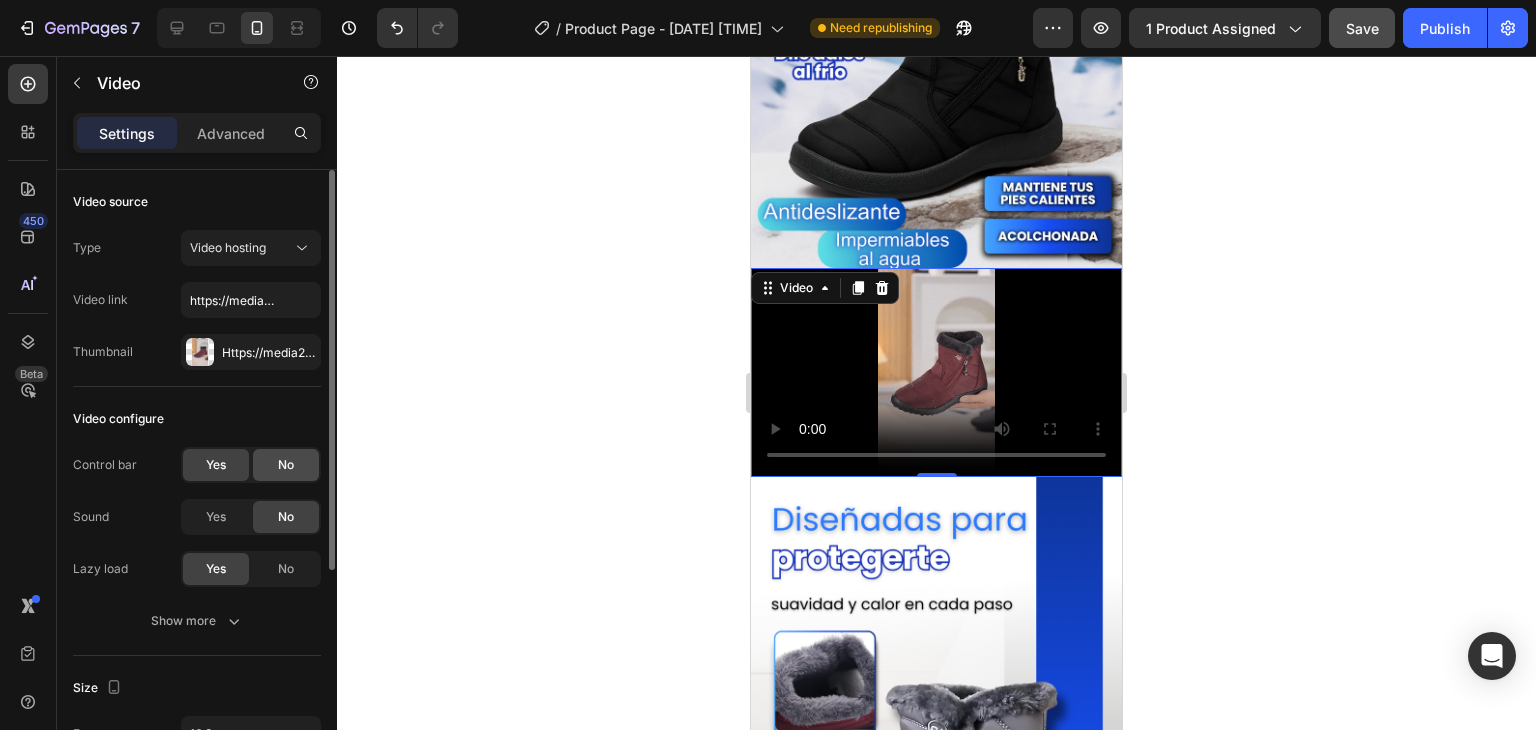 click on "No" 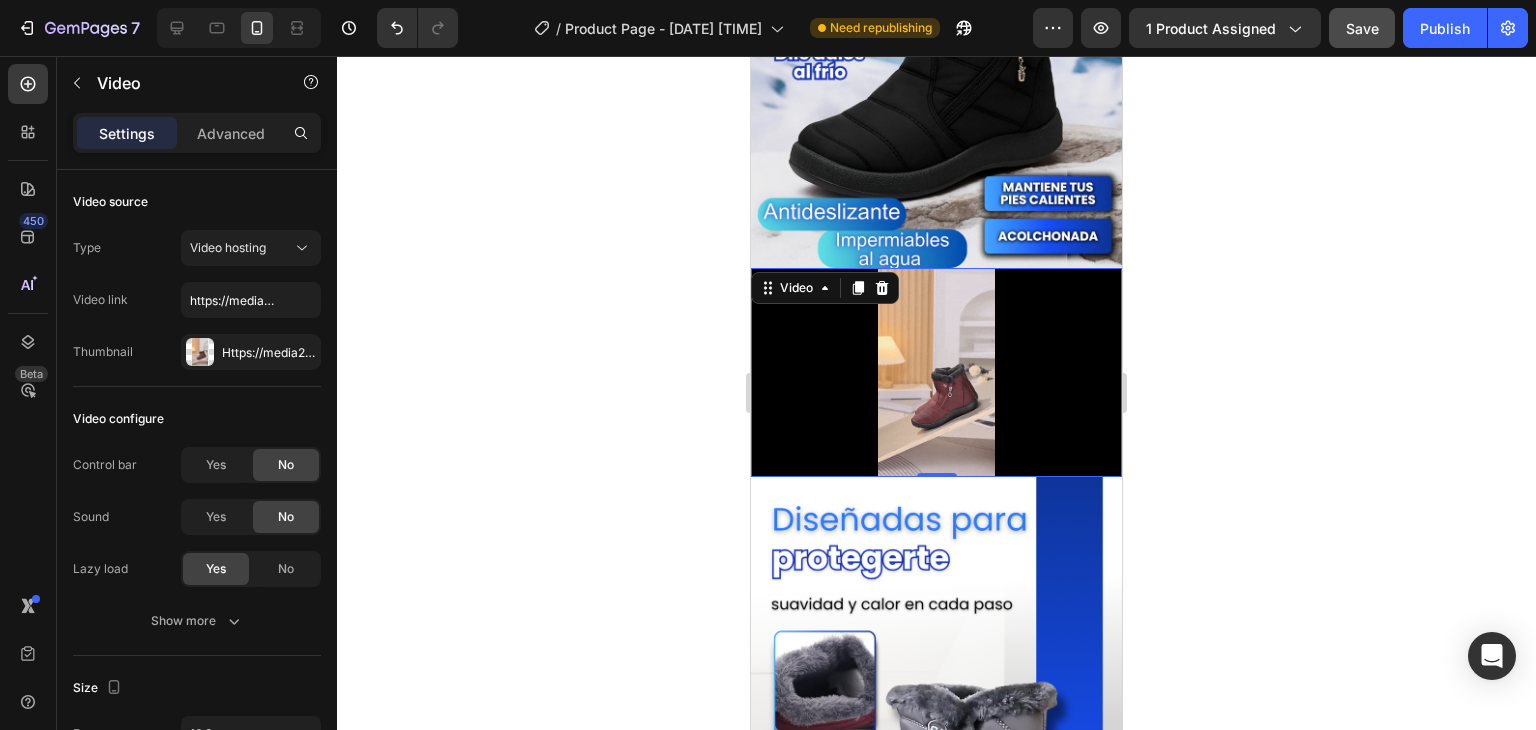 click 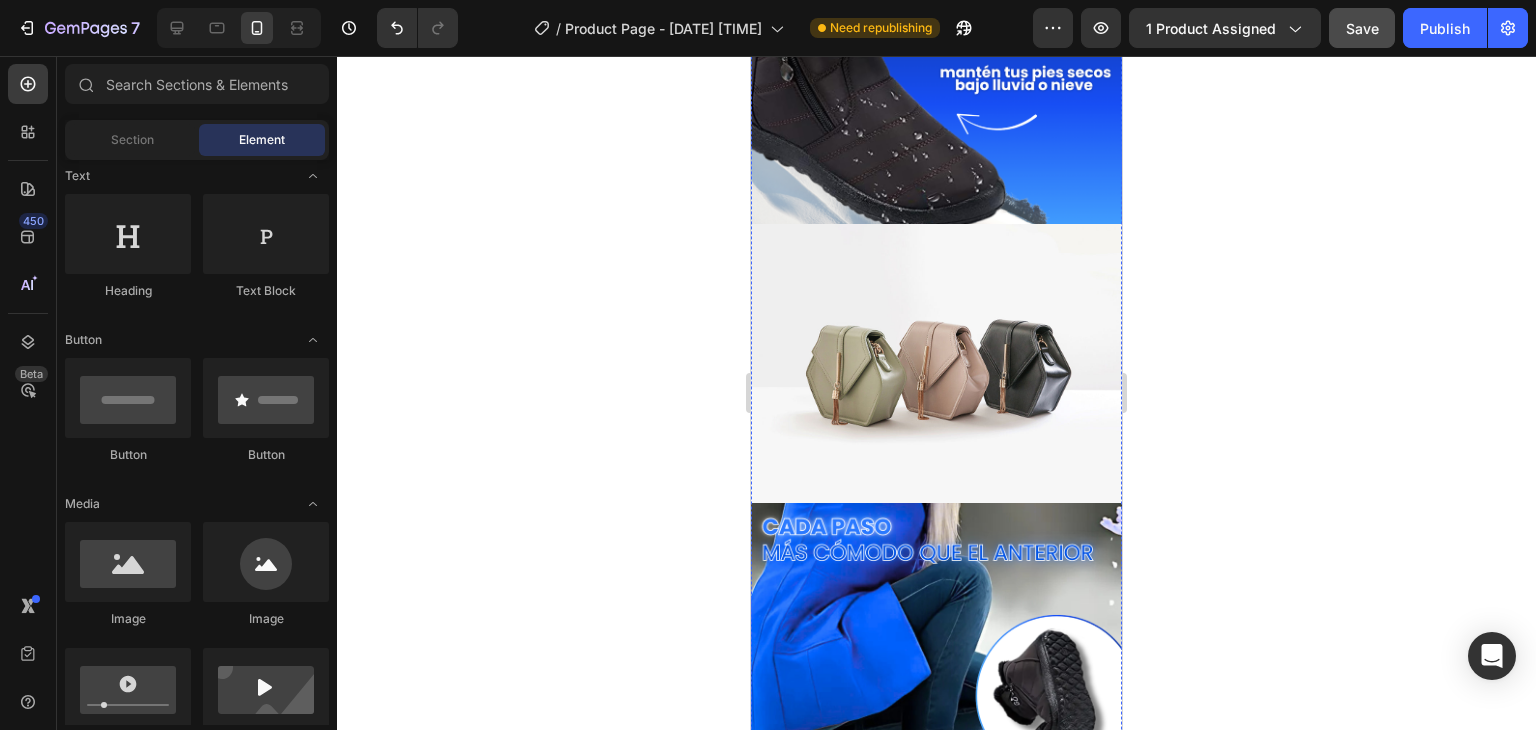 scroll, scrollTop: 1800, scrollLeft: 0, axis: vertical 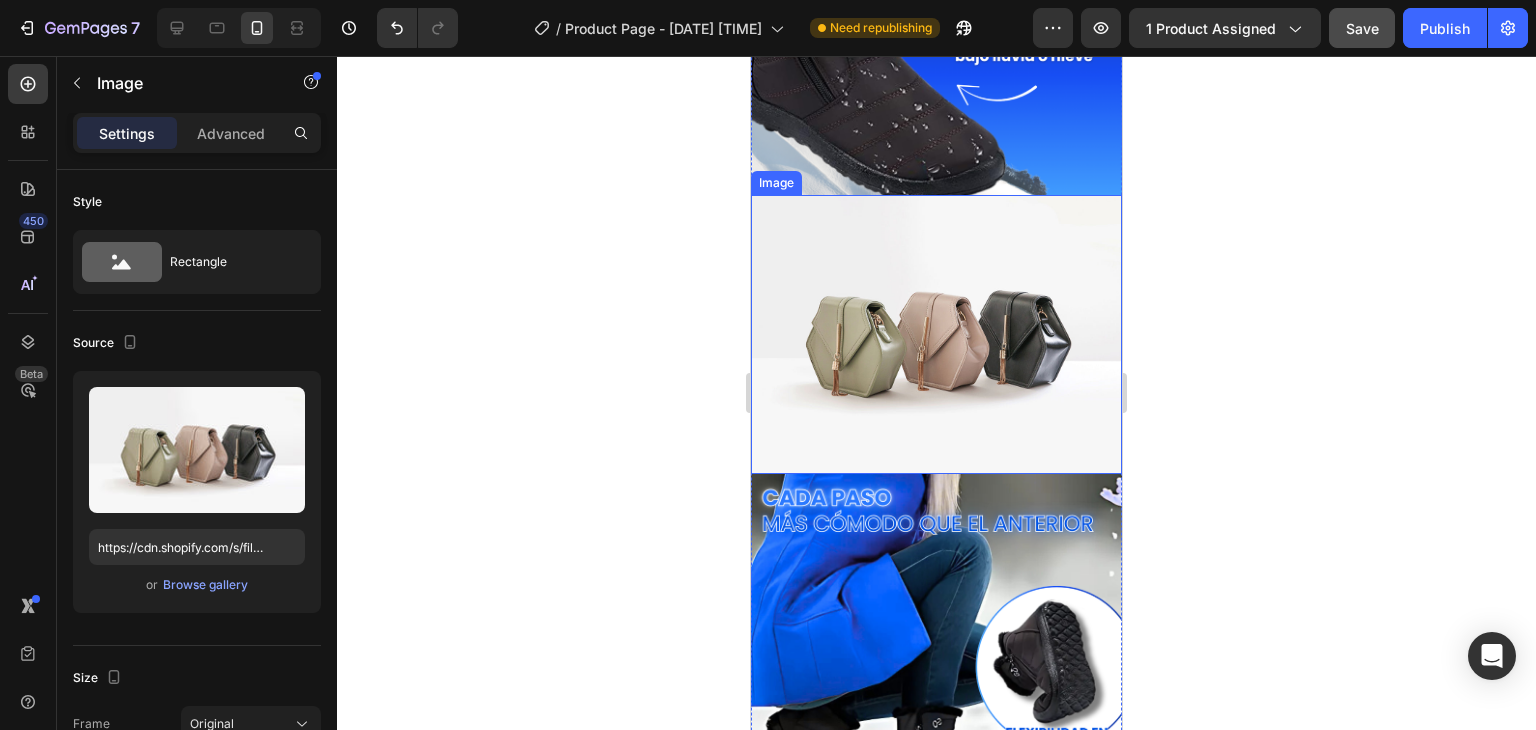 click at bounding box center (936, 334) 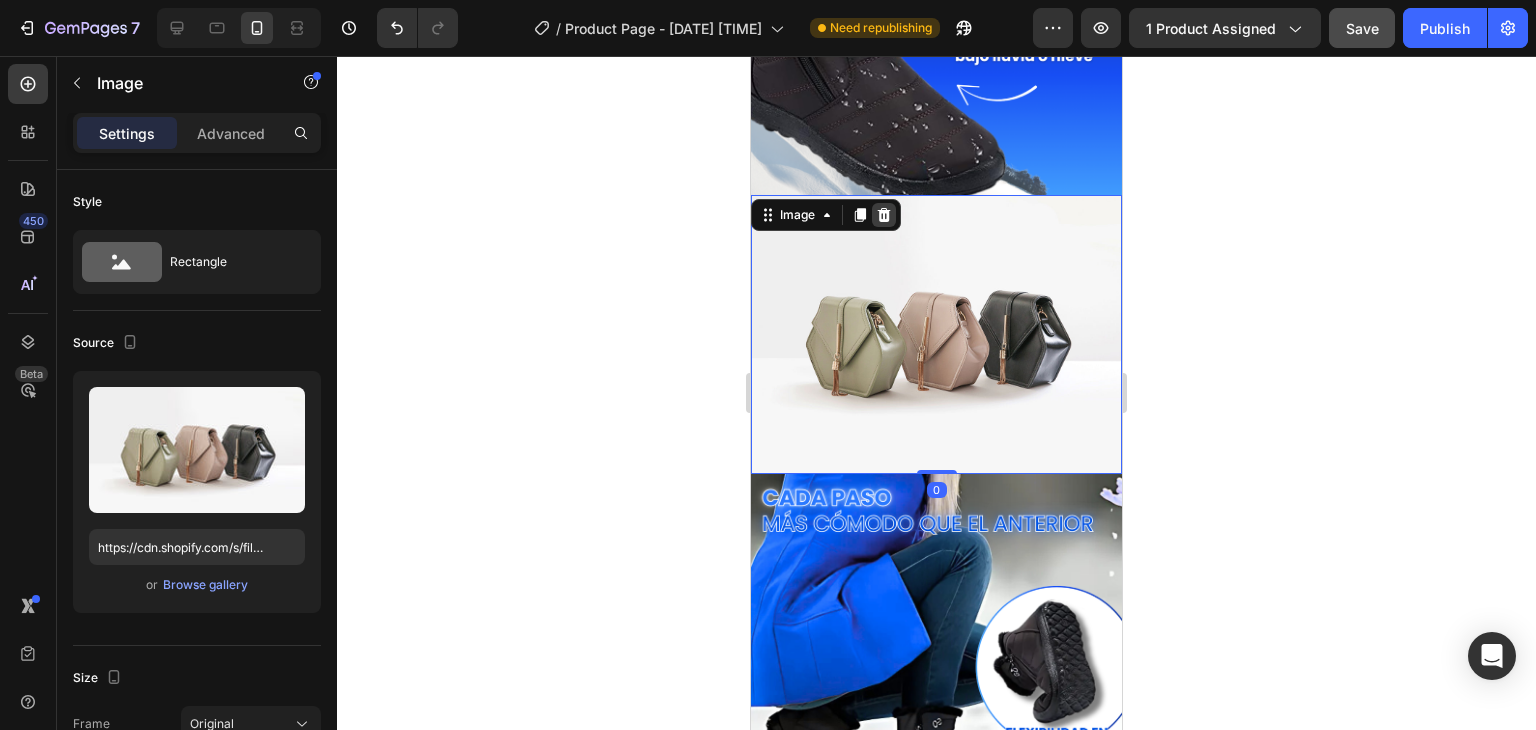 click 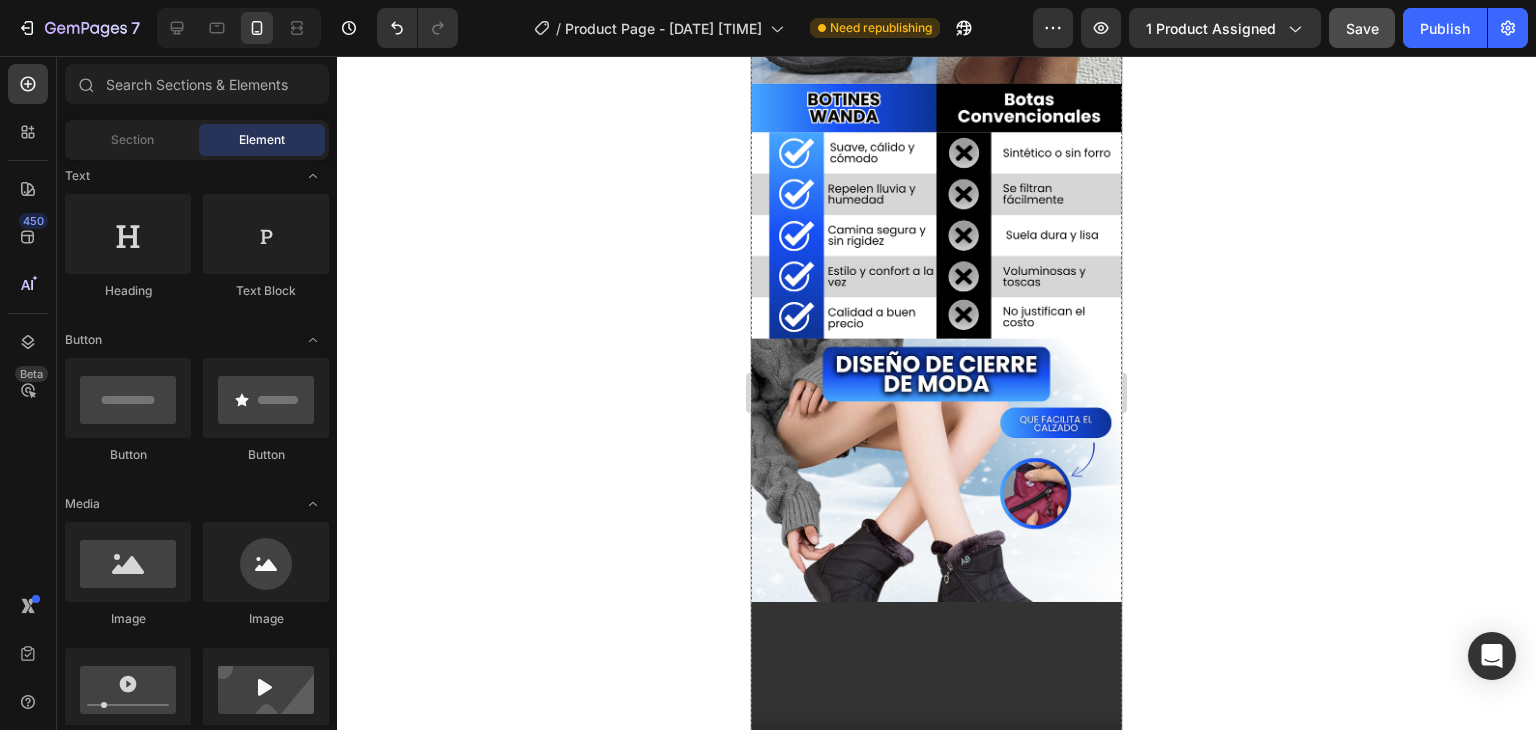 scroll, scrollTop: 3000, scrollLeft: 0, axis: vertical 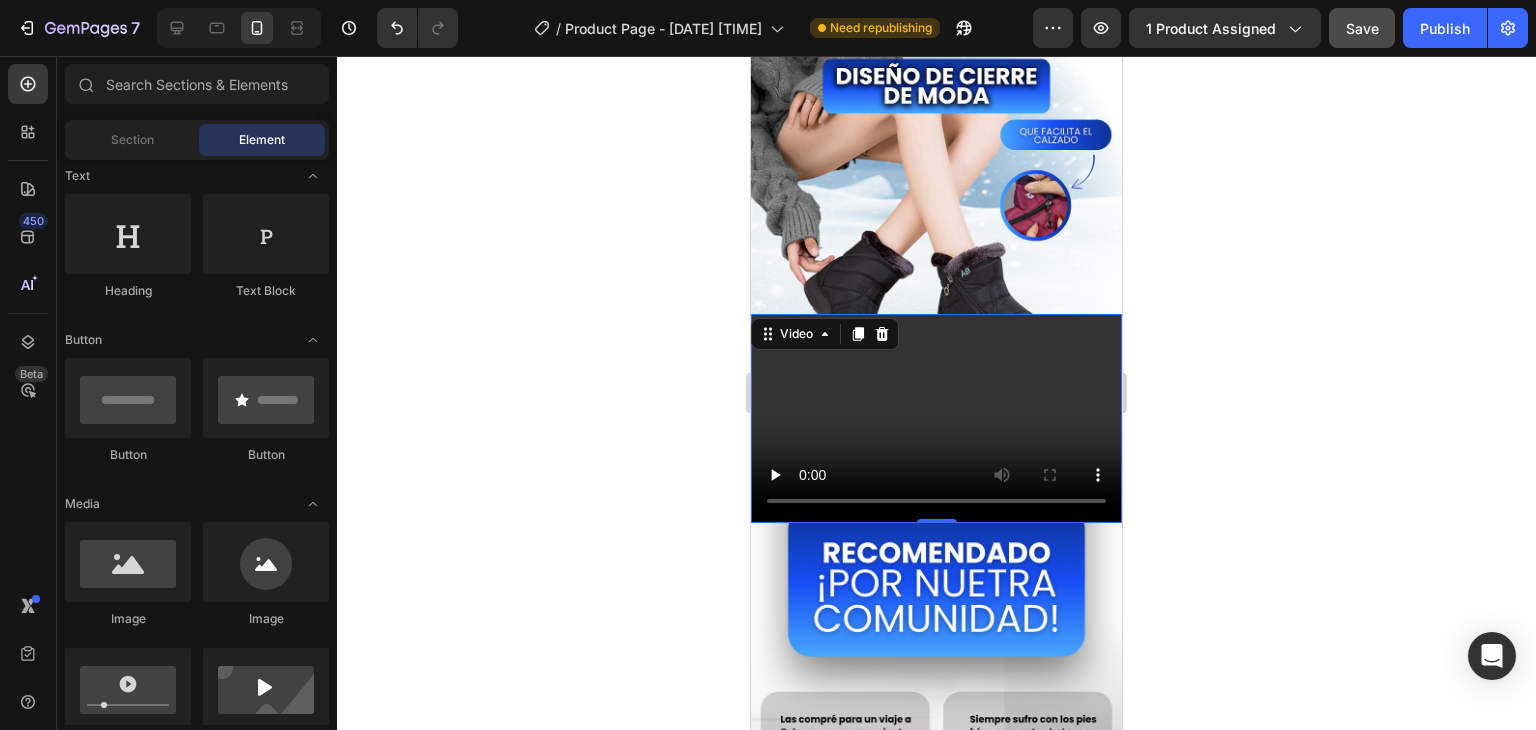 click at bounding box center (936, 418) 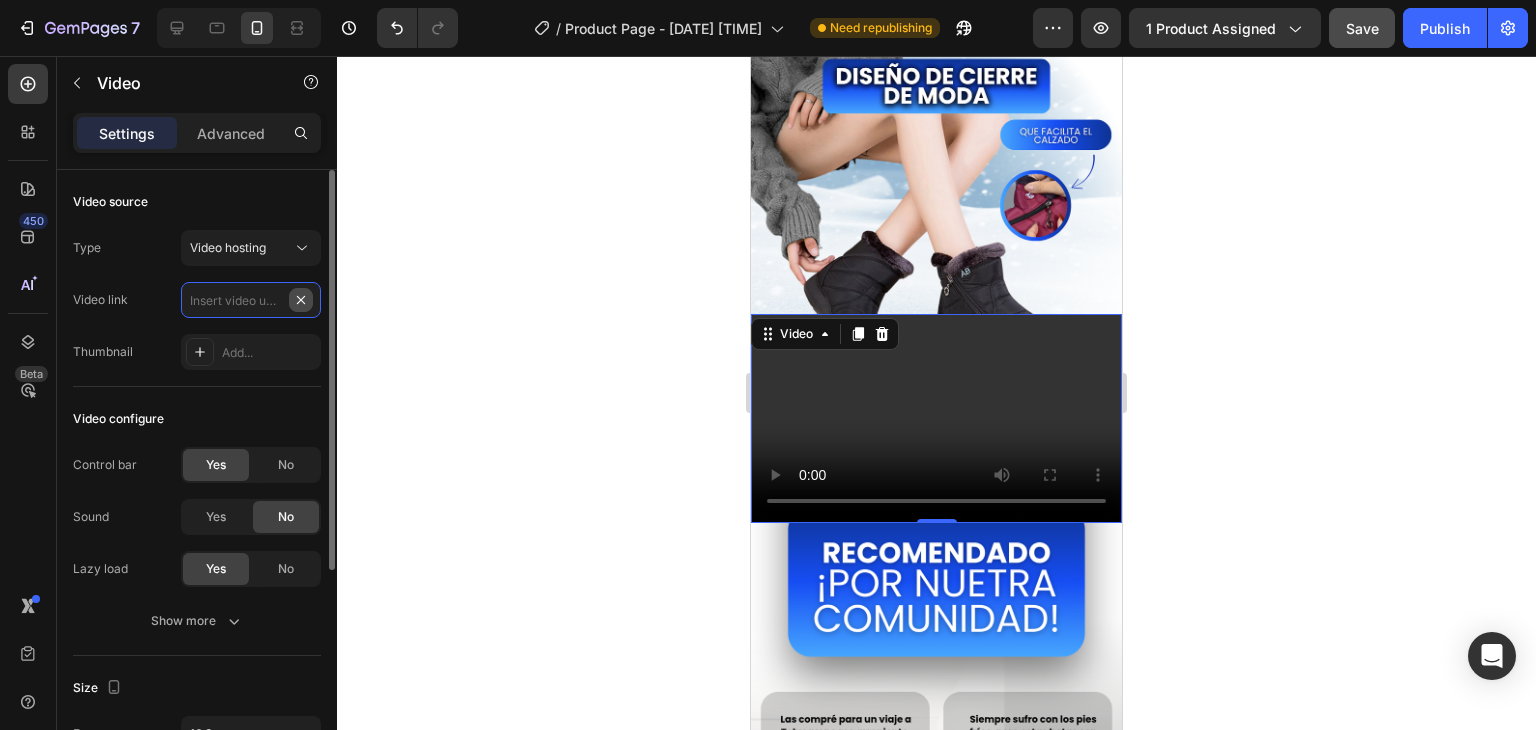 scroll, scrollTop: 0, scrollLeft: 0, axis: both 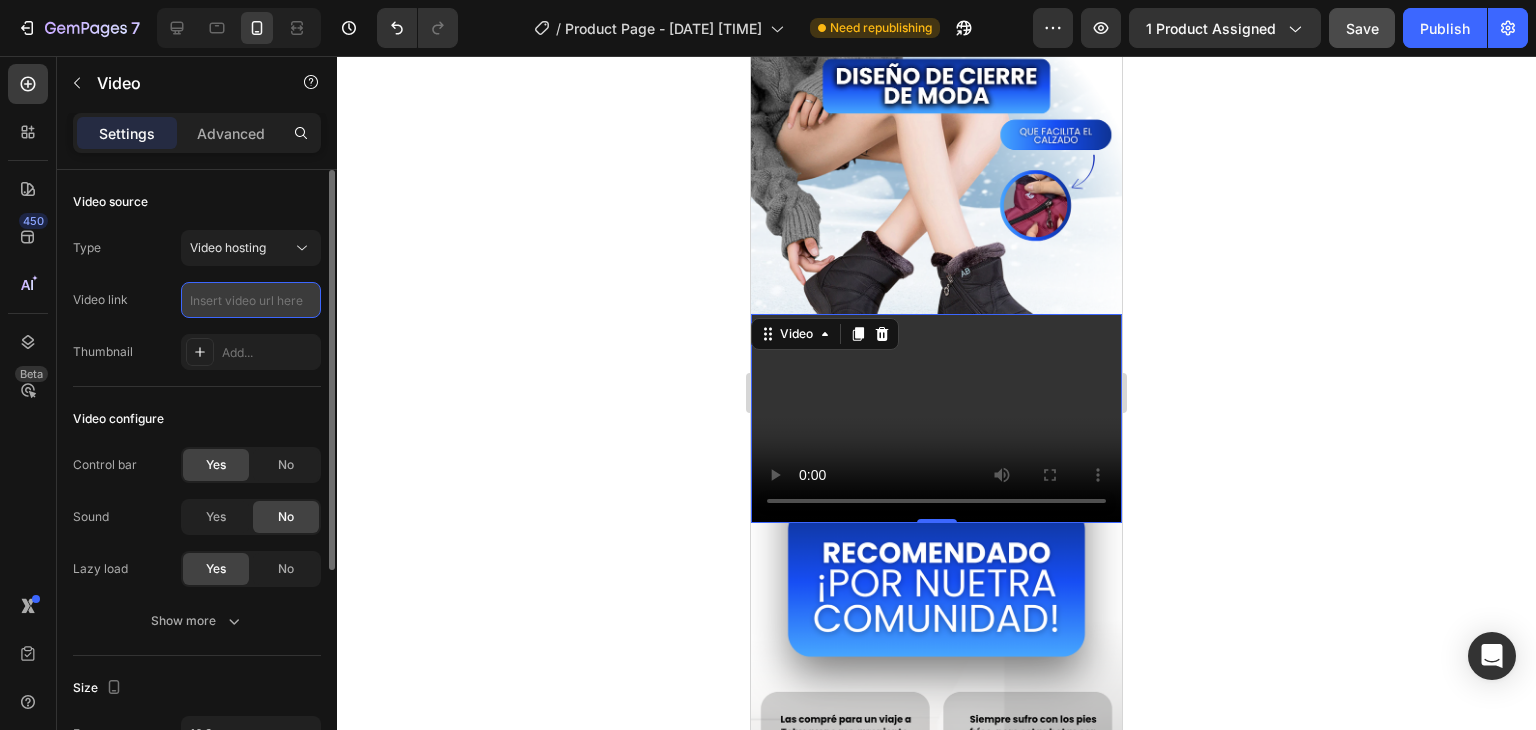click at bounding box center (251, 300) 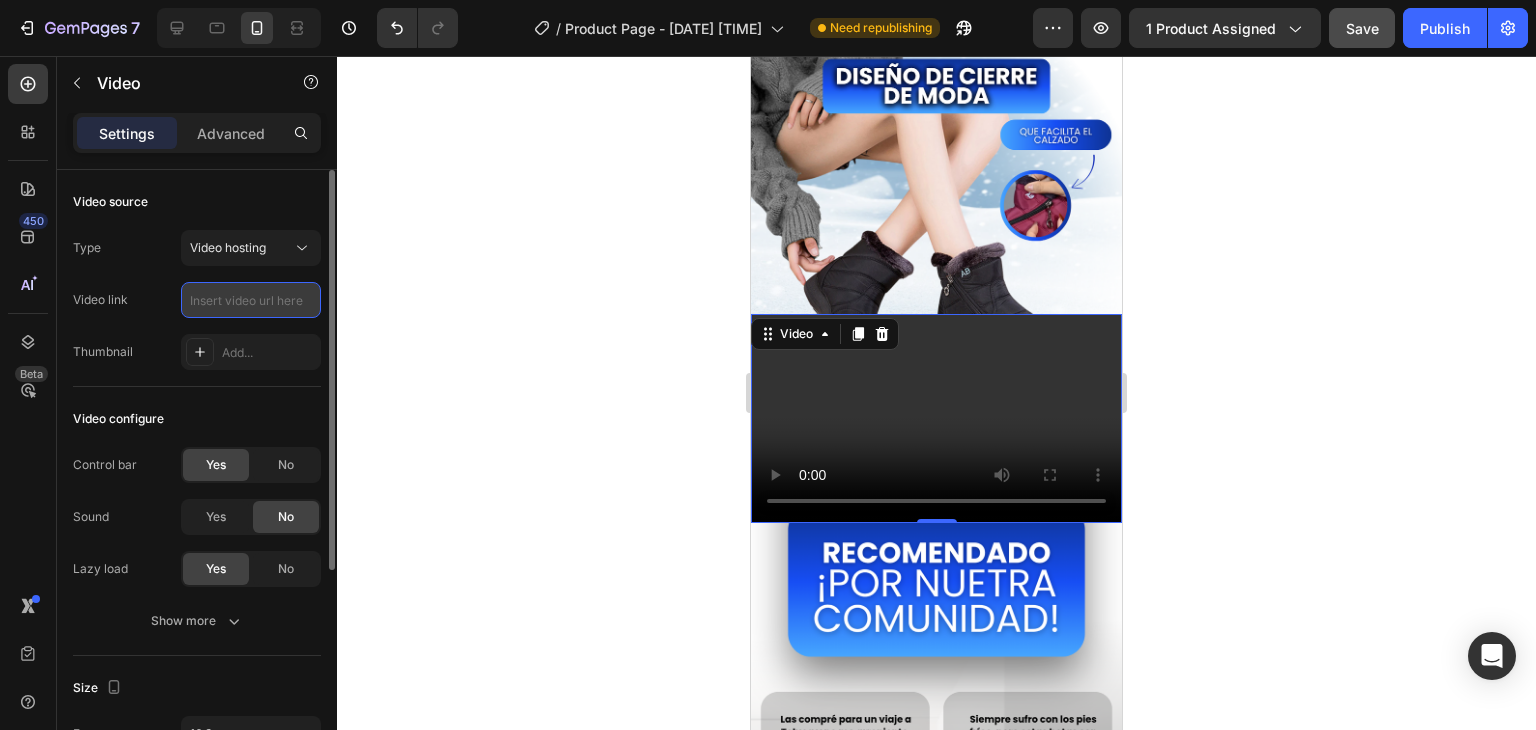 paste on "https://media2.giphy.com/media/v1.Y2lkPTc5MGI3NjExYmJrZXpsaXBkdzRjdDNuanFiMW81dGlhcW01dmE4NGtjZGdtdGFubCZlcD12MV9pbnRlcm5hbF9naWZfYnlfaWQmY3Q9Zw/3B8ghrGA4VQV7yAwV1/giphy.gif" 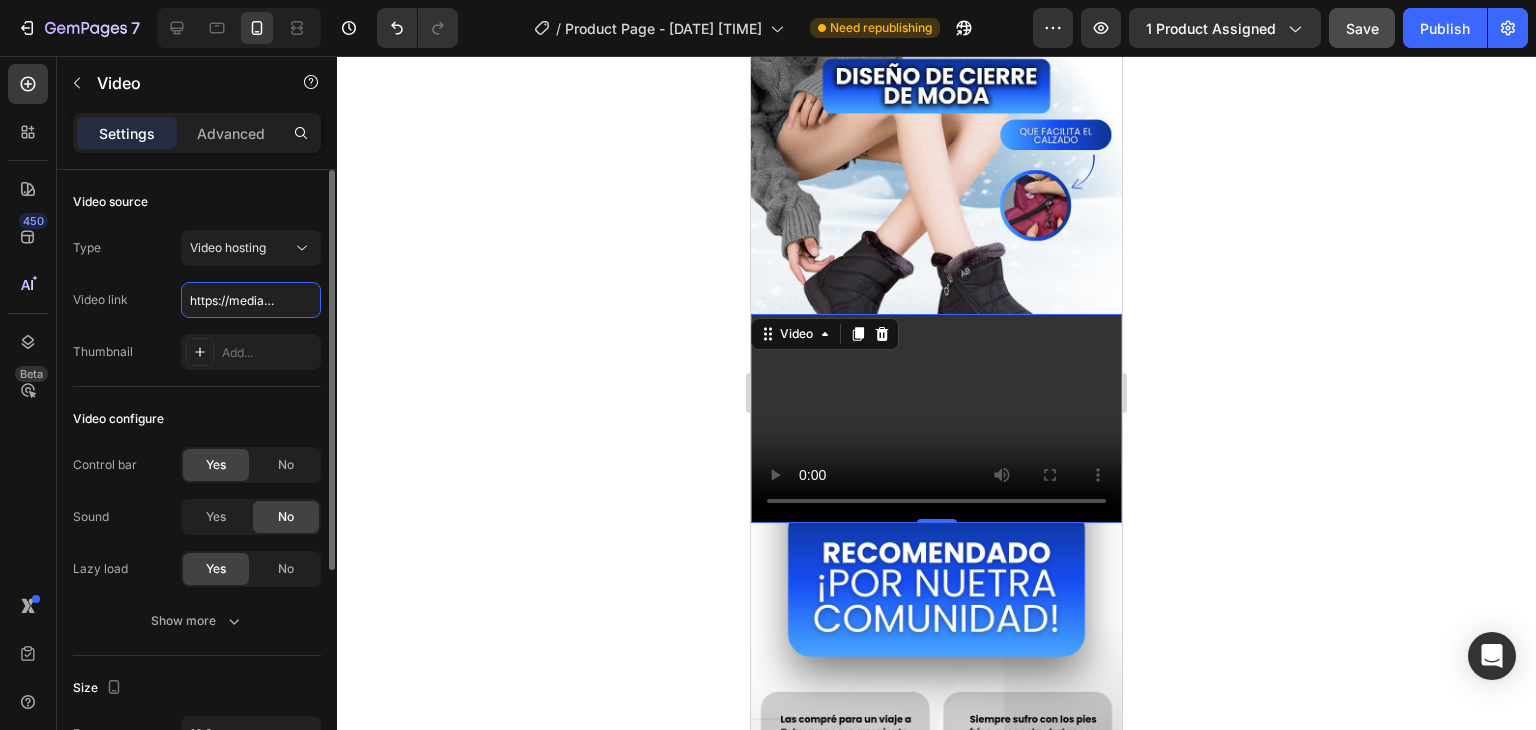 scroll, scrollTop: 0, scrollLeft: 1100, axis: horizontal 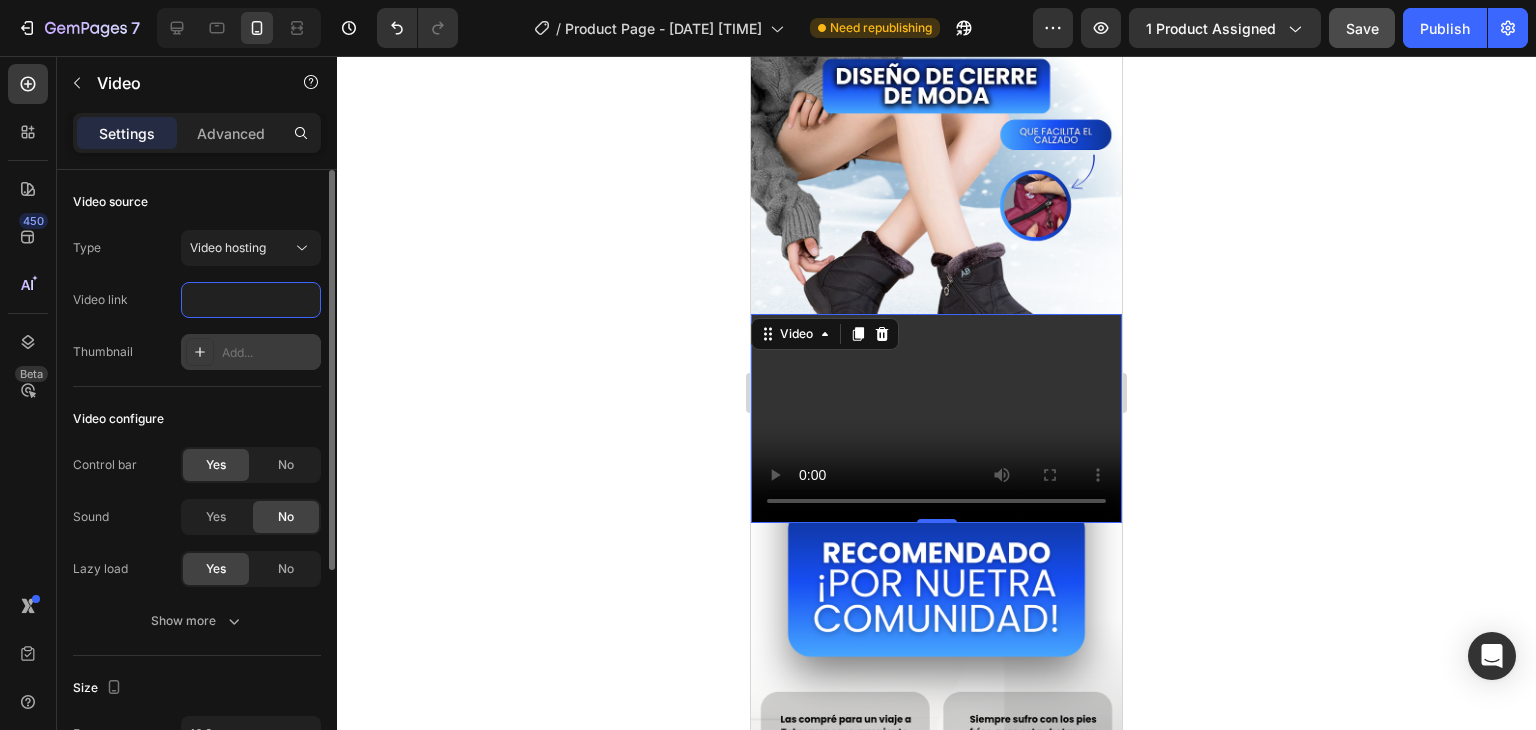 type on "https://media2.giphy.com/media/v1.Y2lkPTc5MGI3NjExYmJrZXpsaXBkdzRjdDNuanFiMW81dGlhcW01dmE4NGtjZGdtdGFubCZlcD12MV9pbnRlcm5hbF9naWZfYnlfaWQmY3Q9Zw/3B8ghrGA4VQV7yAwV1/giphy.gif" 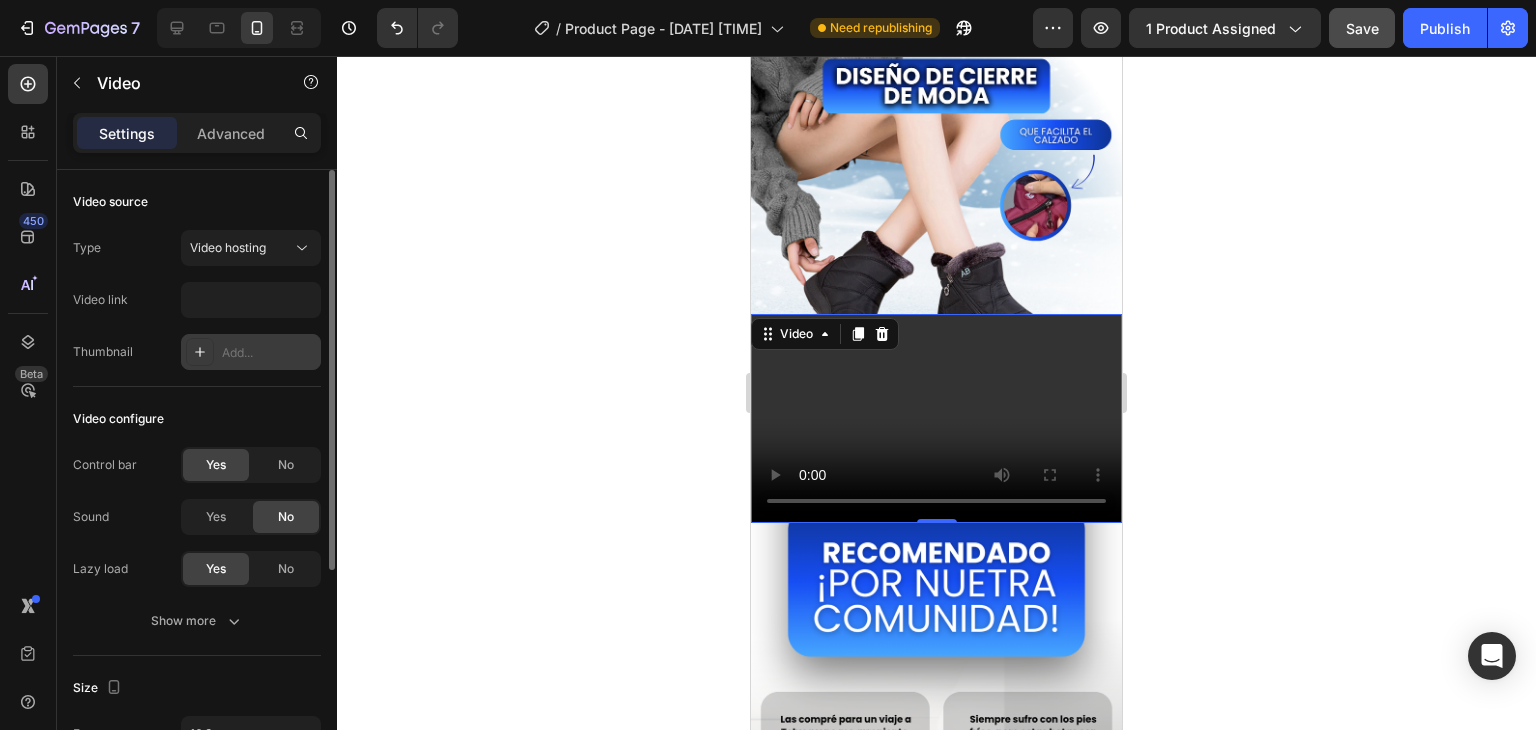 scroll, scrollTop: 0, scrollLeft: 0, axis: both 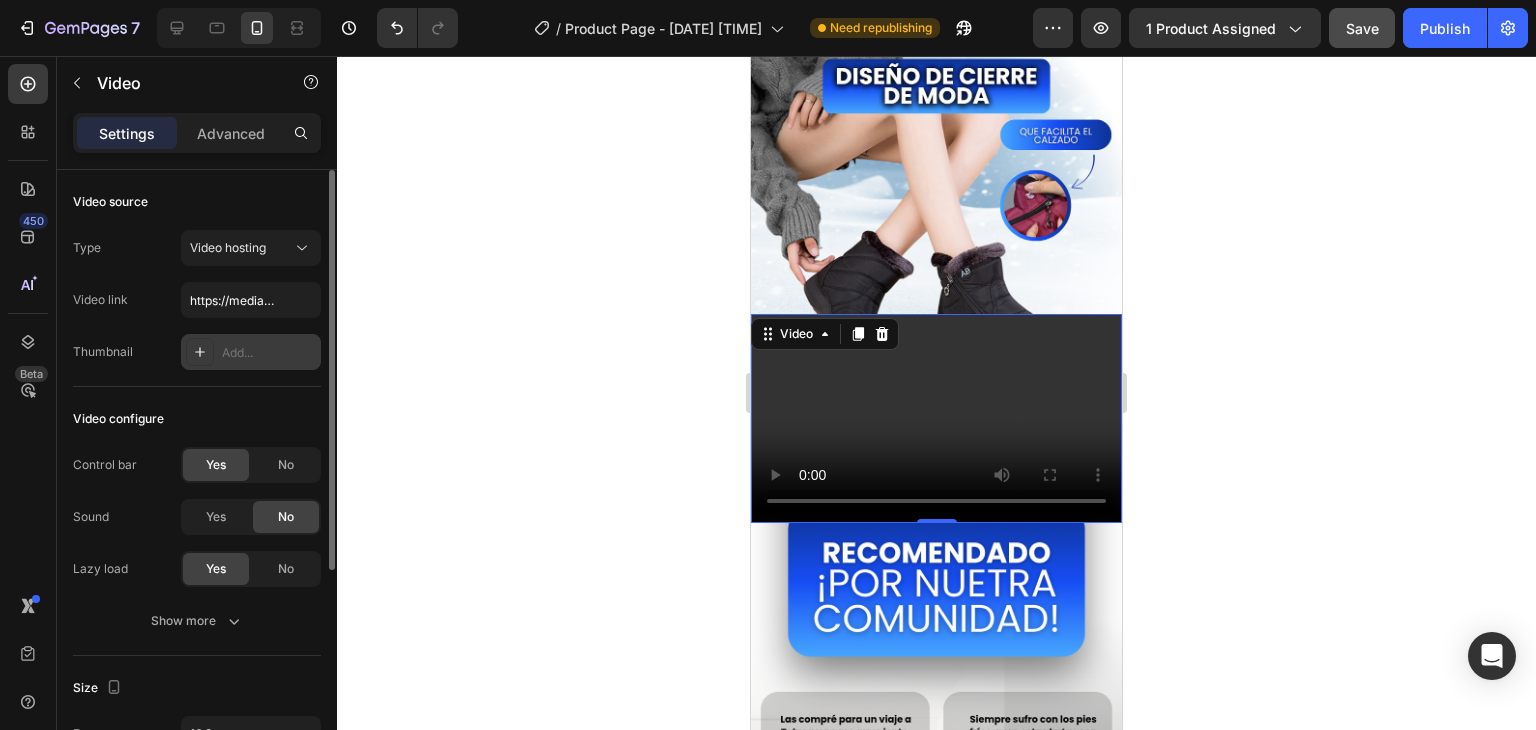 click on "Add..." at bounding box center [269, 353] 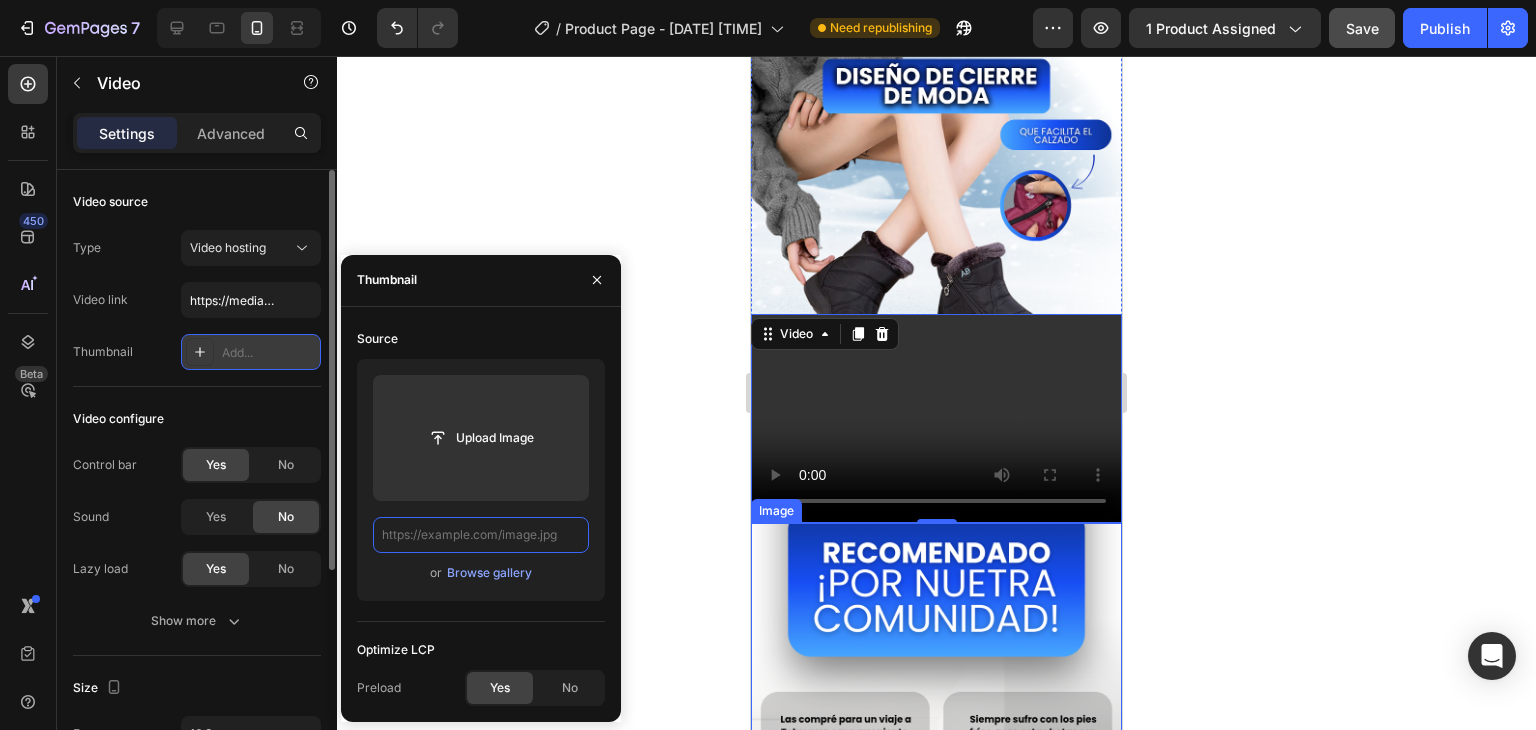 scroll, scrollTop: 0, scrollLeft: 0, axis: both 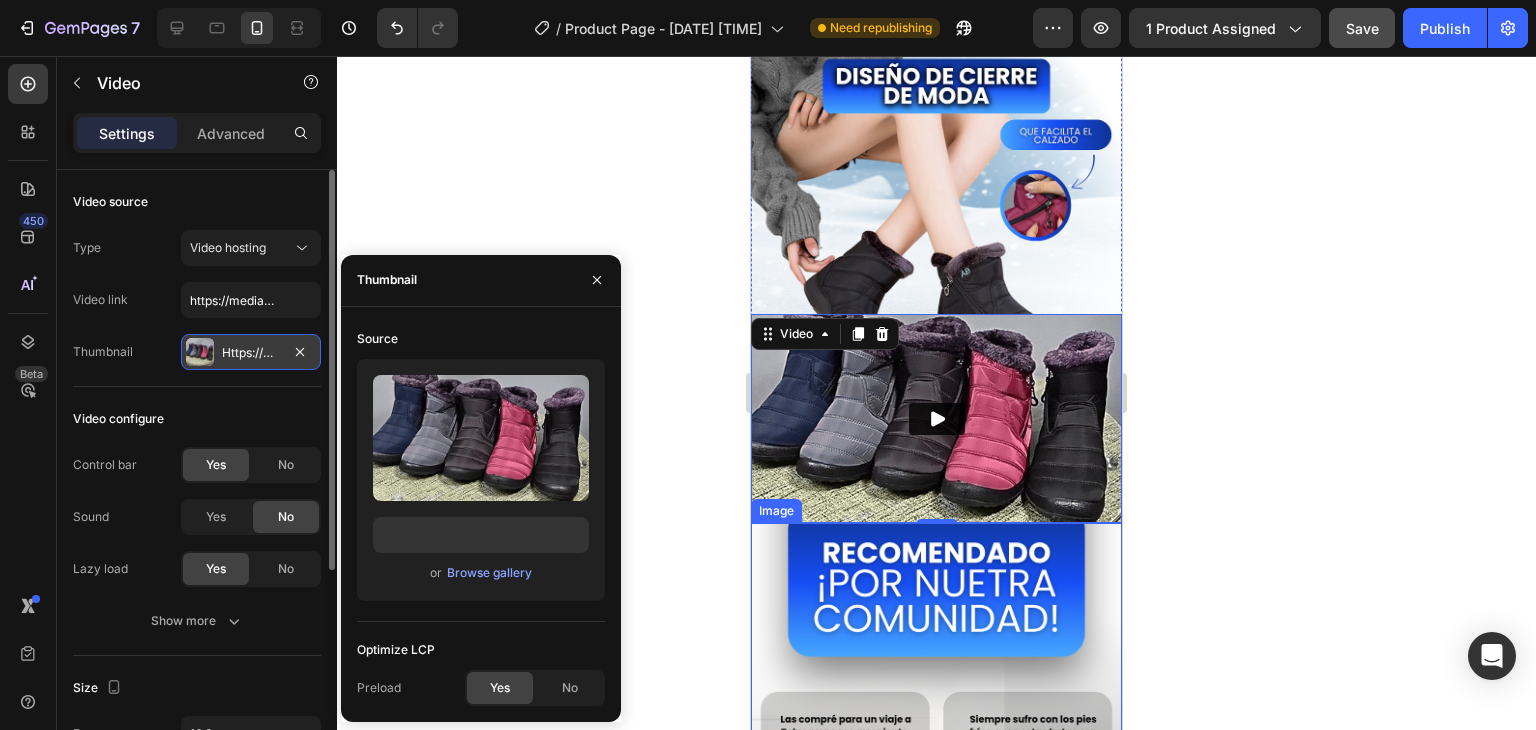 click 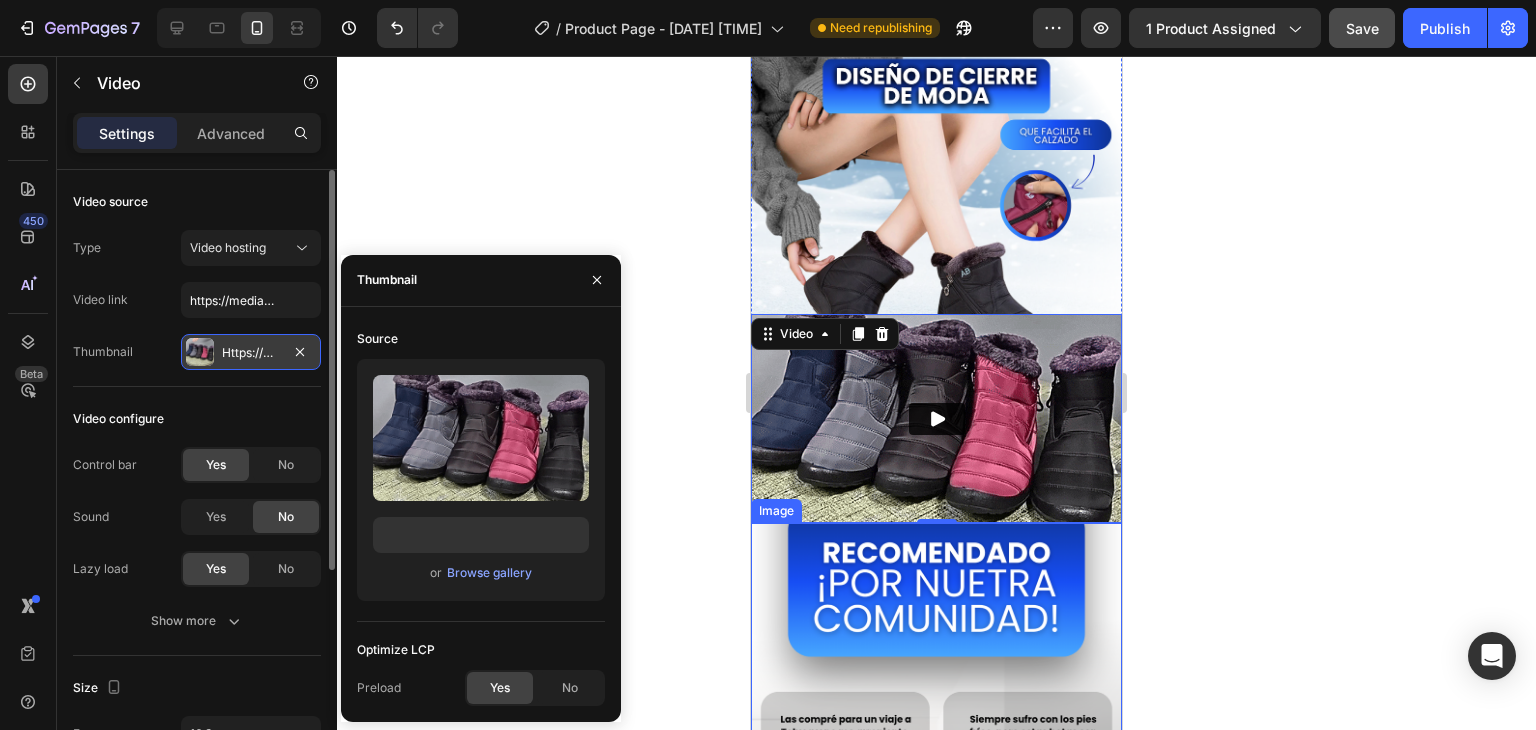 scroll, scrollTop: 0, scrollLeft: 0, axis: both 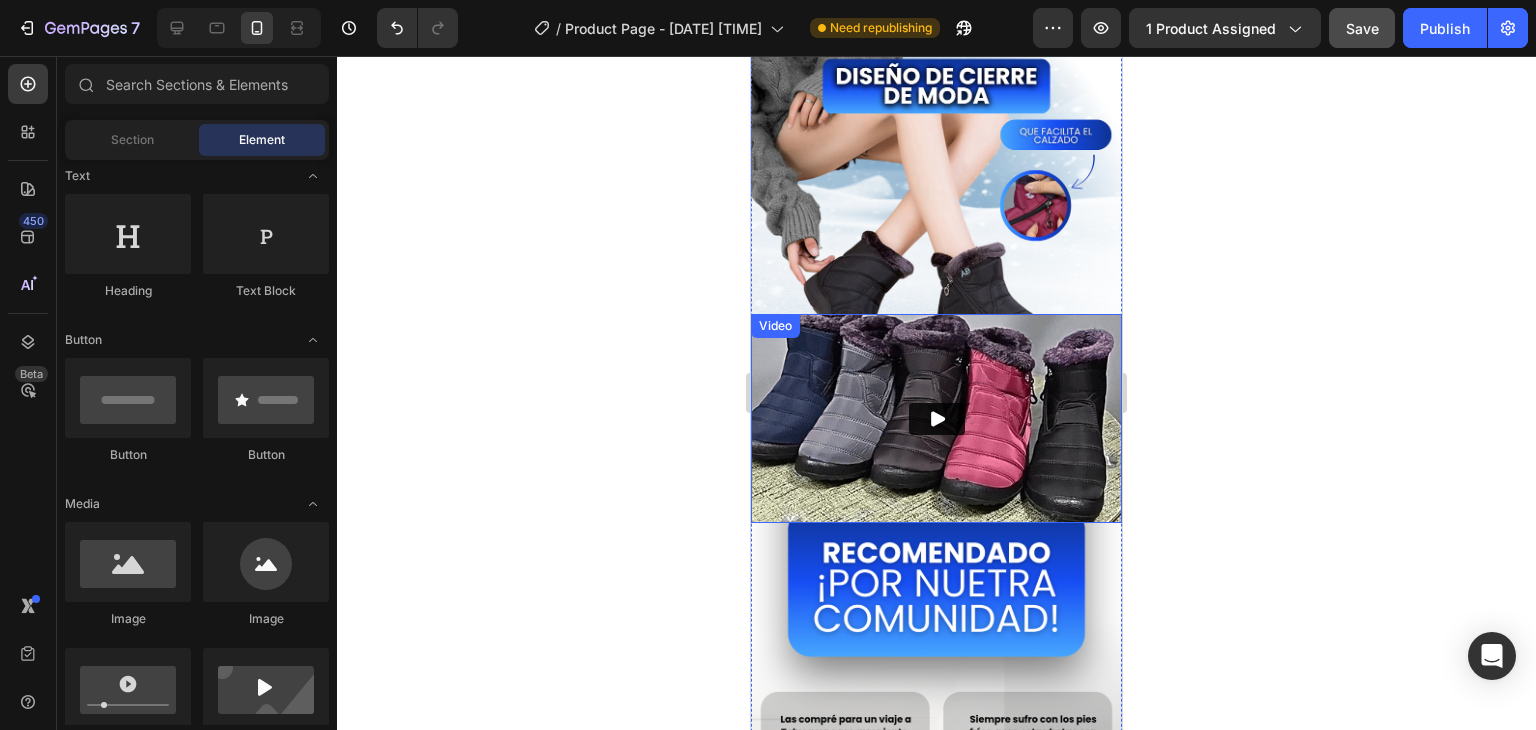 click at bounding box center [936, 418] 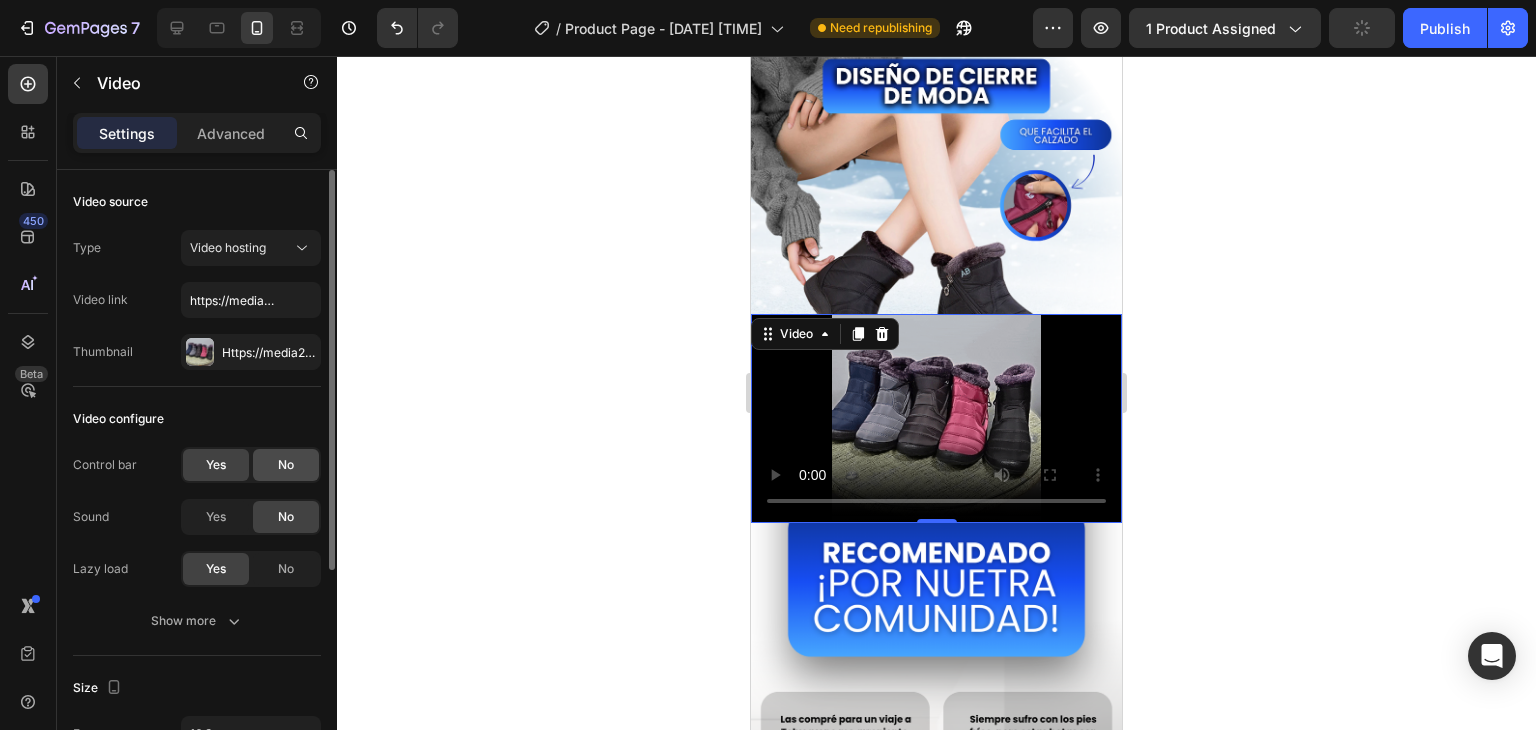 click on "No" 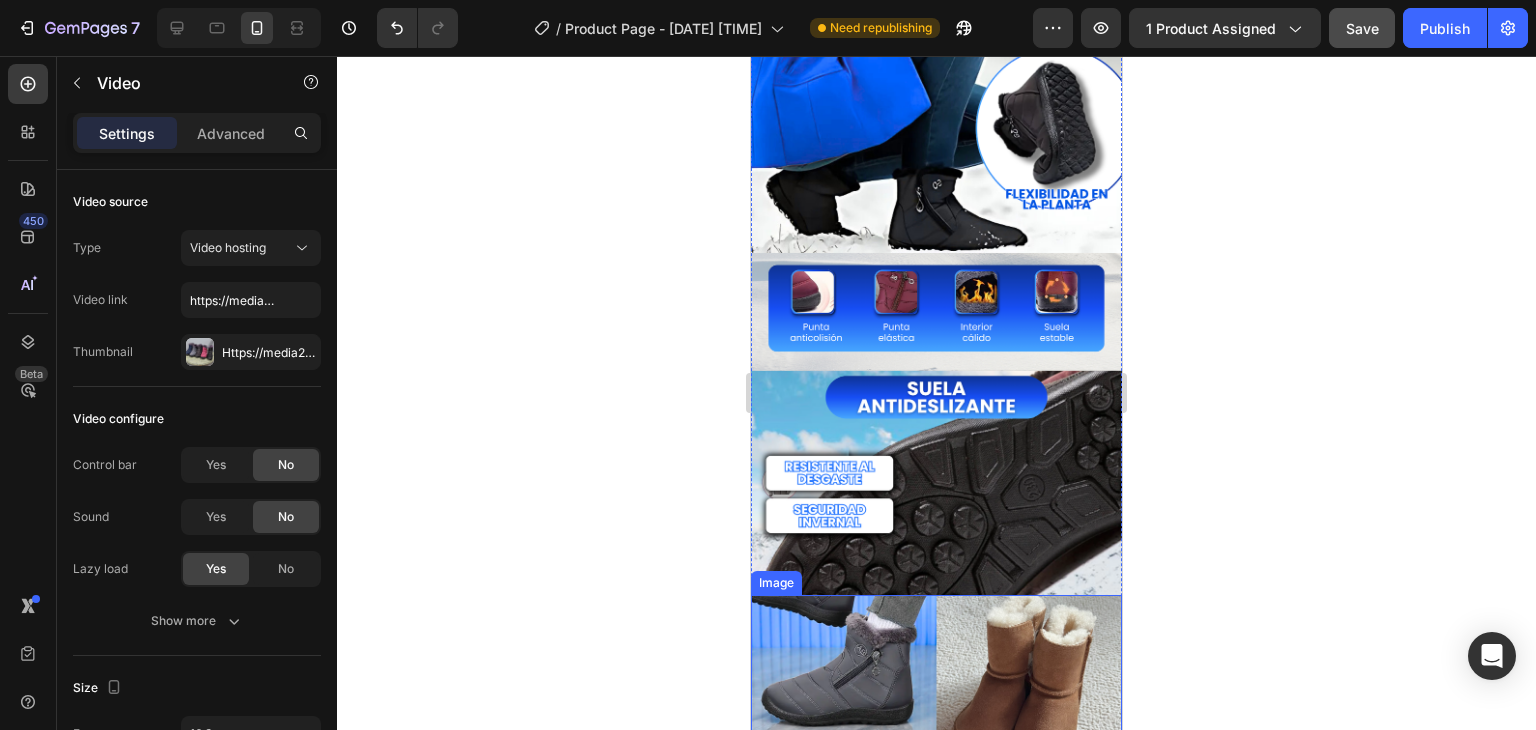 scroll, scrollTop: 2000, scrollLeft: 0, axis: vertical 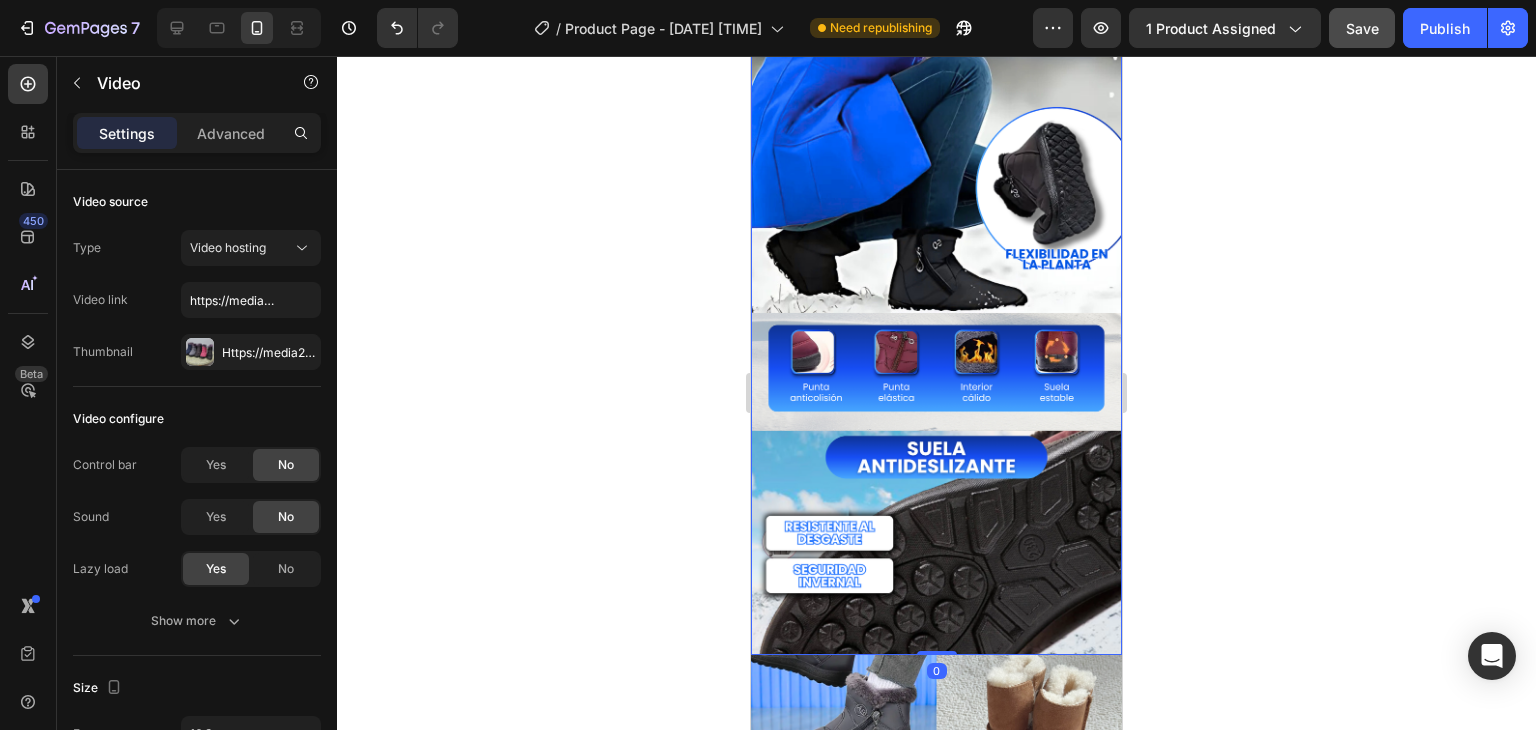 click on "Image   0" at bounding box center [936, 324] 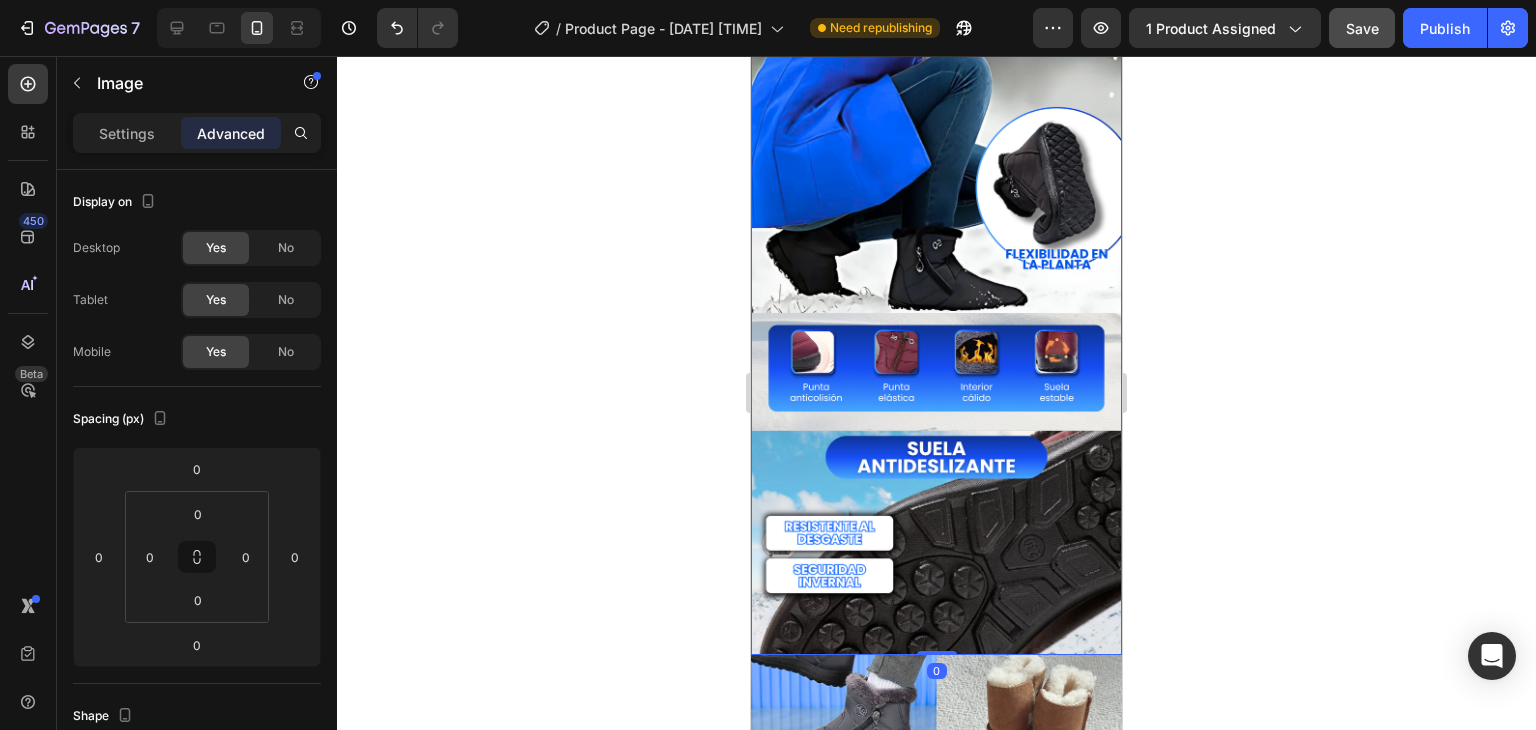 click 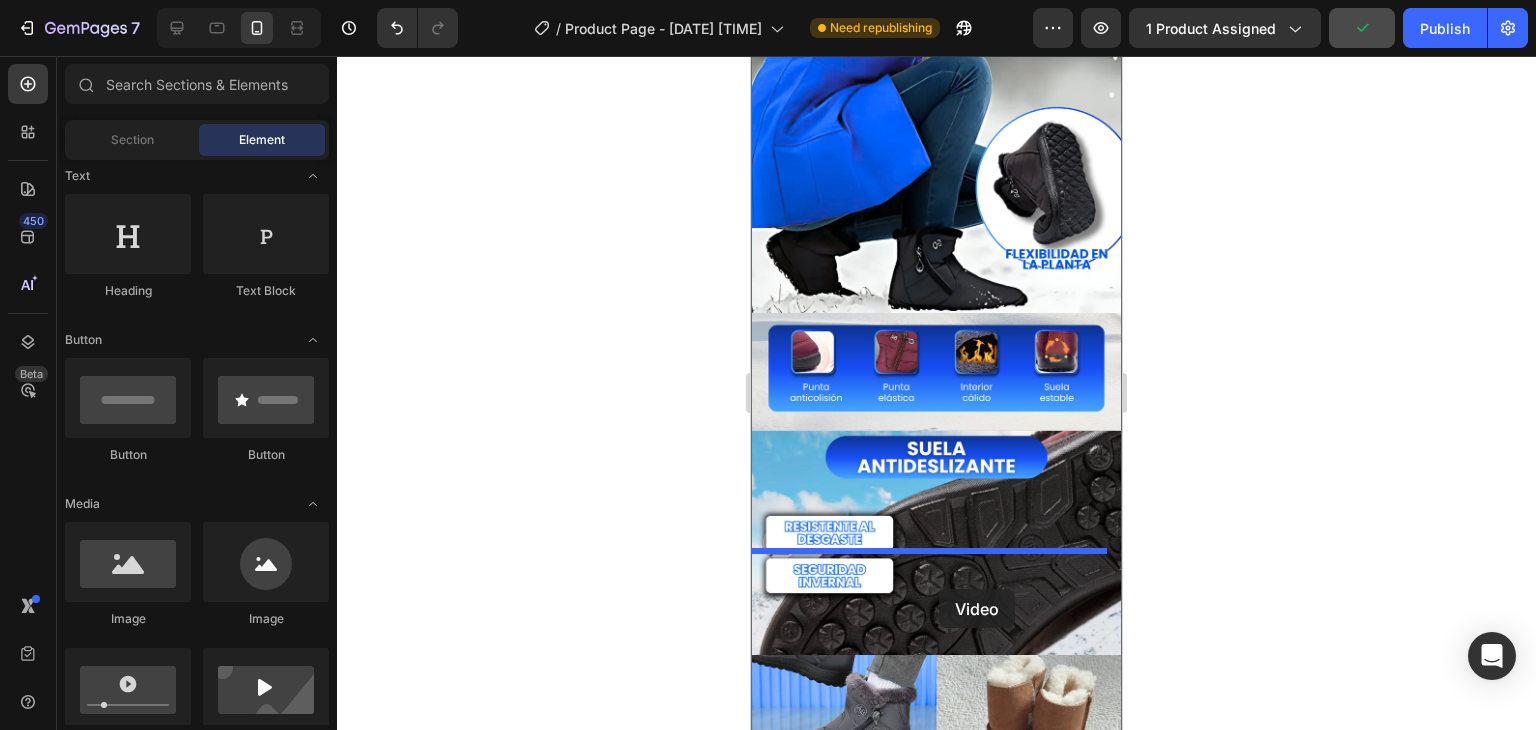 drag, startPoint x: 875, startPoint y: 765, endPoint x: 939, endPoint y: 589, distance: 187.27519 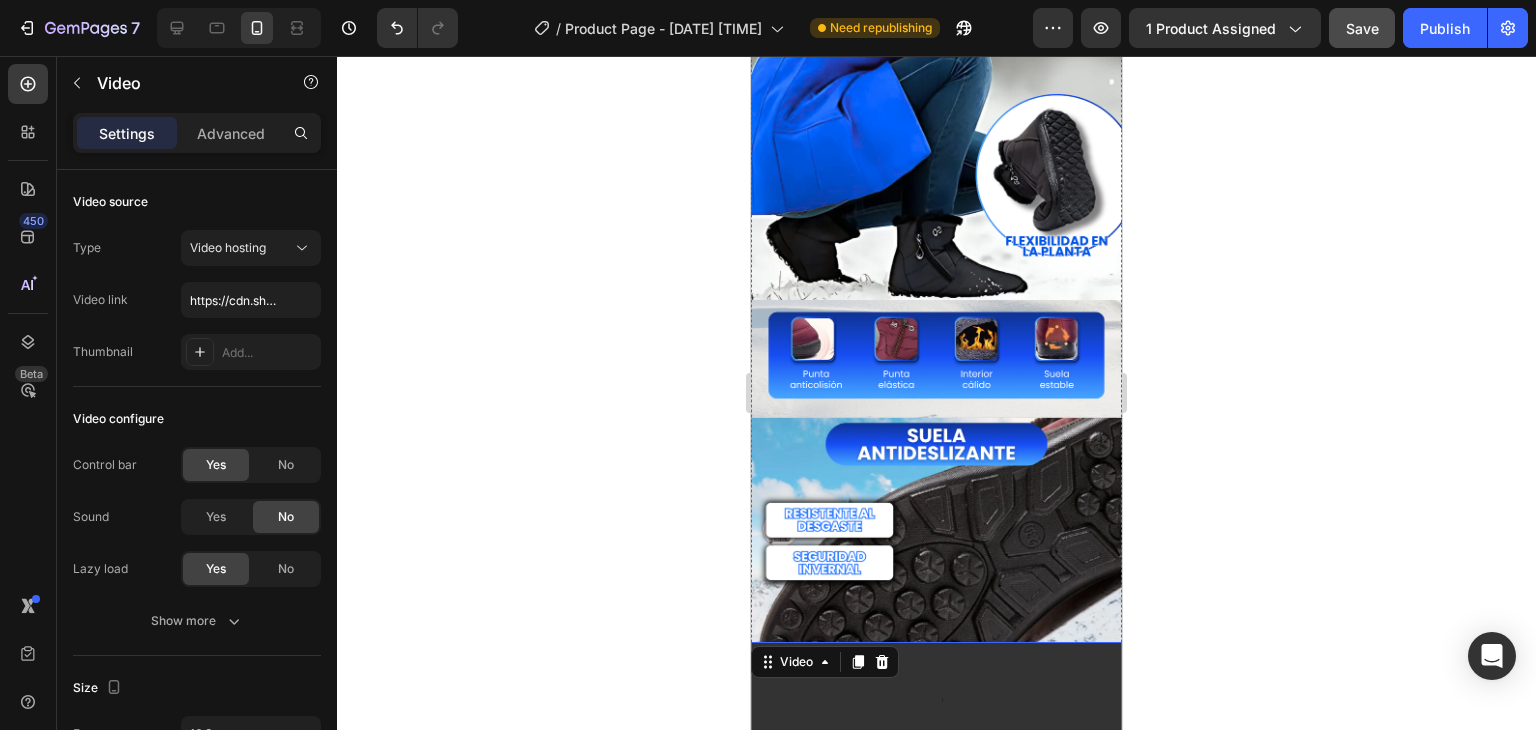 scroll, scrollTop: 2100, scrollLeft: 0, axis: vertical 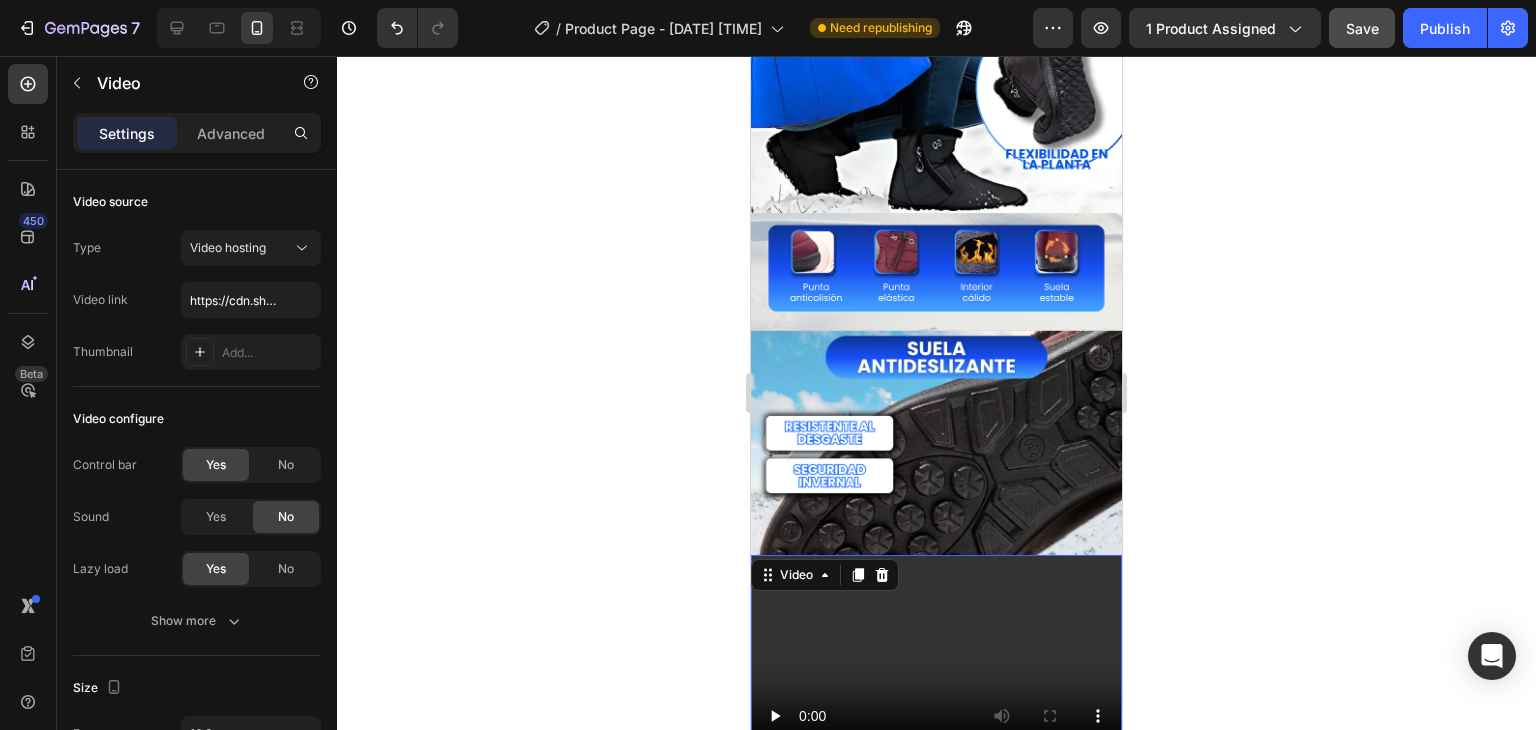 click at bounding box center [936, 659] 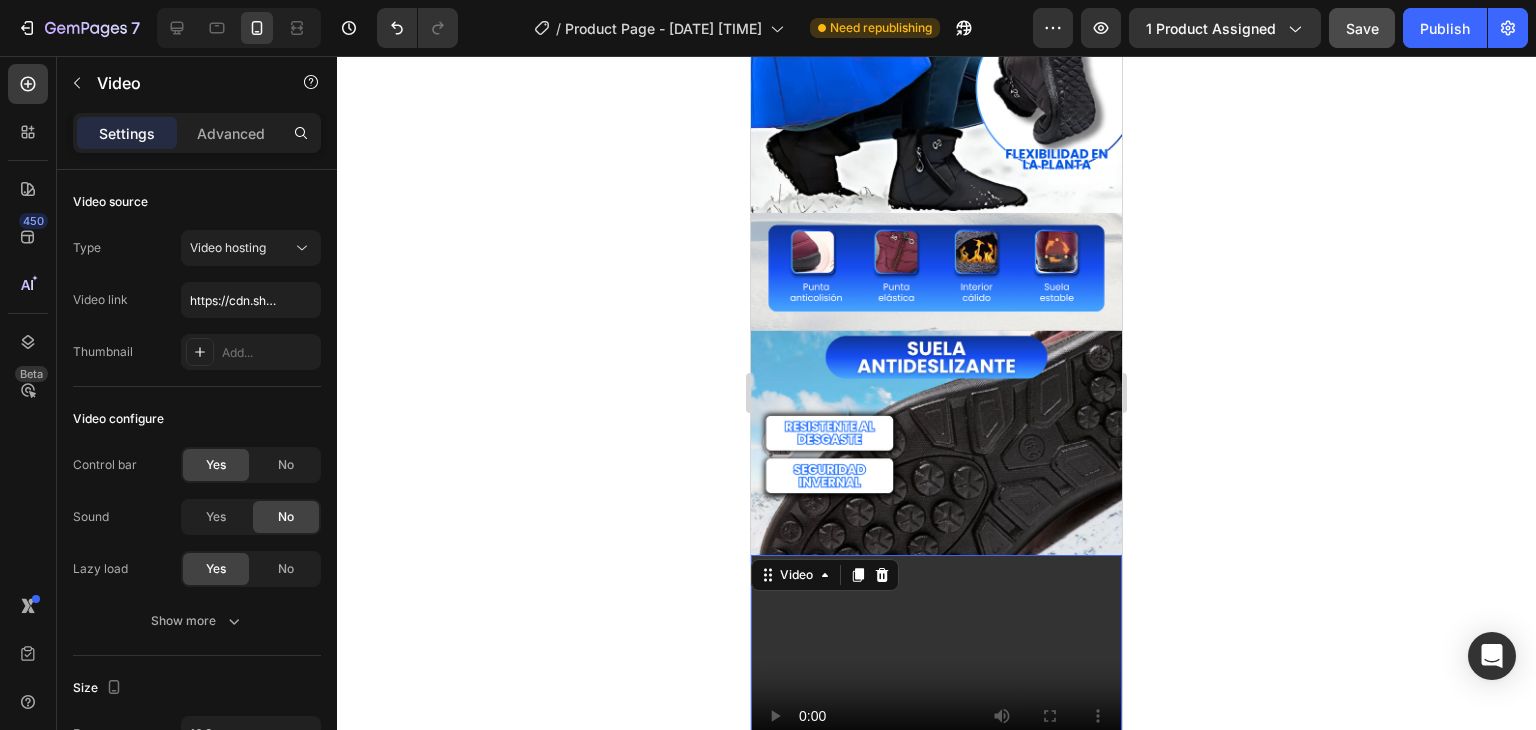 click at bounding box center [936, 659] 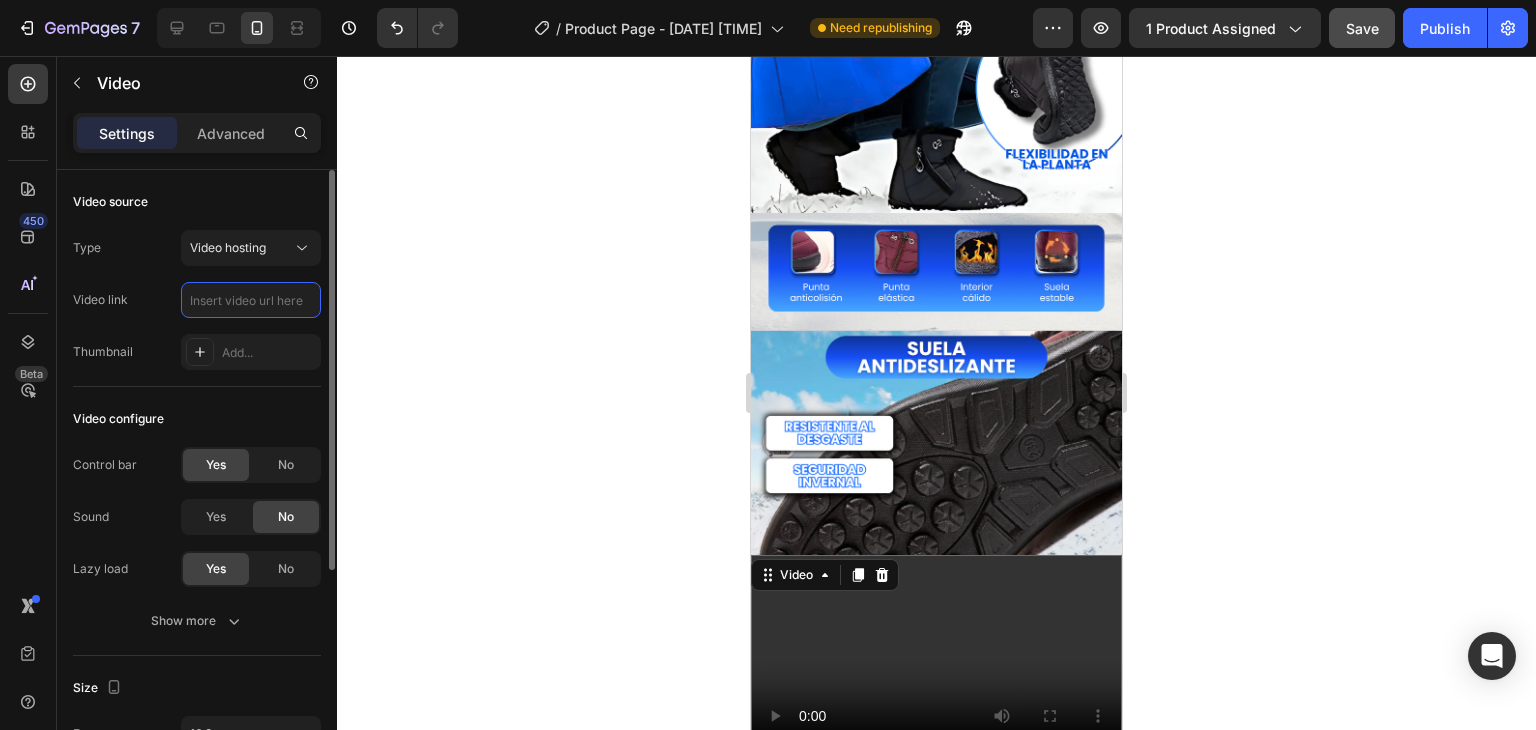 scroll, scrollTop: 0, scrollLeft: 0, axis: both 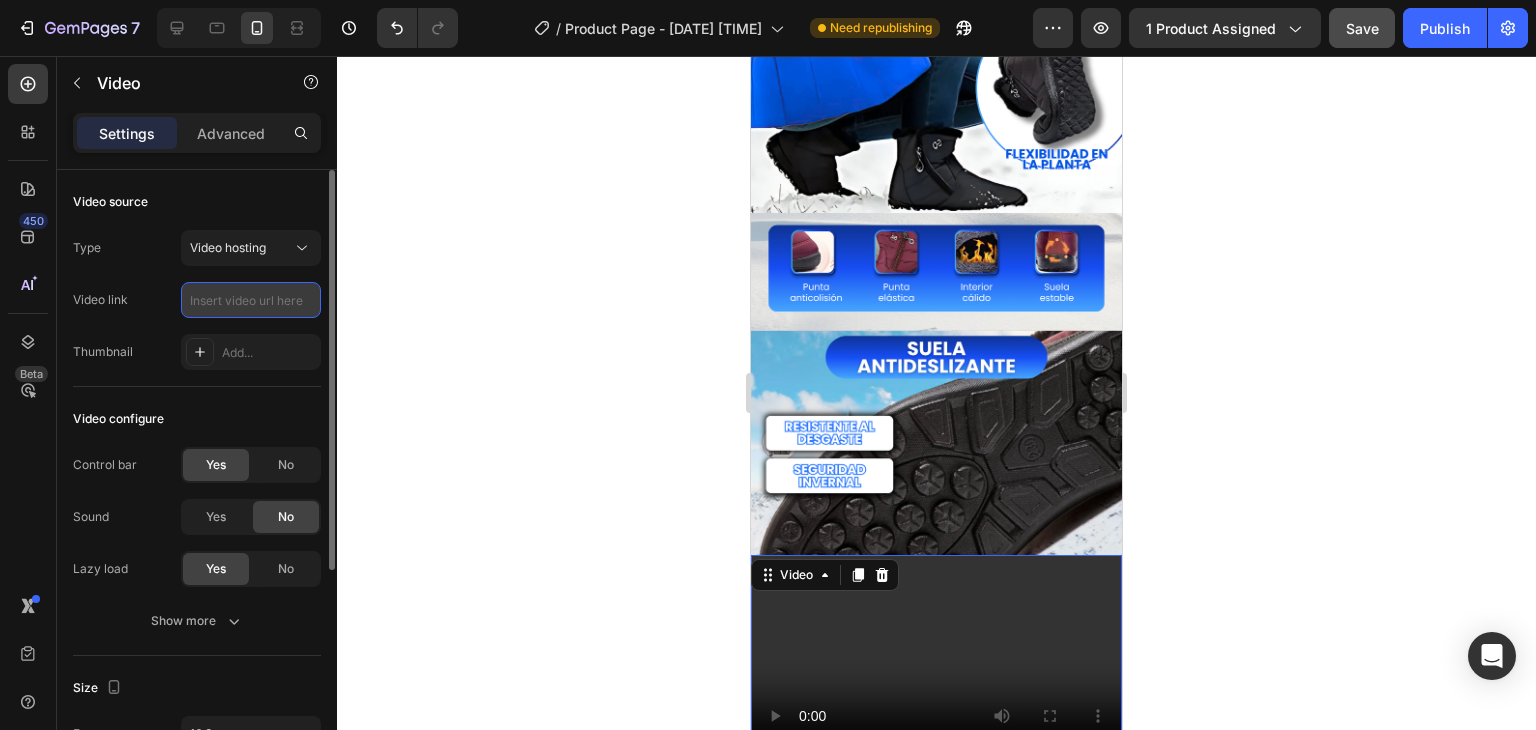 click at bounding box center [251, 300] 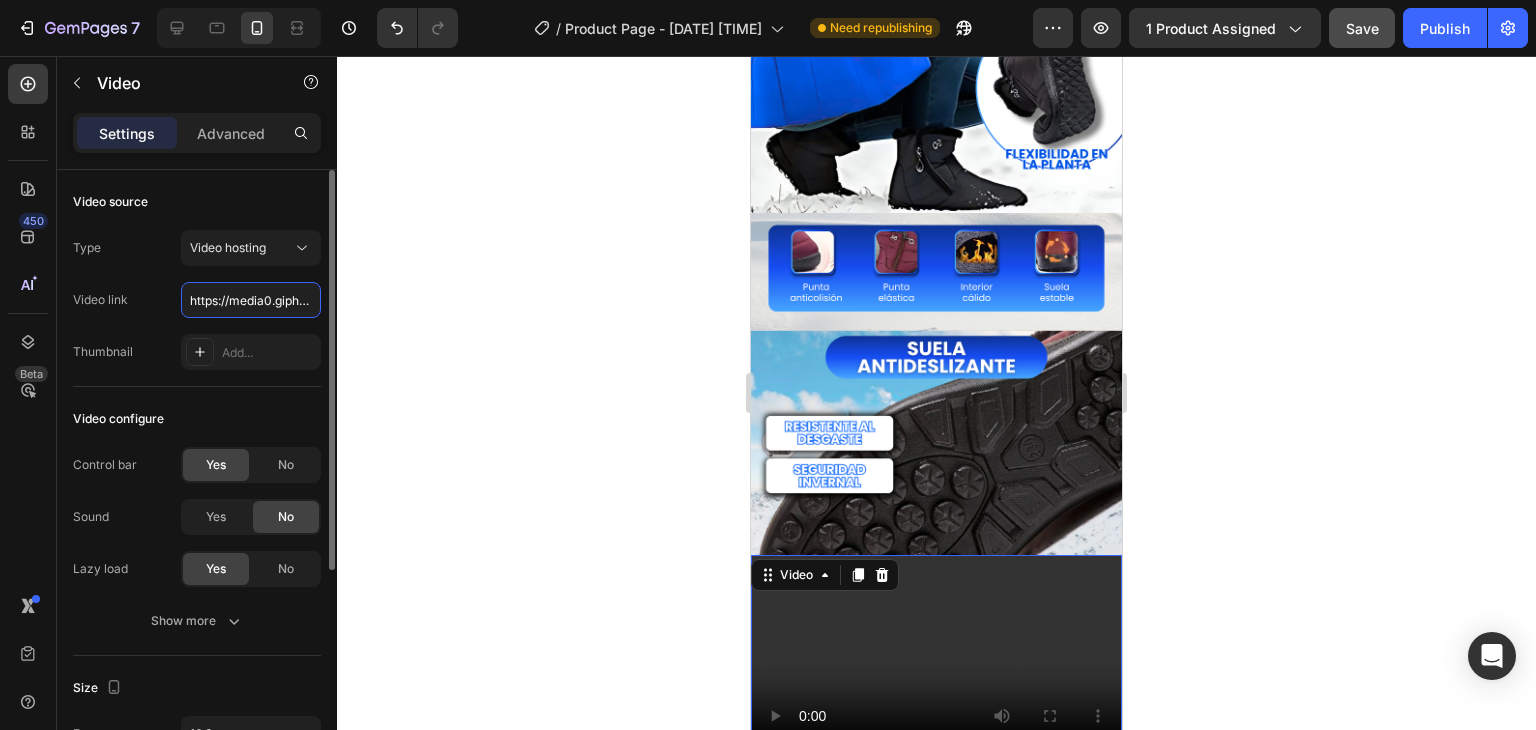 scroll, scrollTop: 0, scrollLeft: 1113, axis: horizontal 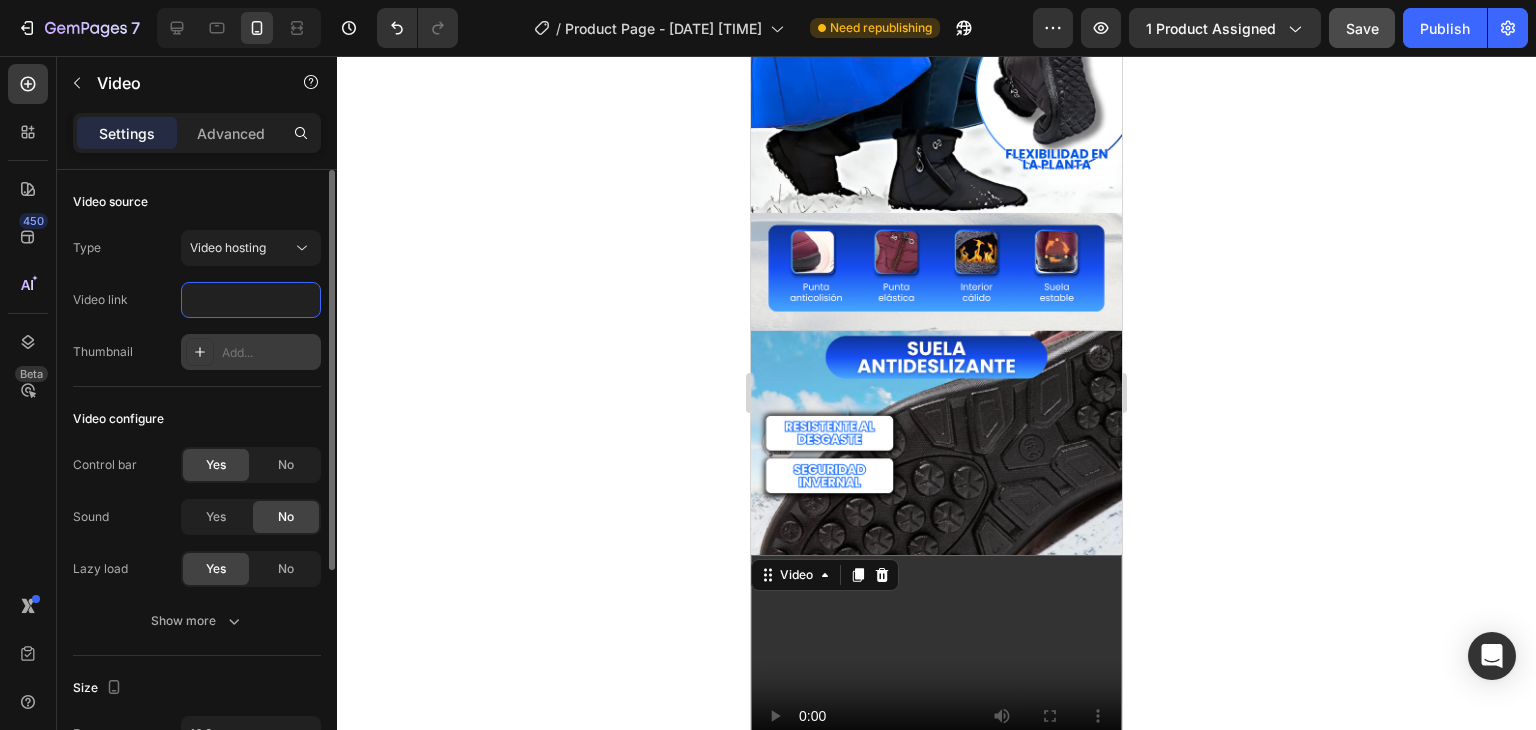 type on "https://media0.giphy.com/media/v1.Y2lkPTc5MGI3NjExNDlzMWowOGkwbG1heWp3eG5oOGZkYW9jajFyZ2tkdjNzaGFzdGRpeSZlcD12MV9pbnRlcm5hbF9naWZfYnlfaWQmY3Q9Zw/XQVzGor97HhaYGqwCr/giphy.gif" 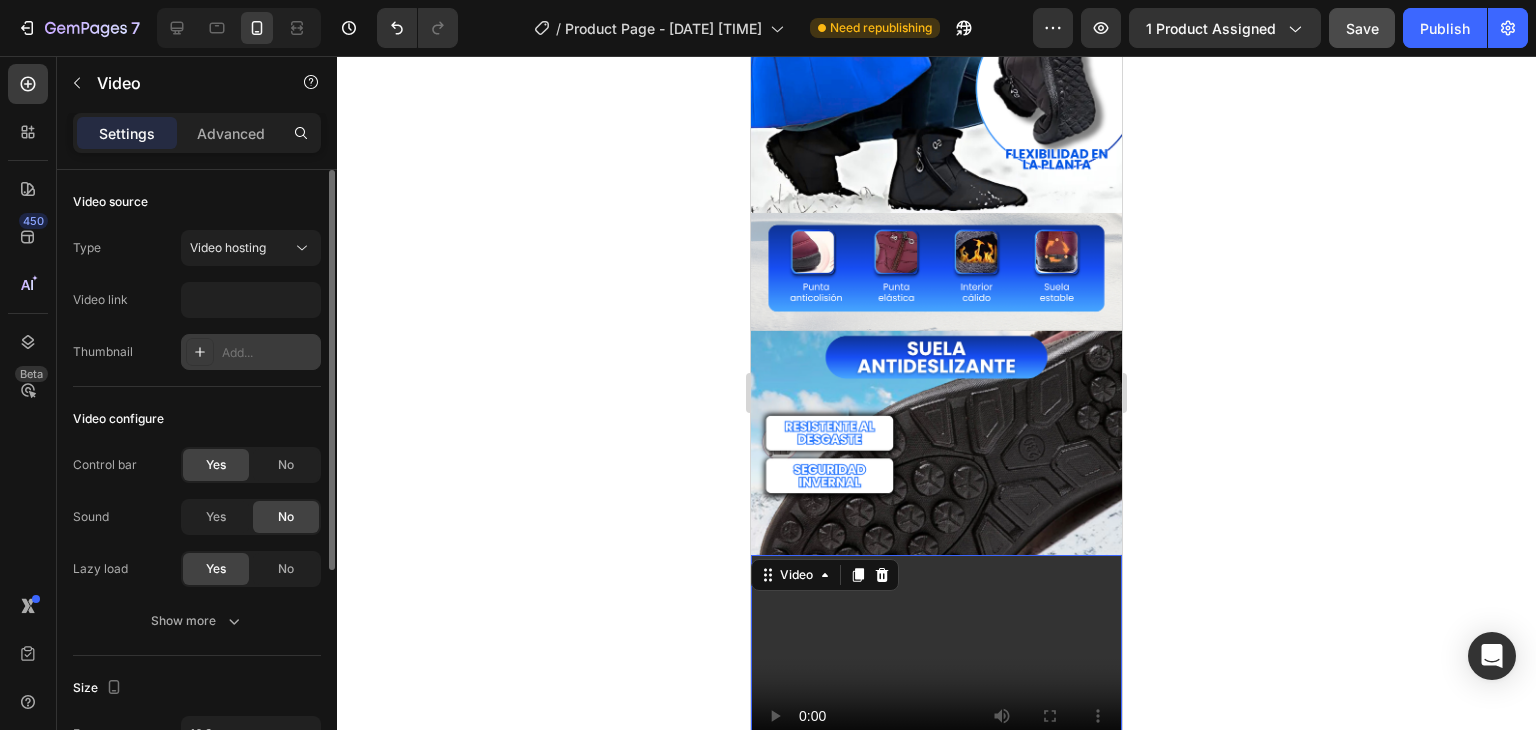 click on "Add..." at bounding box center [269, 353] 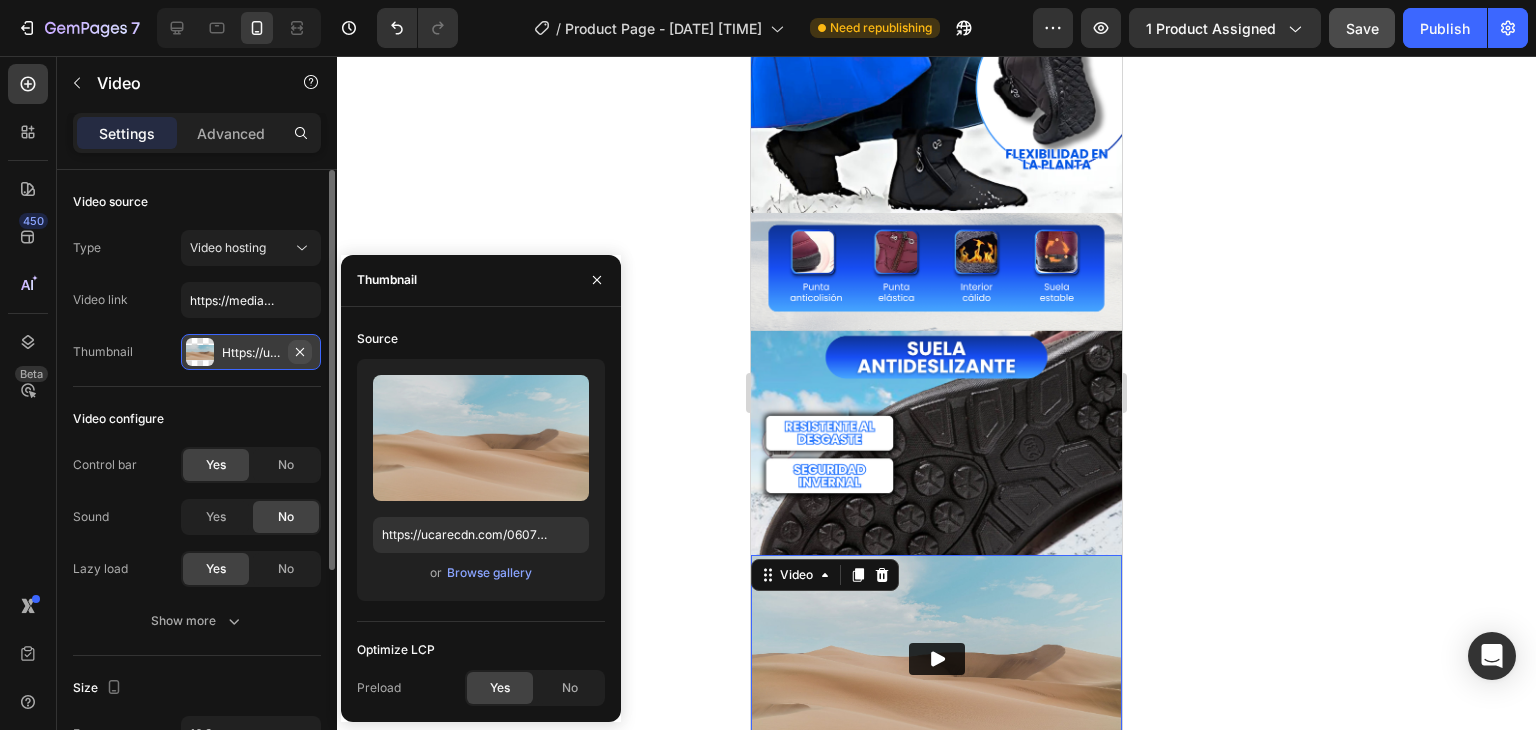 click 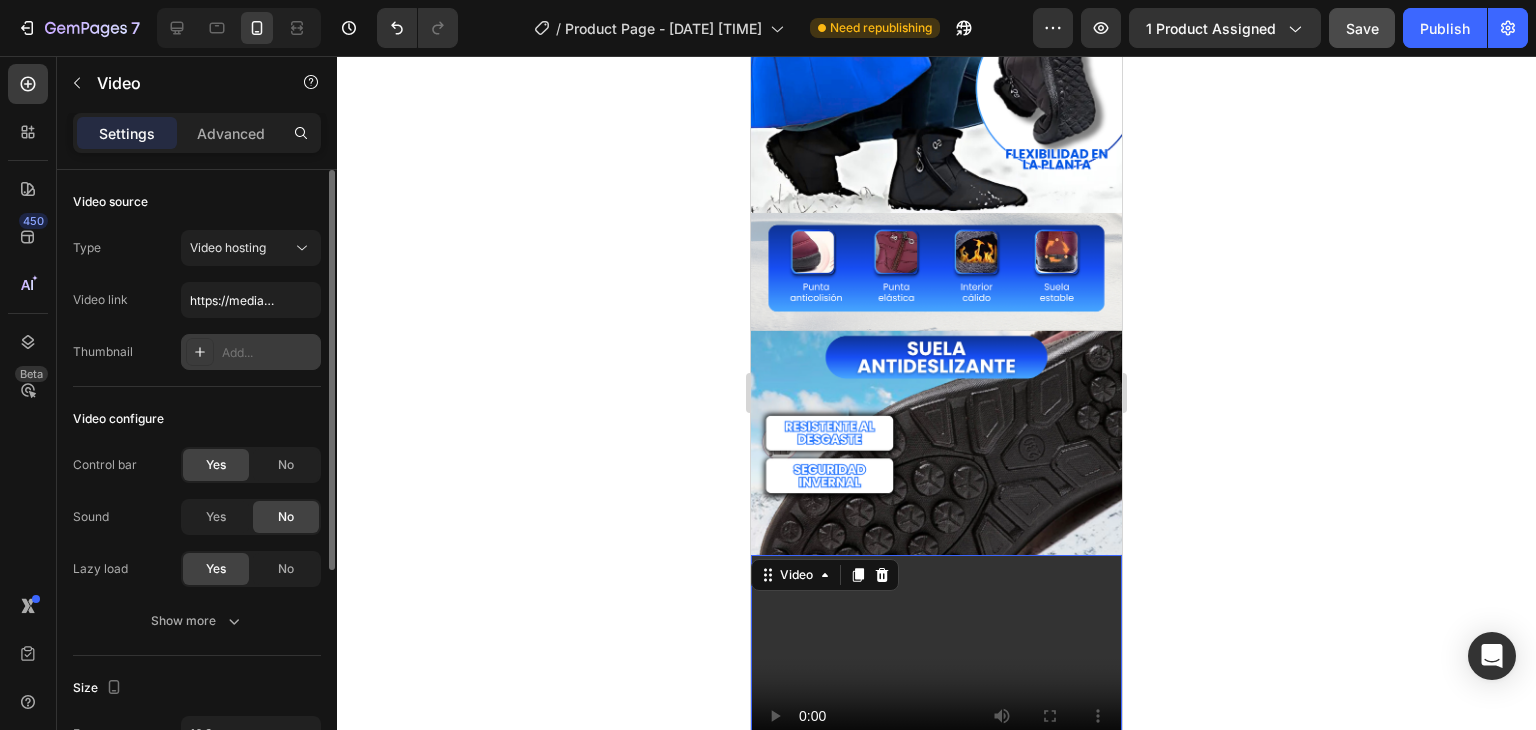 click on "Add..." at bounding box center [269, 353] 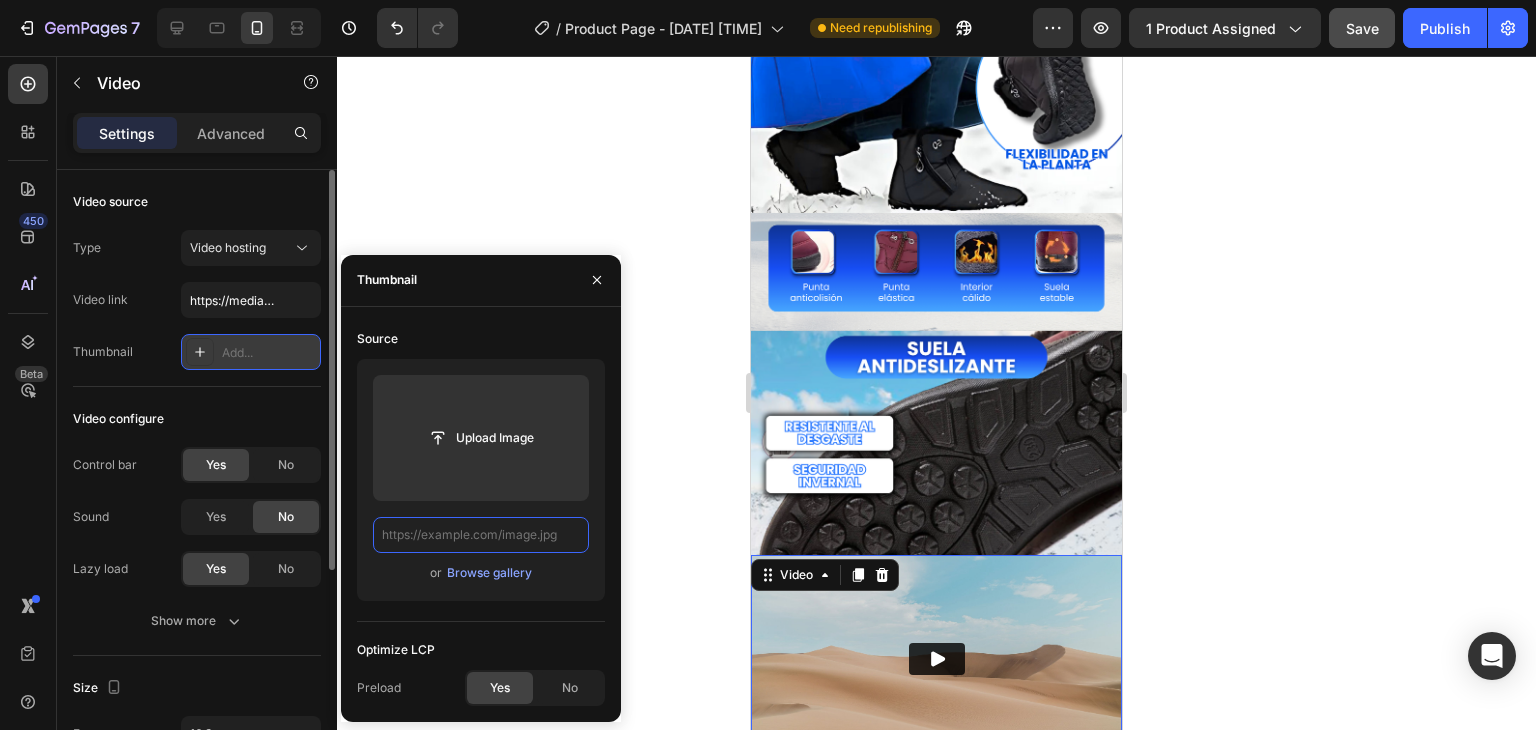 scroll, scrollTop: 0, scrollLeft: 0, axis: both 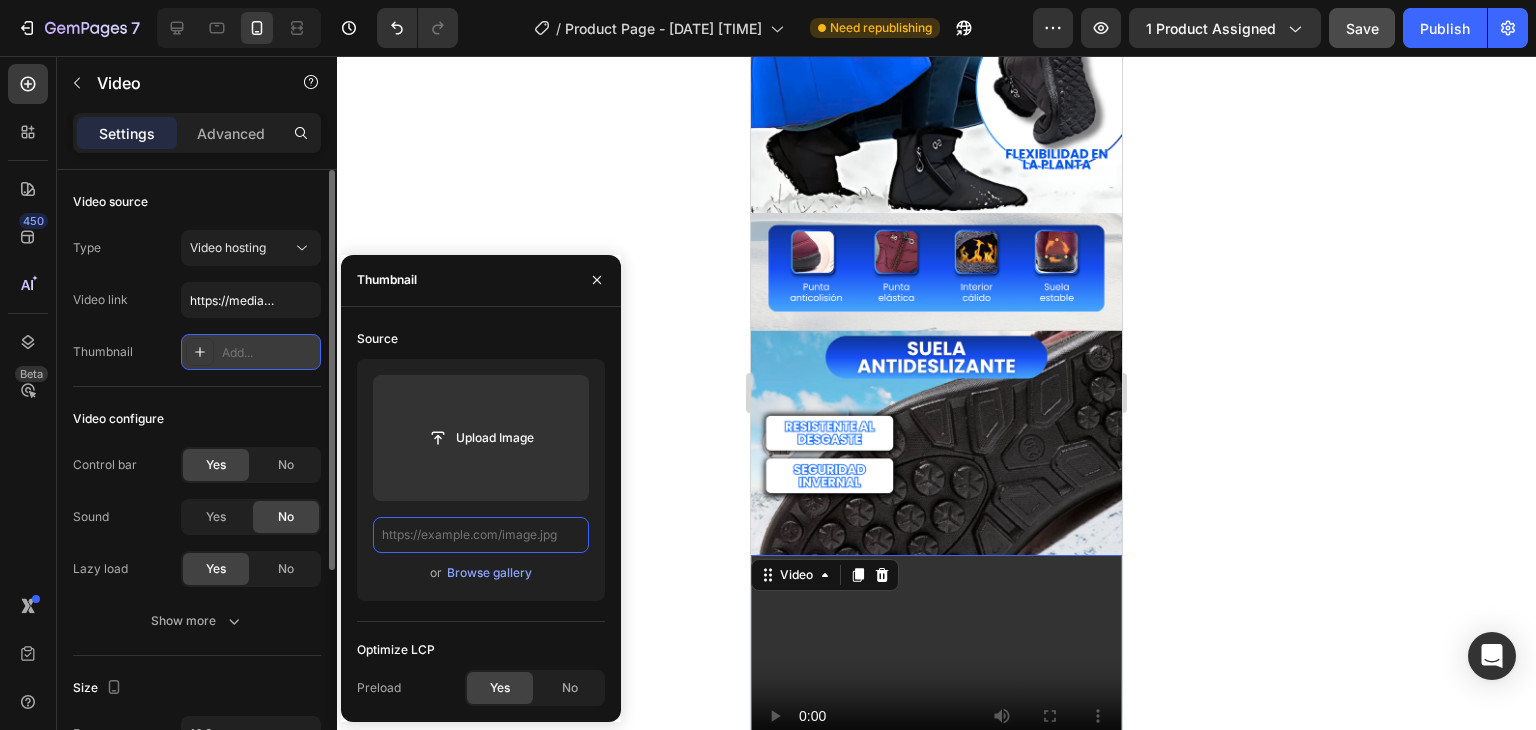 paste on "https://media0.giphy.com/media/v1.Y2lkPTc5MGI3NjExNDlzMWowOGkwbG1heWp3eG5oOGZkYW9jajFyZ2tkdjNzaGFzdGRpeSZlcD12MV9pbnRlcm5hbF9naWZfYnlfaWQmY3Q9Zw/XQVzGor97HhaYGqwCr/giphy.gif" 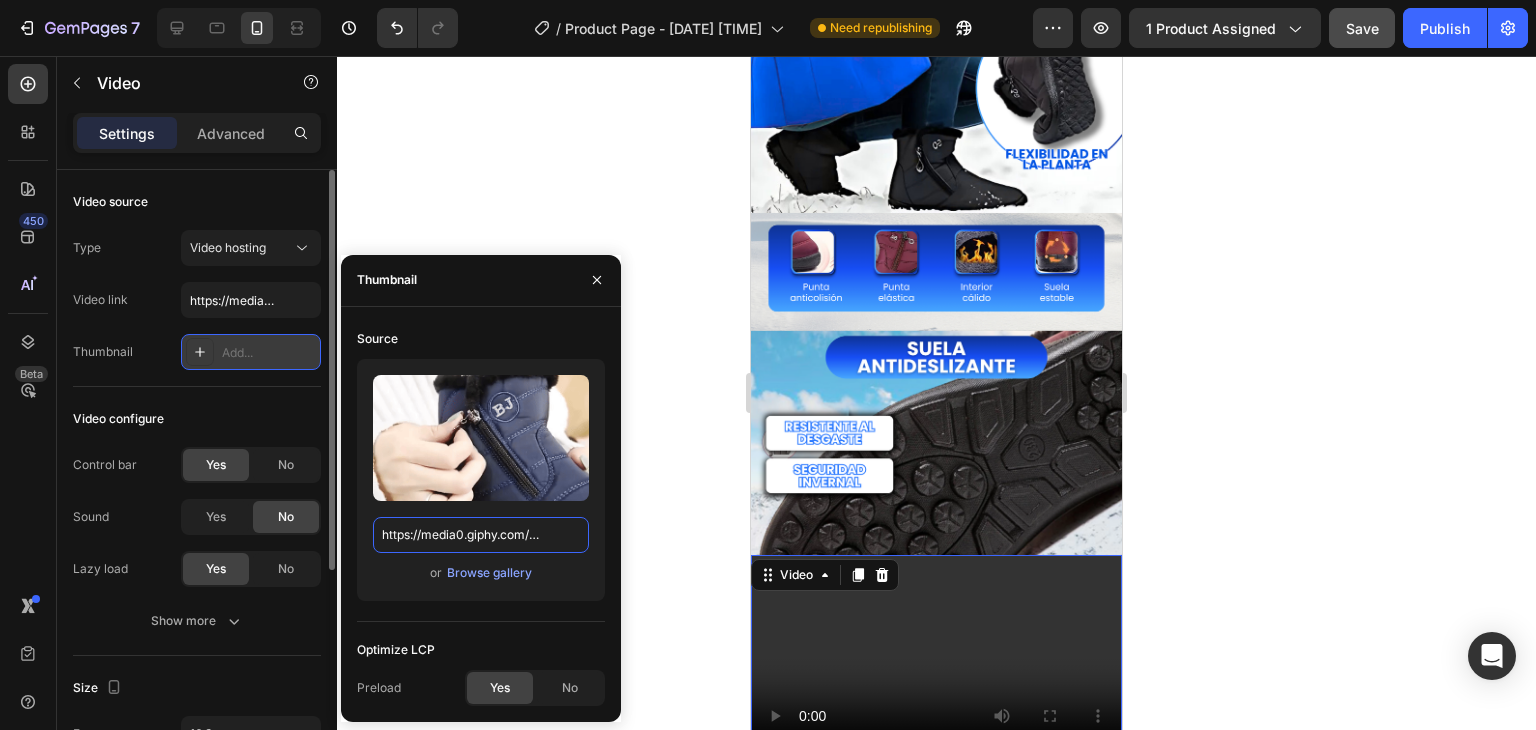 scroll, scrollTop: 0, scrollLeft: 1037, axis: horizontal 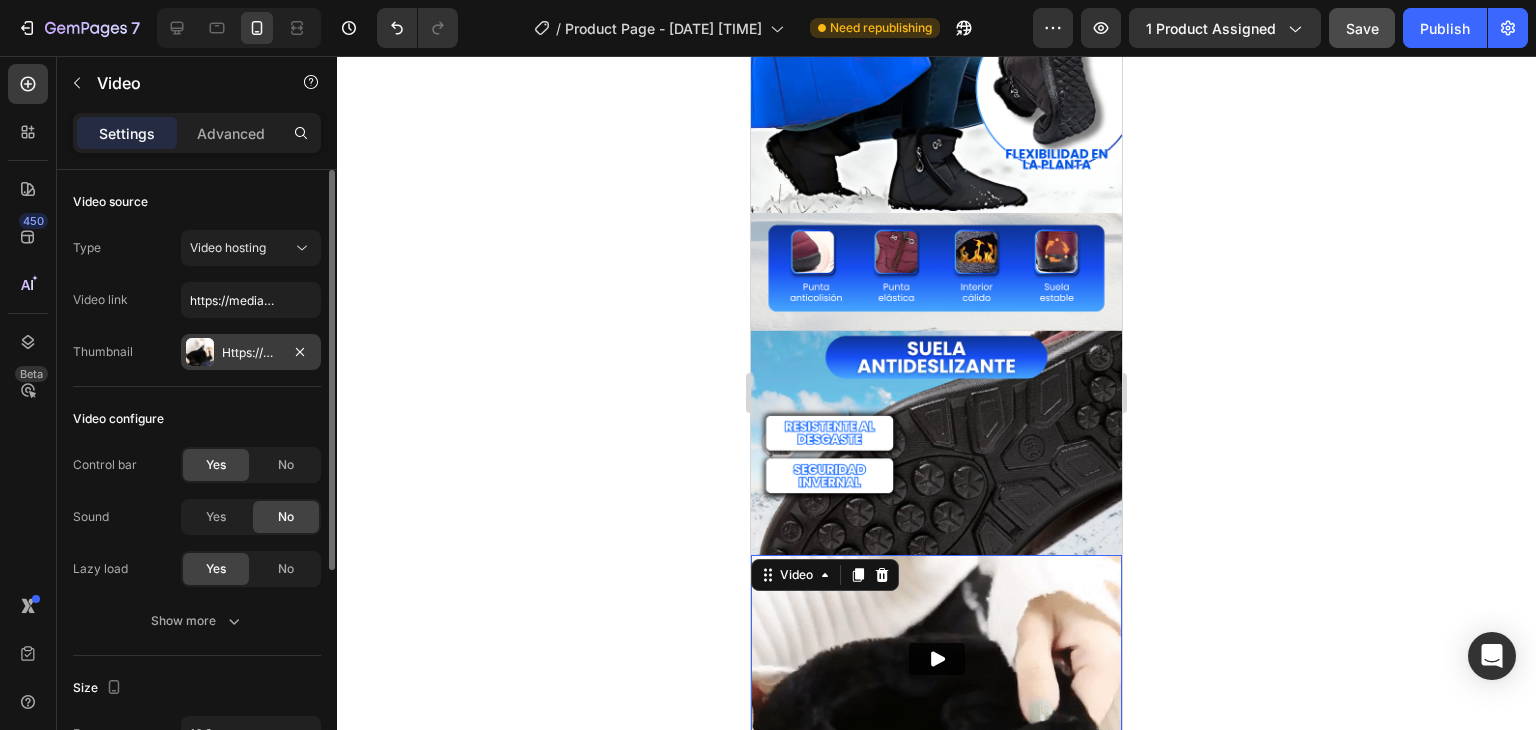click 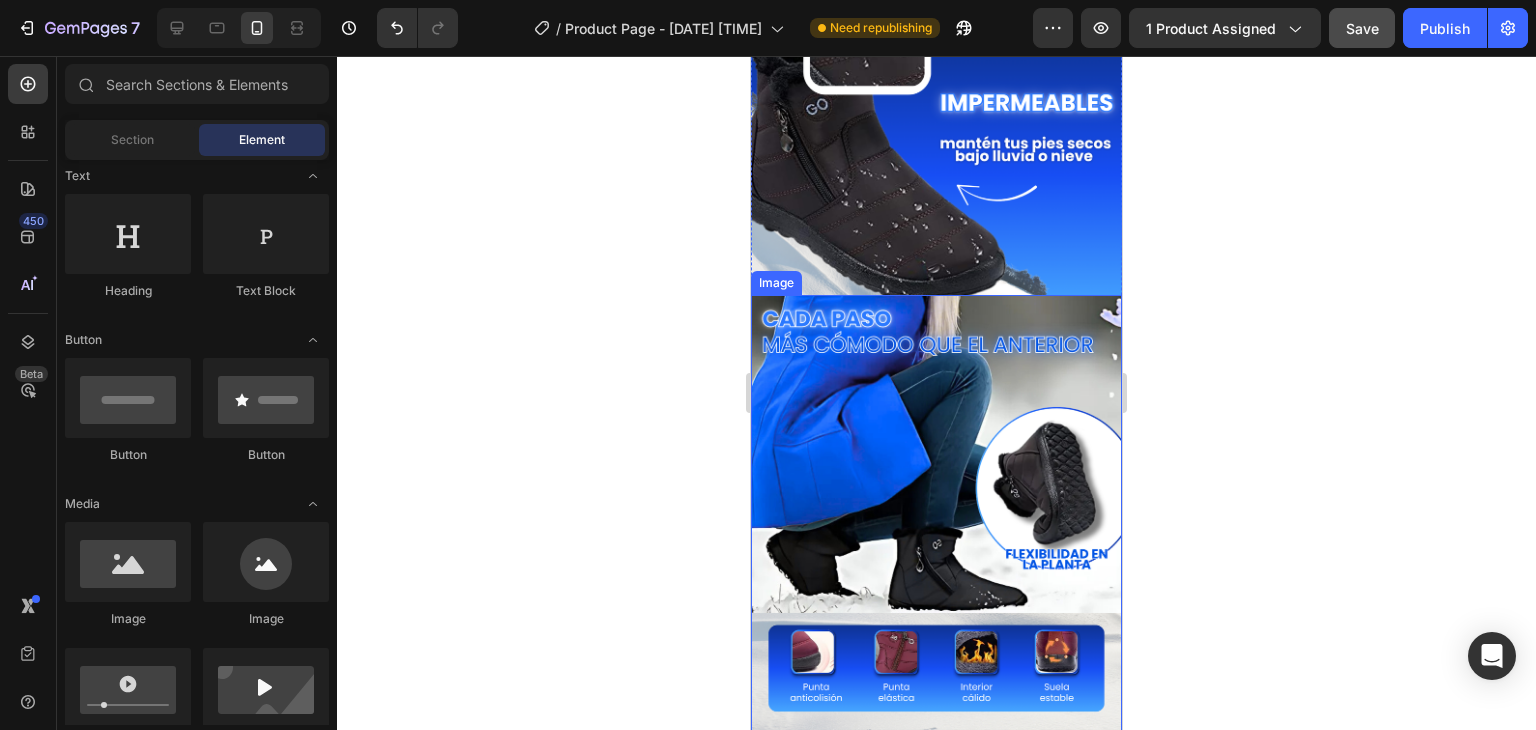 scroll, scrollTop: 1500, scrollLeft: 0, axis: vertical 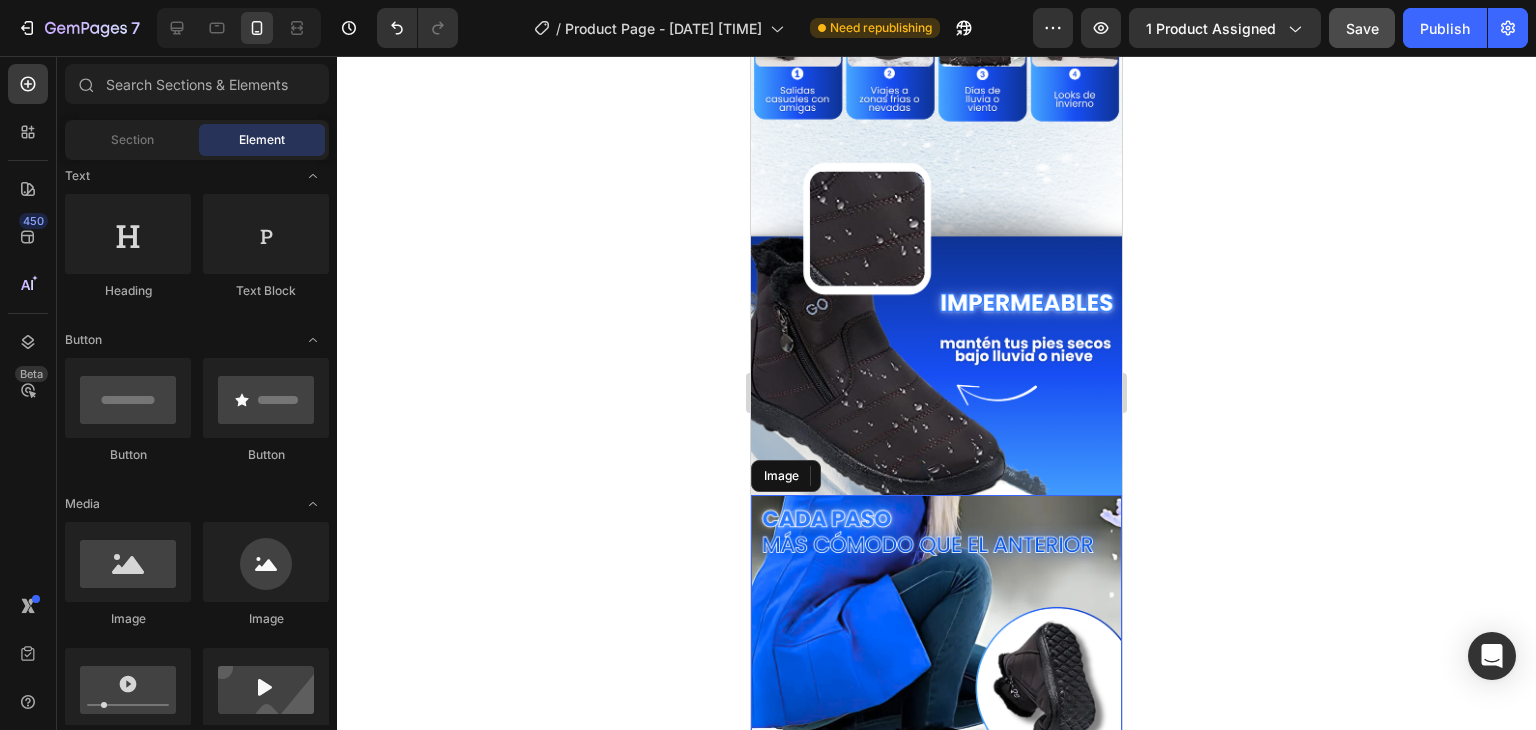 click at bounding box center (936, 824) 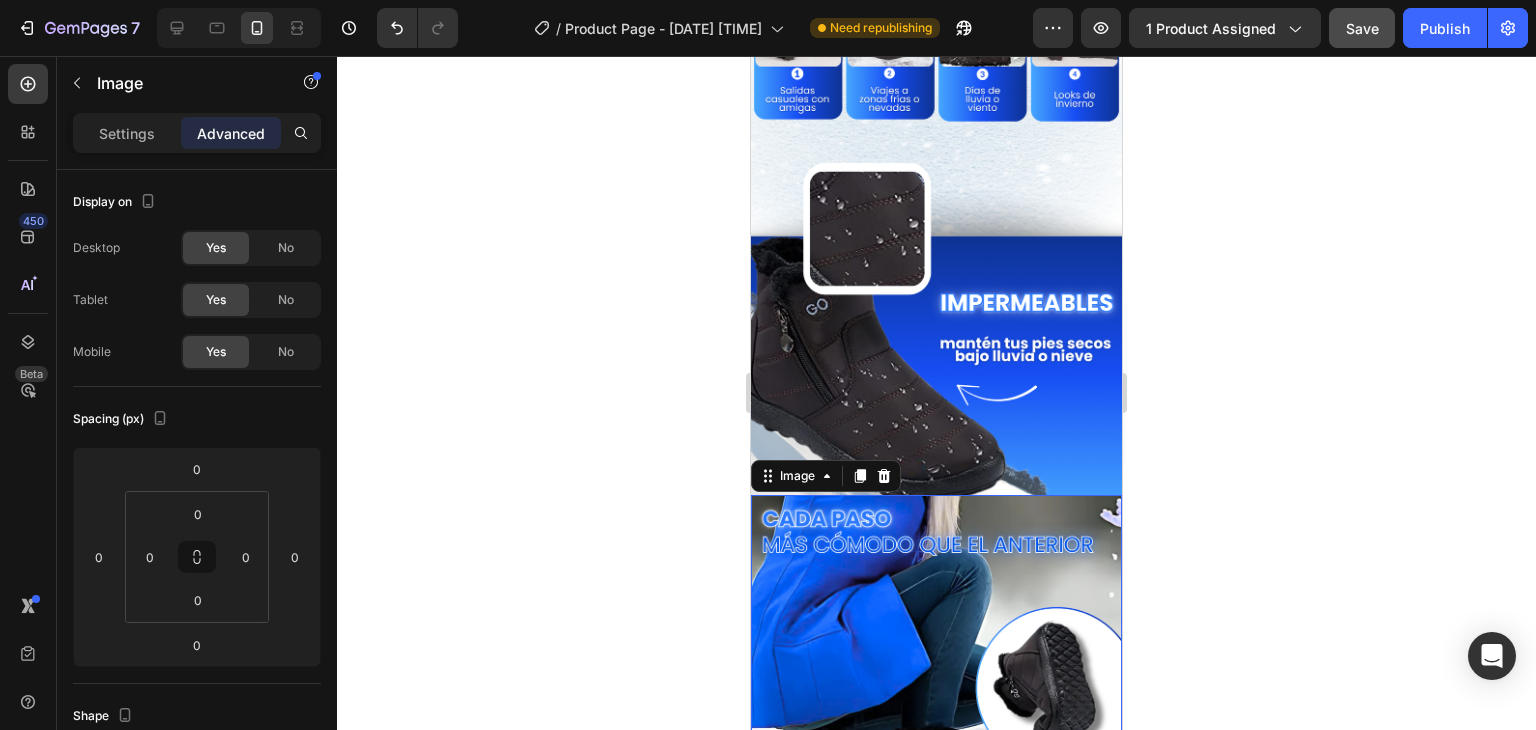 click 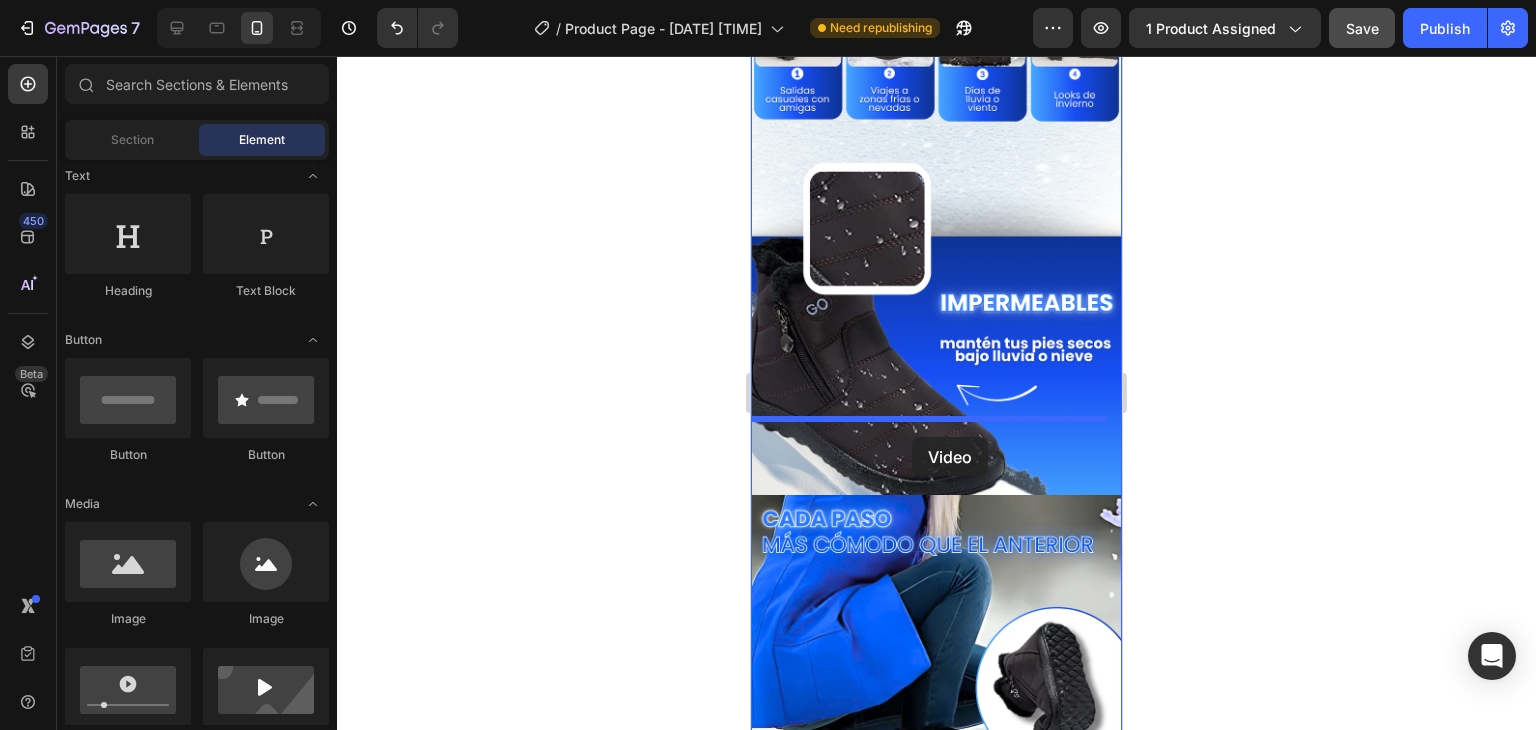 drag, startPoint x: 884, startPoint y: 741, endPoint x: 912, endPoint y: 437, distance: 305.28674 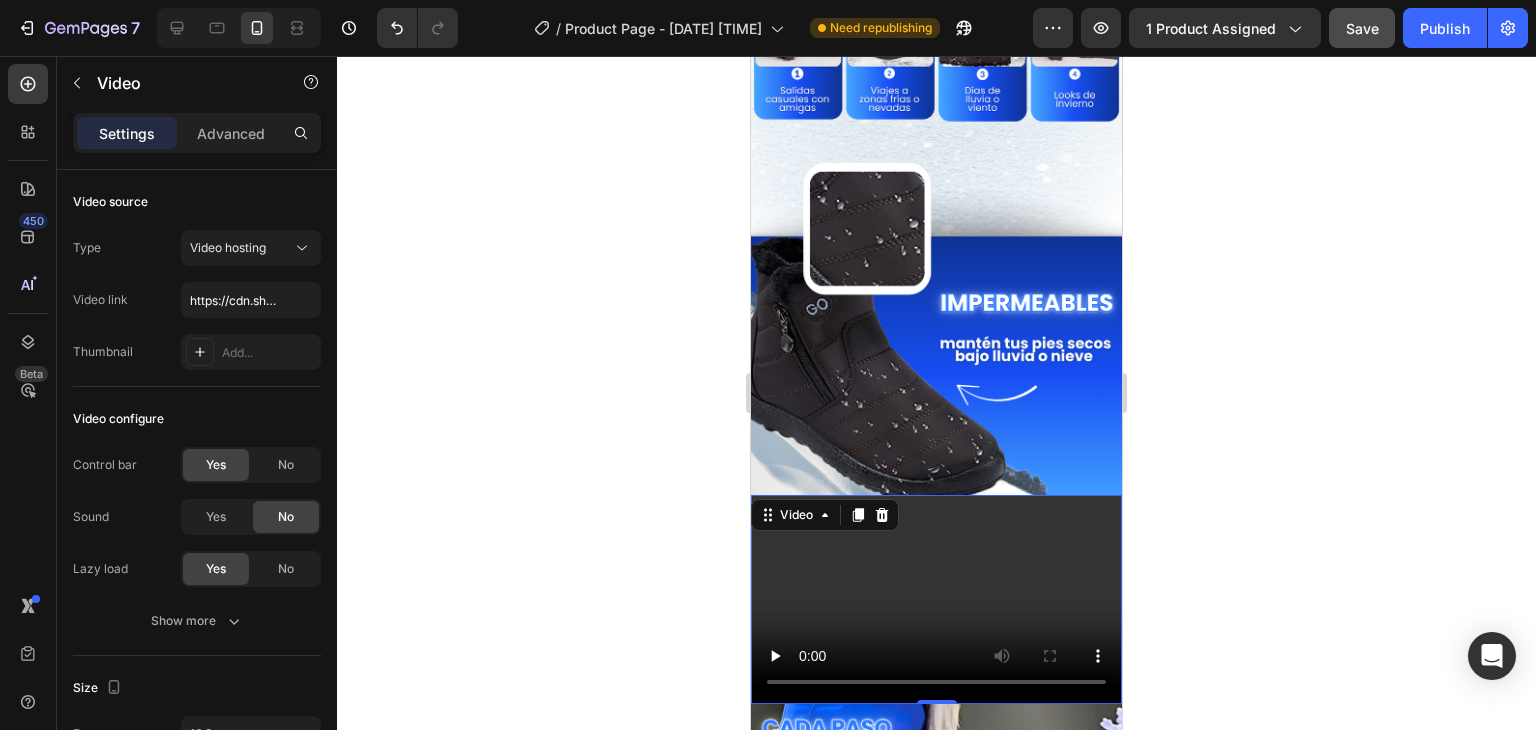 click at bounding box center (936, 599) 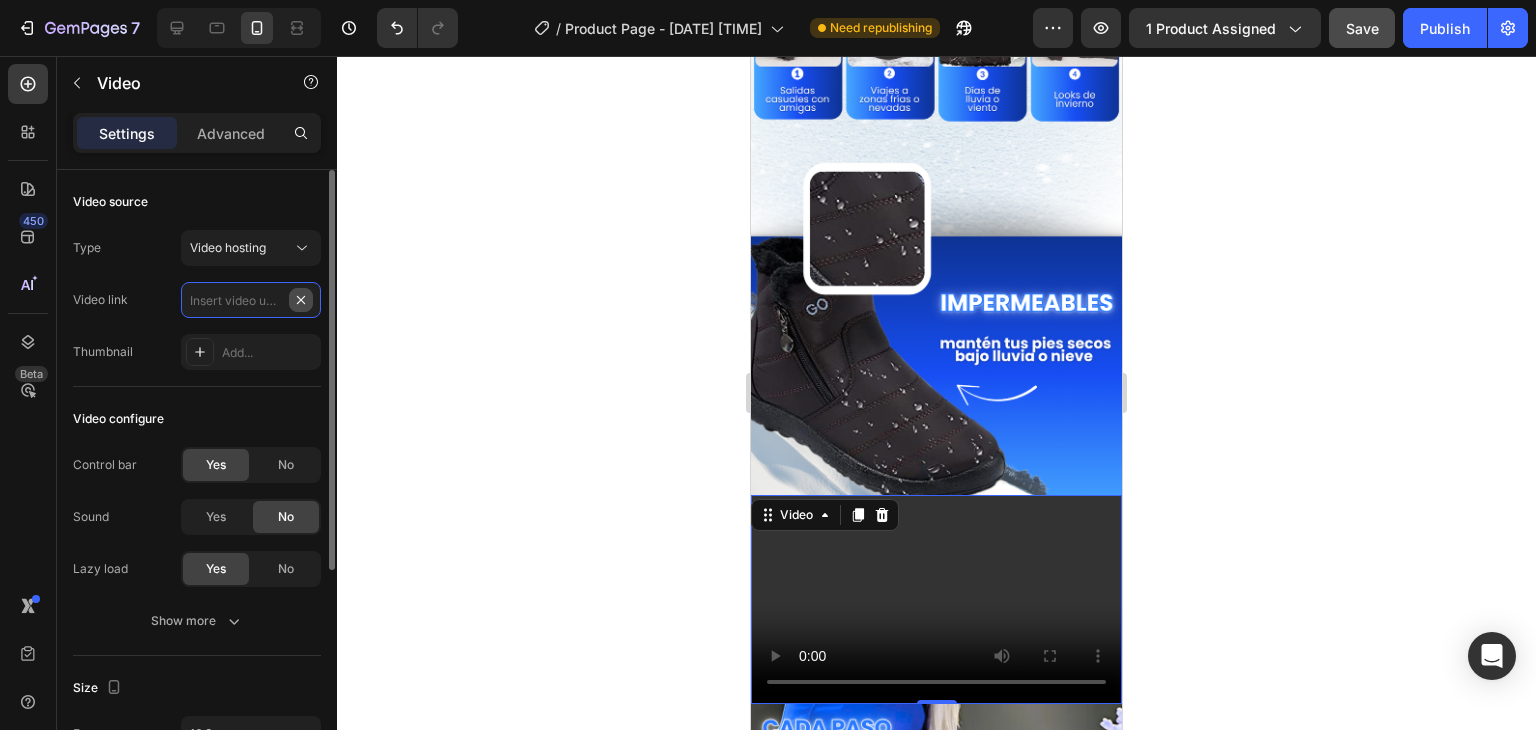 scroll, scrollTop: 0, scrollLeft: 0, axis: both 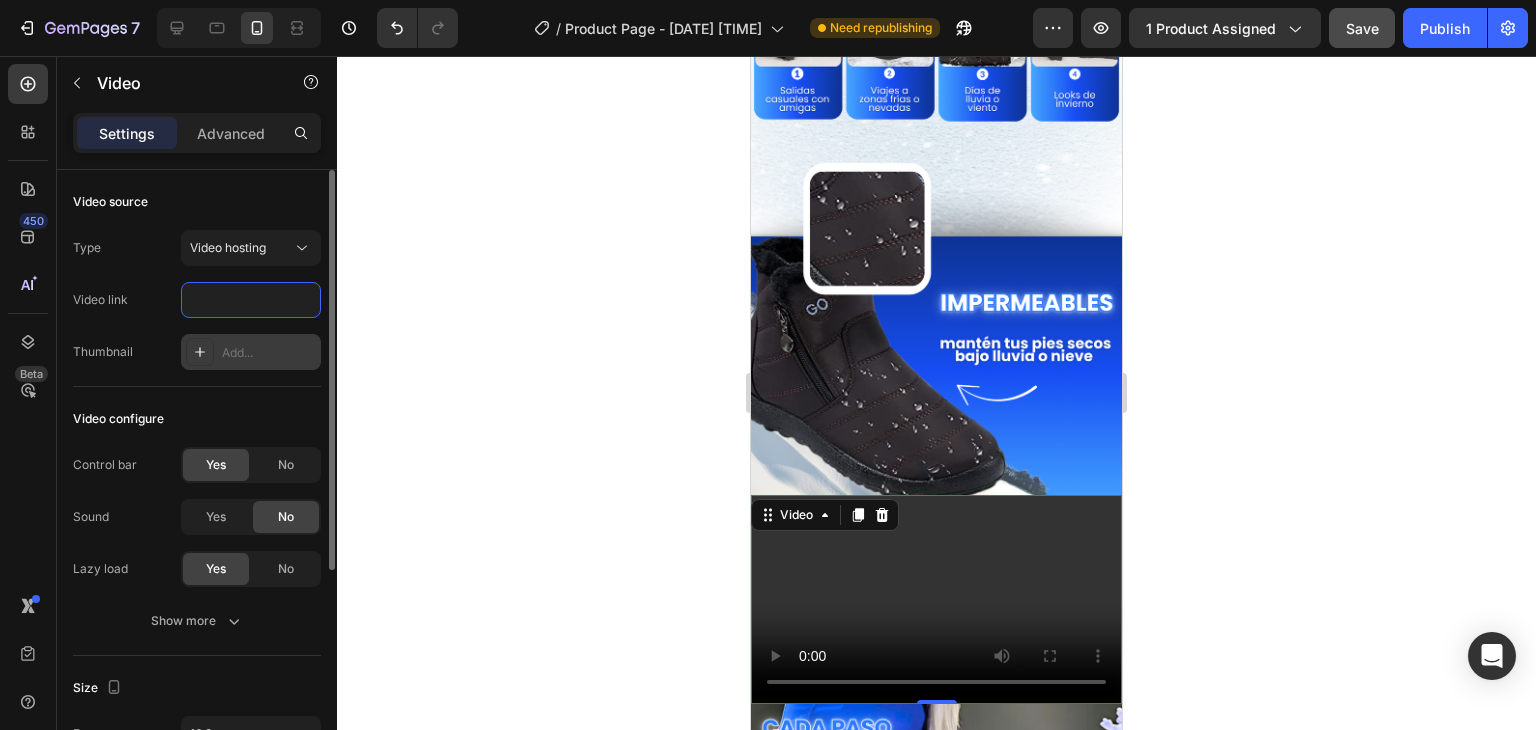 type on "https://media3.giphy.com/media/v1.Y2lkPTc5MGI3NjExdzNyd2c3amZpb2t1aTRlaDg5dnNnZjFvYmk5dnNwZnNrZmE4ODF5NiZlcD12MV9pbnRlcm5hbF9naWZfYnlfaWQmY3Q9Zw/TCxSZRVAO24OQzV91k/giphy.gif" 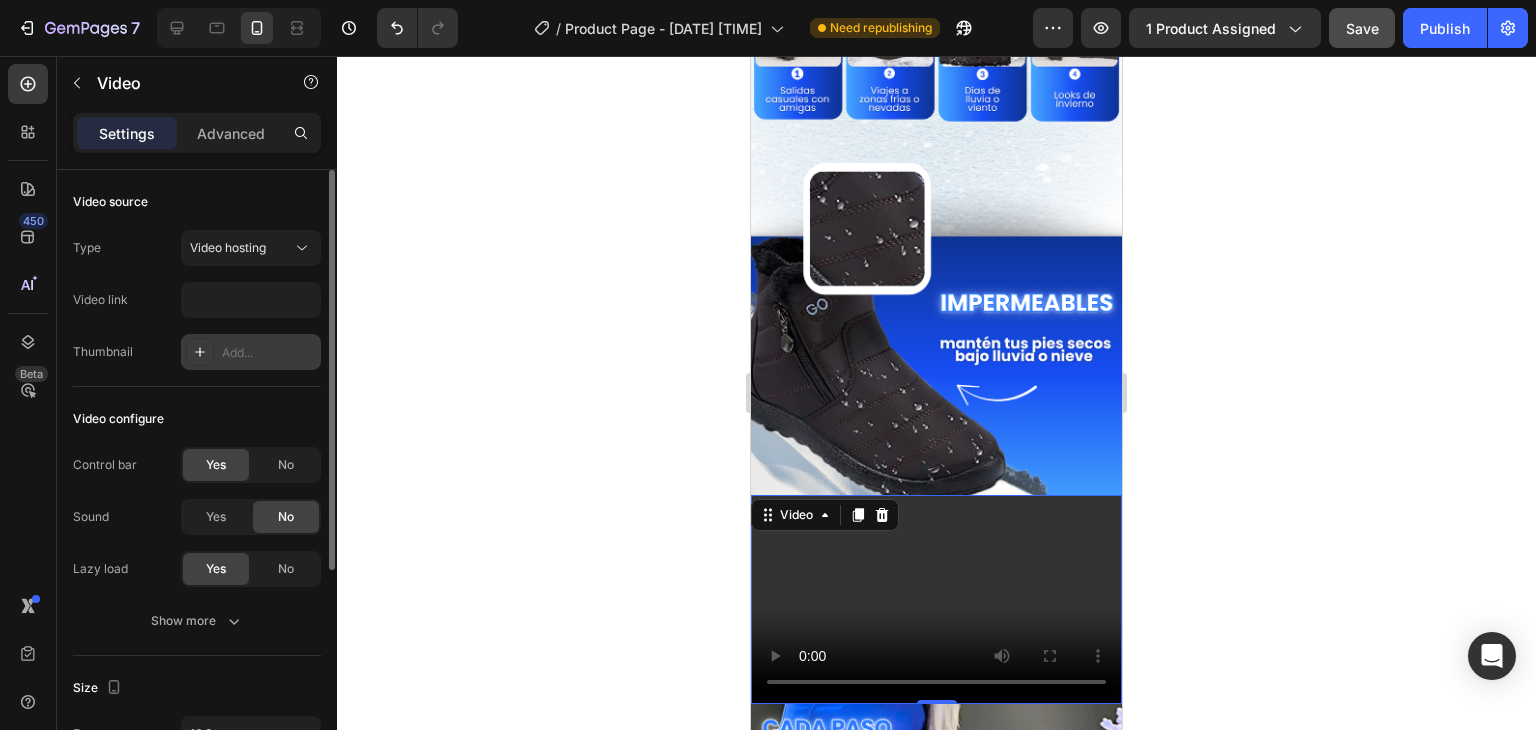 click on "Add..." at bounding box center [269, 353] 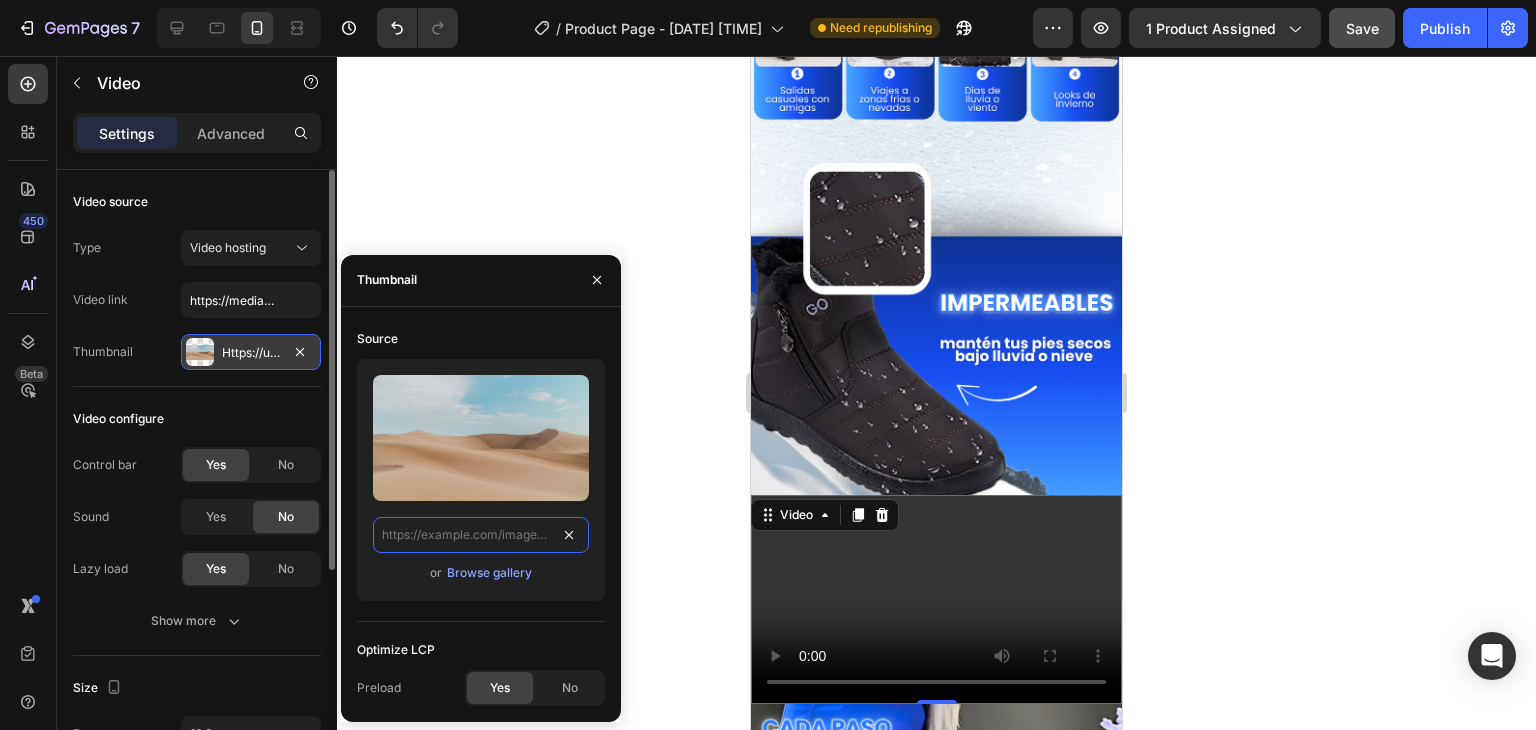 scroll, scrollTop: 0, scrollLeft: 0, axis: both 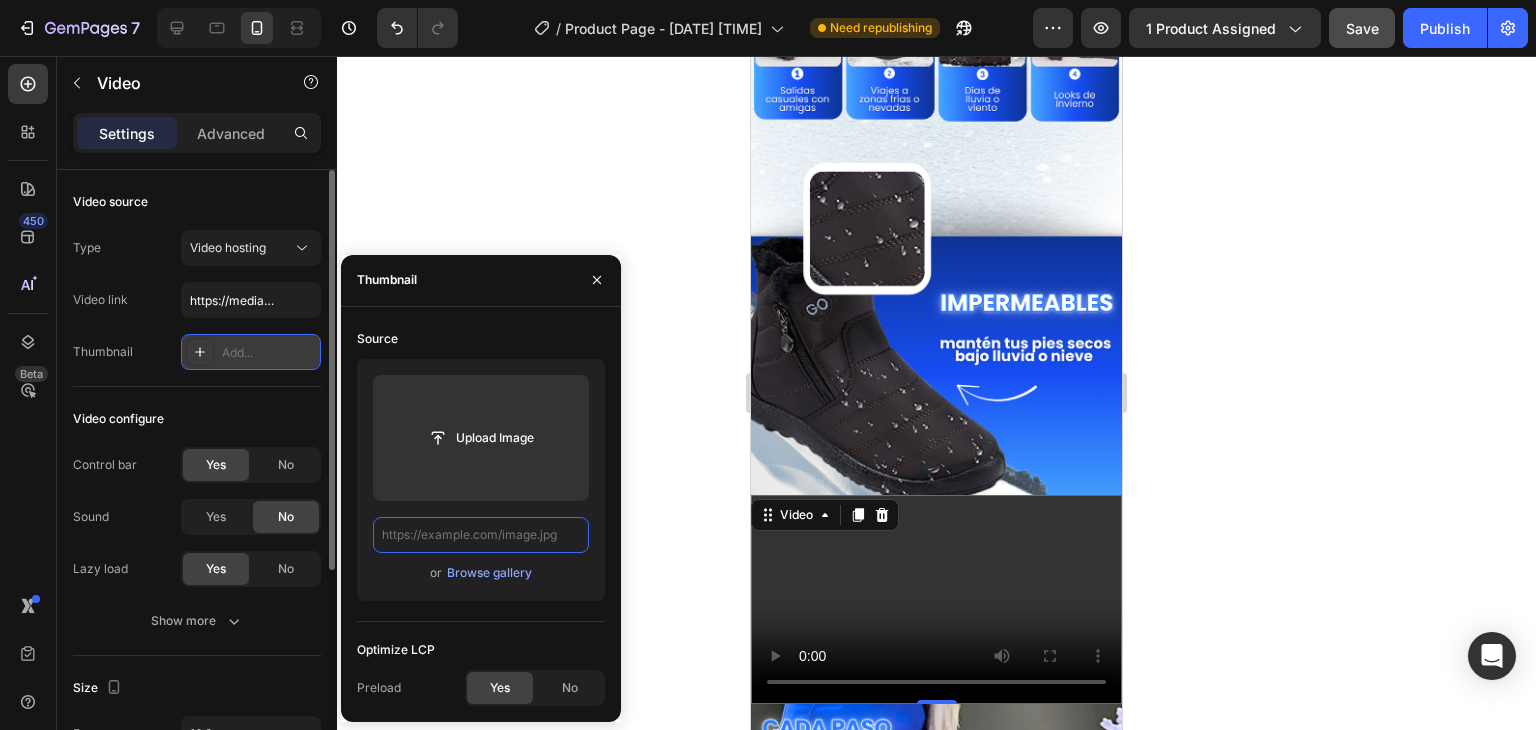 paste on "https://media3.giphy.com/media/v1.Y2lkPTc5MGI3NjExdzNyd2c3amZpb2t1aTRlaDg5dnNnZjFvYmk5dnNwZnNrZmE4ODF5NiZlcD12MV9pbnRlcm5hbF9naWZfYnlfaWQmY3Q9Zw/TCxSZRVAO24OQzV91k/giphy.gif" 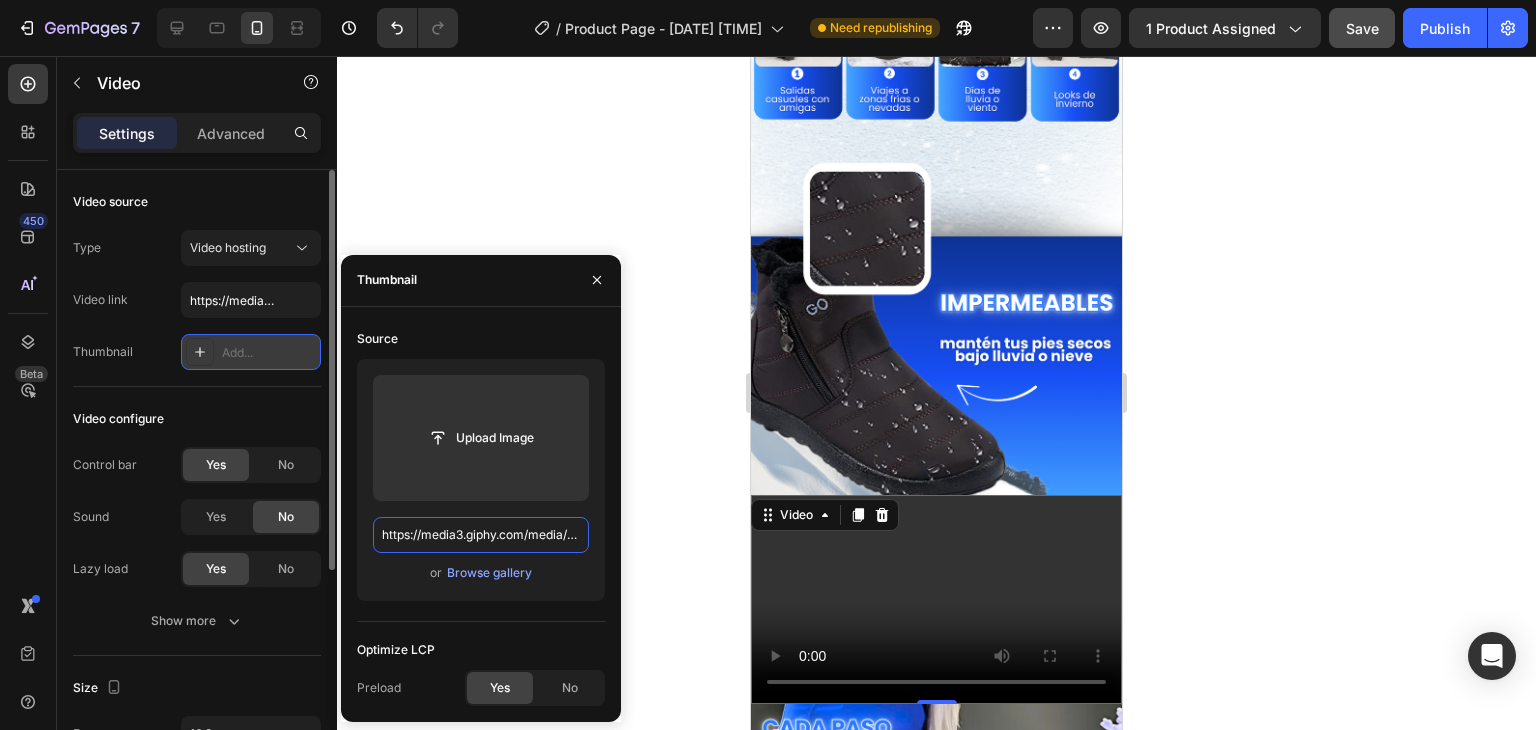 scroll, scrollTop: 0, scrollLeft: 1028, axis: horizontal 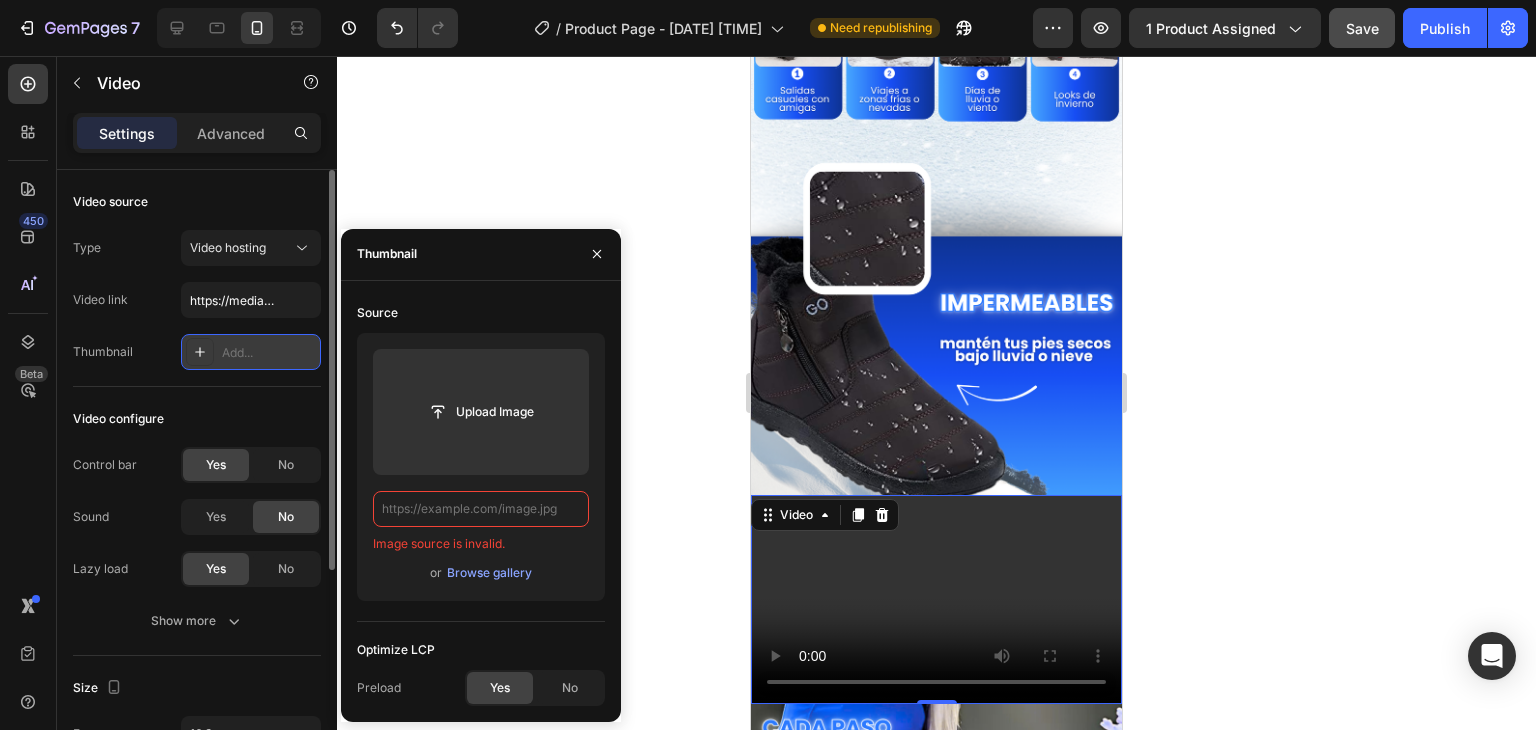 paste on "https://media3.giphy.com/media/v1.Y2lkPTc5MGI3NjExdzNyd2c3amZpb2t1aTRlaDg5dnNnZjFvYmk5dnNwZnNrZmE4ODF5NiZlcD12MV9pbnRlcm5hbF9naWZfYnlfaWQmY3Q9Zw/TCxSZRVAO24OQzV91k/giphy.gif" 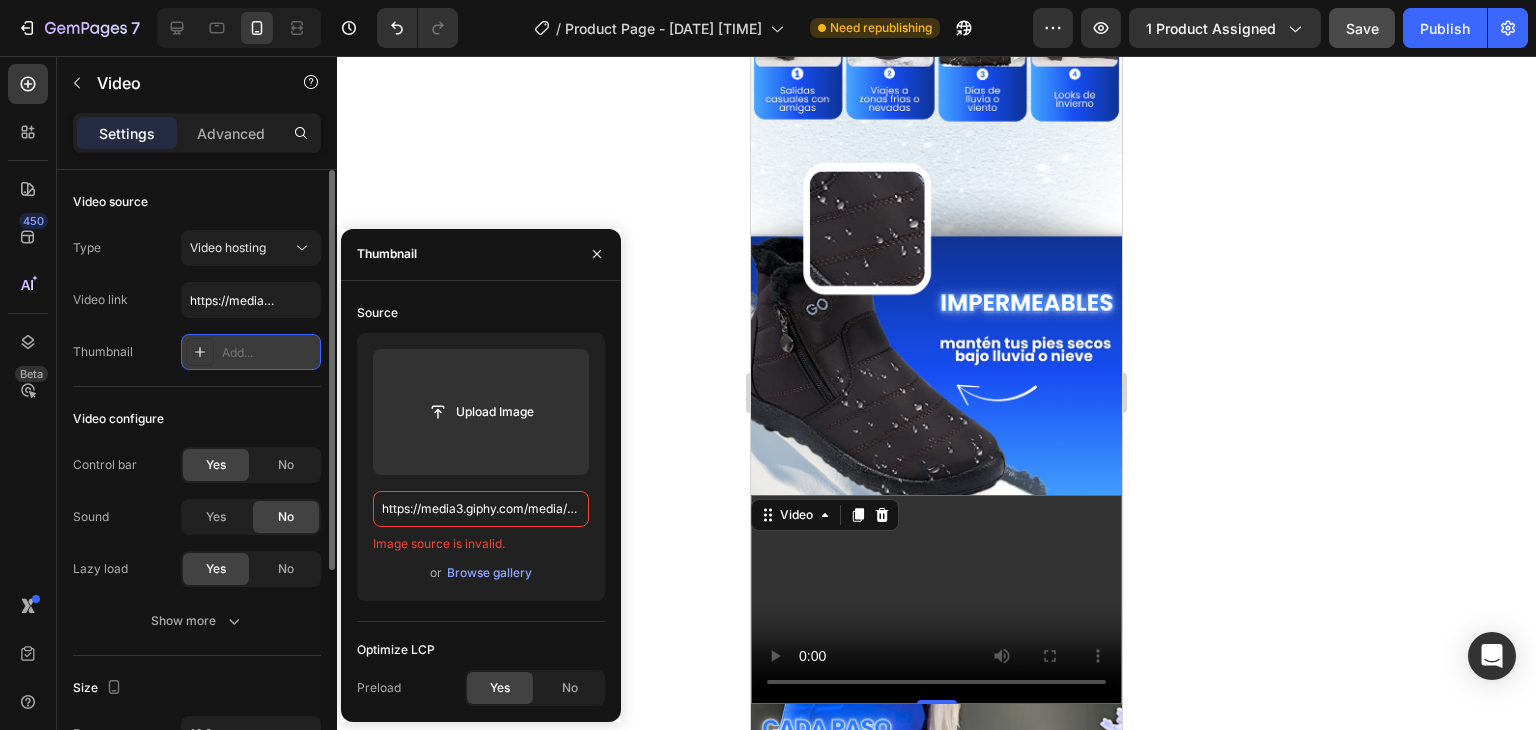 scroll, scrollTop: 0, scrollLeft: 1028, axis: horizontal 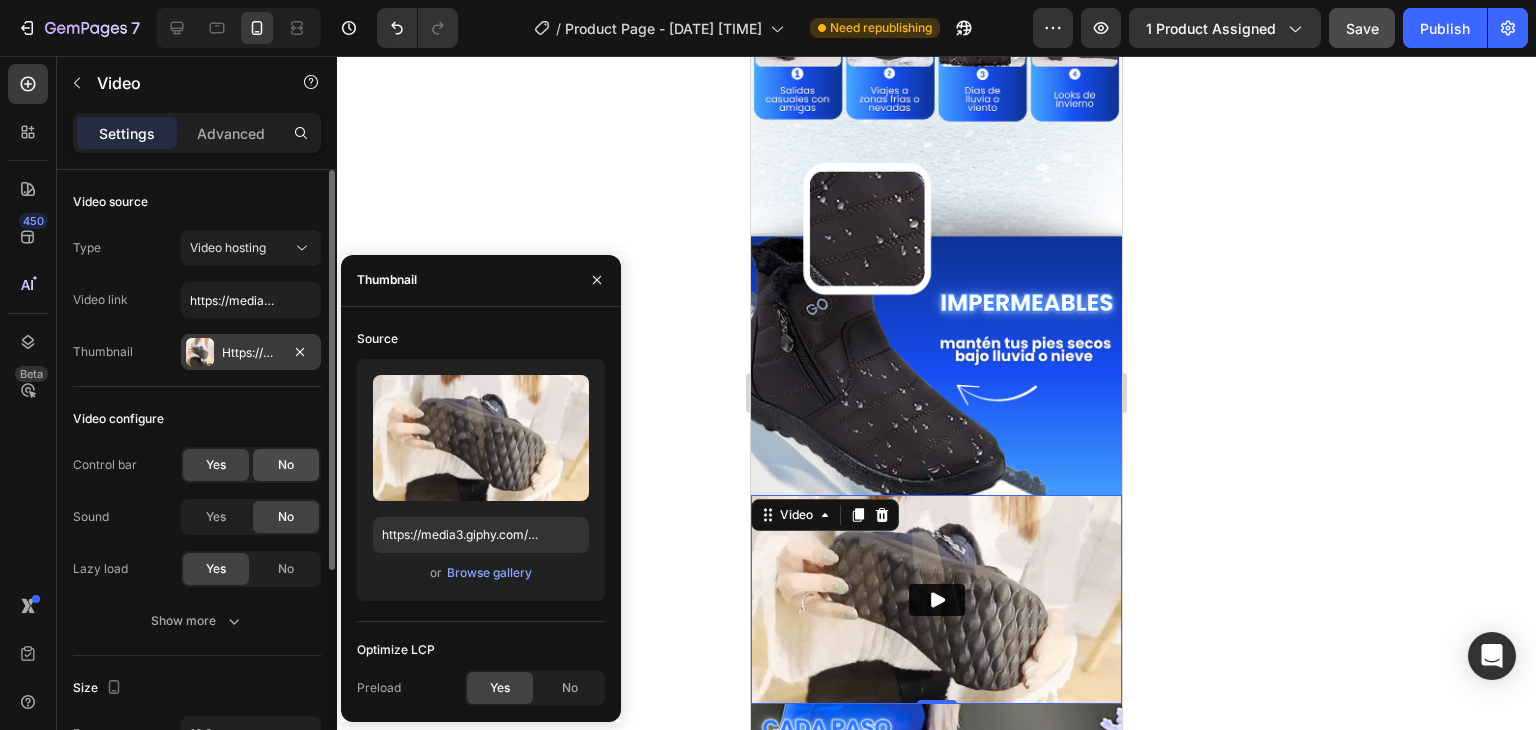 click on "No" 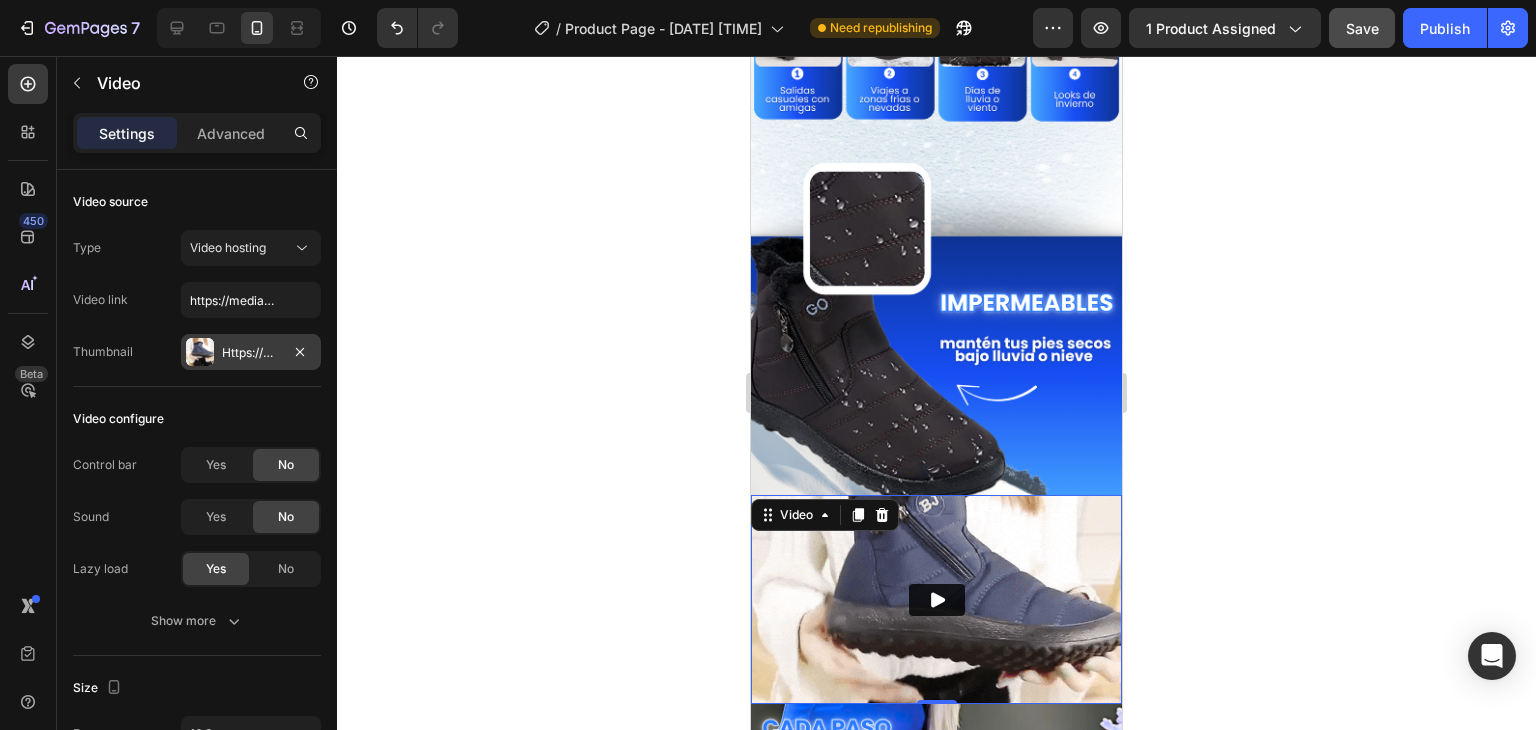 click 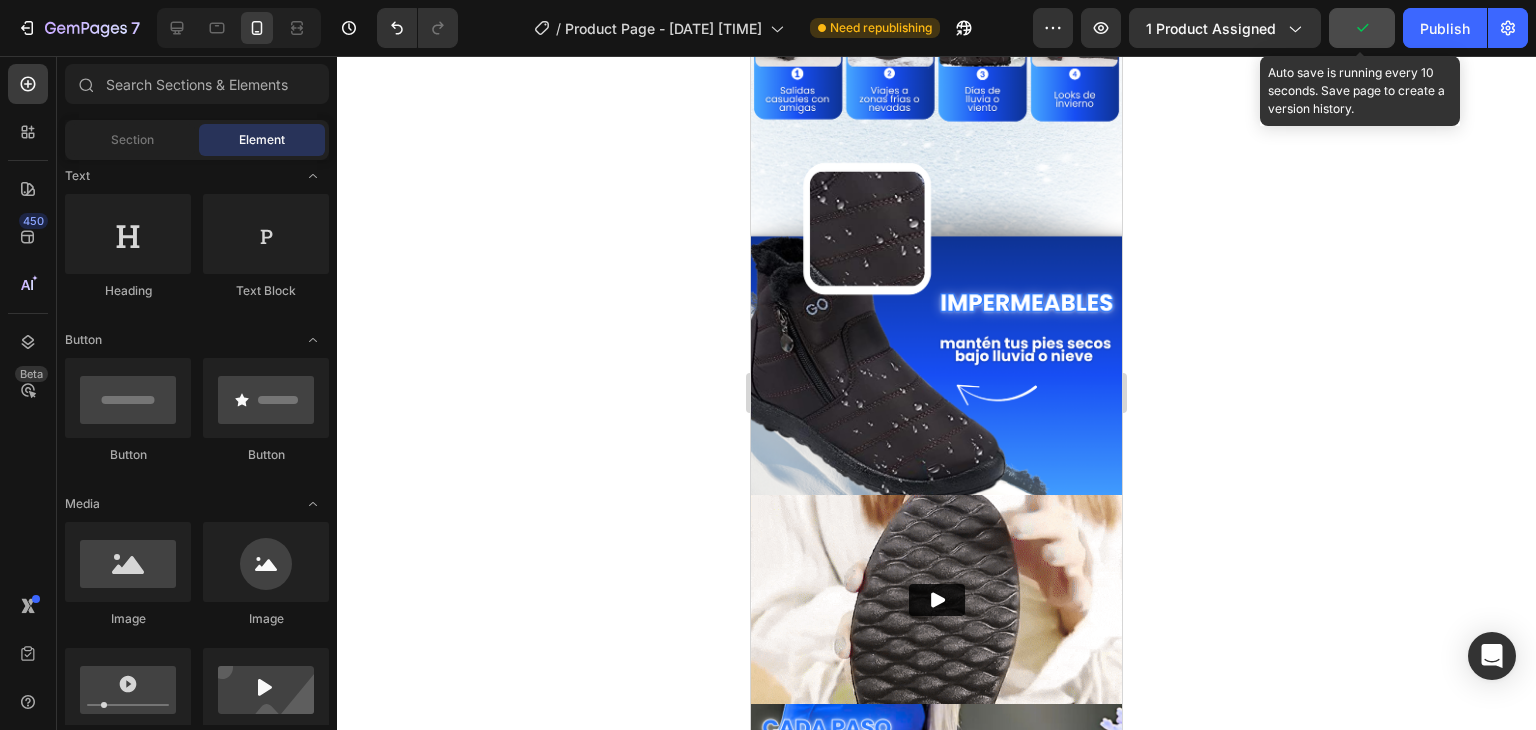 click 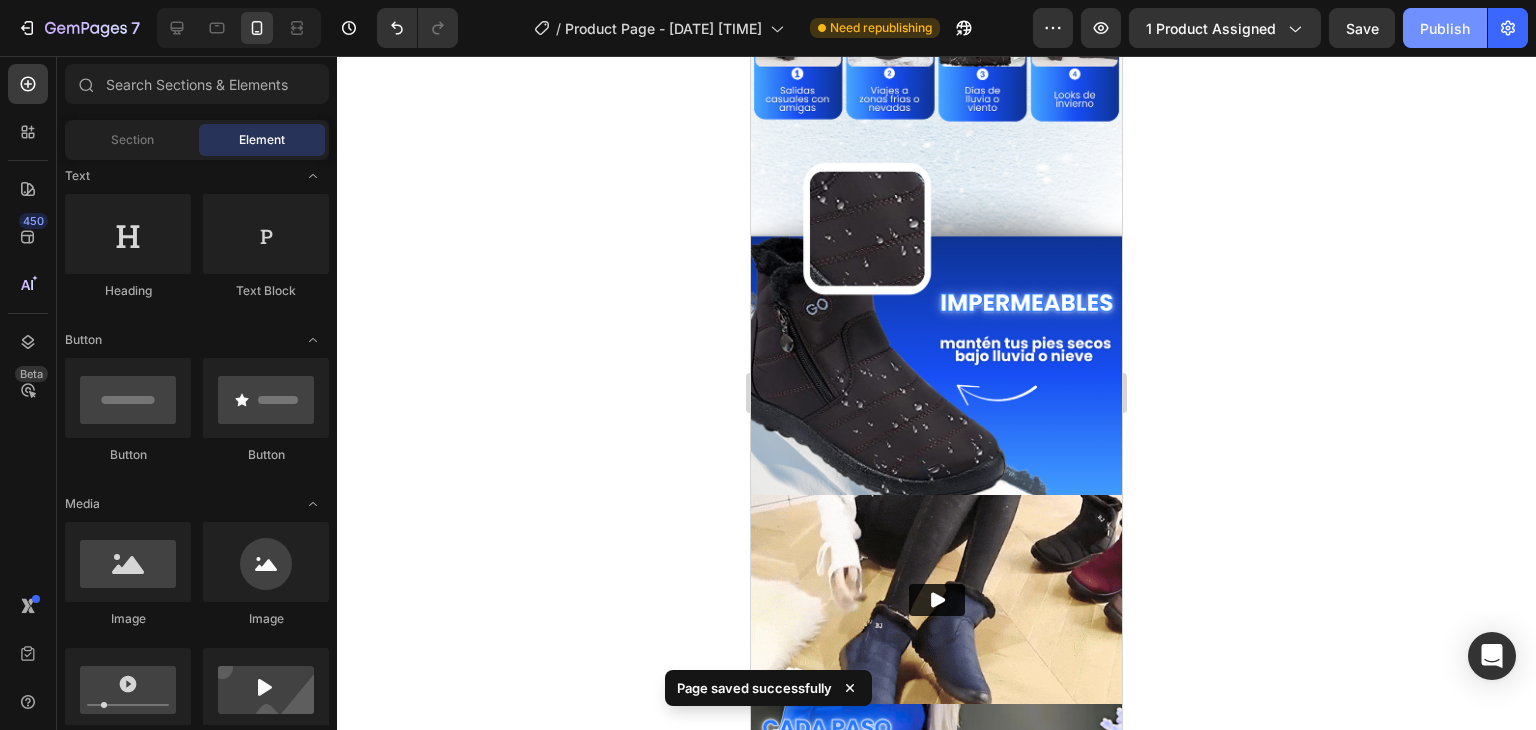 click on "Publish" at bounding box center (1445, 28) 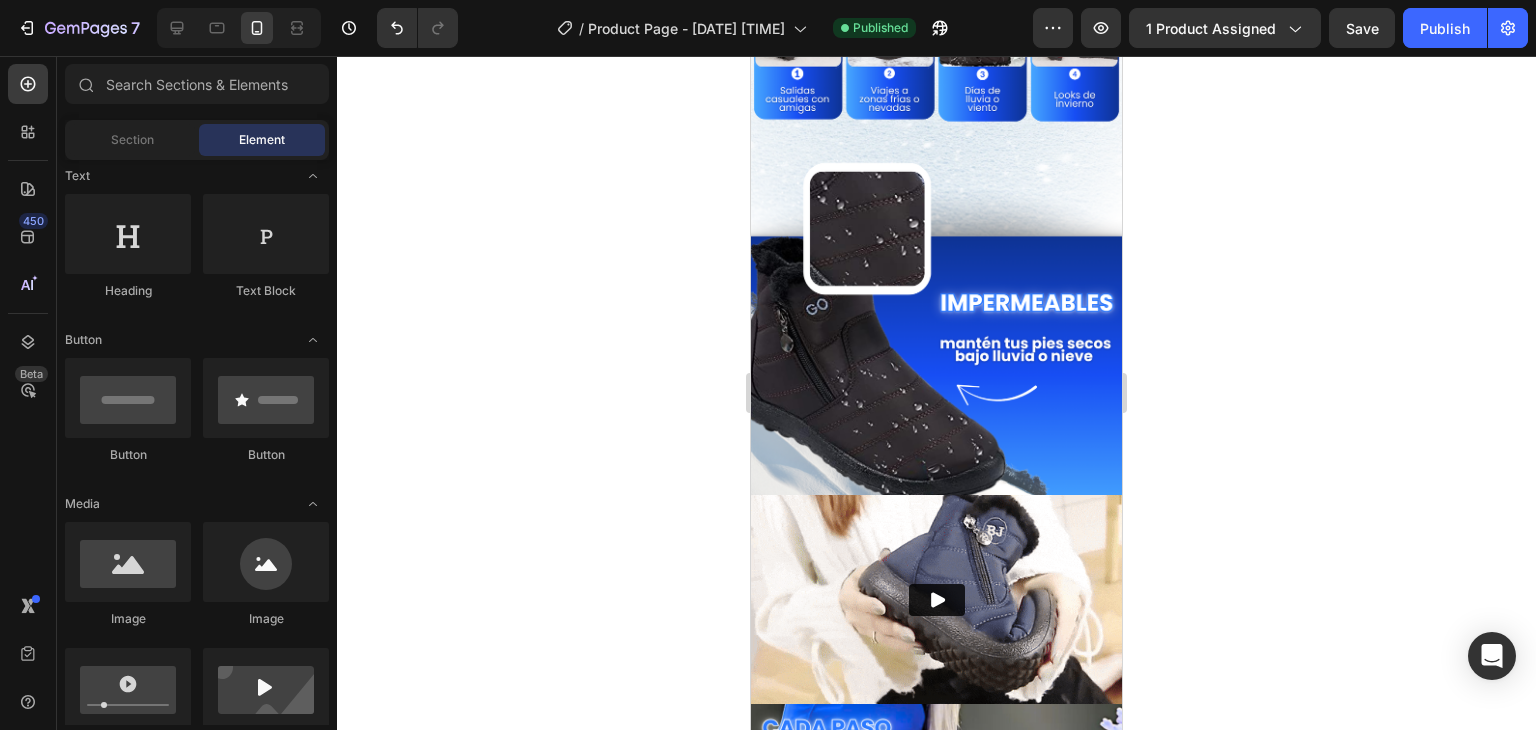 click 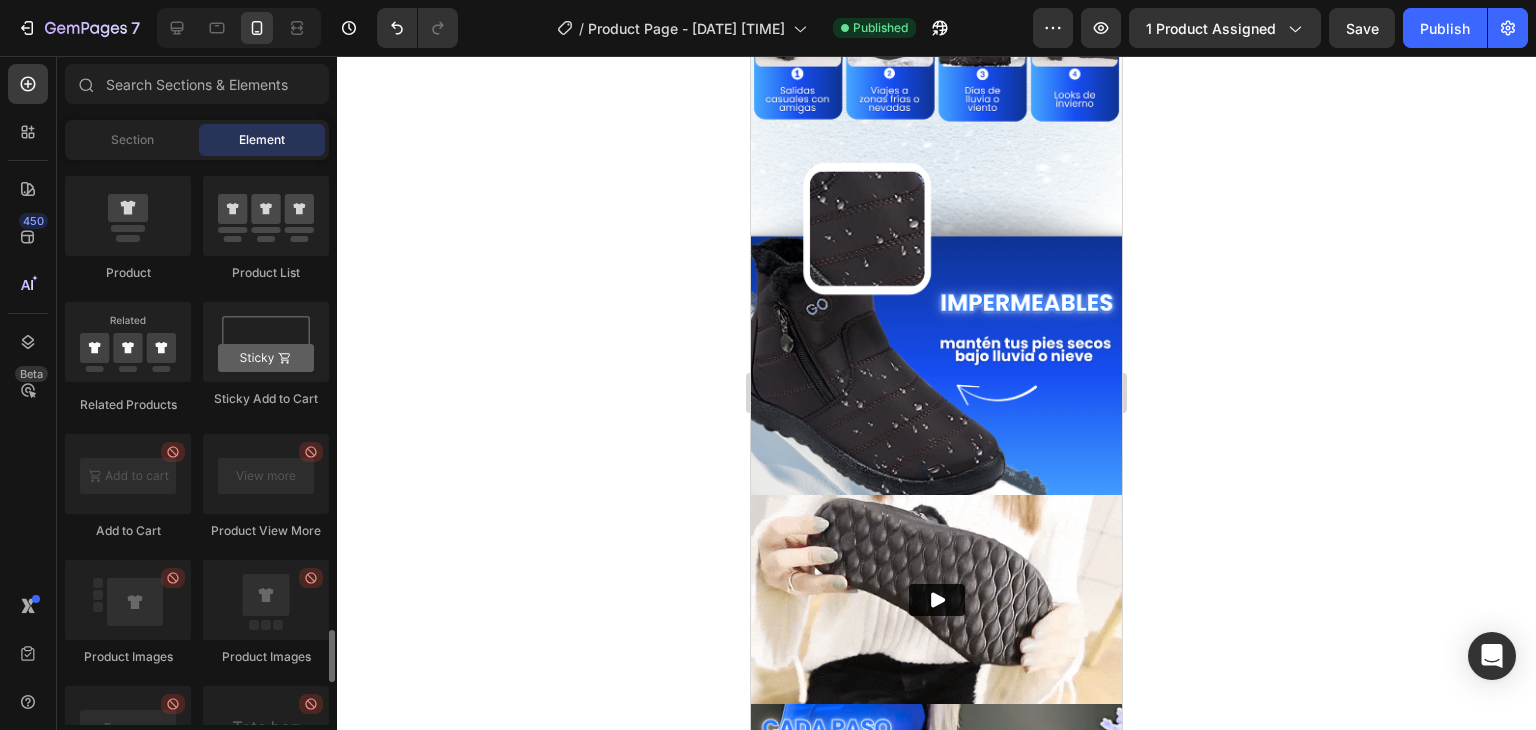 scroll, scrollTop: 2900, scrollLeft: 0, axis: vertical 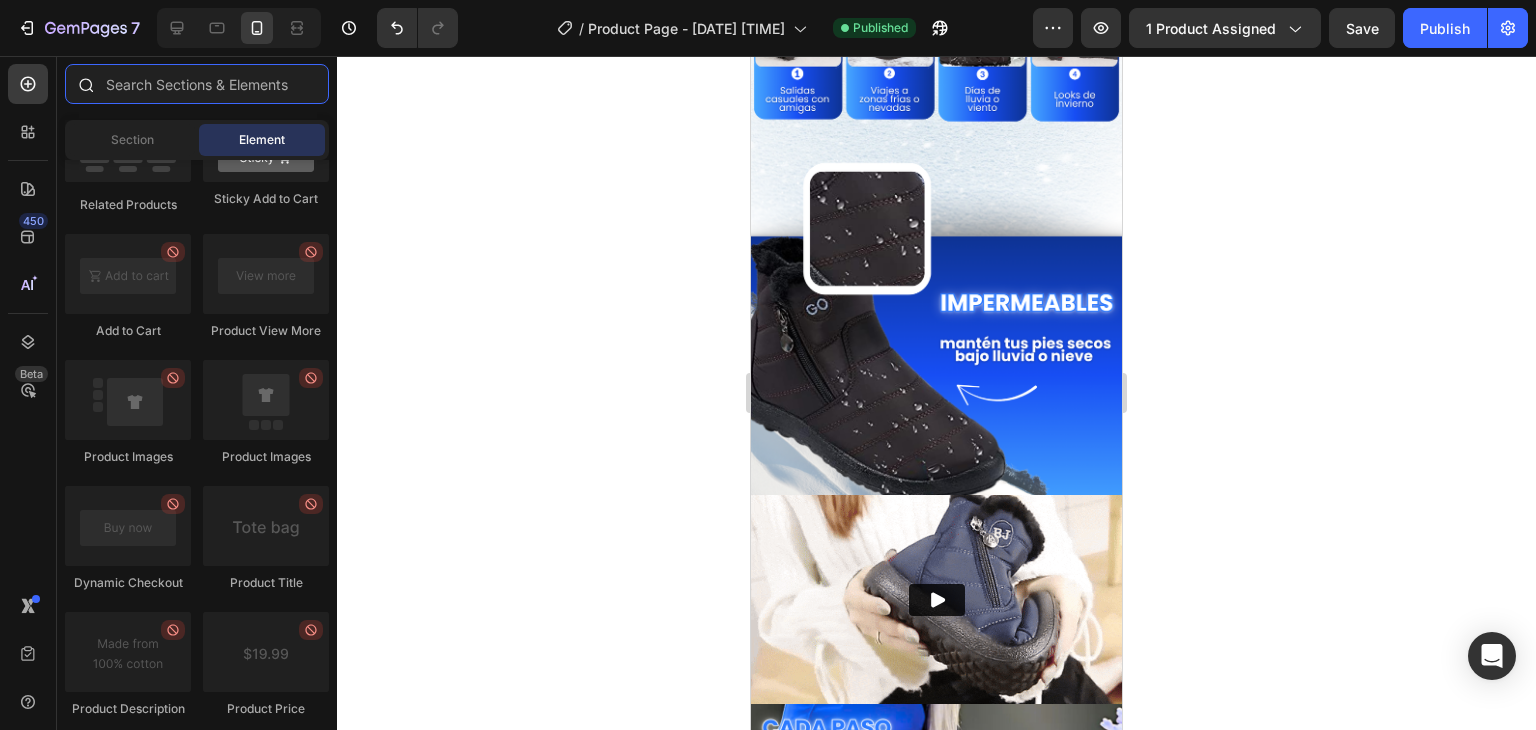 click at bounding box center (197, 84) 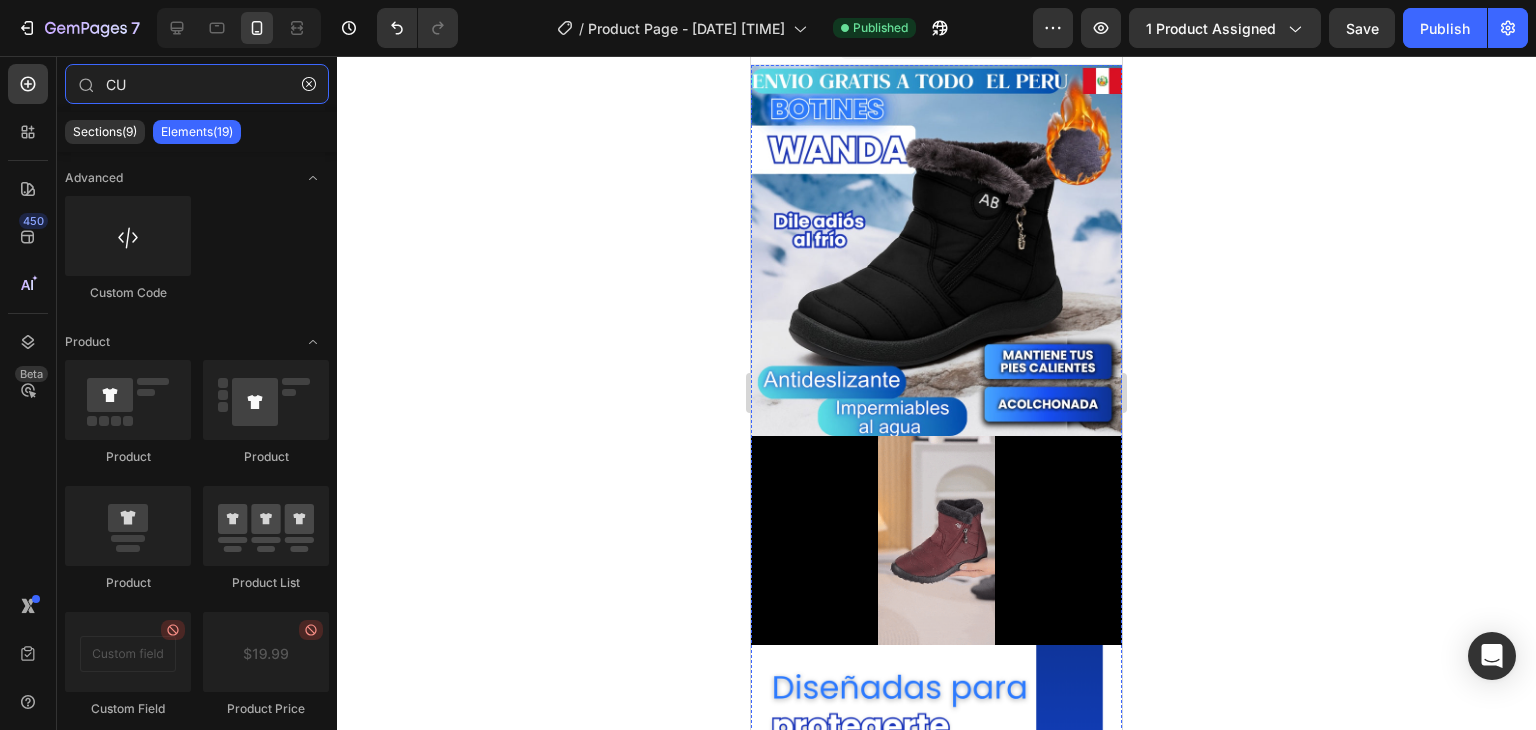 scroll, scrollTop: 0, scrollLeft: 0, axis: both 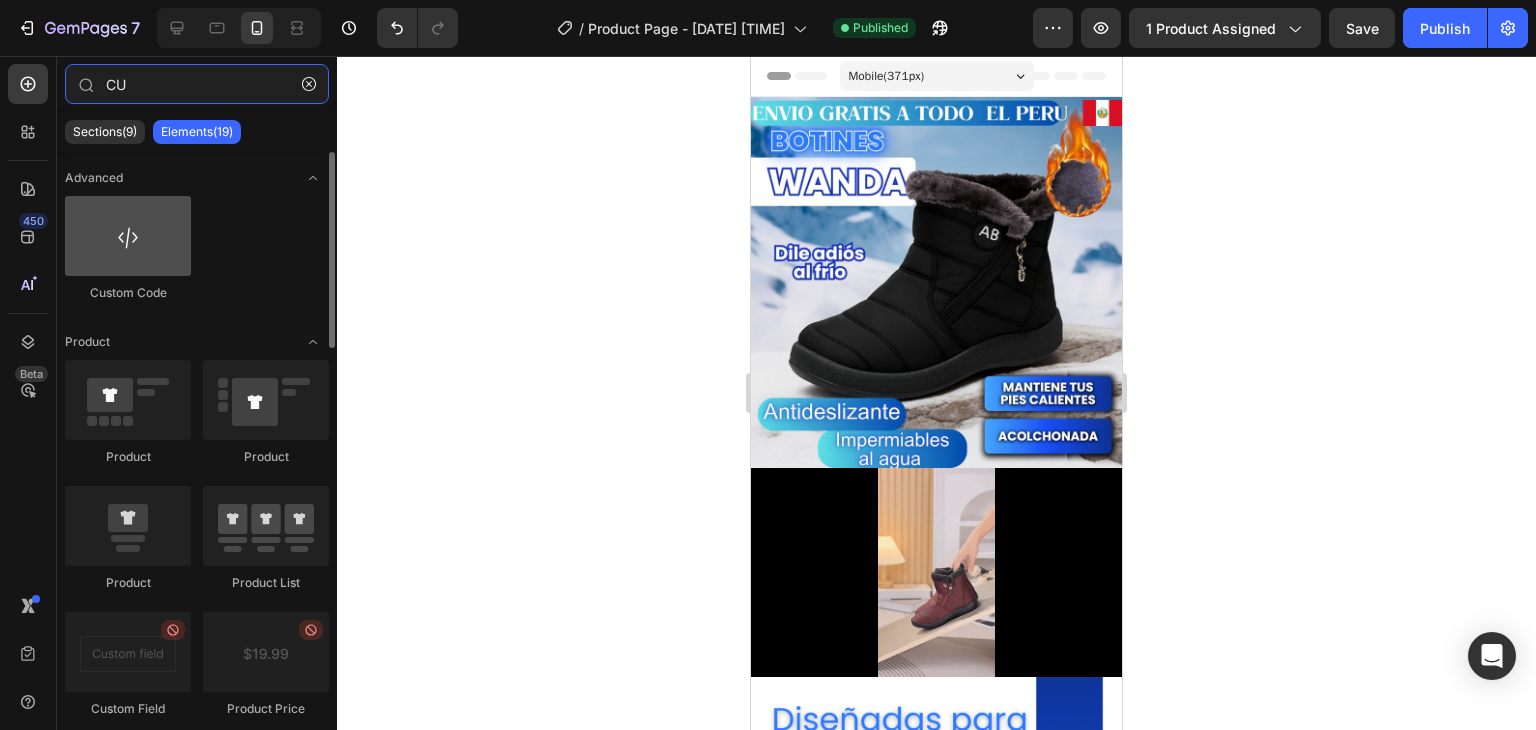 type on "CU" 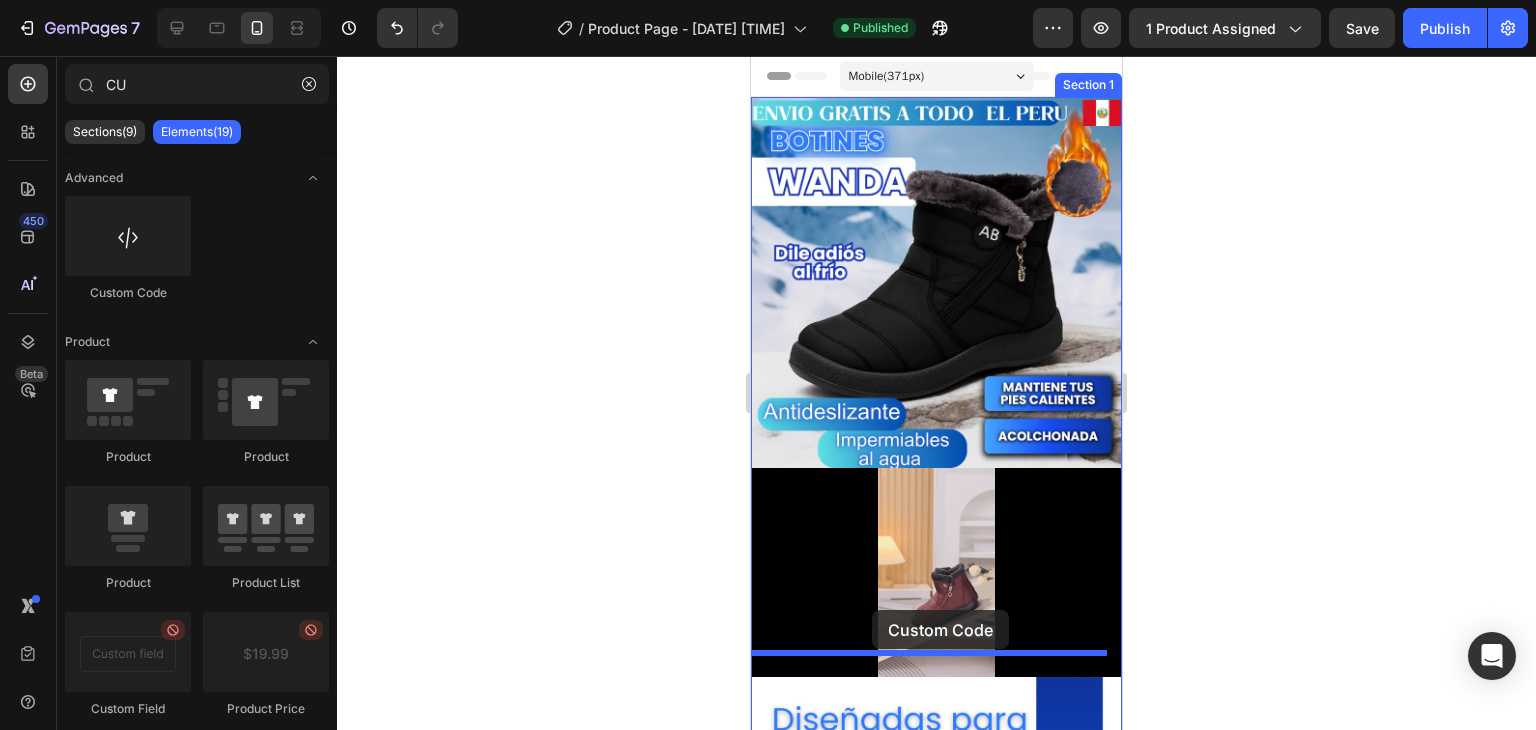 drag, startPoint x: 886, startPoint y: 309, endPoint x: 876, endPoint y: 606, distance: 297.1683 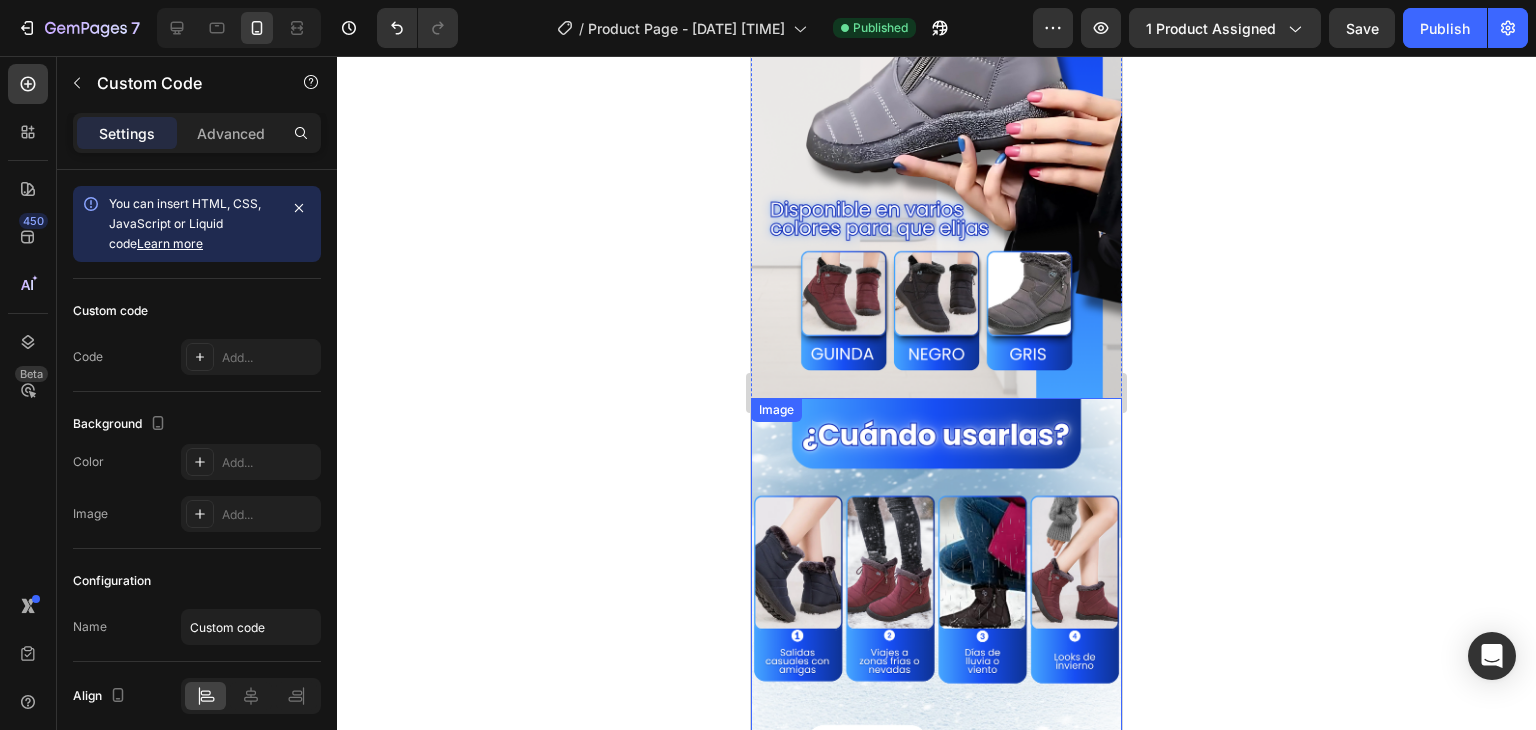 scroll, scrollTop: 900, scrollLeft: 0, axis: vertical 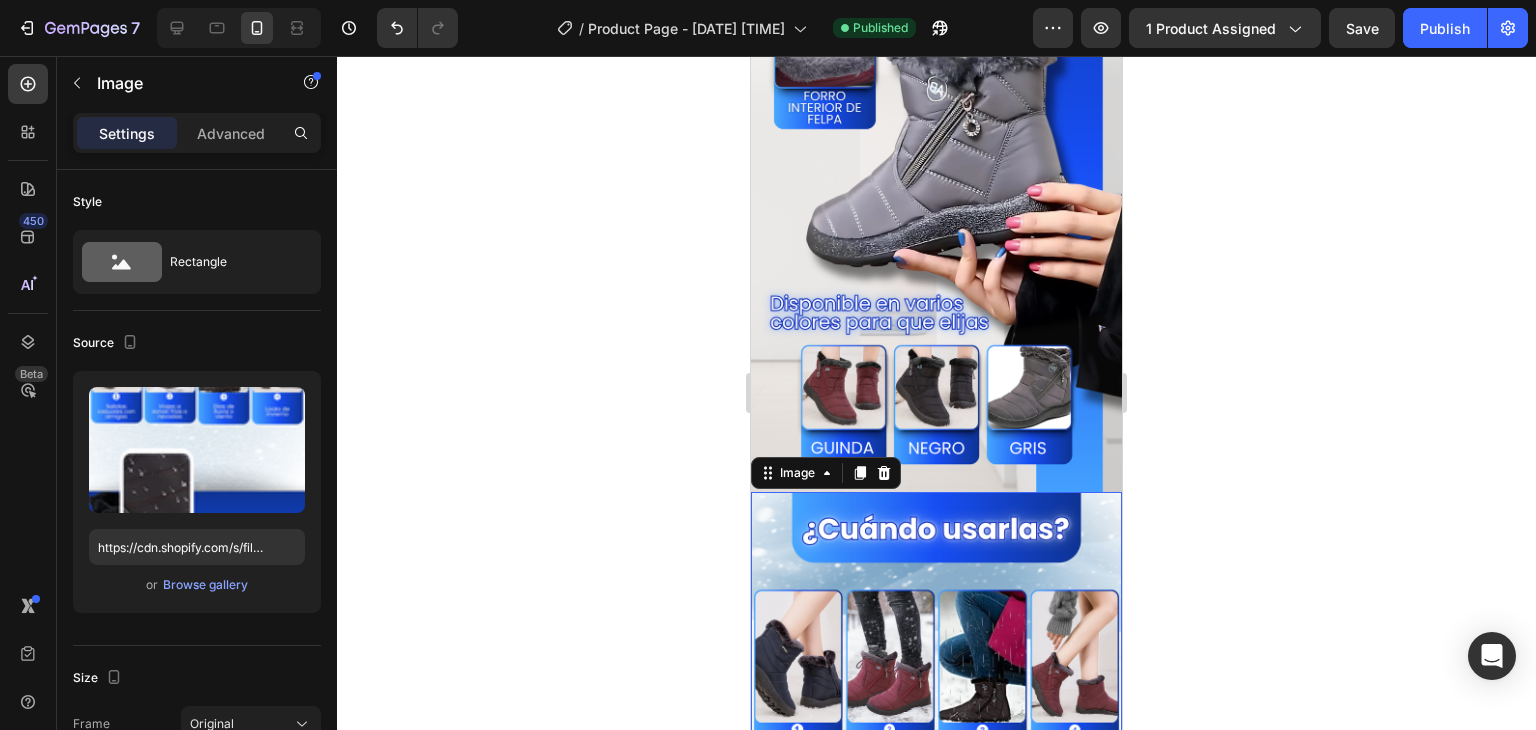 click at bounding box center (936, 821) 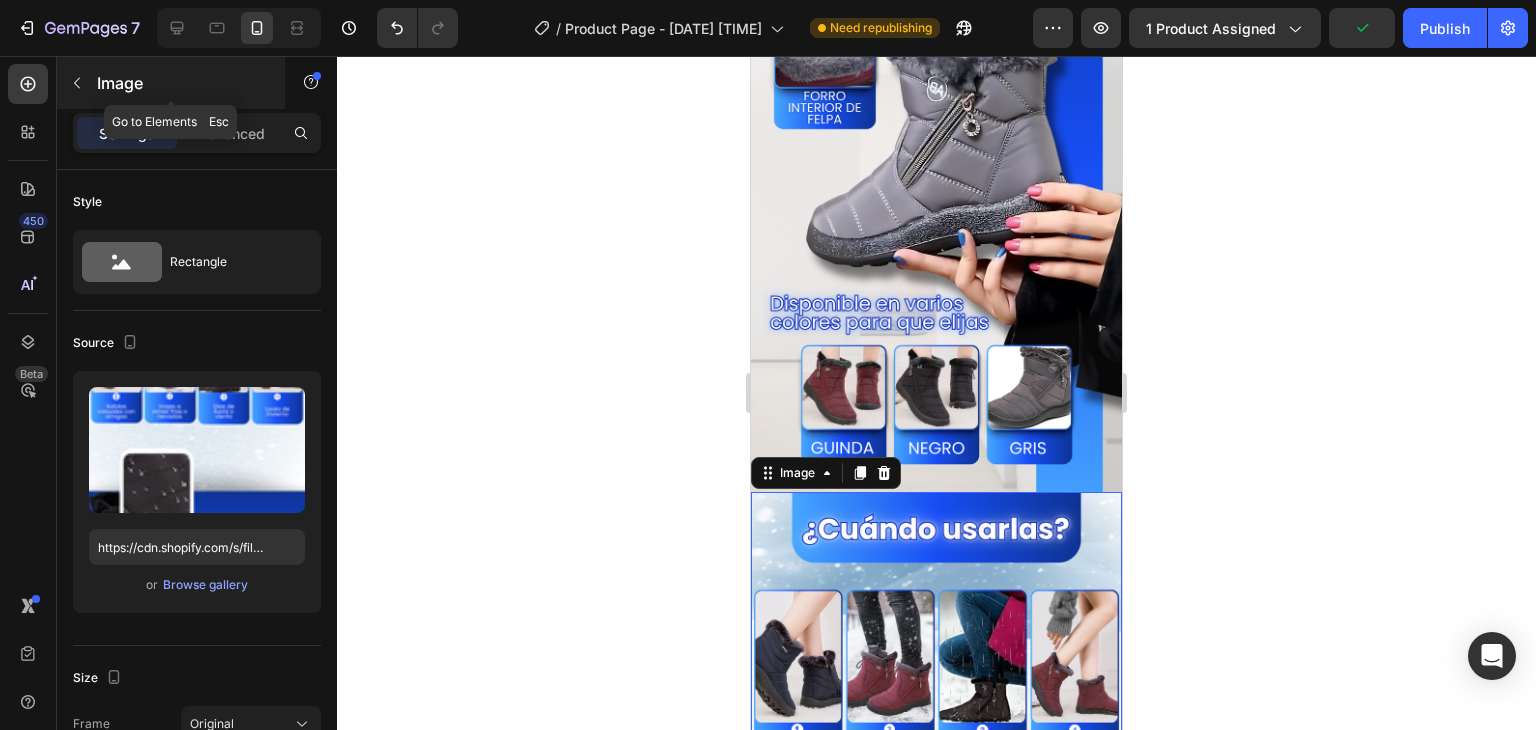 click on "Image" at bounding box center (182, 83) 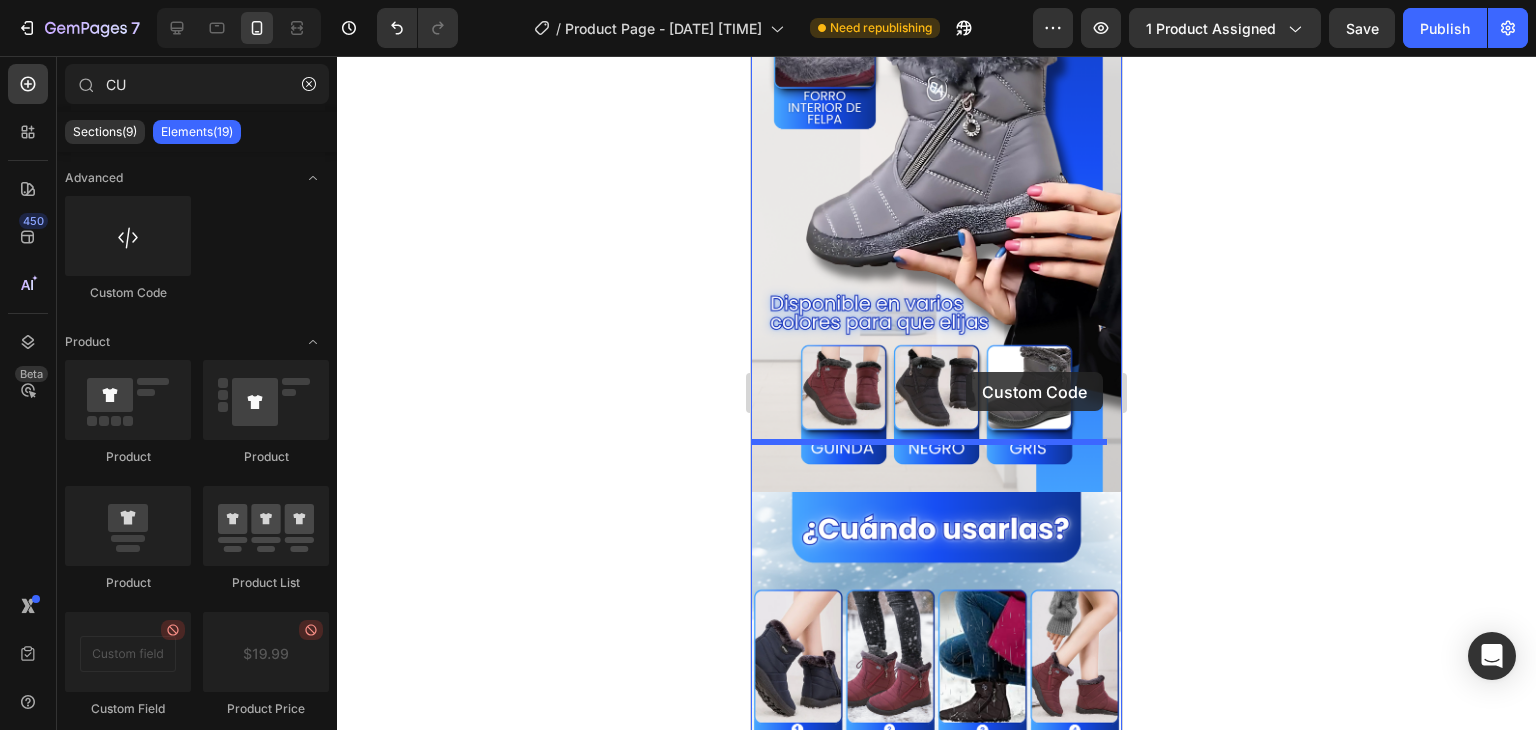 drag, startPoint x: 872, startPoint y: 301, endPoint x: 966, endPoint y: 377, distance: 120.880104 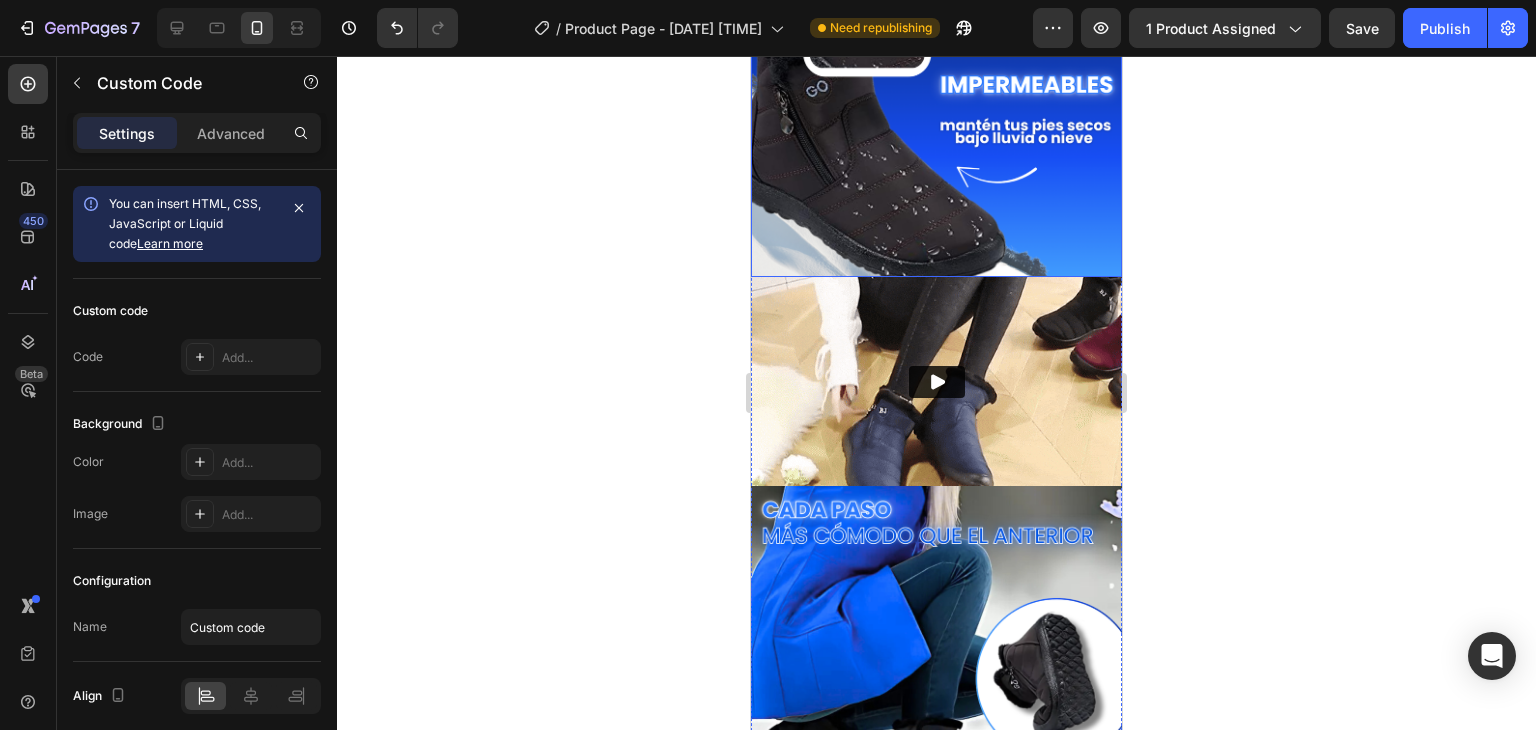 scroll, scrollTop: 1900, scrollLeft: 0, axis: vertical 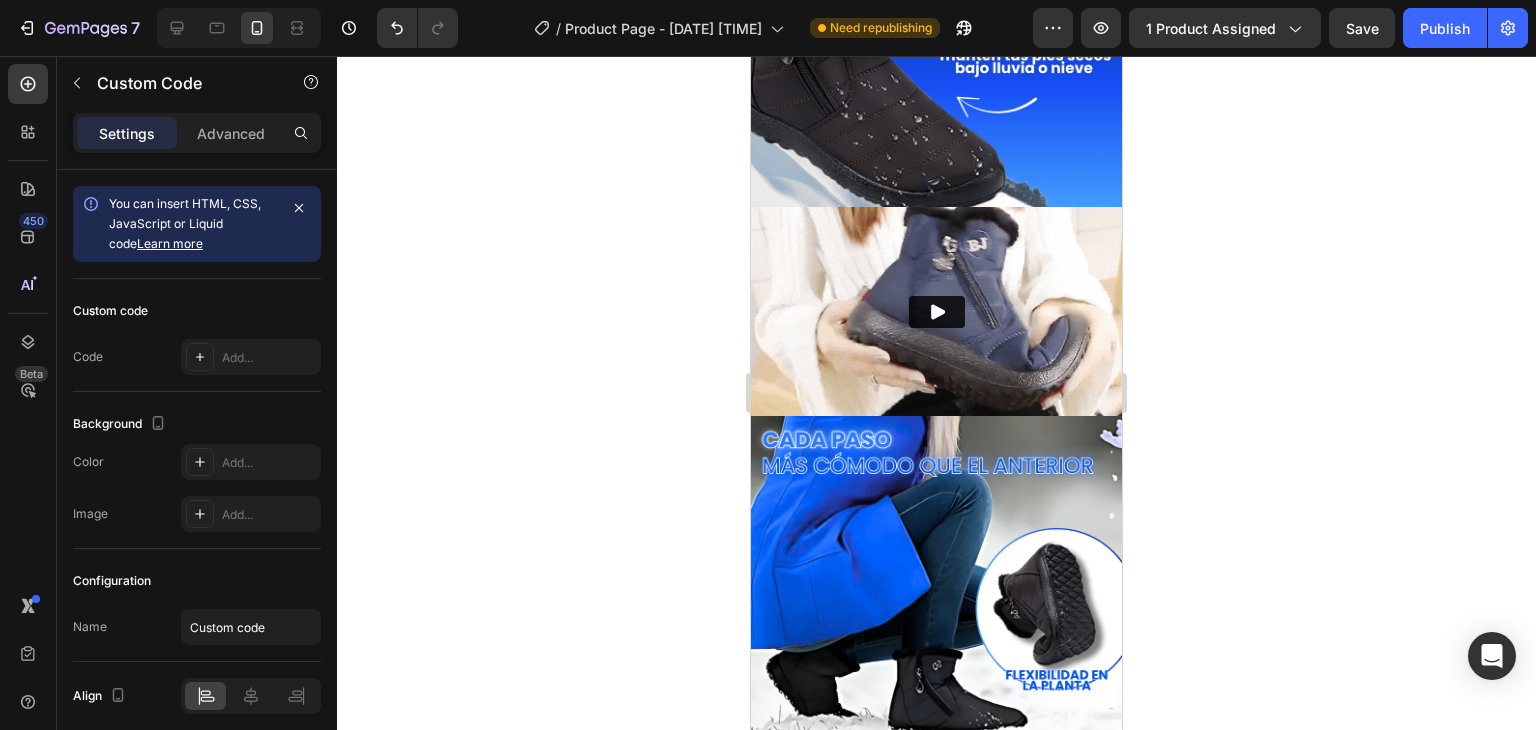 click 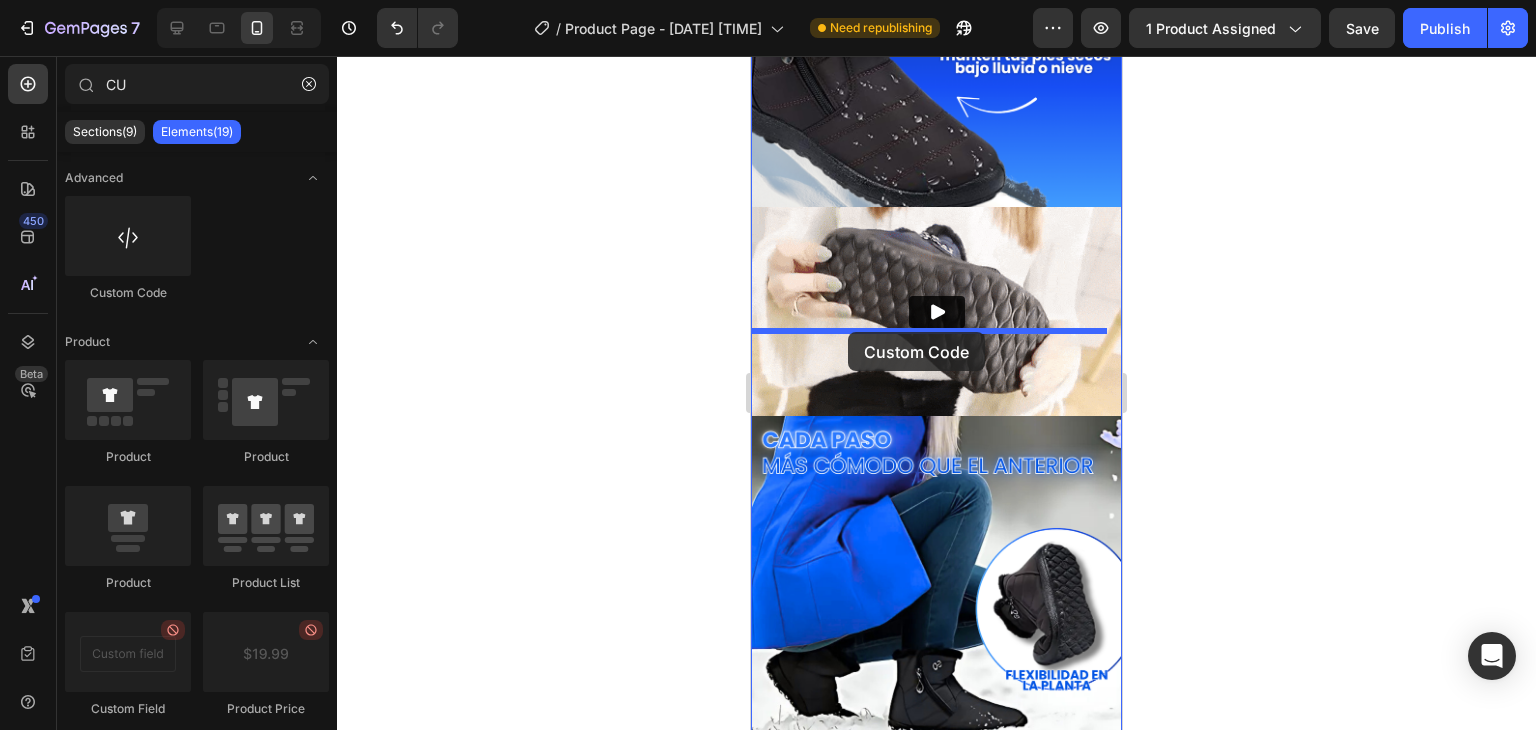 drag, startPoint x: 871, startPoint y: 297, endPoint x: 940, endPoint y: 431, distance: 150.7216 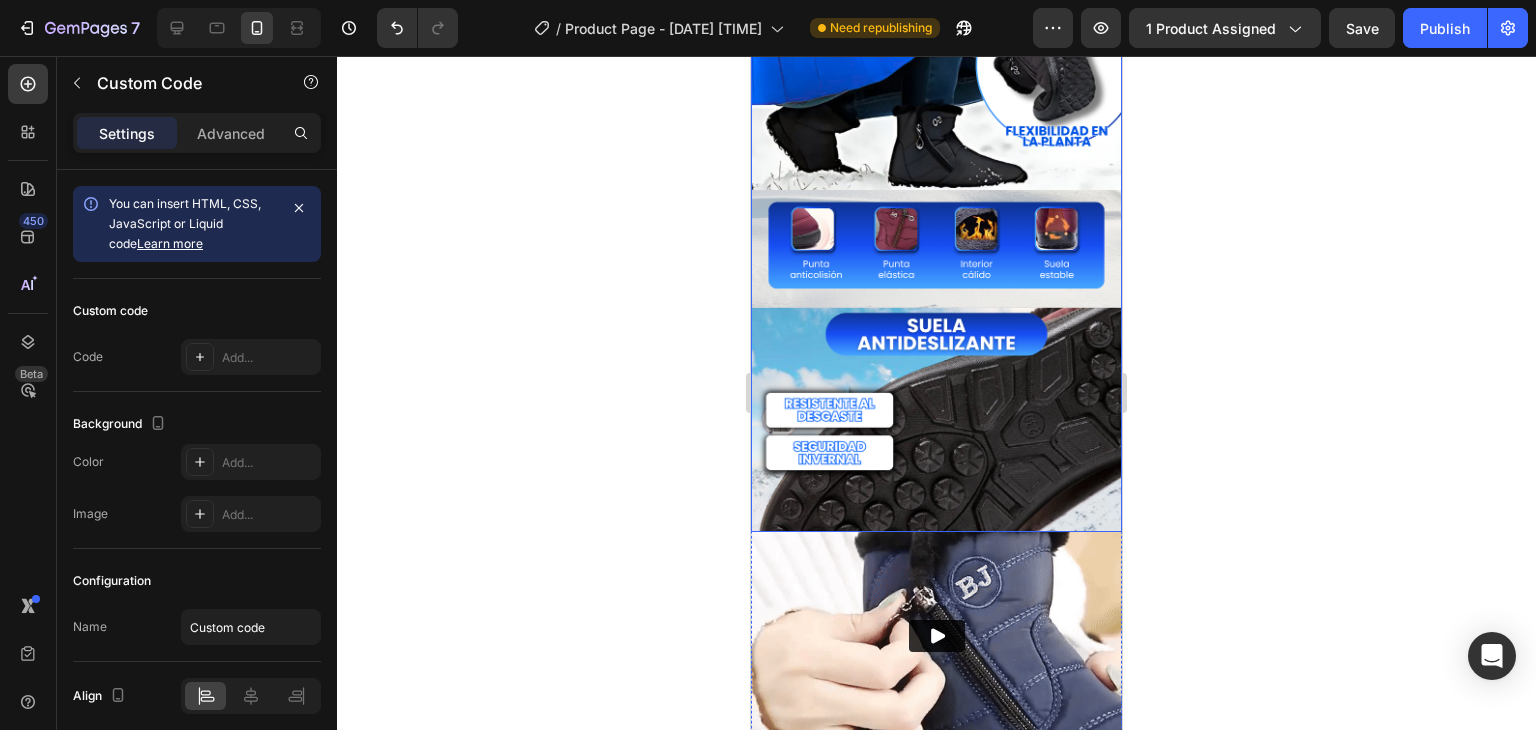 scroll, scrollTop: 2700, scrollLeft: 0, axis: vertical 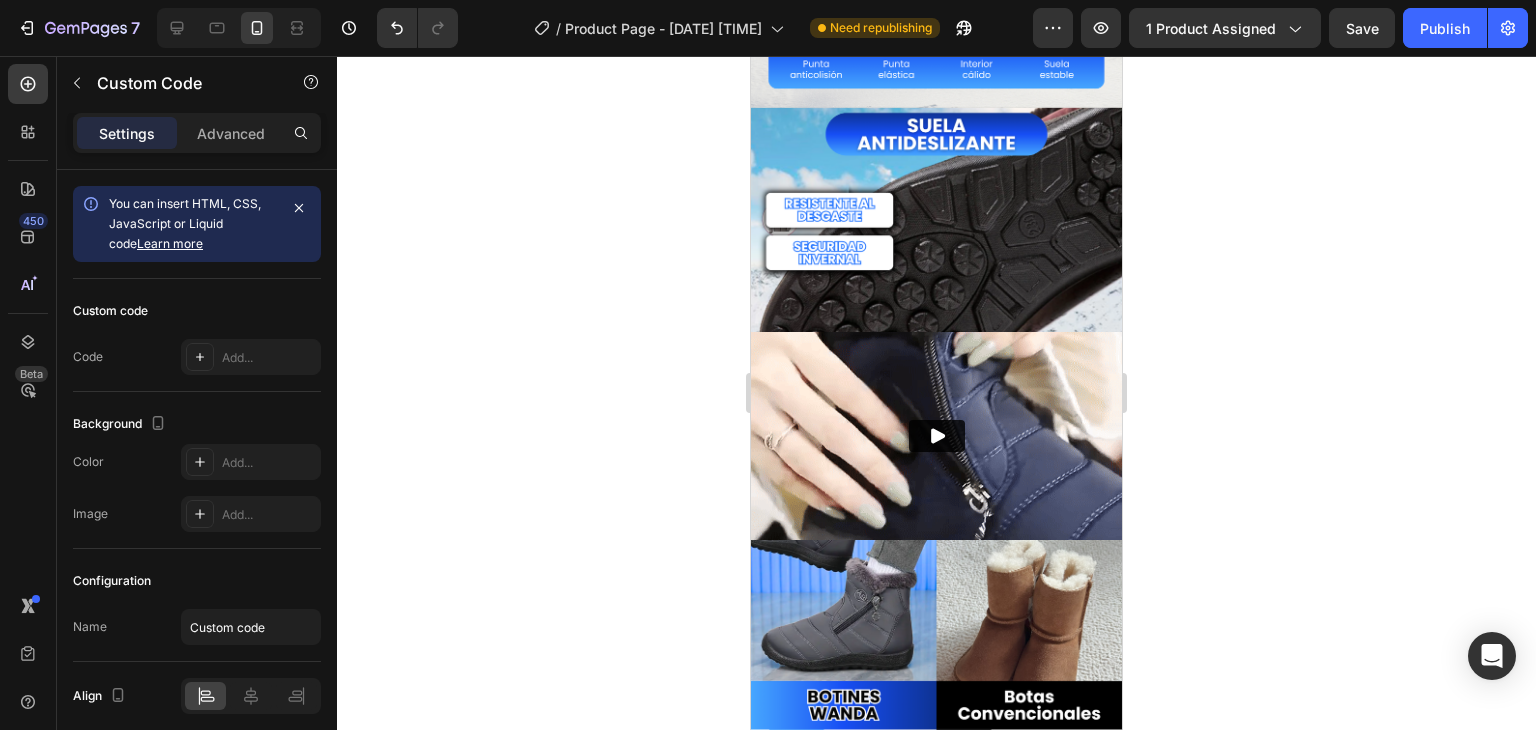 click 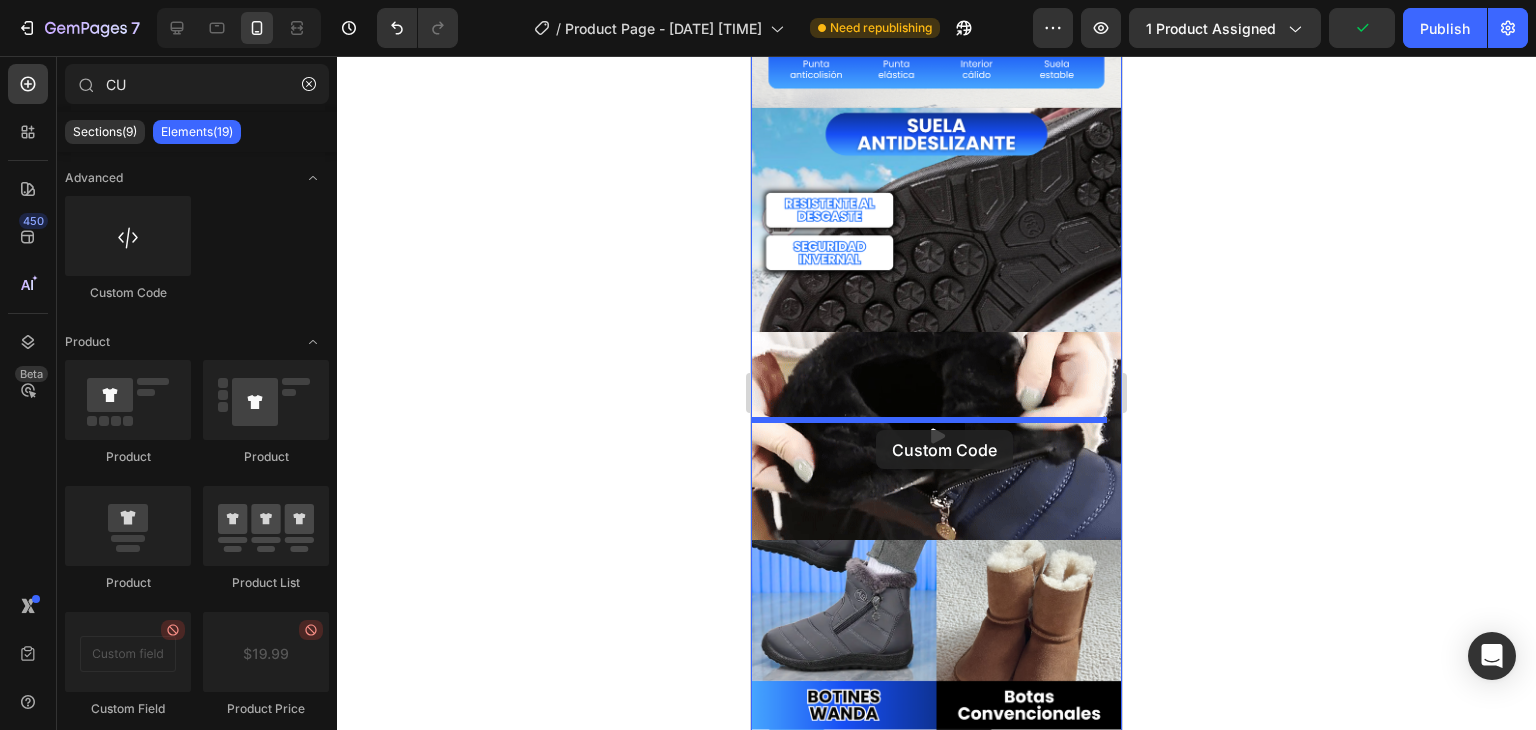 drag, startPoint x: 887, startPoint y: 301, endPoint x: 876, endPoint y: 430, distance: 129.46814 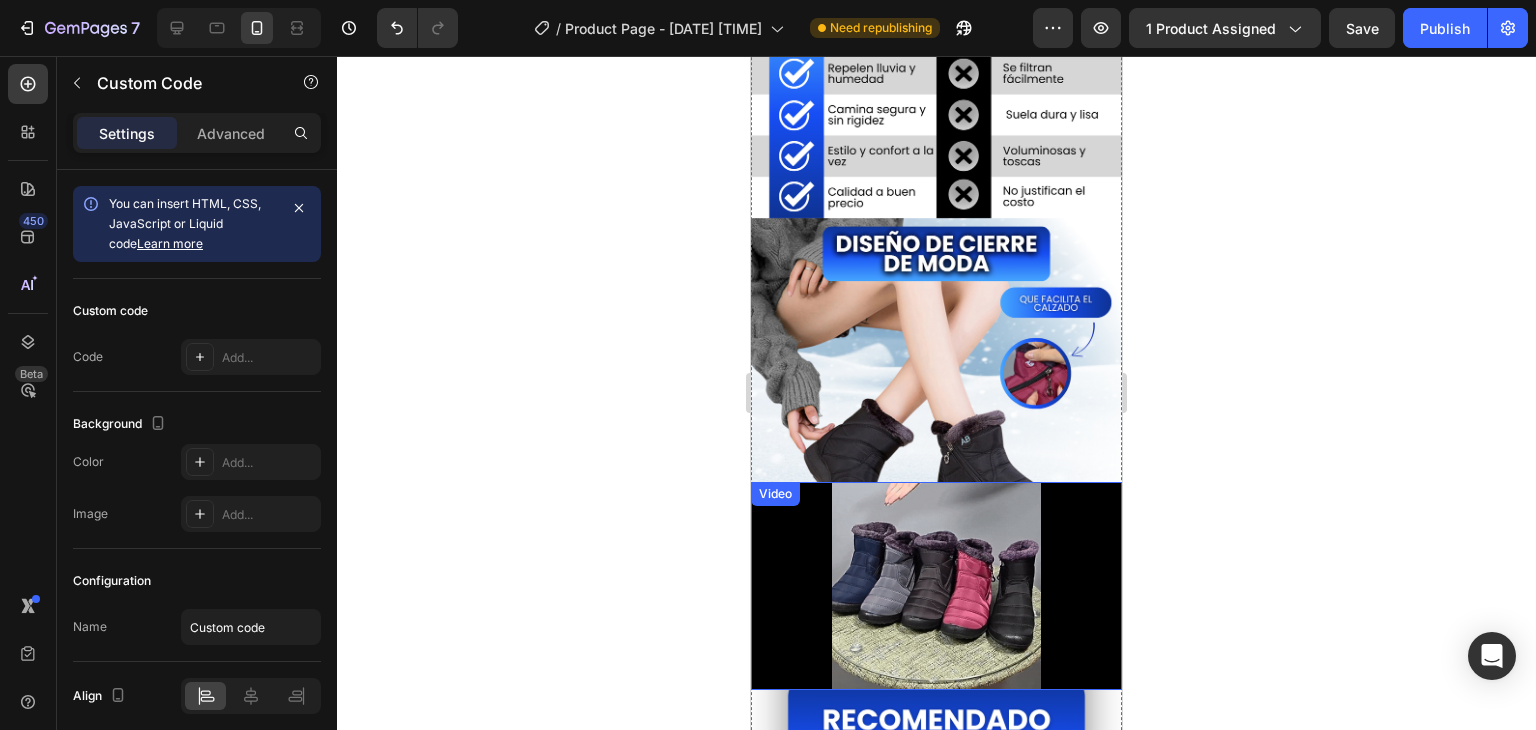 scroll, scrollTop: 3500, scrollLeft: 0, axis: vertical 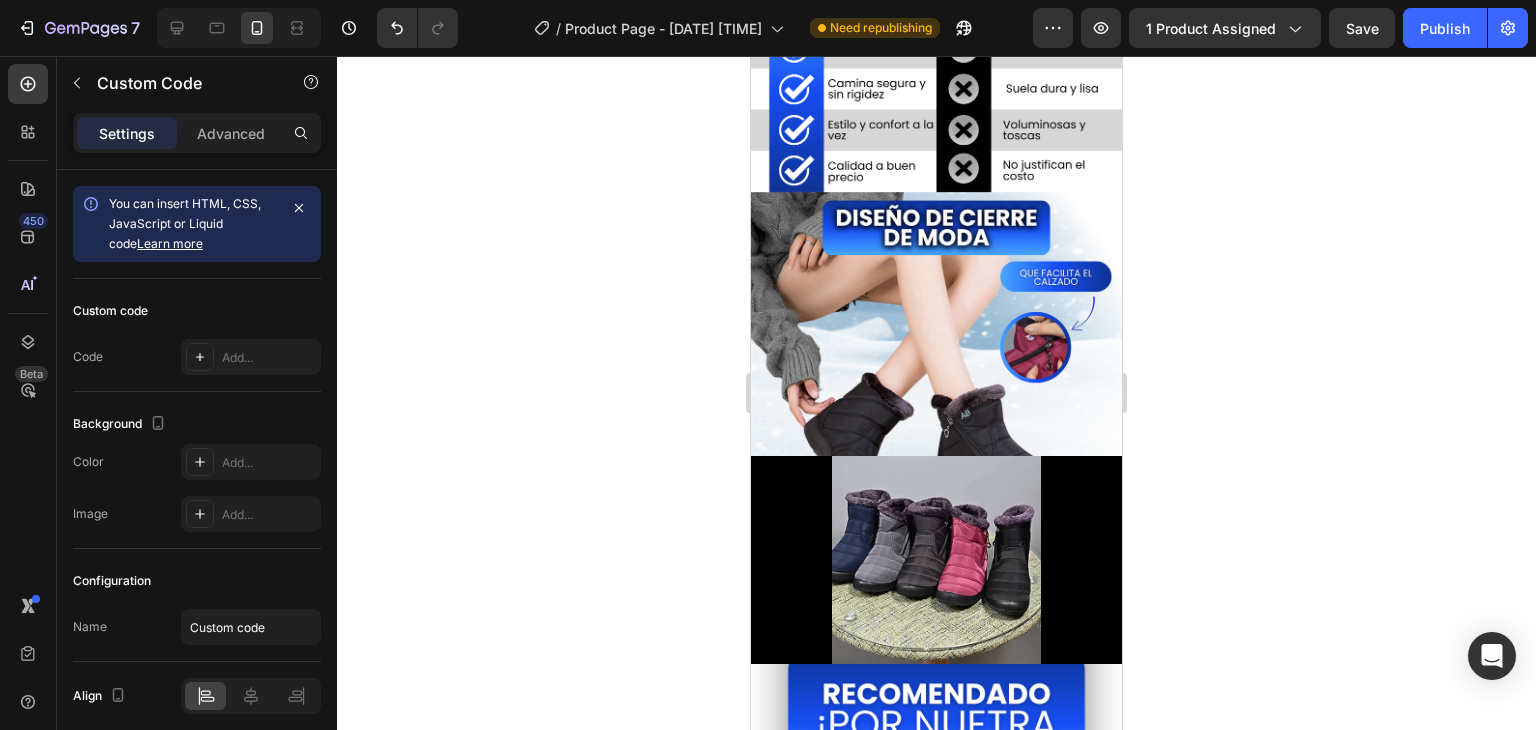 click 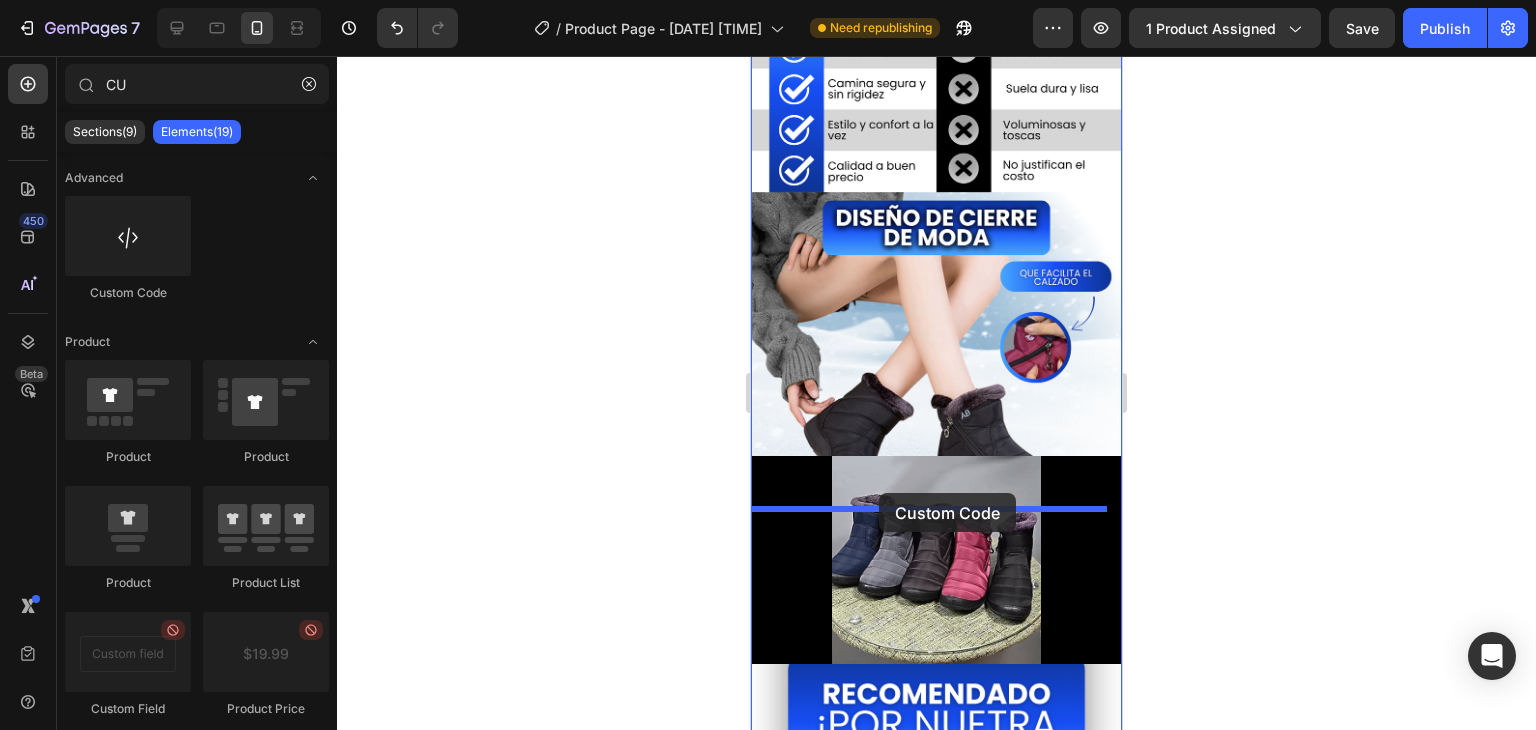 drag, startPoint x: 899, startPoint y: 297, endPoint x: 879, endPoint y: 493, distance: 197.01776 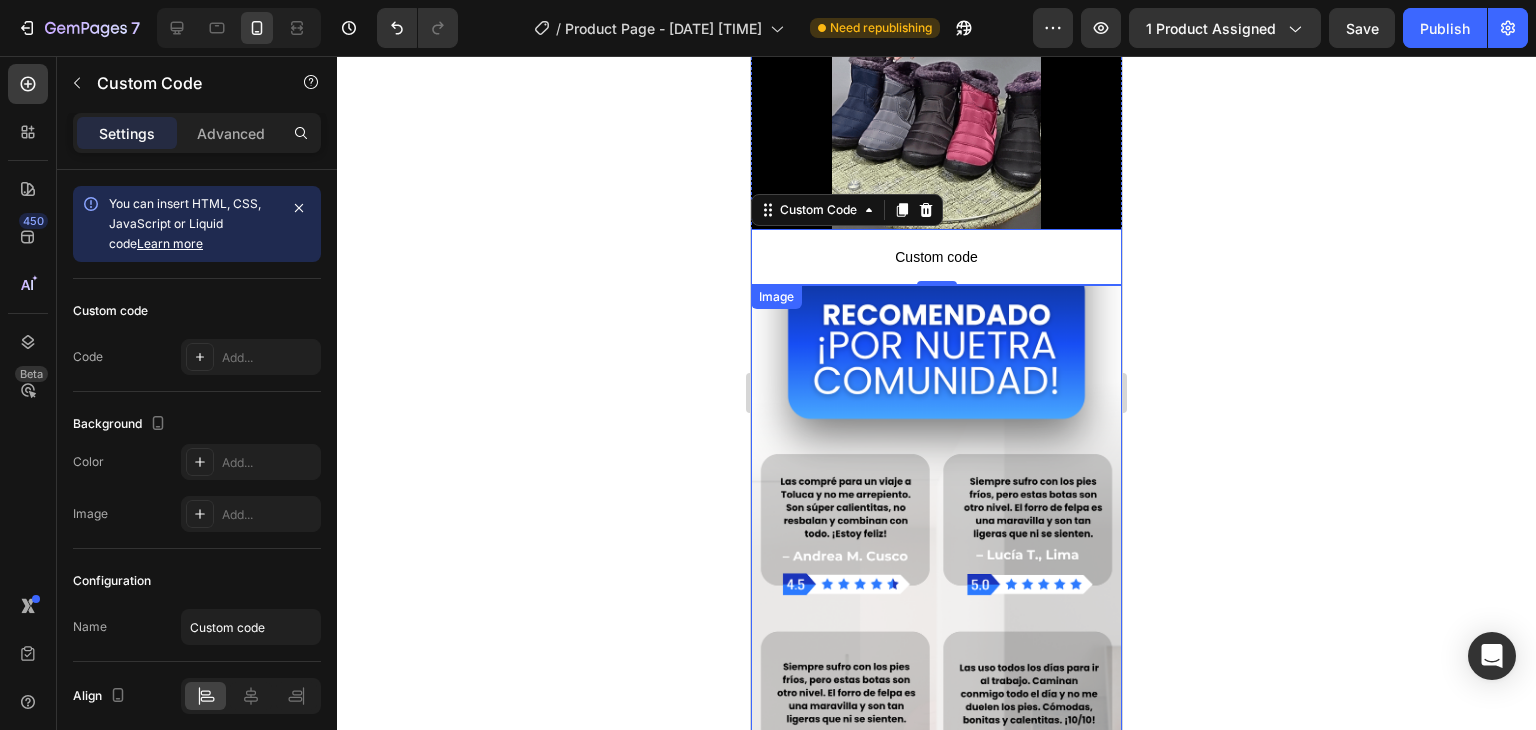 scroll, scrollTop: 3900, scrollLeft: 0, axis: vertical 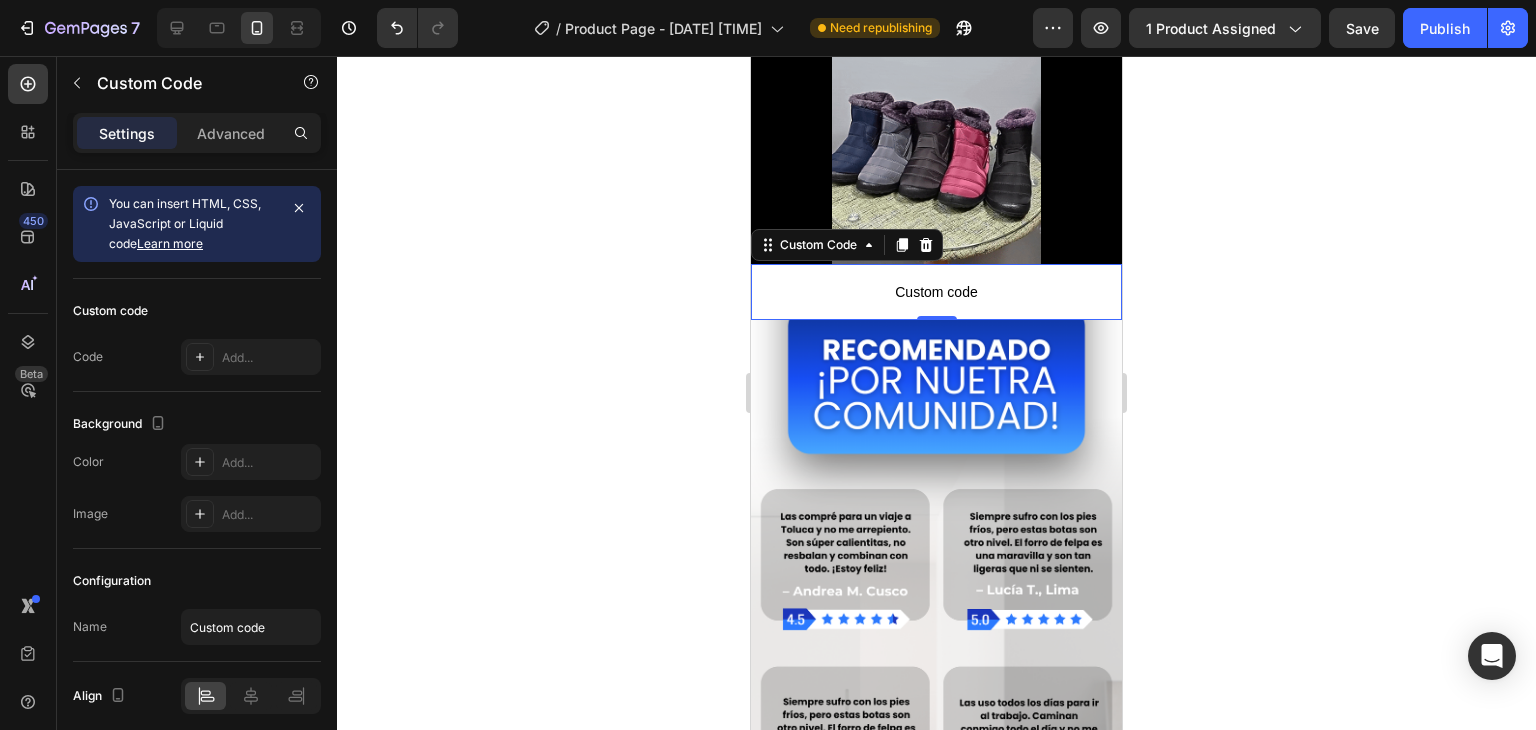 click on "Custom code" at bounding box center [936, 292] 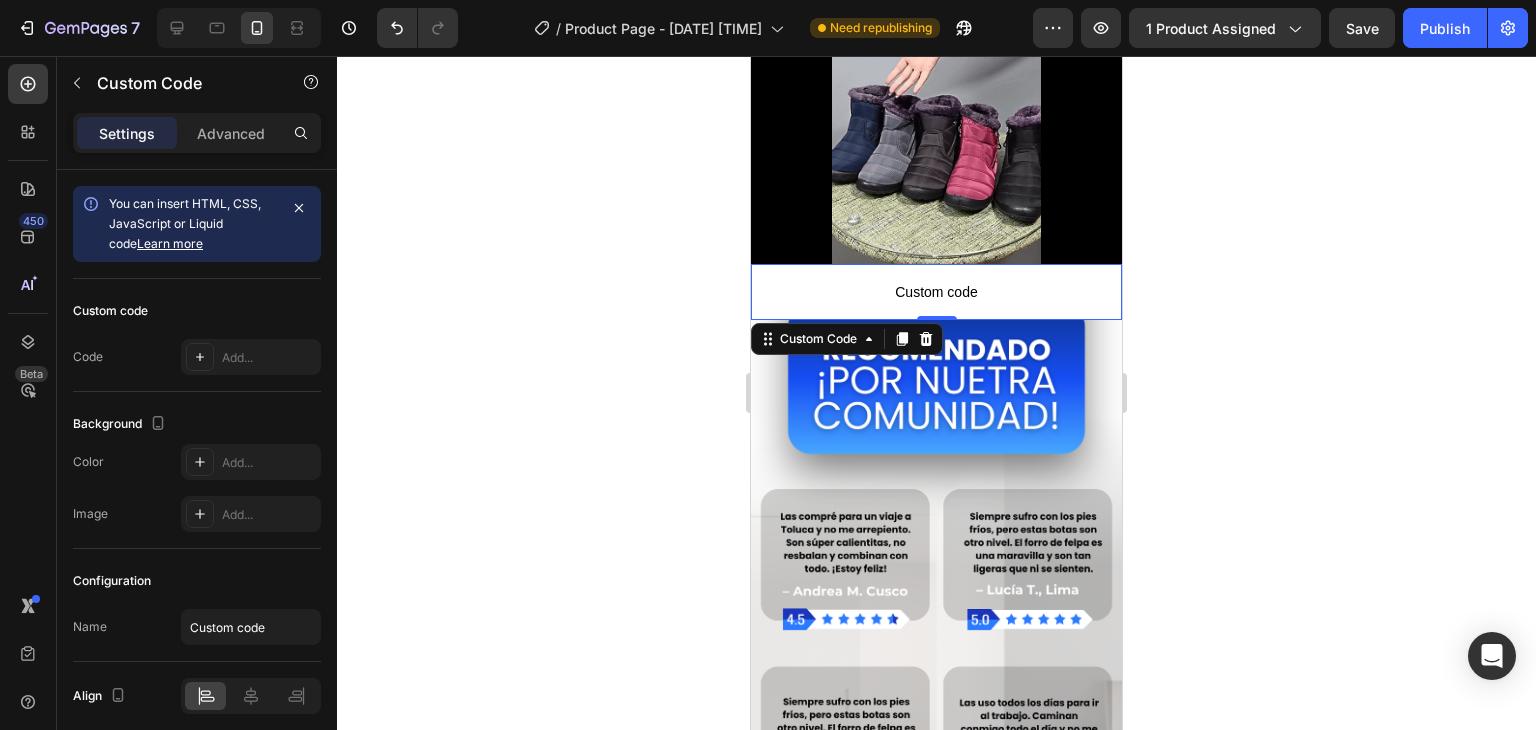 click on "Custom code" at bounding box center [936, 292] 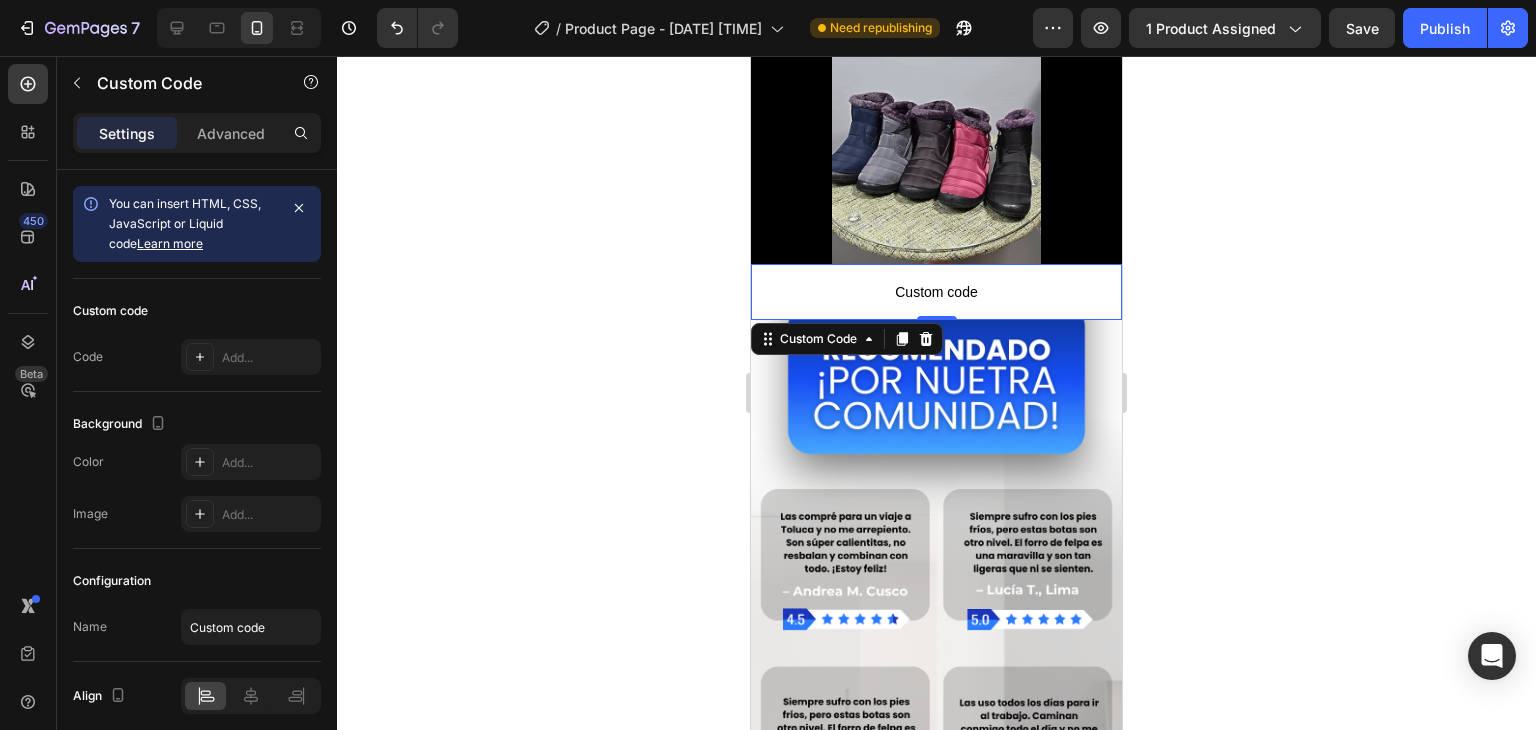 click on "Custom code" at bounding box center [936, 292] 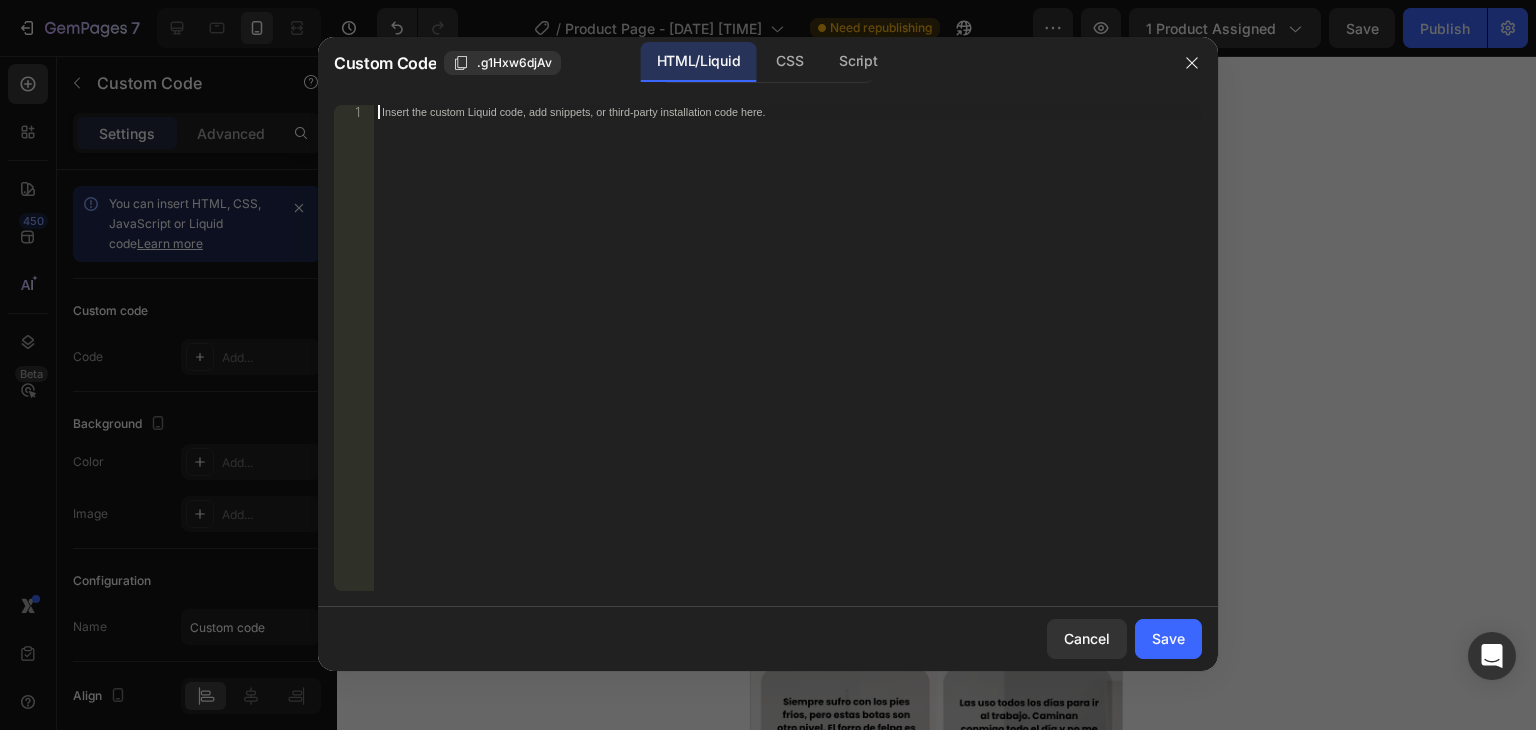 click on "Insert the custom Liquid code, add snippets, or third-party installation code here." at bounding box center [788, 362] 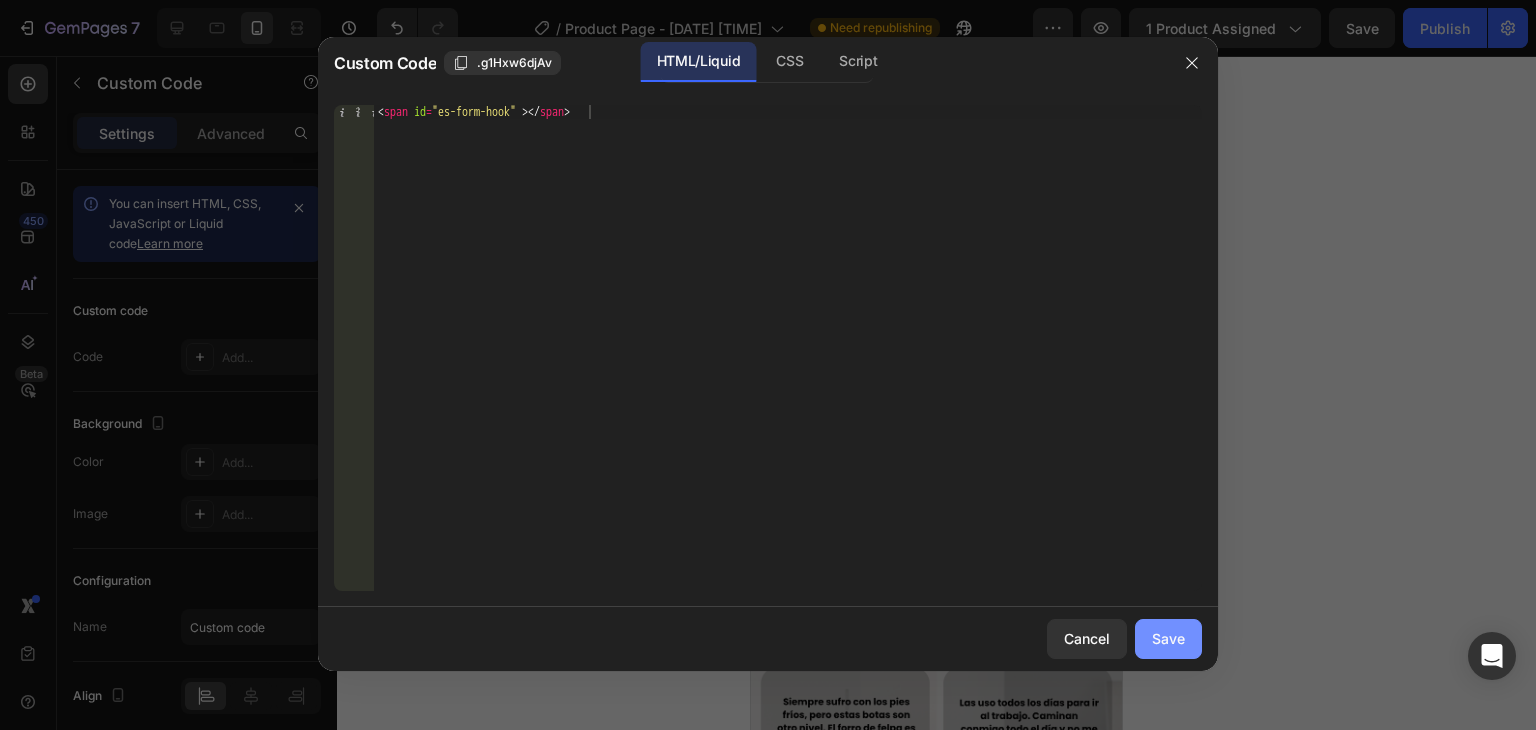 click on "Save" at bounding box center (1168, 638) 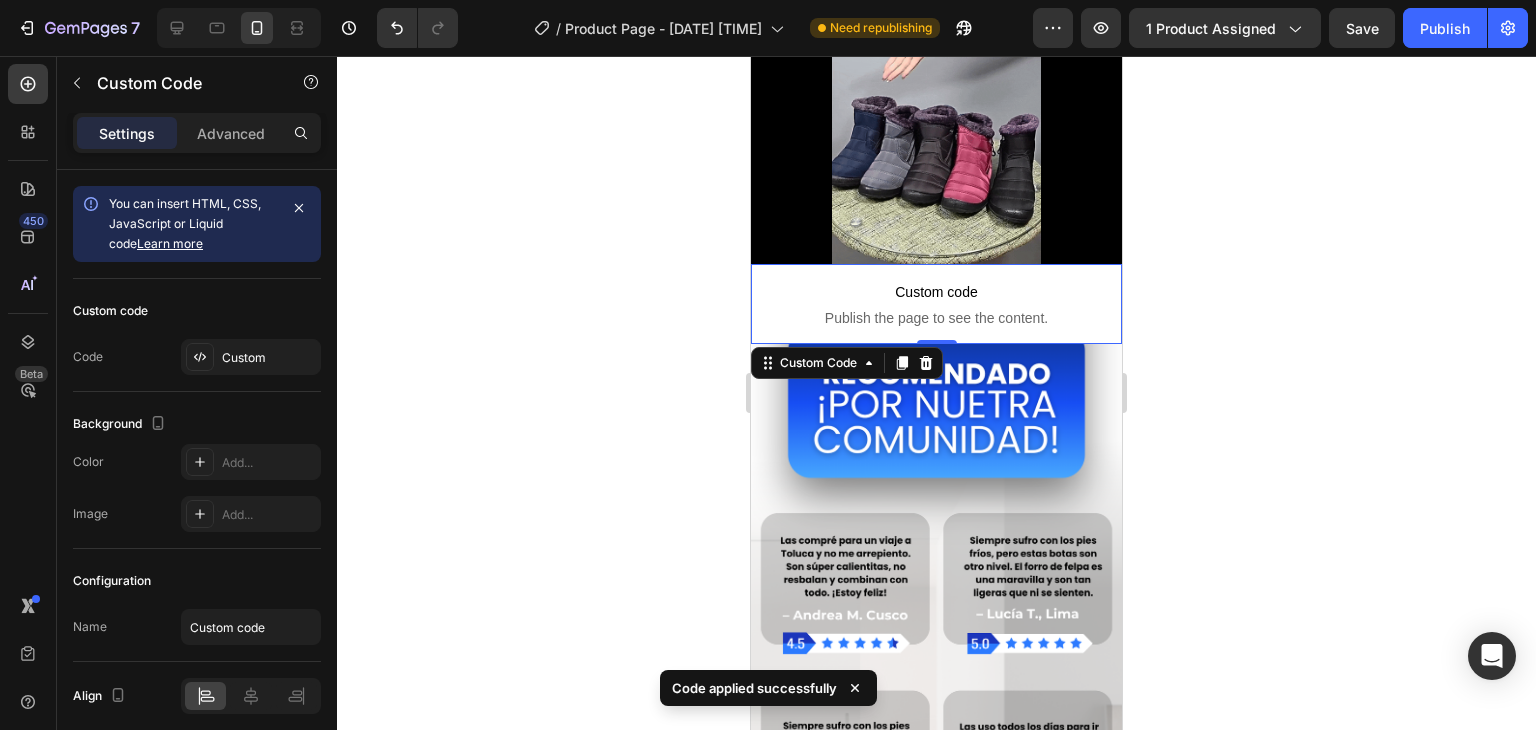 click 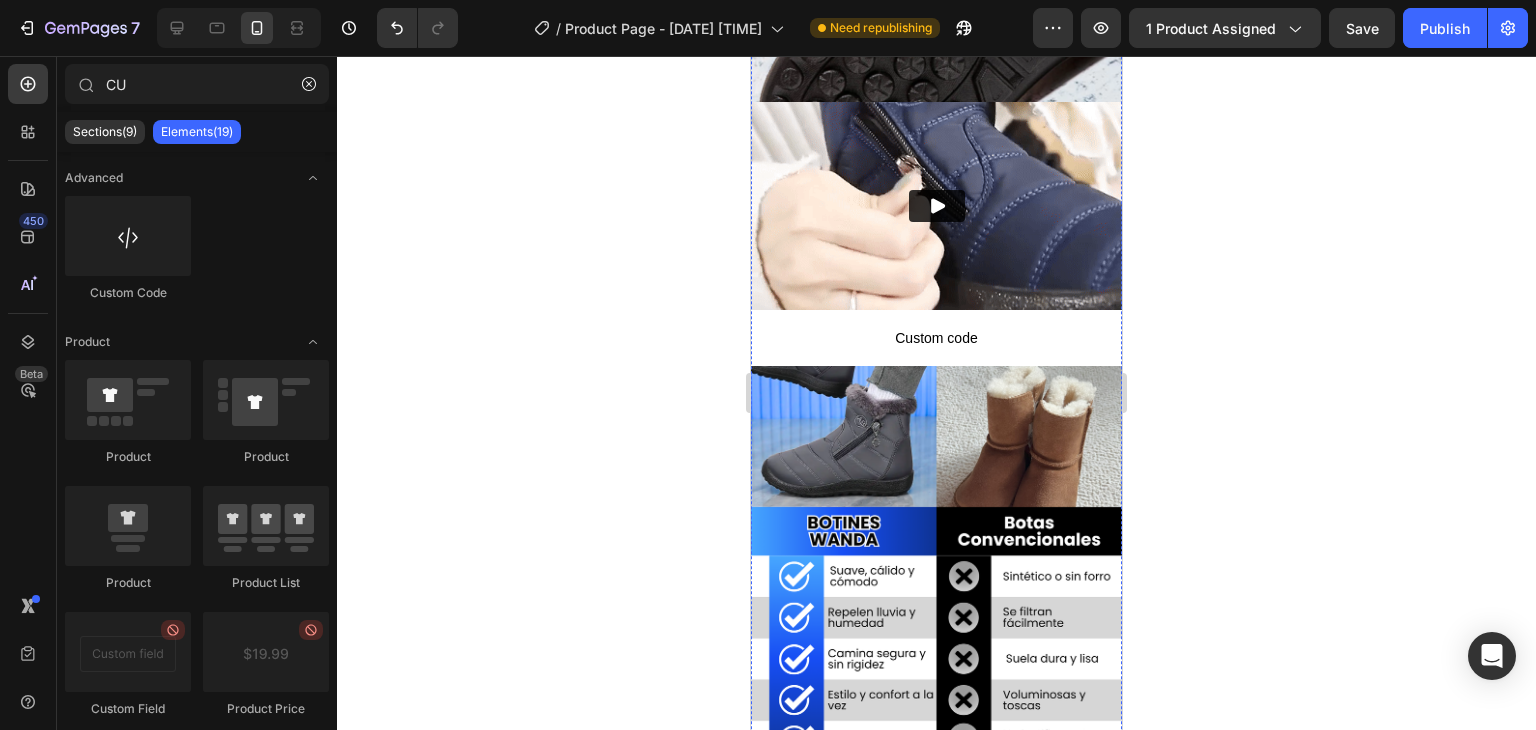 scroll, scrollTop: 2900, scrollLeft: 0, axis: vertical 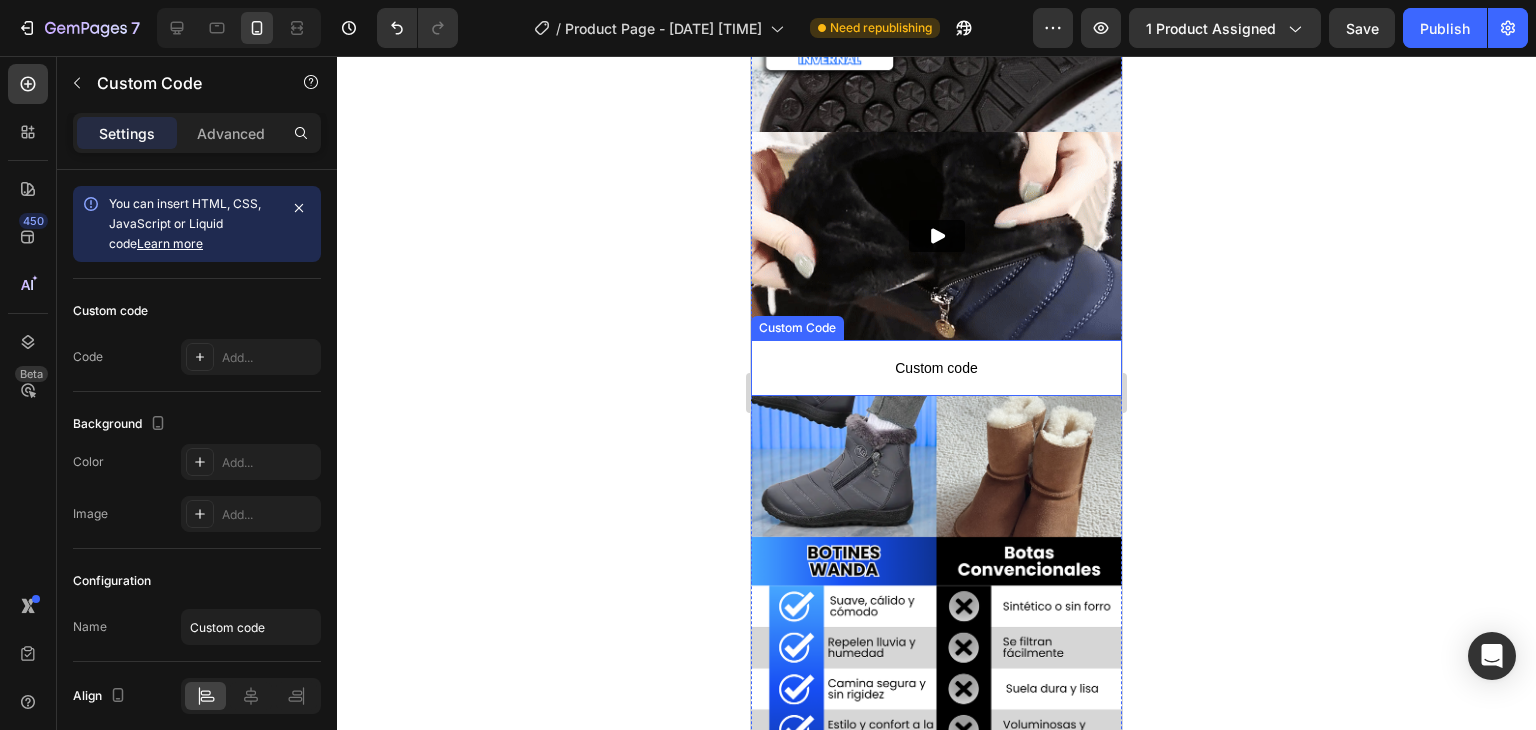 click on "Custom code" at bounding box center [936, 368] 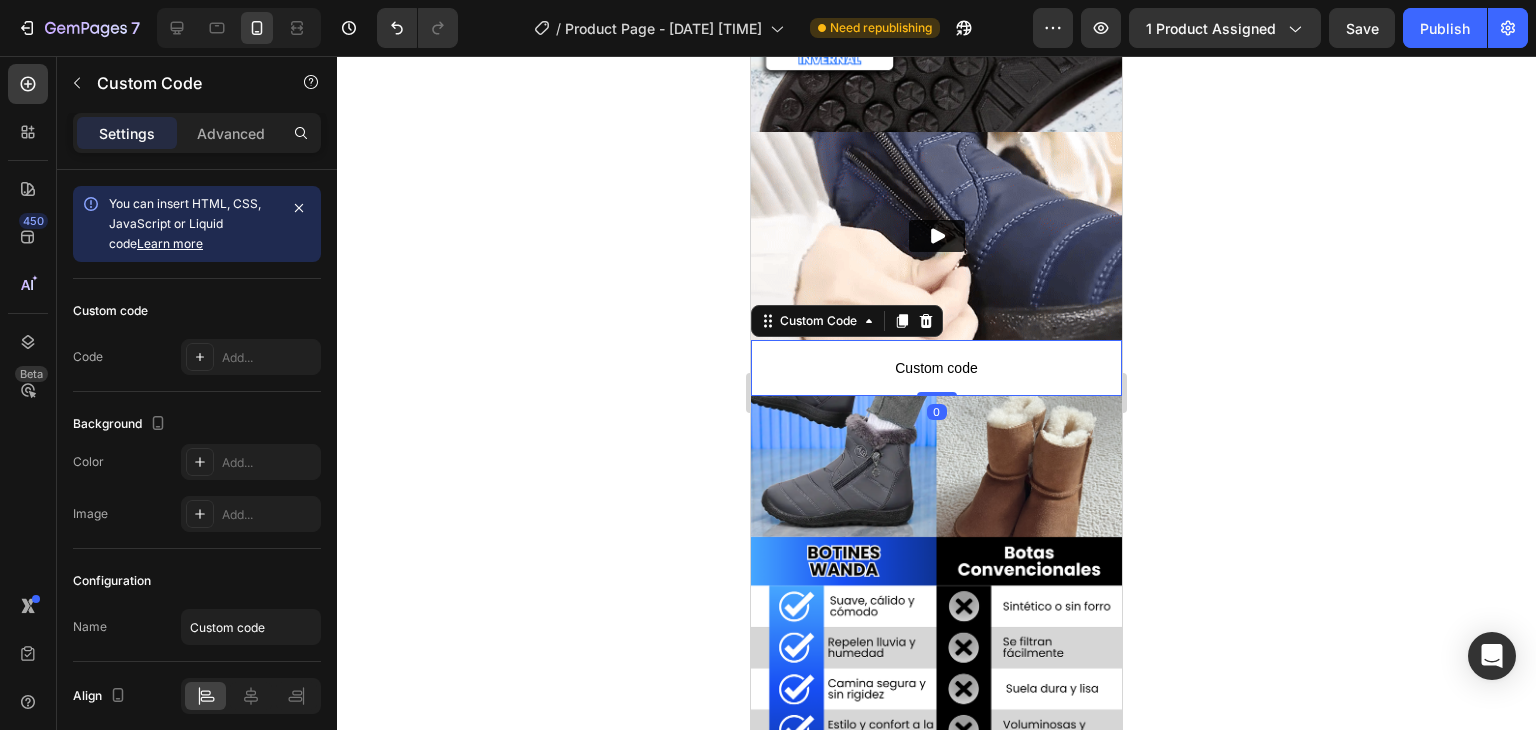 click on "Custom code" at bounding box center [936, 368] 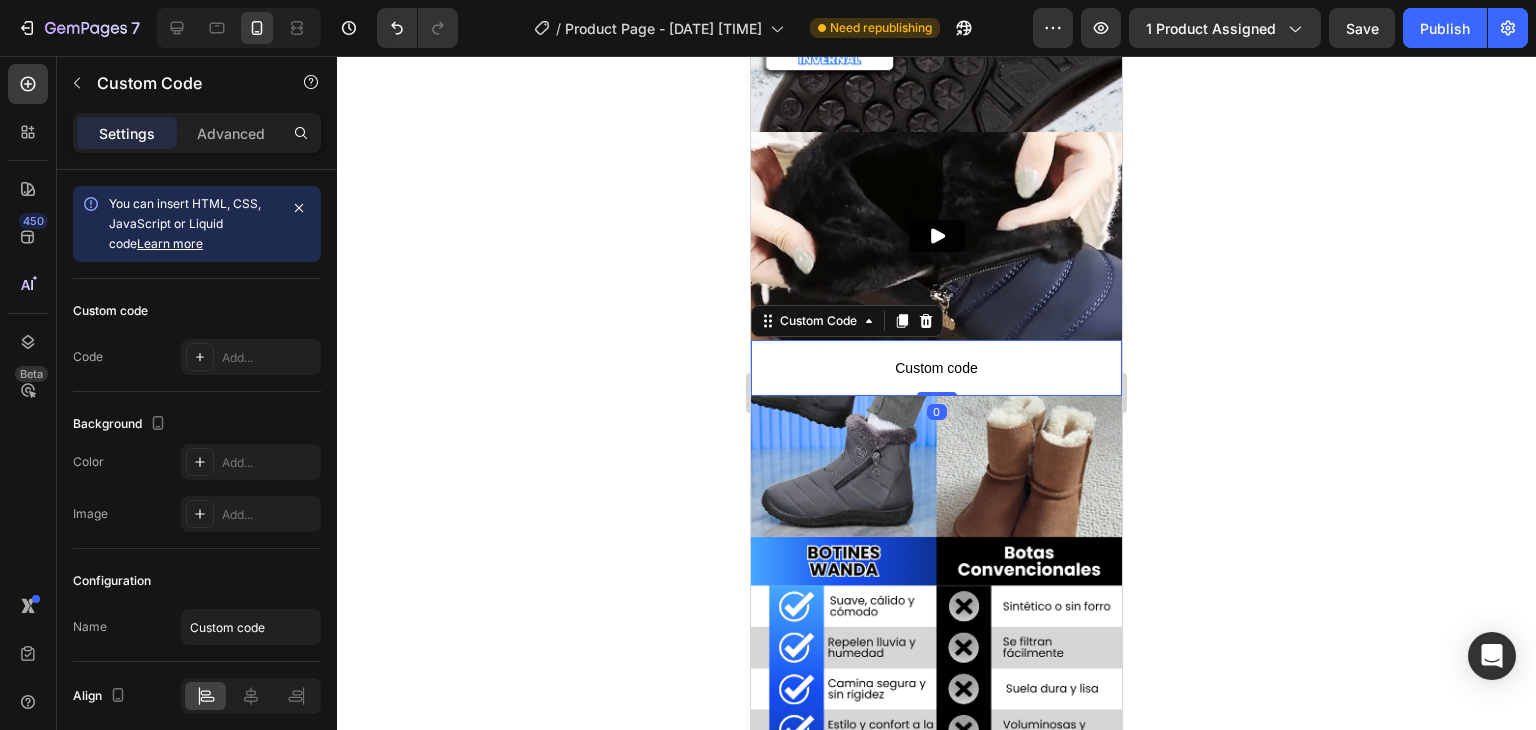 click on "Custom code" at bounding box center (936, 368) 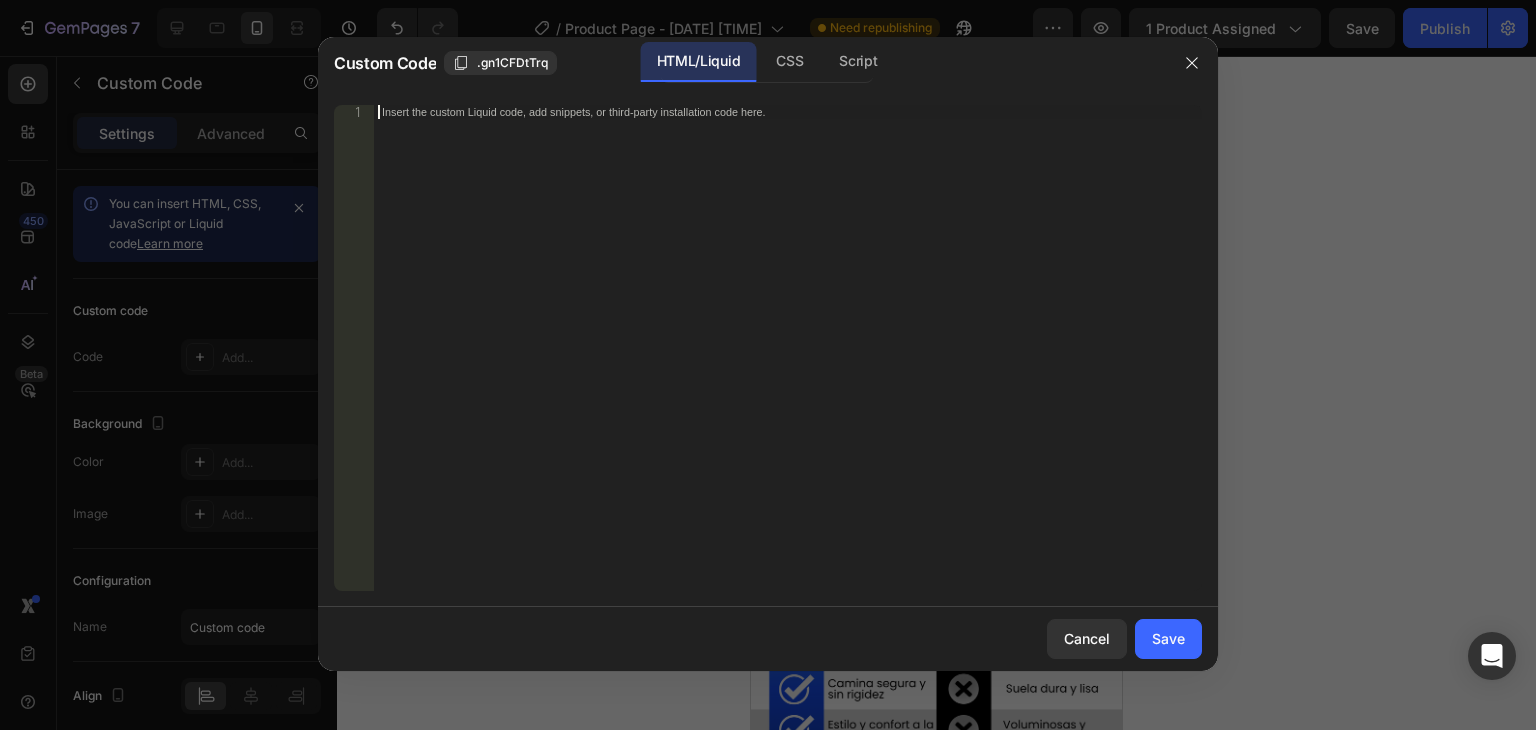 click on "Insert the custom Liquid code, add snippets, or third-party installation code here." at bounding box center (788, 362) 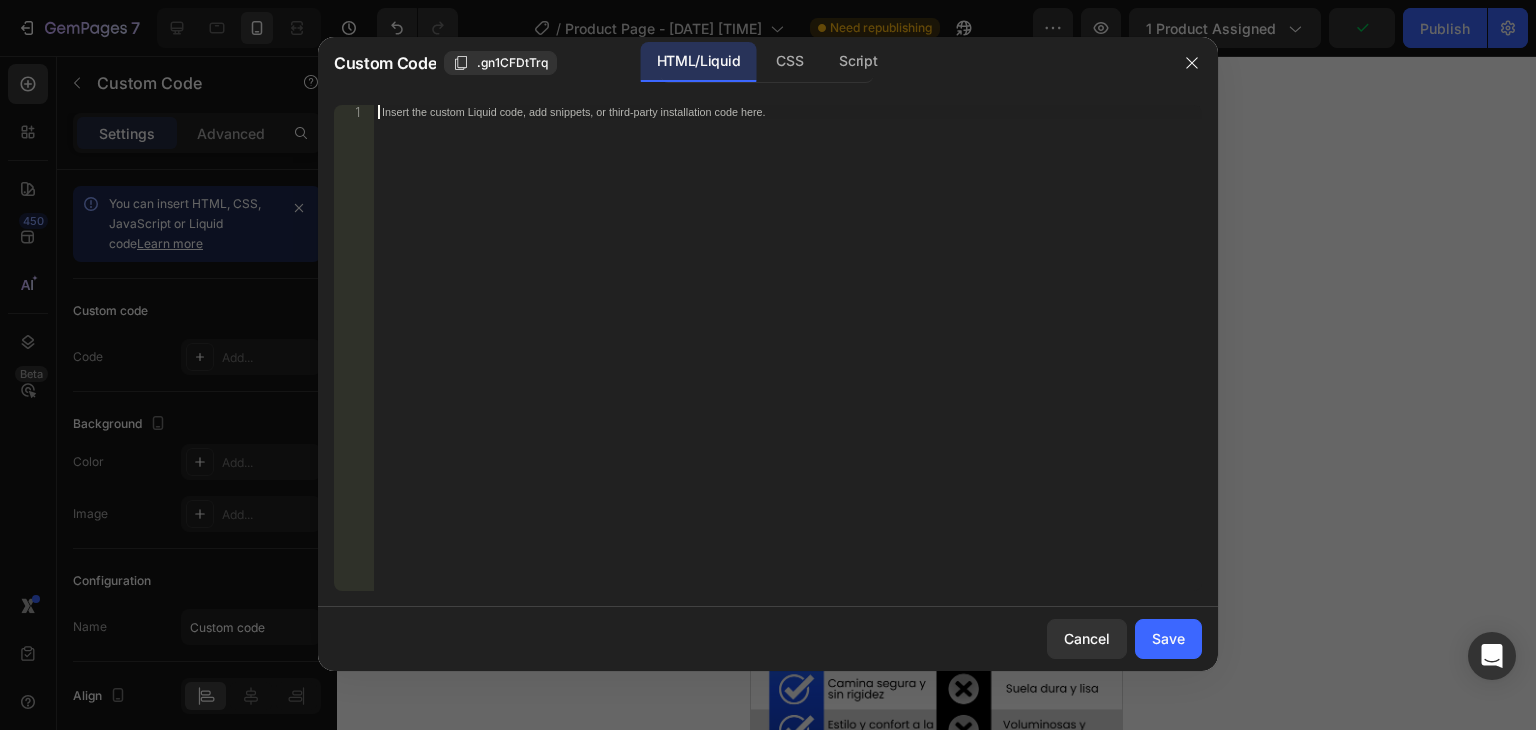 paste on "<span id="es-form-hook" ></span>" 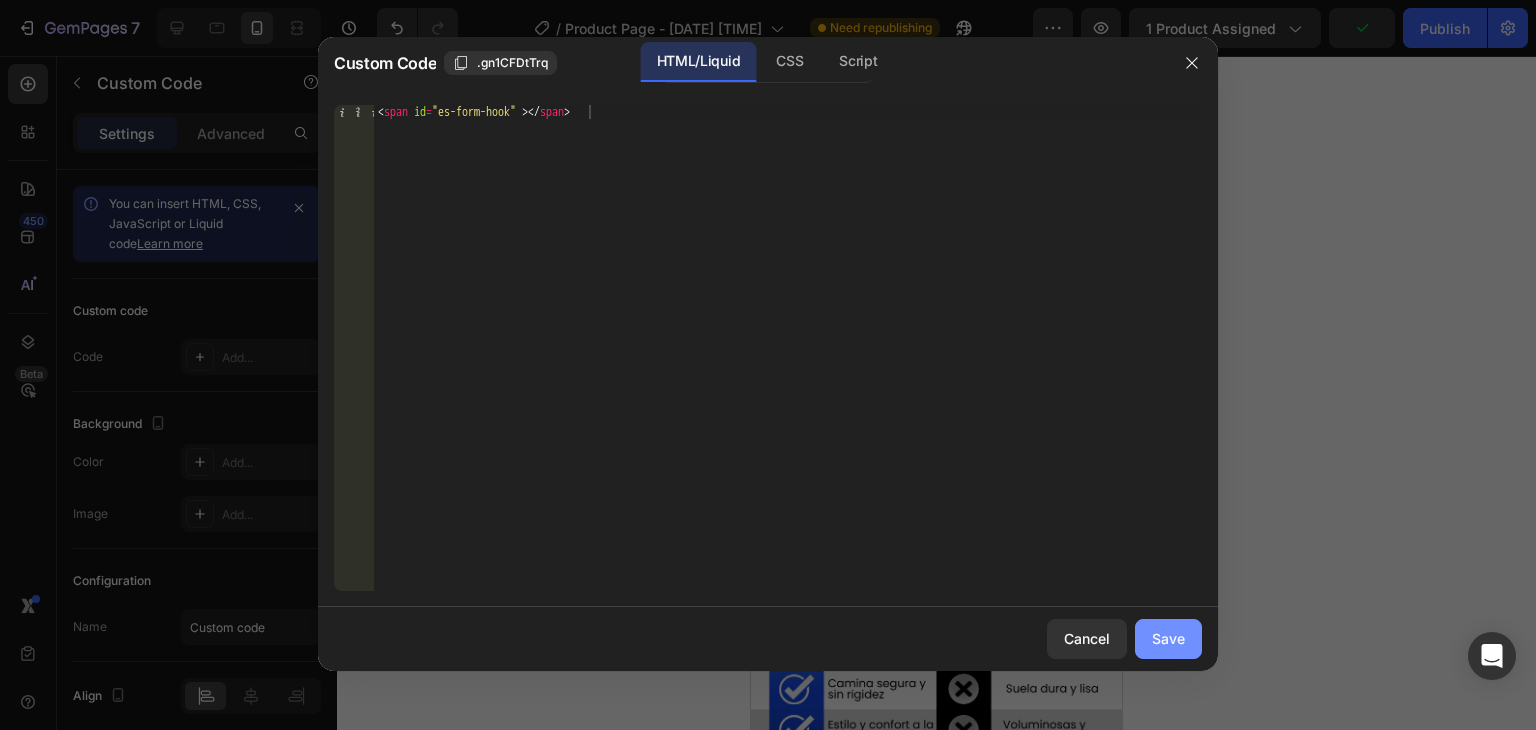 click on "Save" at bounding box center (1168, 638) 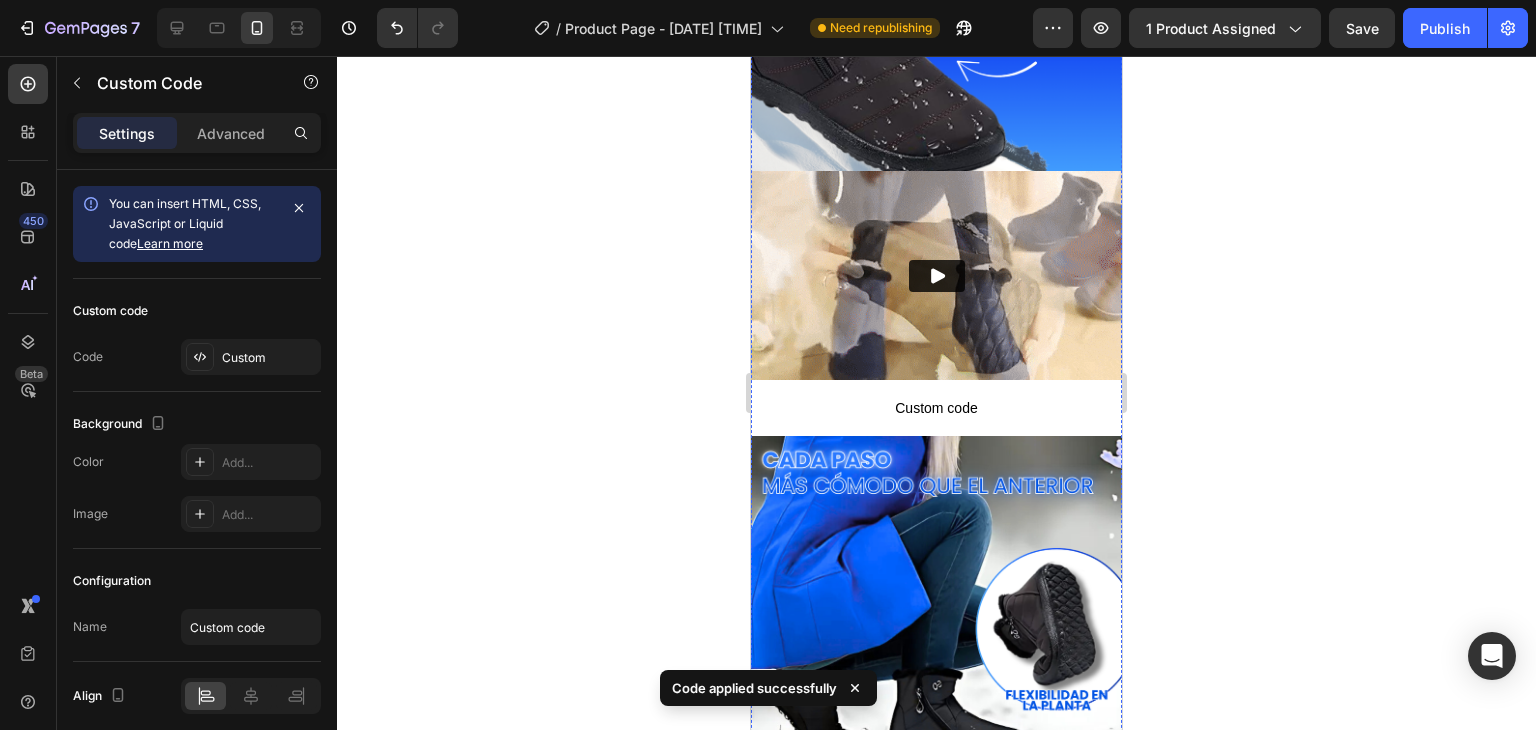 scroll, scrollTop: 1900, scrollLeft: 0, axis: vertical 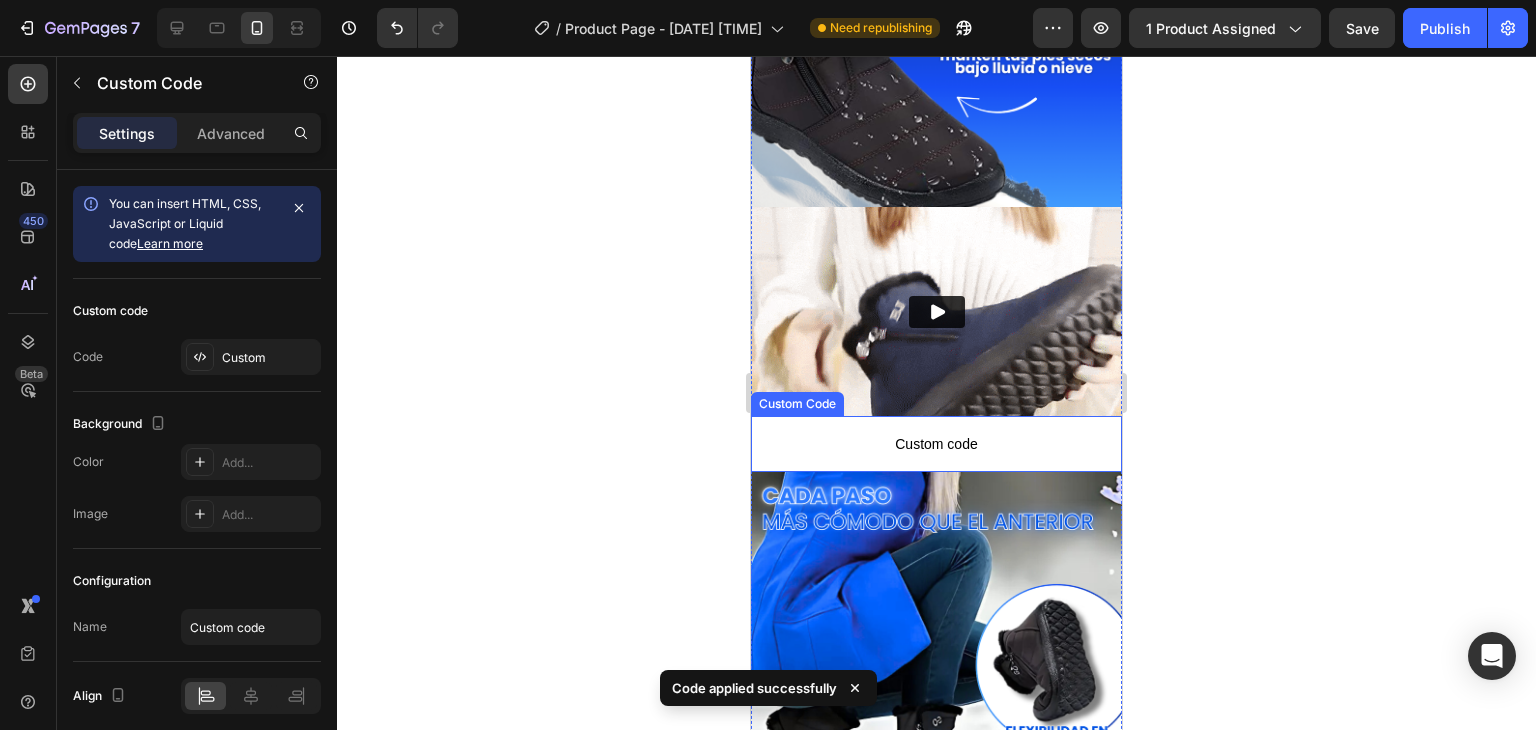 click on "Custom code" at bounding box center [936, 444] 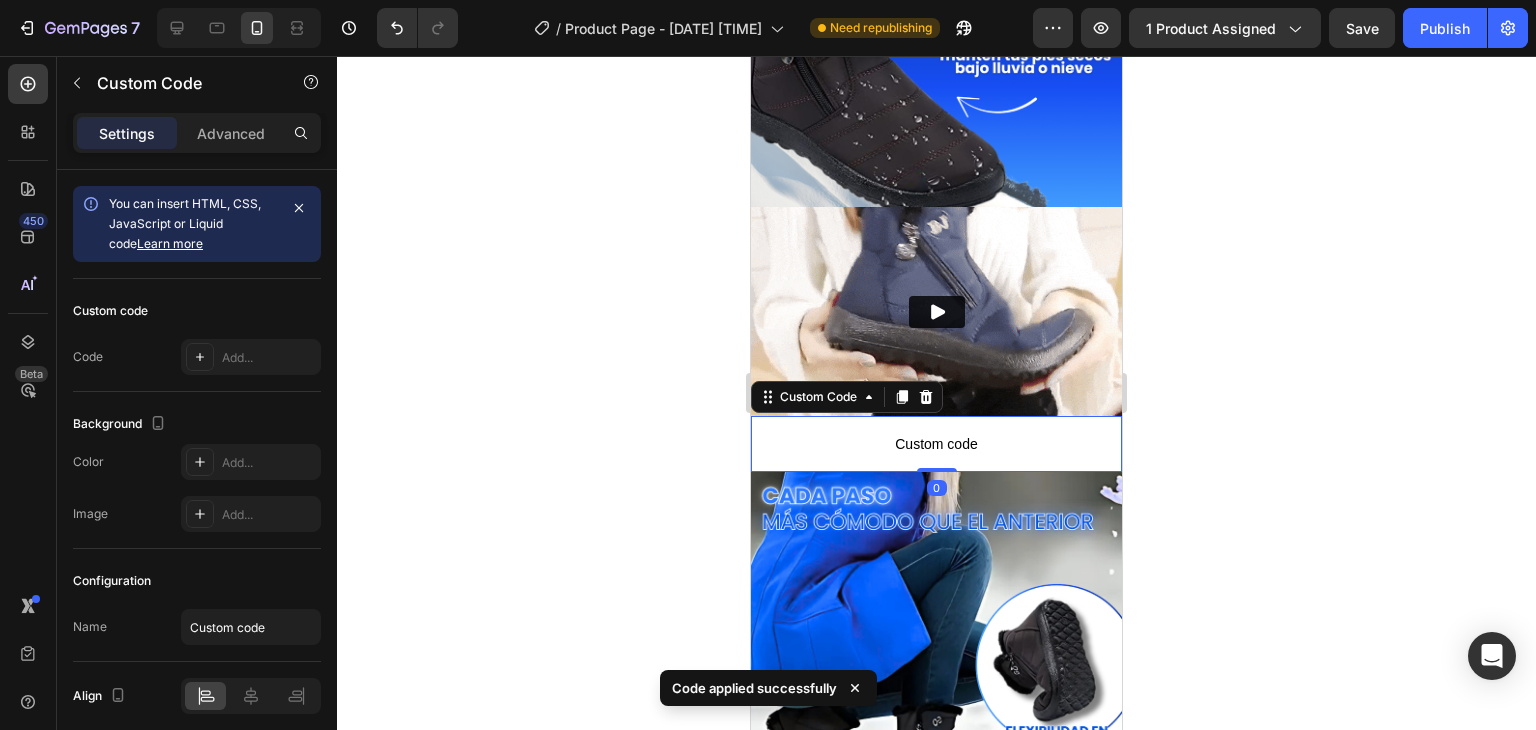 click on "Custom code" at bounding box center [936, 444] 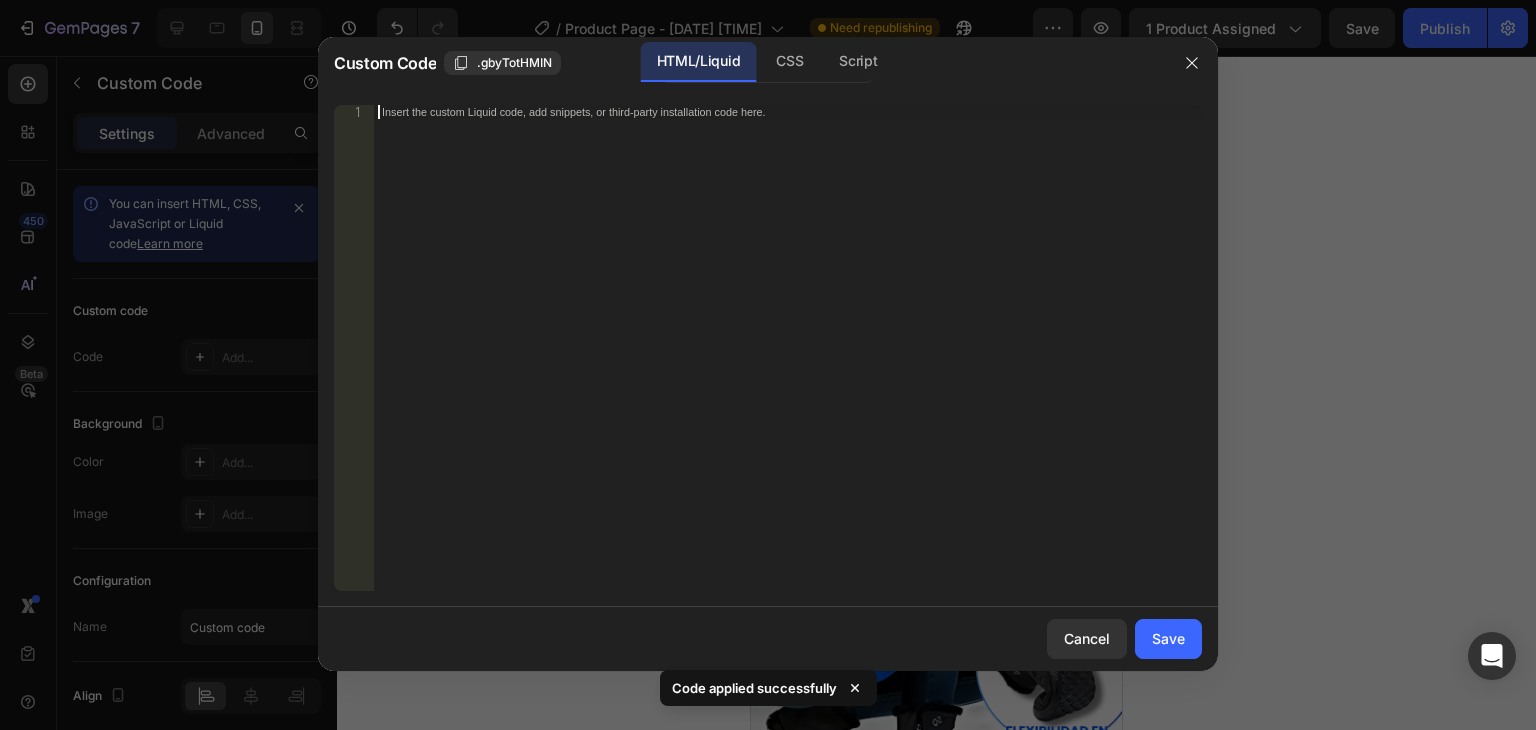 click on "Insert the custom Liquid code, add snippets, or third-party installation code here." at bounding box center (788, 362) 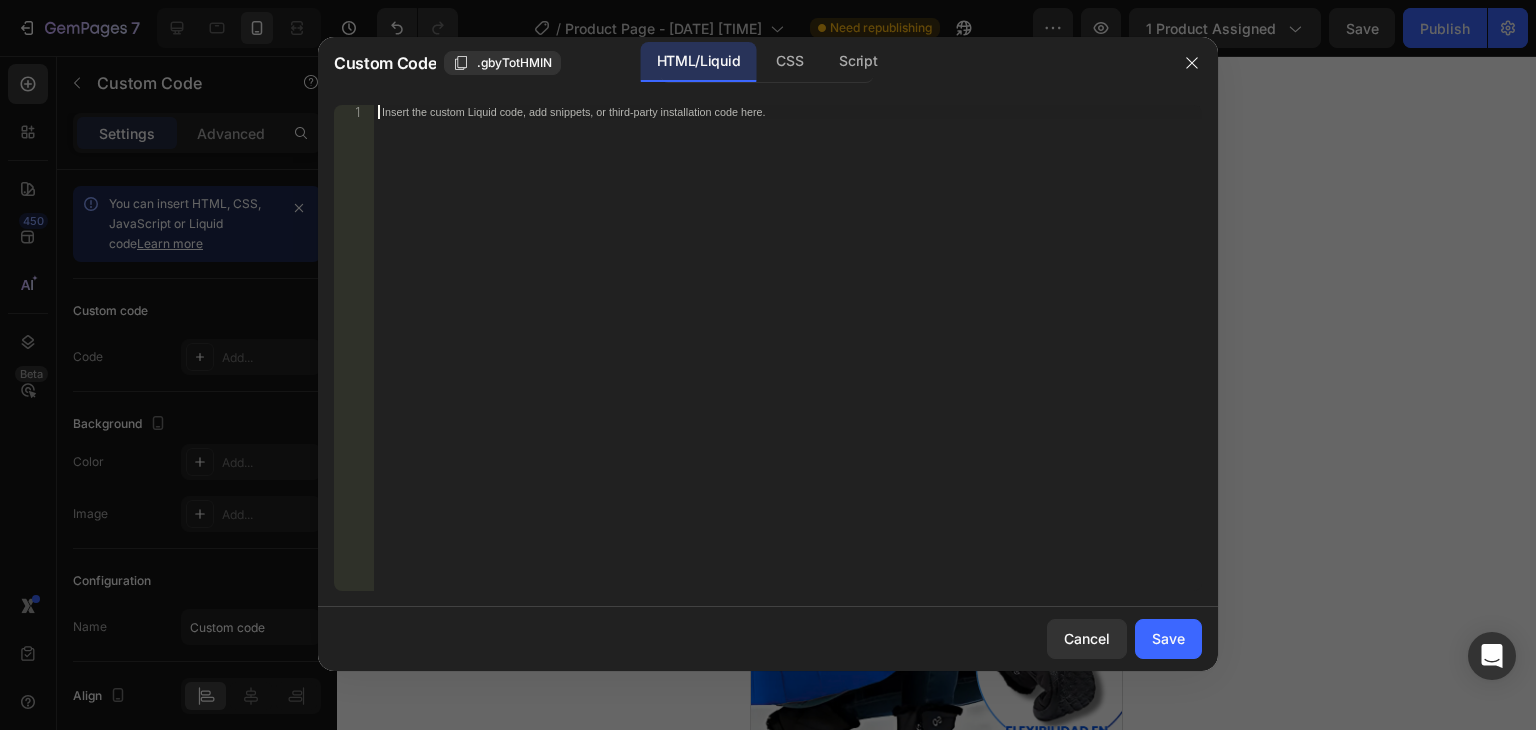 paste on "<span id="es-form-hook" ></span>" 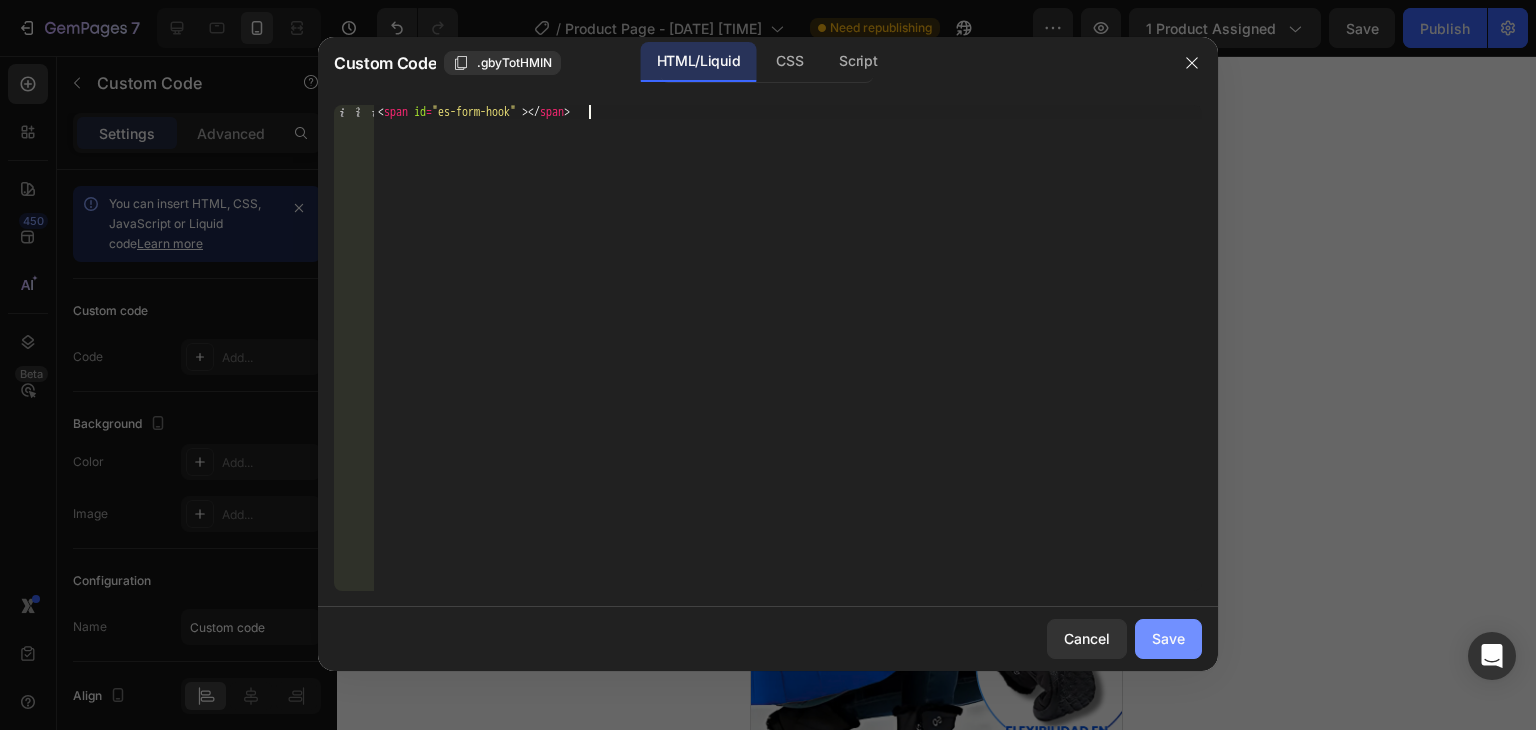 click on "Save" at bounding box center (1168, 638) 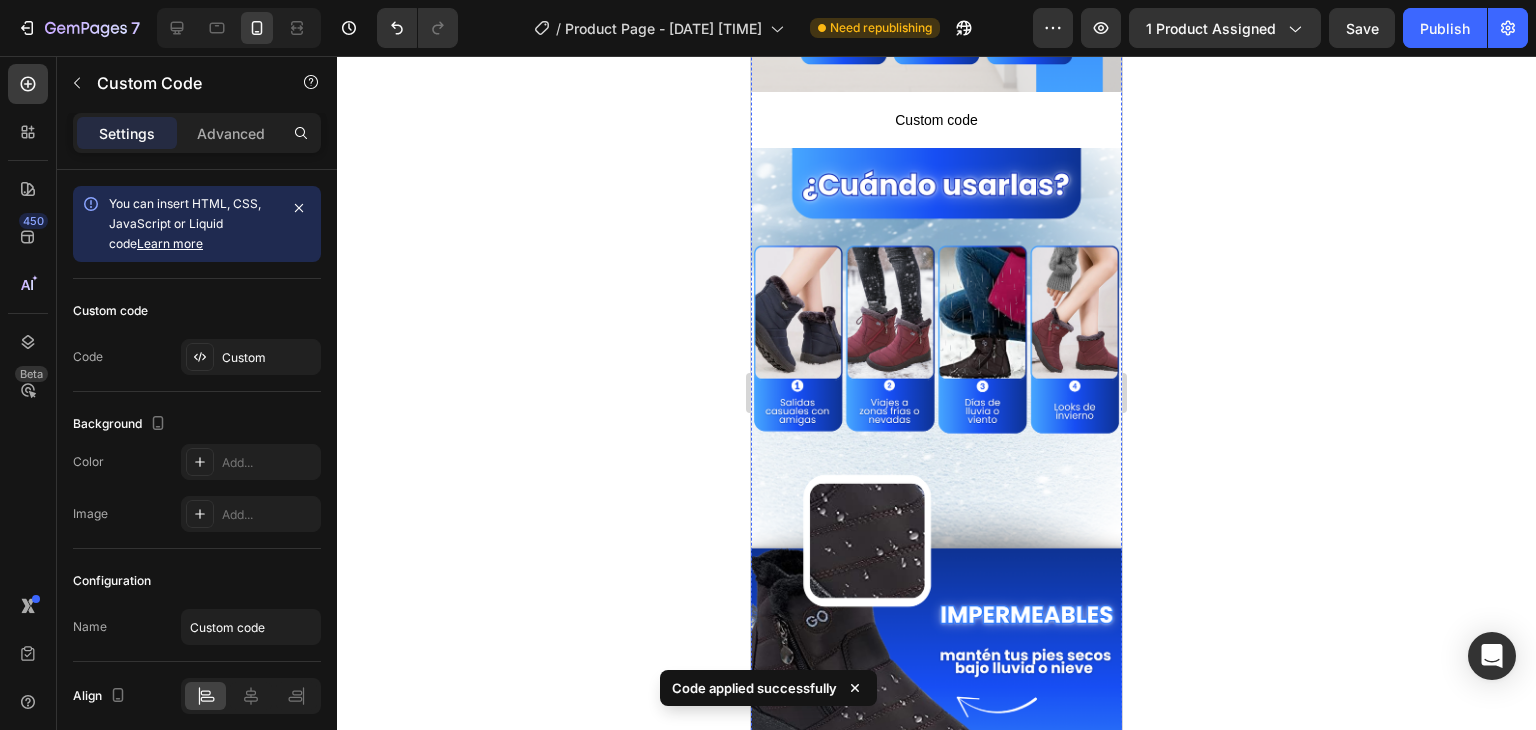 scroll, scrollTop: 1100, scrollLeft: 0, axis: vertical 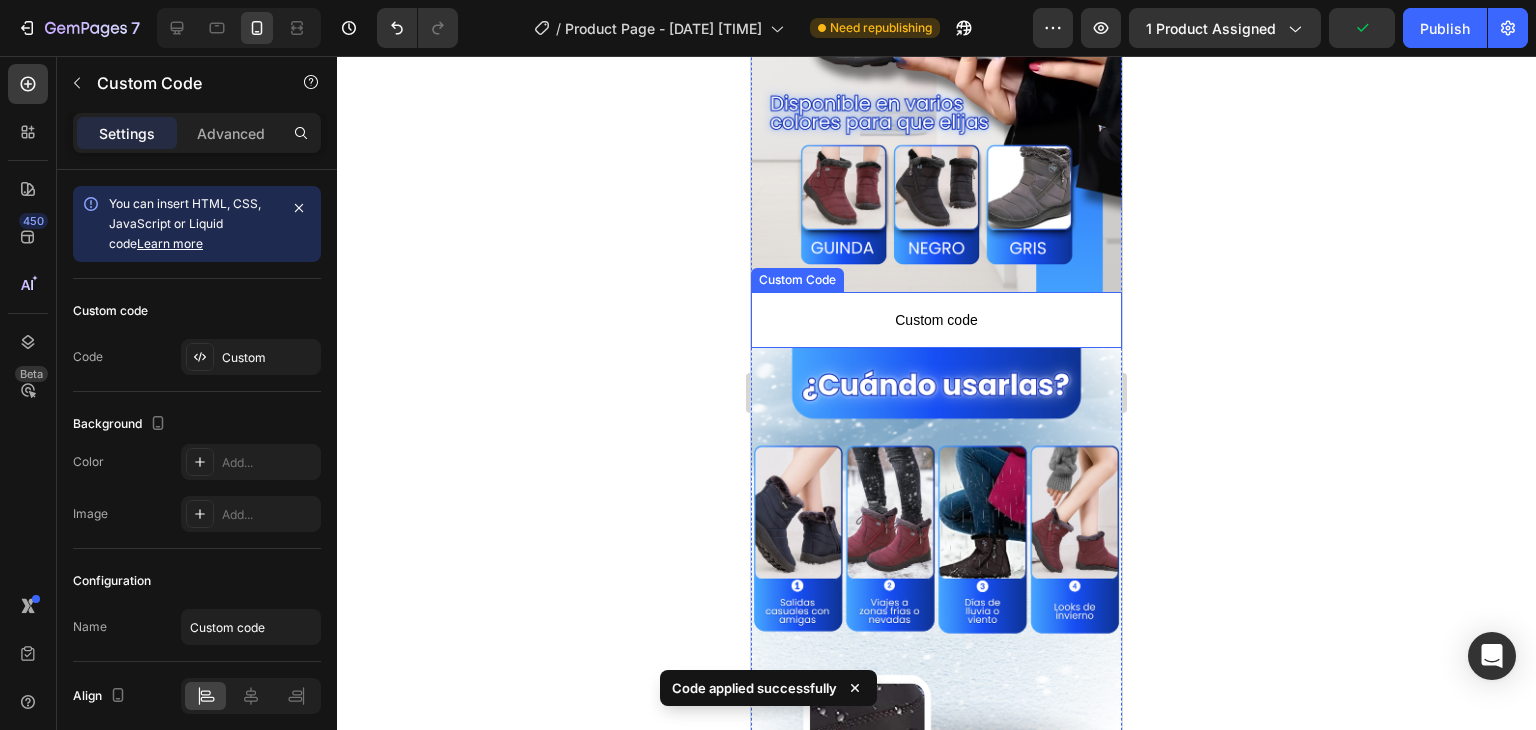 click on "Custom code" at bounding box center [936, 320] 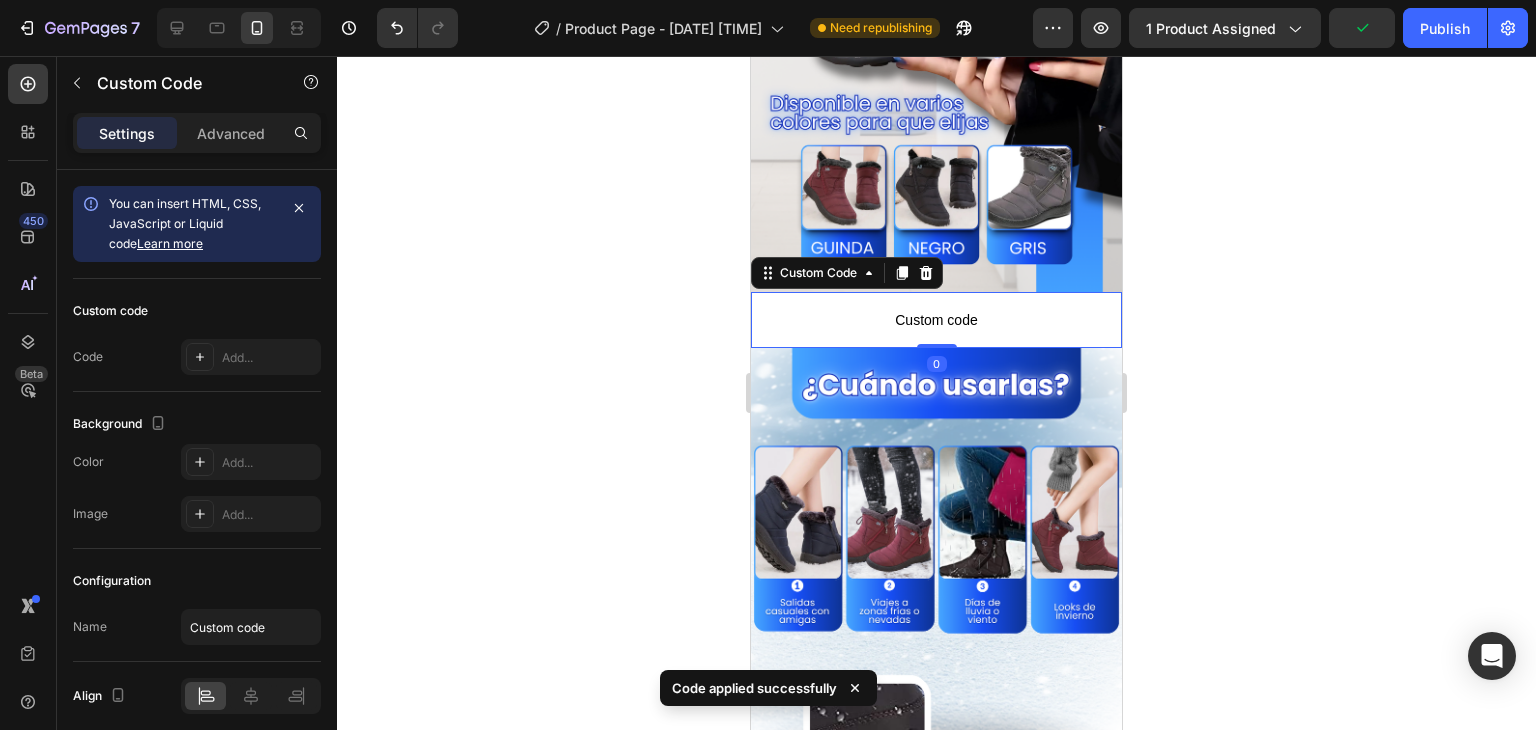click on "Custom code" at bounding box center [936, 320] 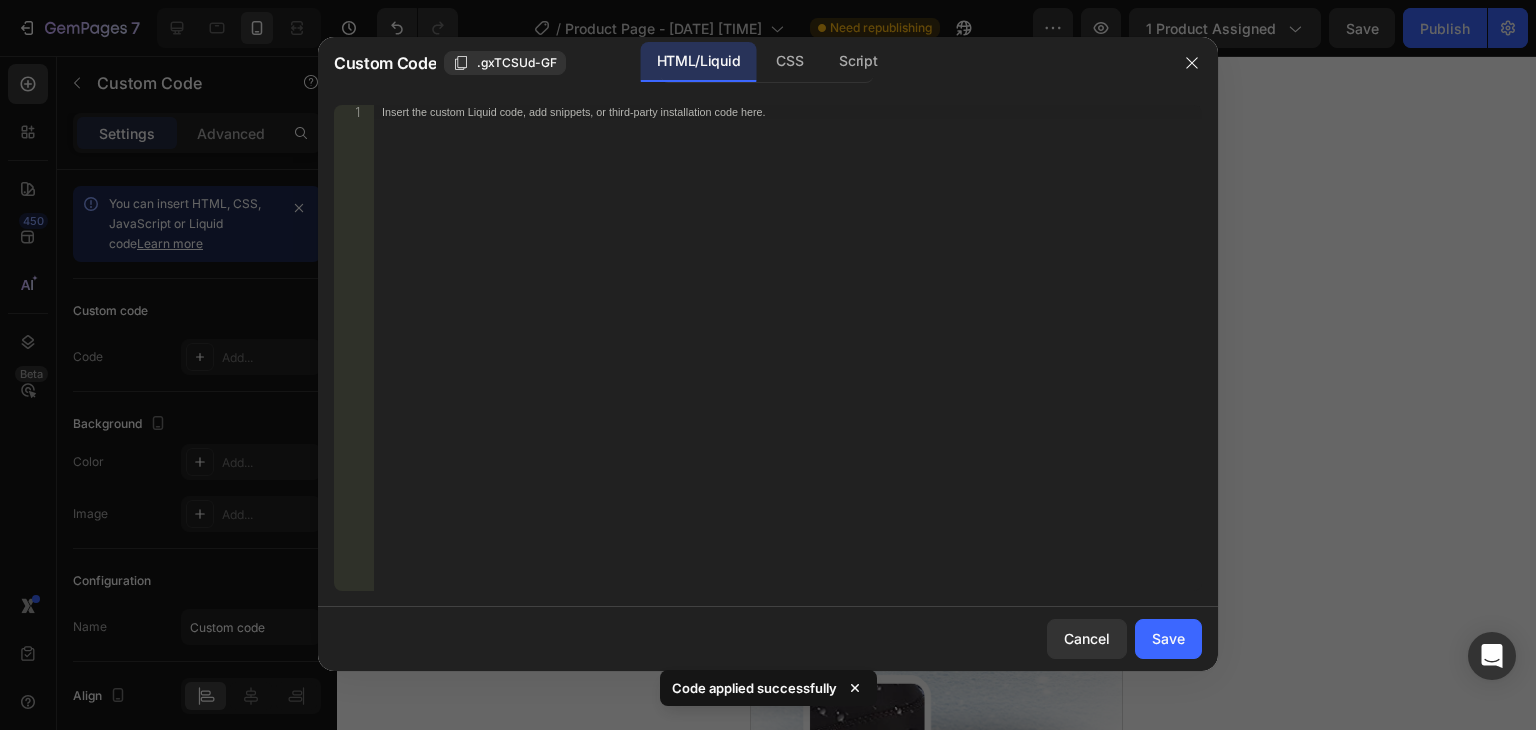 click on "Insert the custom Liquid code, add snippets, or third-party installation code here." at bounding box center (788, 362) 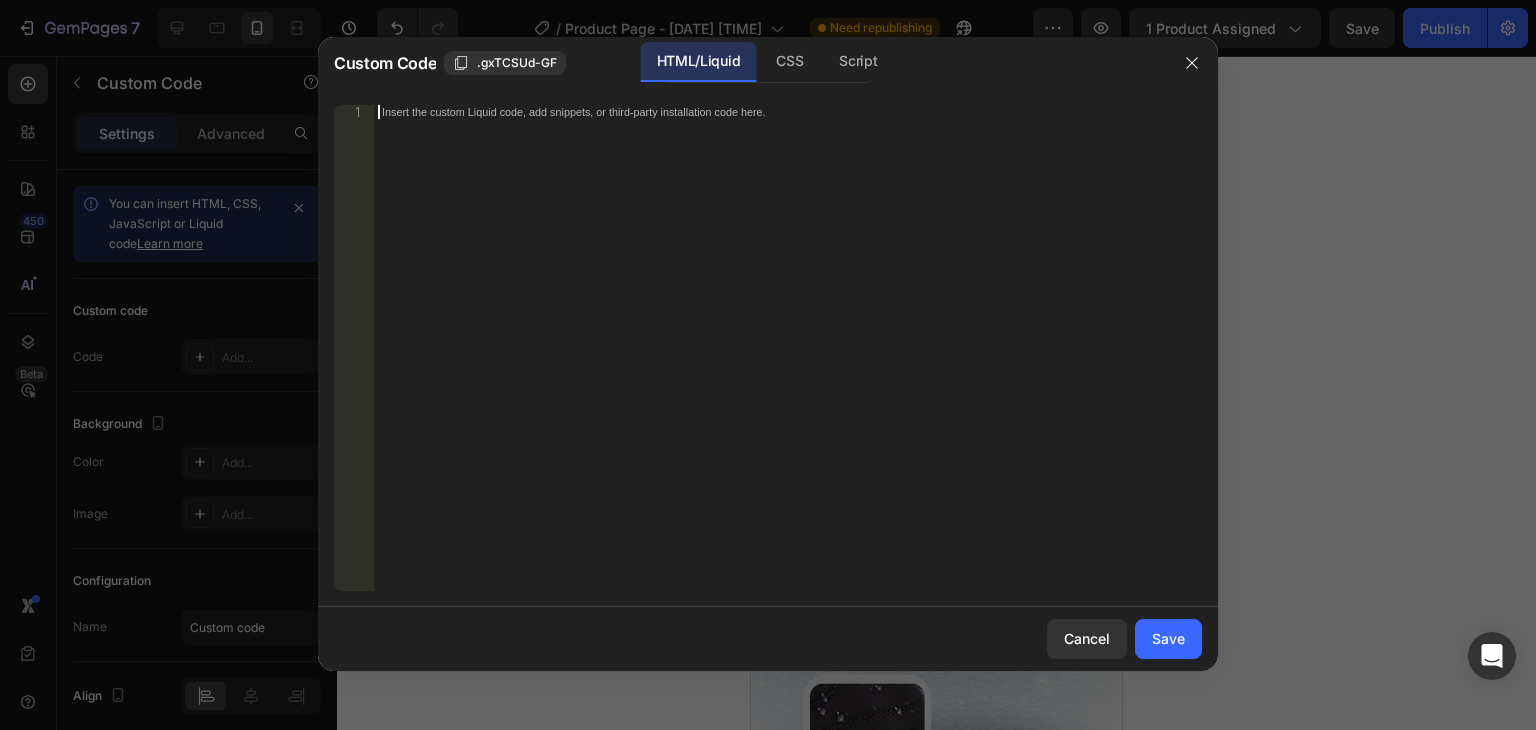 paste on "<span id="es-form-hook" ></span>" 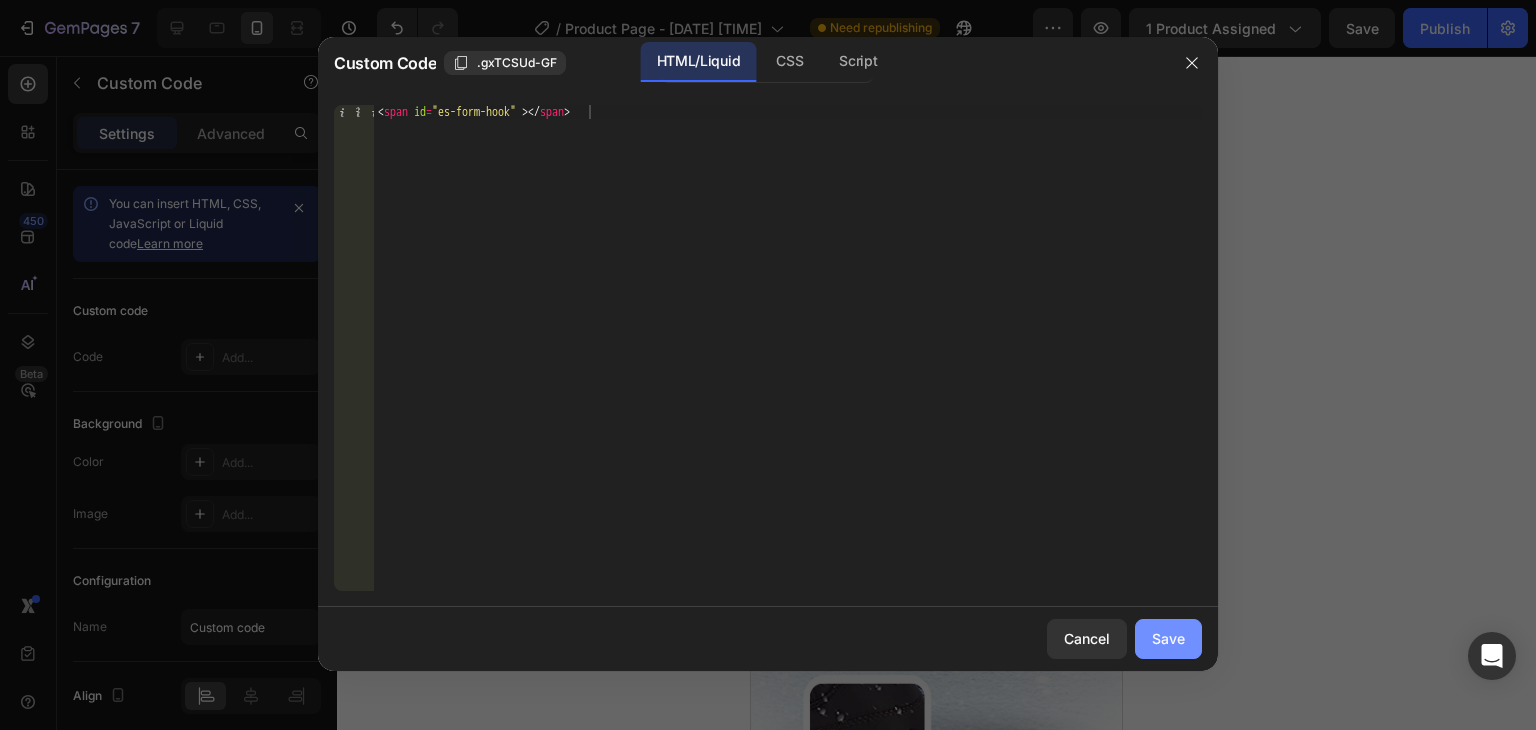 click on "Save" at bounding box center (1168, 638) 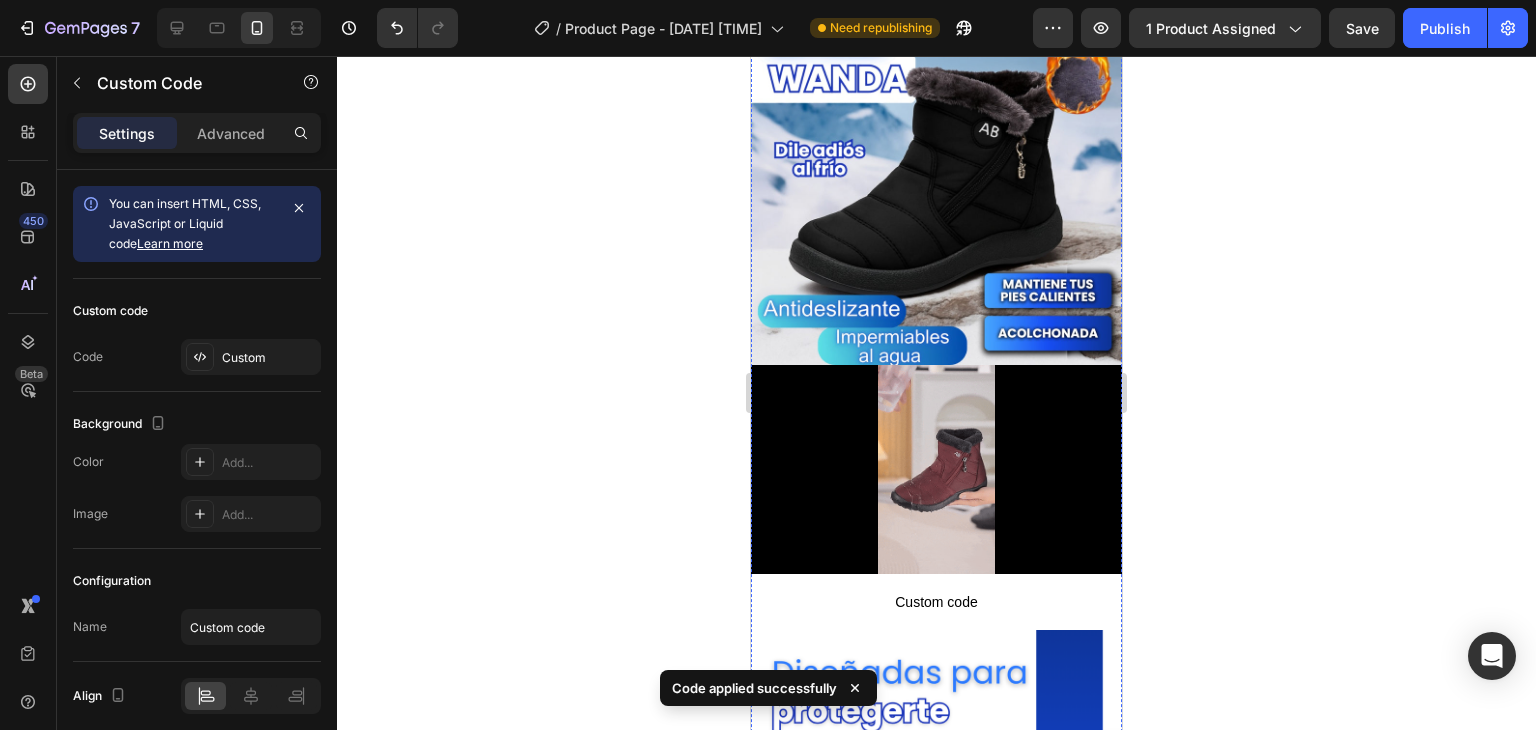 scroll, scrollTop: 100, scrollLeft: 0, axis: vertical 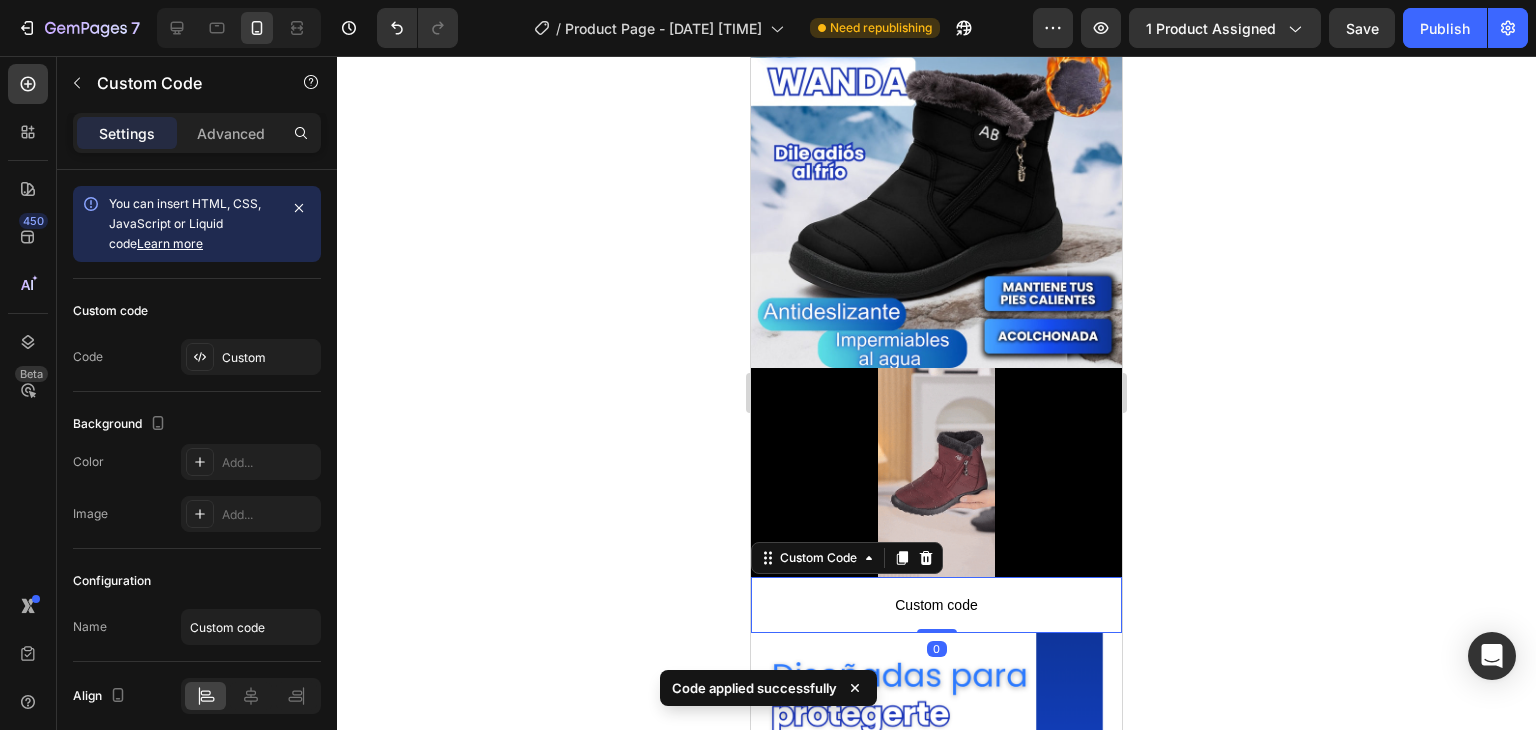 click on "Custom code" at bounding box center (936, 605) 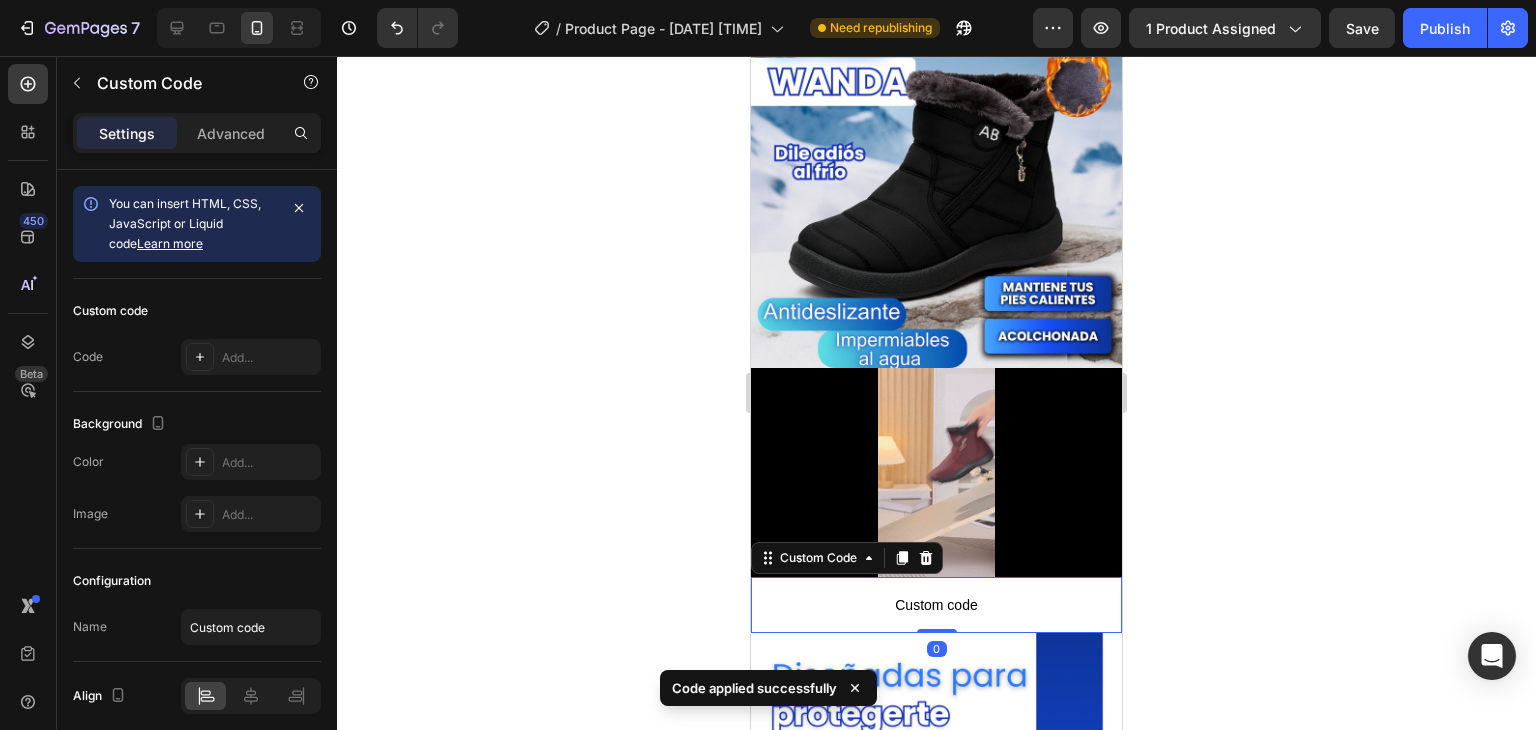 click on "Custom code" at bounding box center [936, 605] 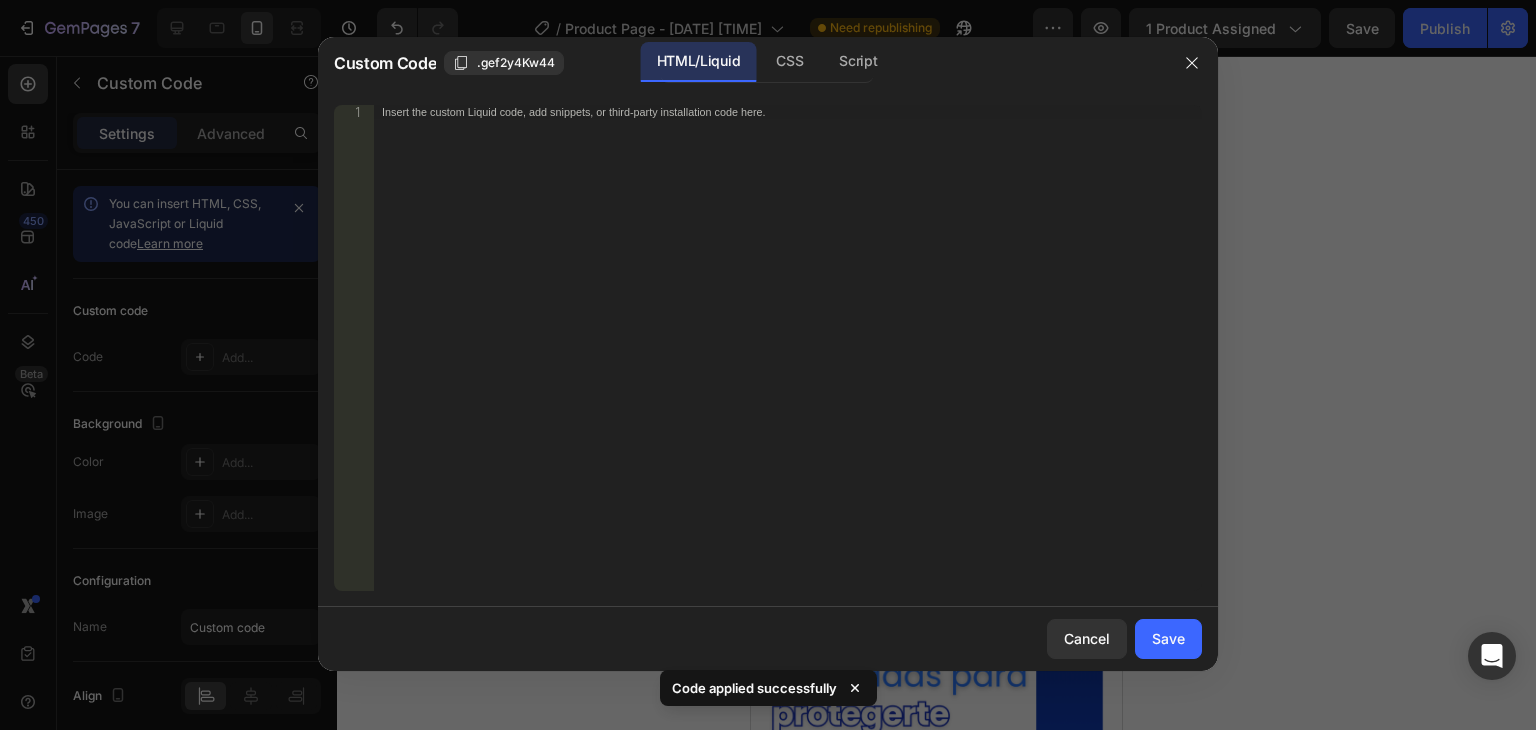 click on "Insert the custom Liquid code, add snippets, or third-party installation code here." at bounding box center [788, 362] 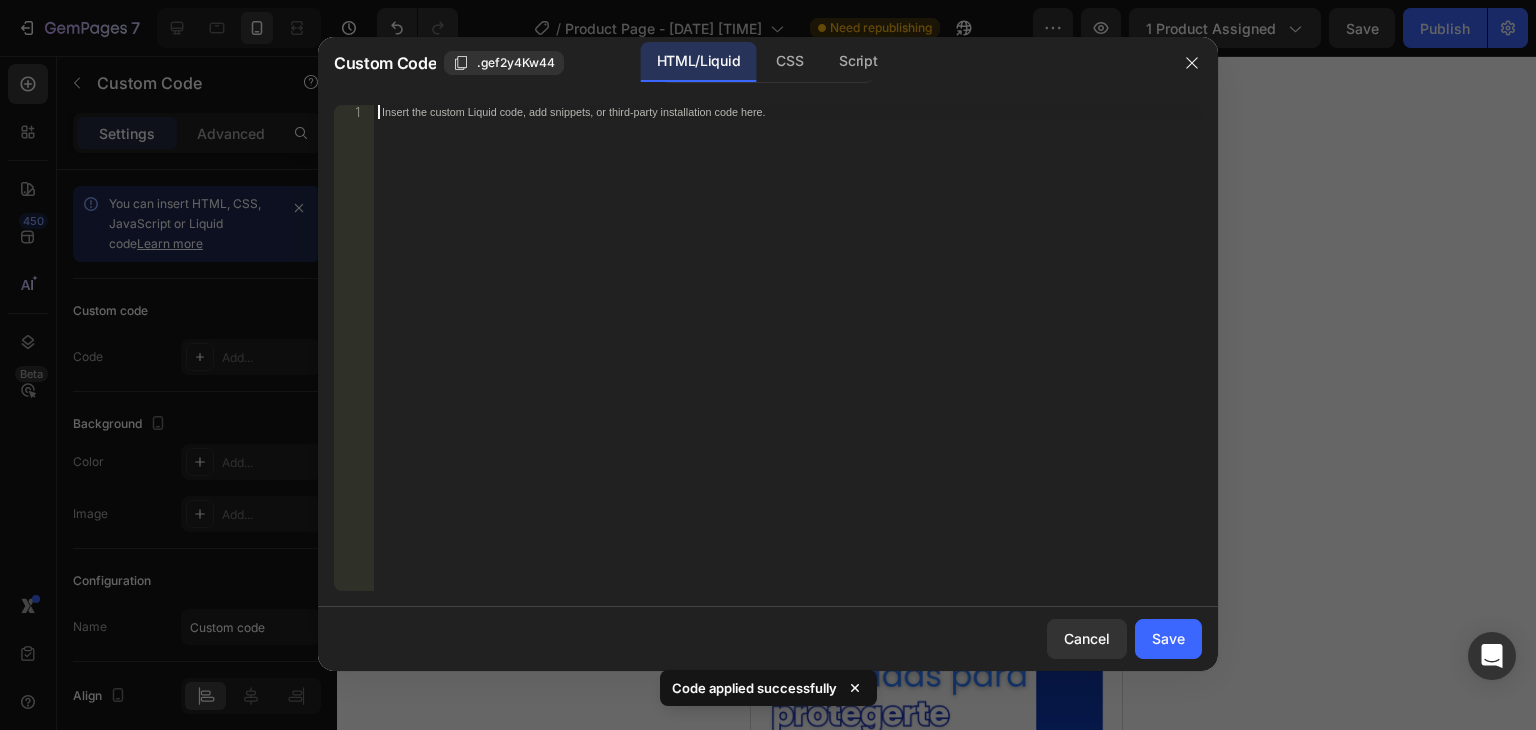 paste on "<span id="es-form-hook" ></span>" 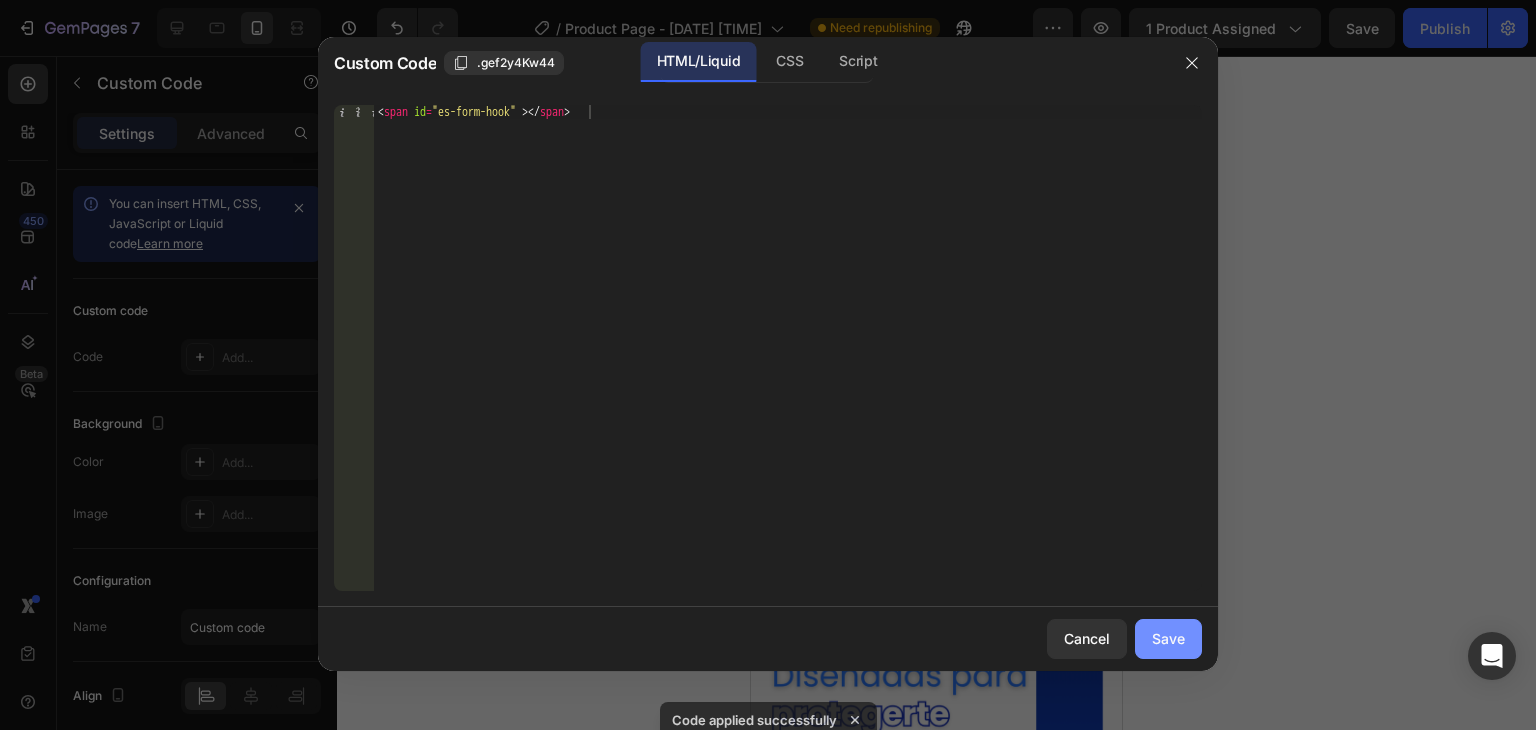 click on "Save" 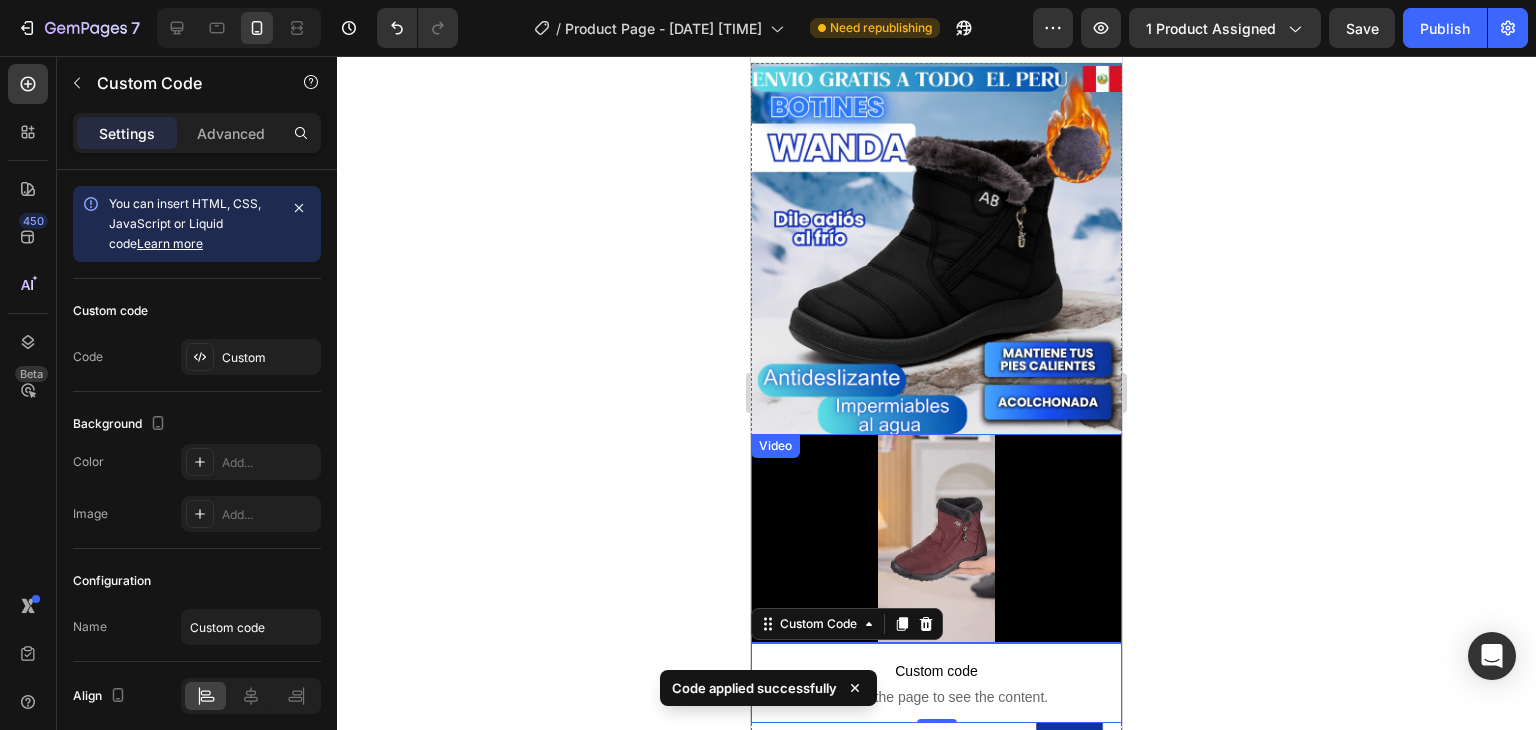 scroll, scrollTop: 0, scrollLeft: 0, axis: both 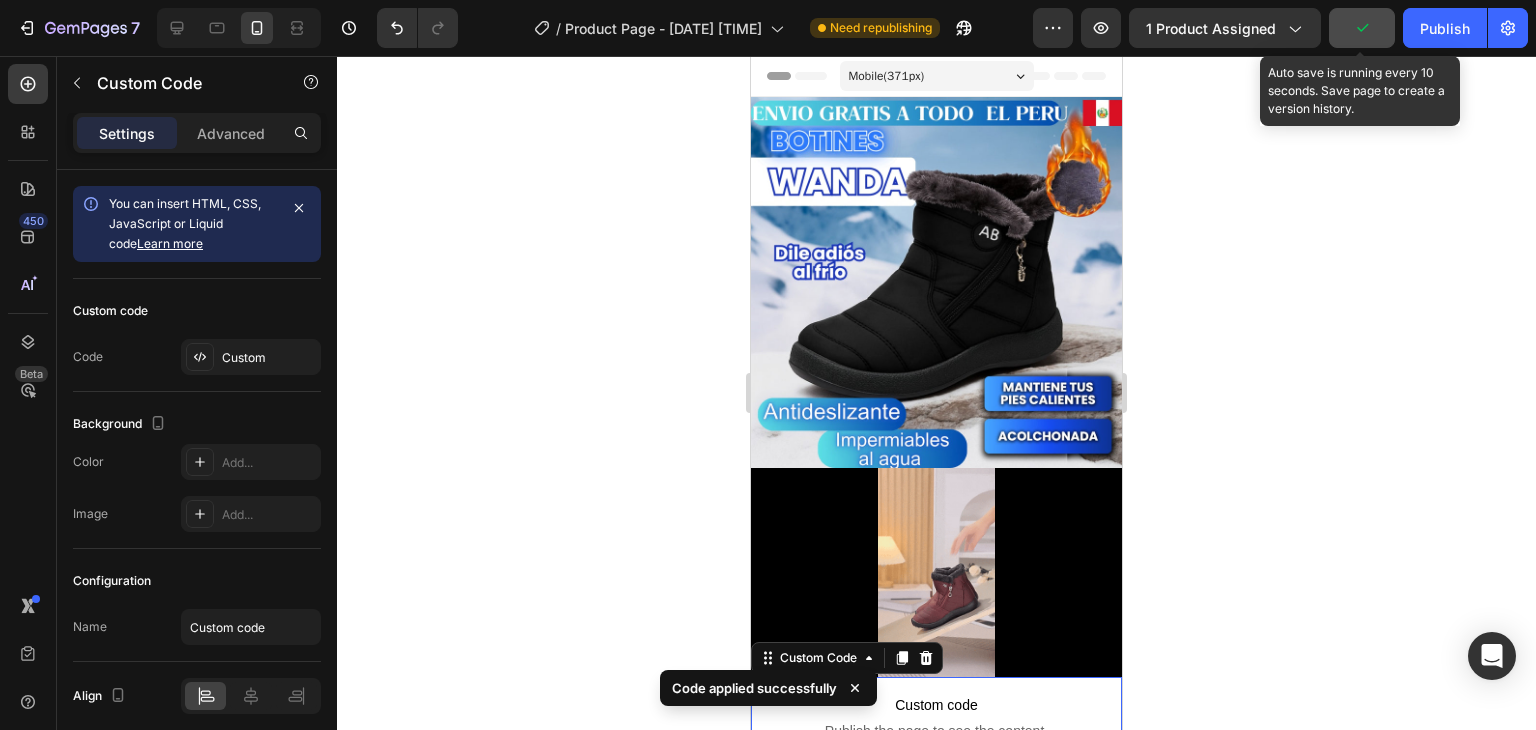 click 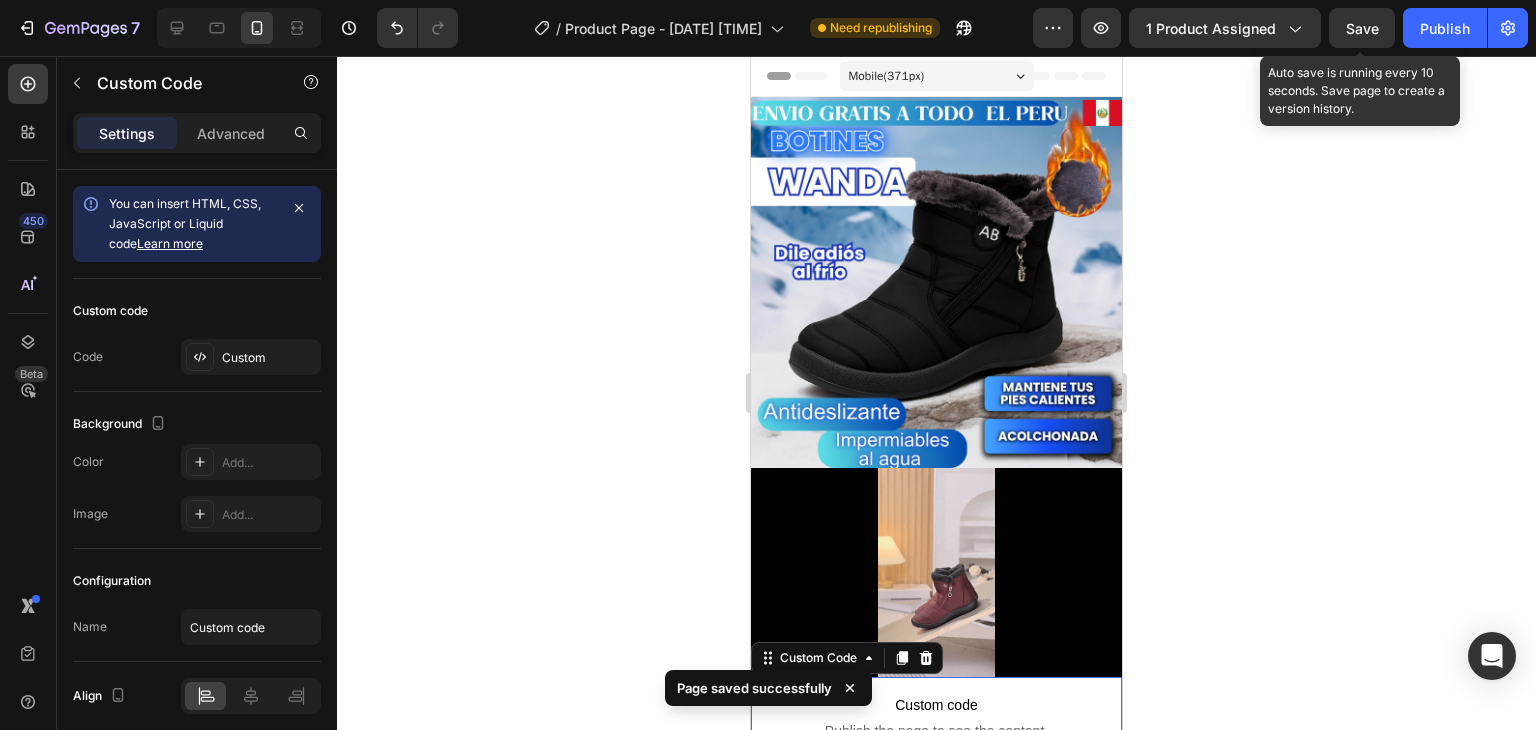 click on "Save" at bounding box center [1362, 28] 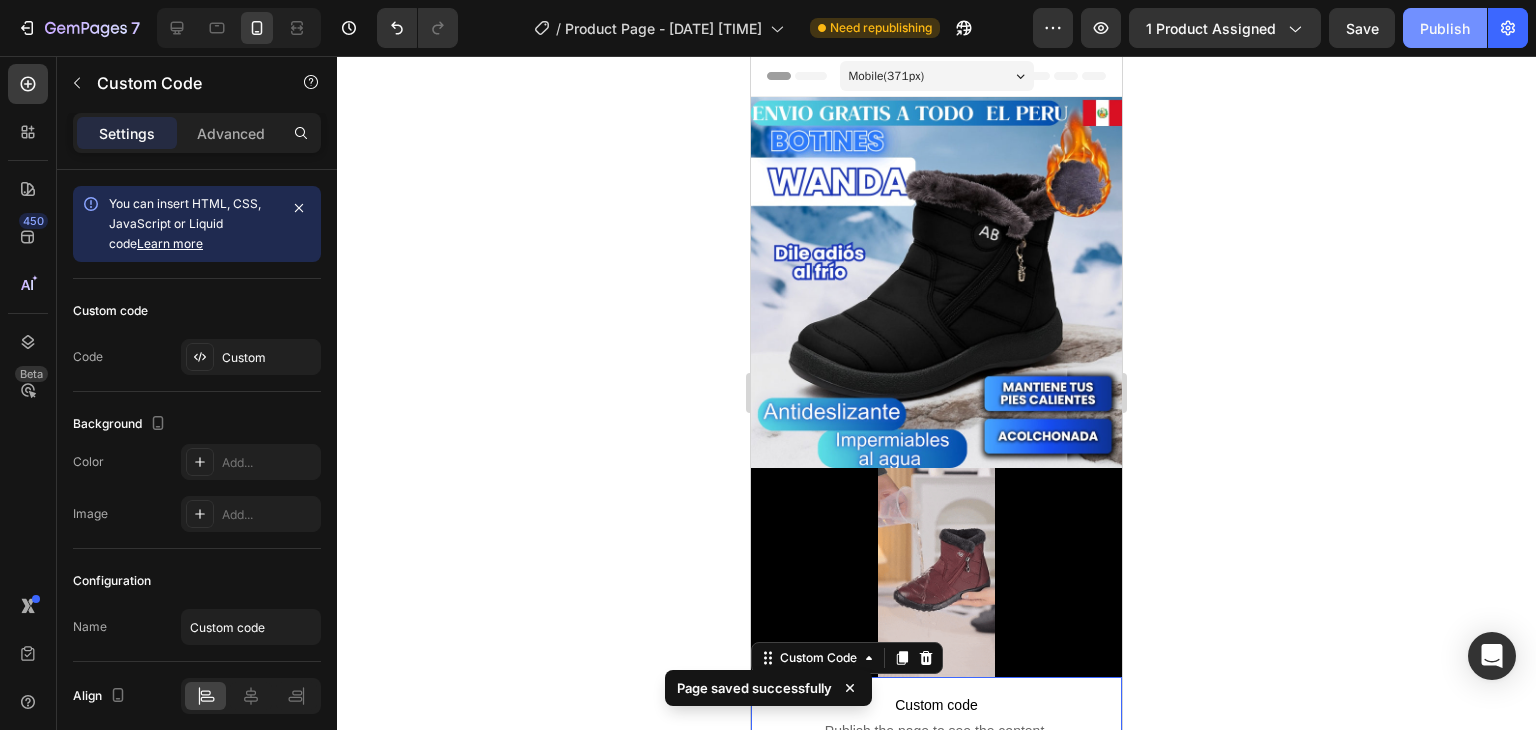 click on "Publish" 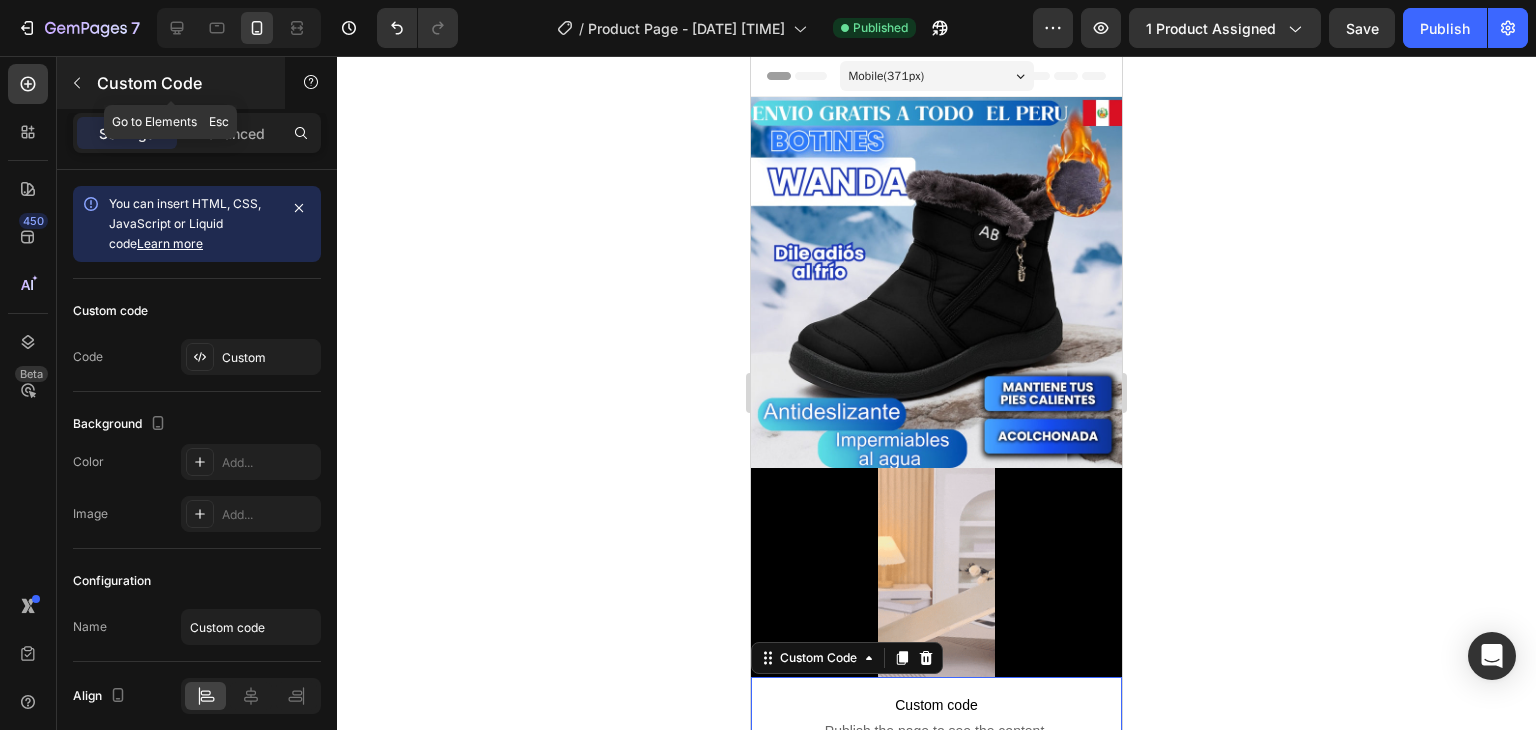 click on "Custom Code" at bounding box center (182, 83) 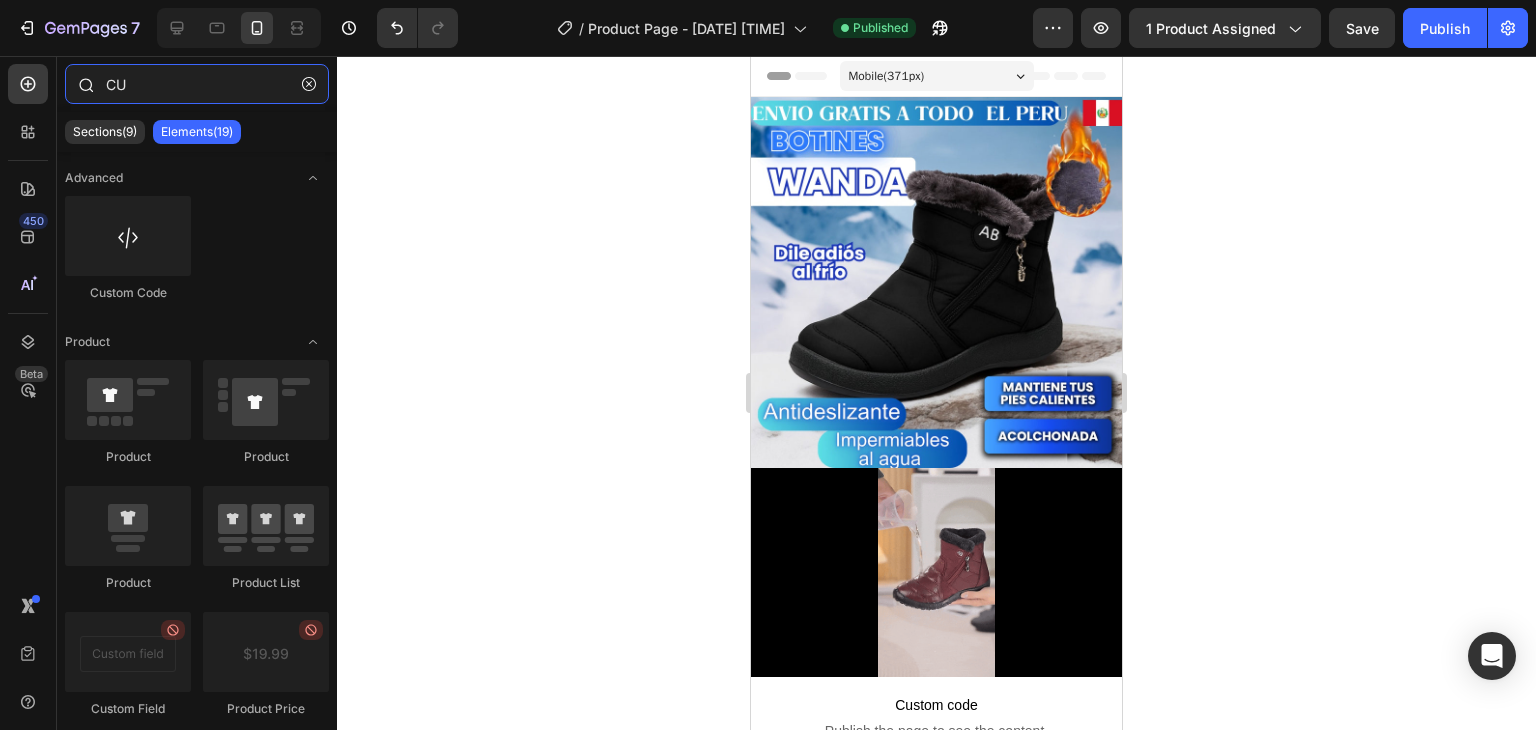 click on "CU" at bounding box center (197, 84) 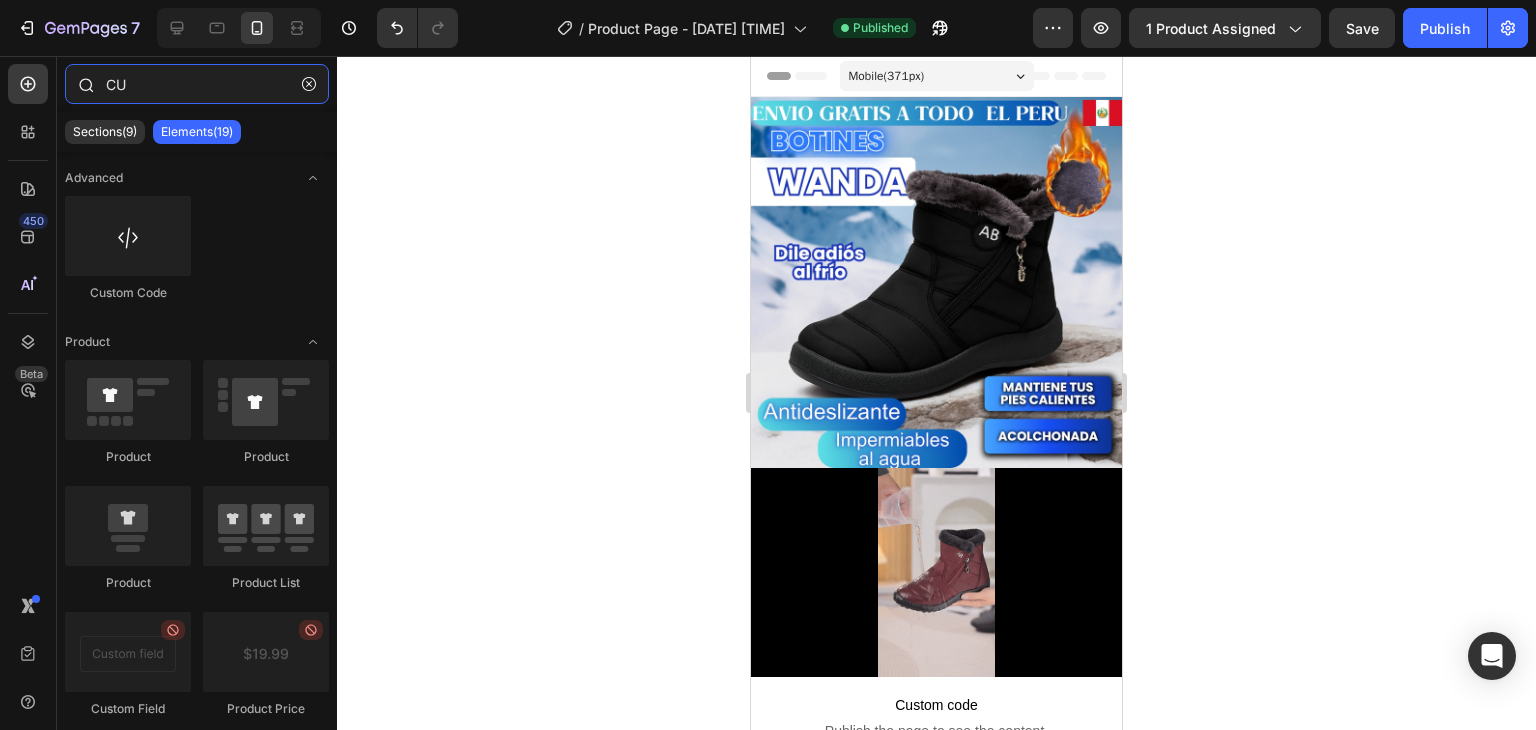 type on "C" 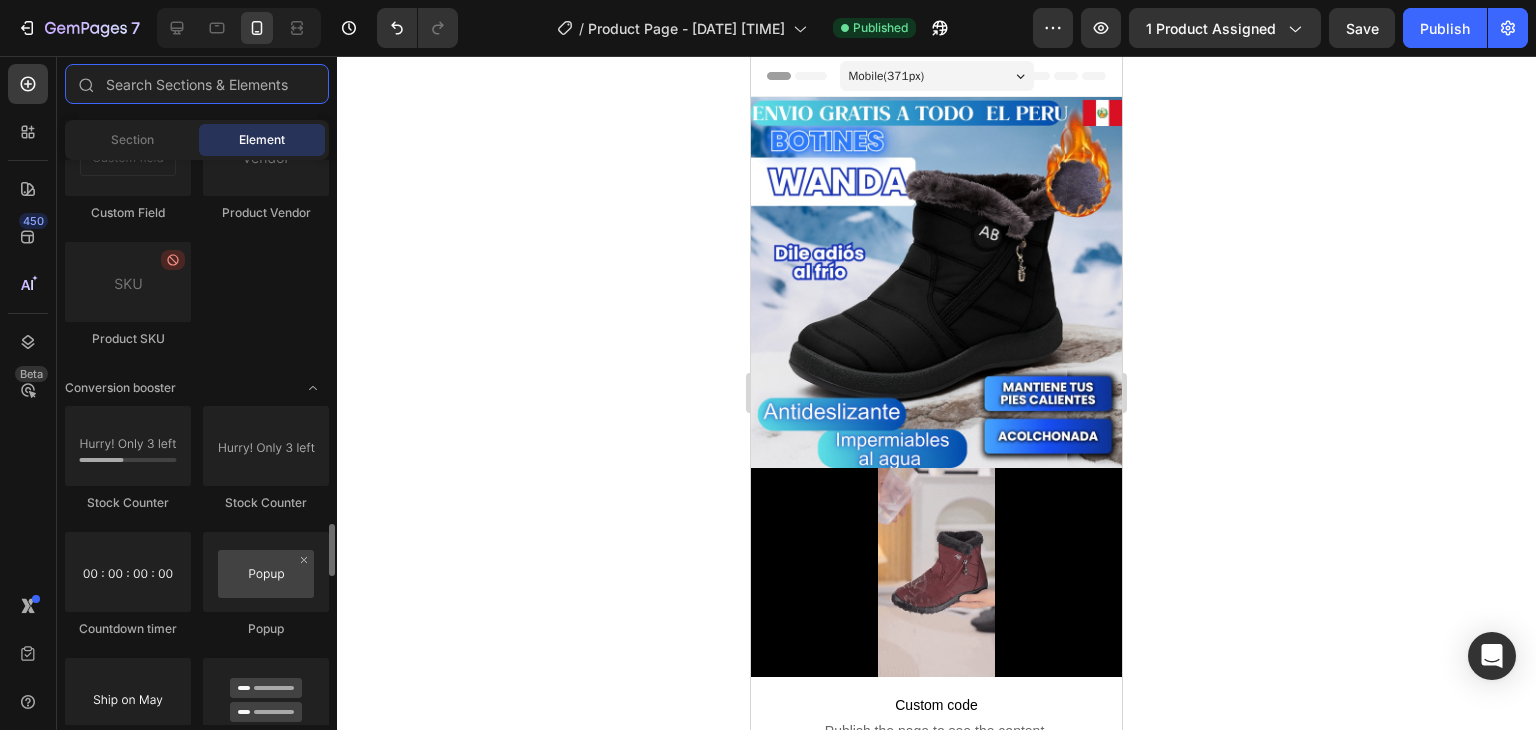 scroll, scrollTop: 4200, scrollLeft: 0, axis: vertical 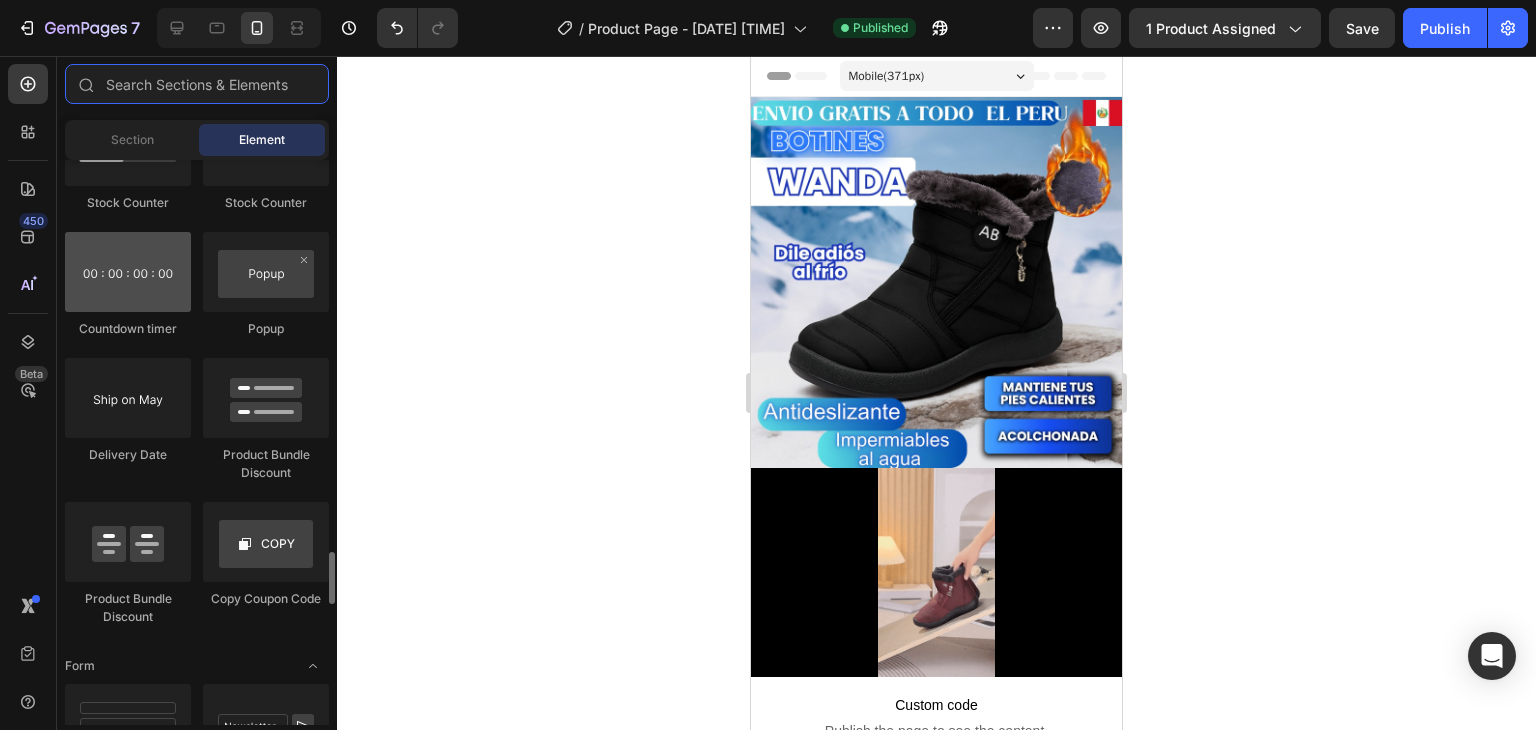 type 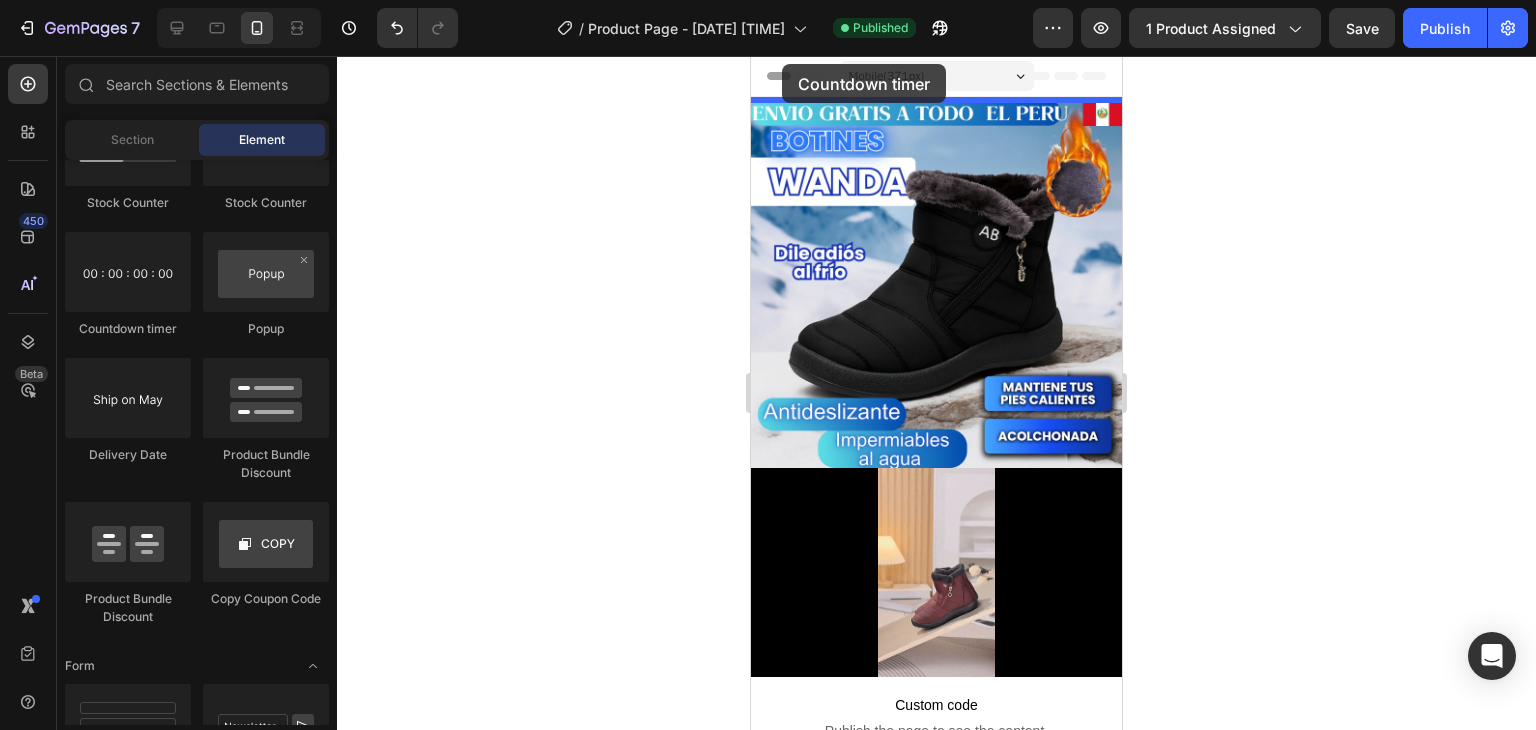 drag, startPoint x: 888, startPoint y: 345, endPoint x: 782, endPoint y: 64, distance: 300.32816 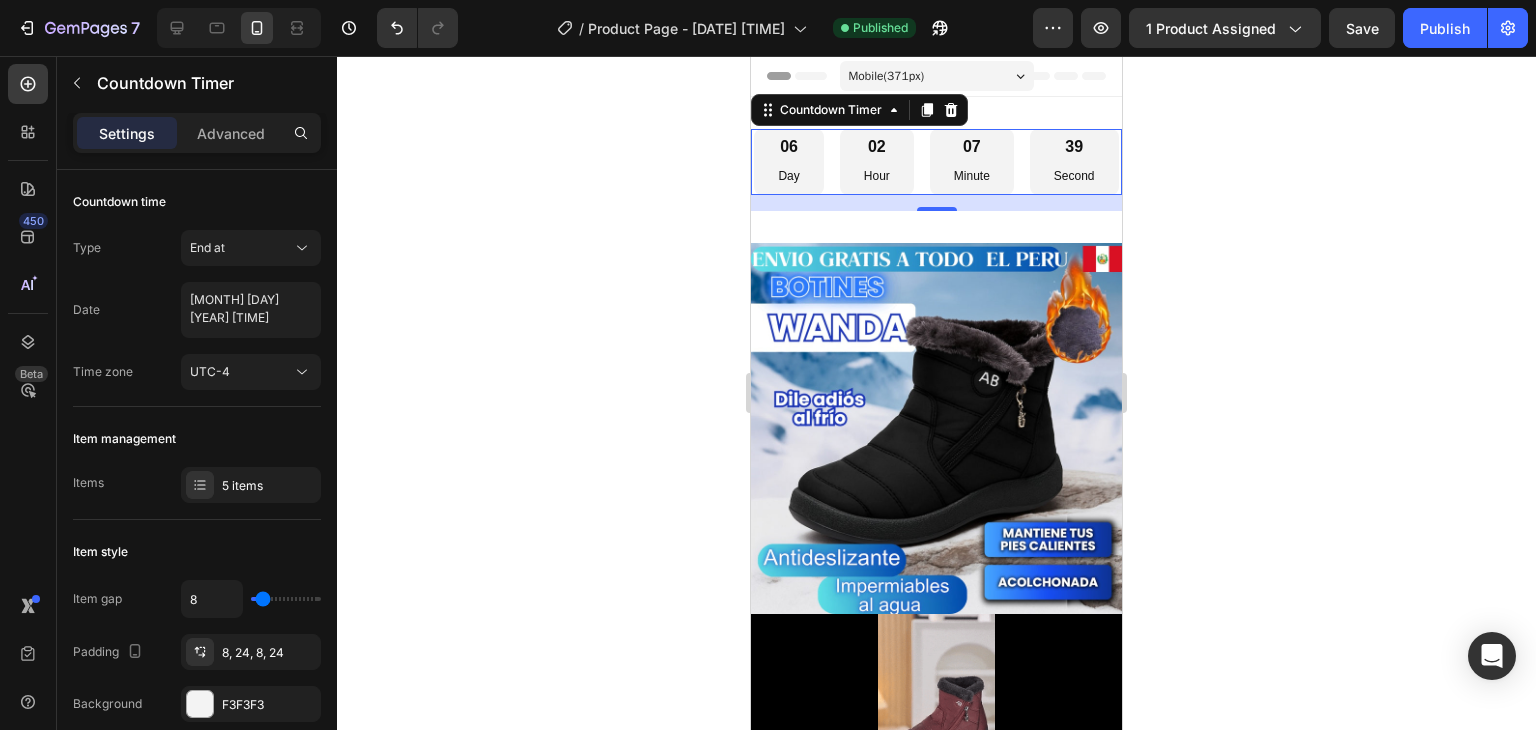 click on "06 Day 02 Hour 07 Minute 39 Second" at bounding box center (936, 162) 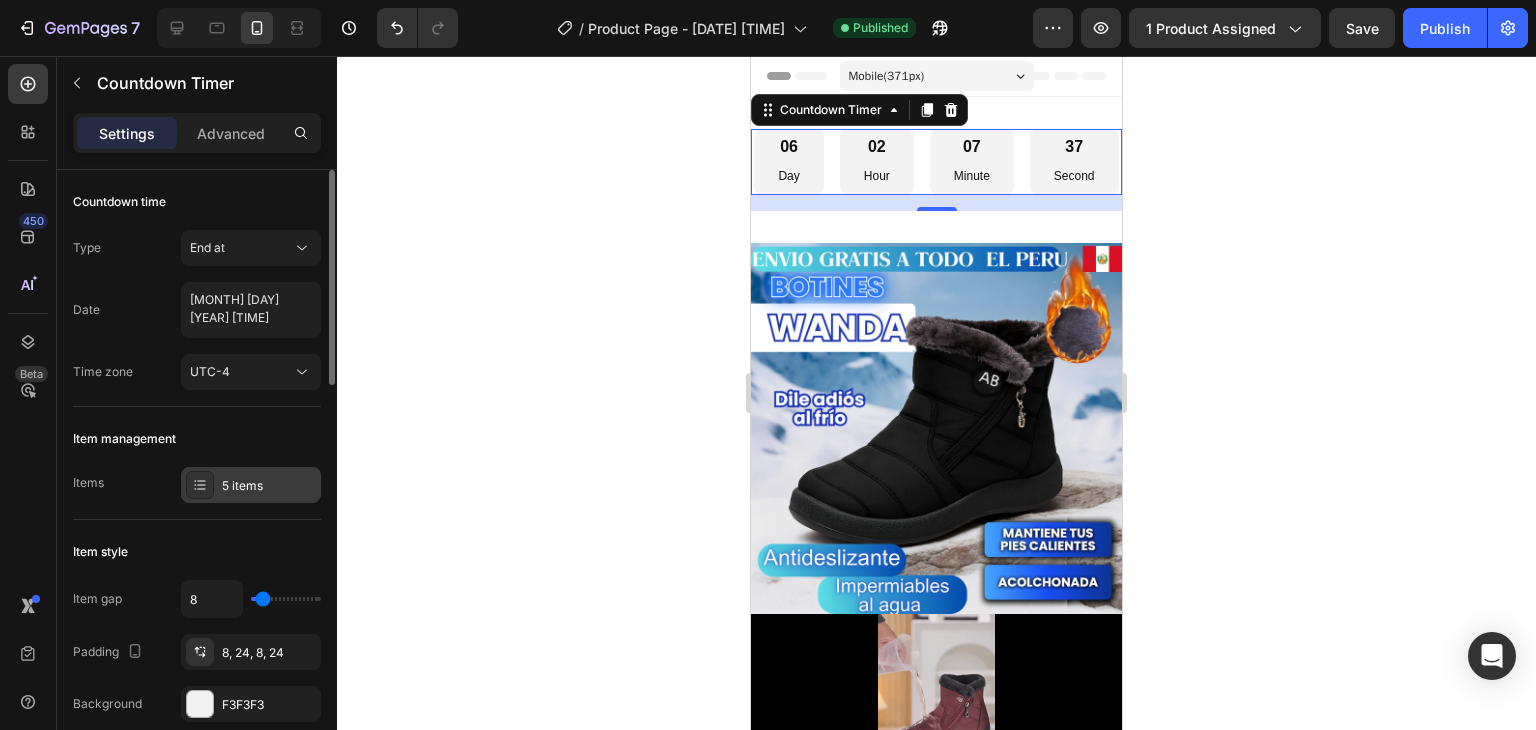 click on "5 items" at bounding box center (269, 486) 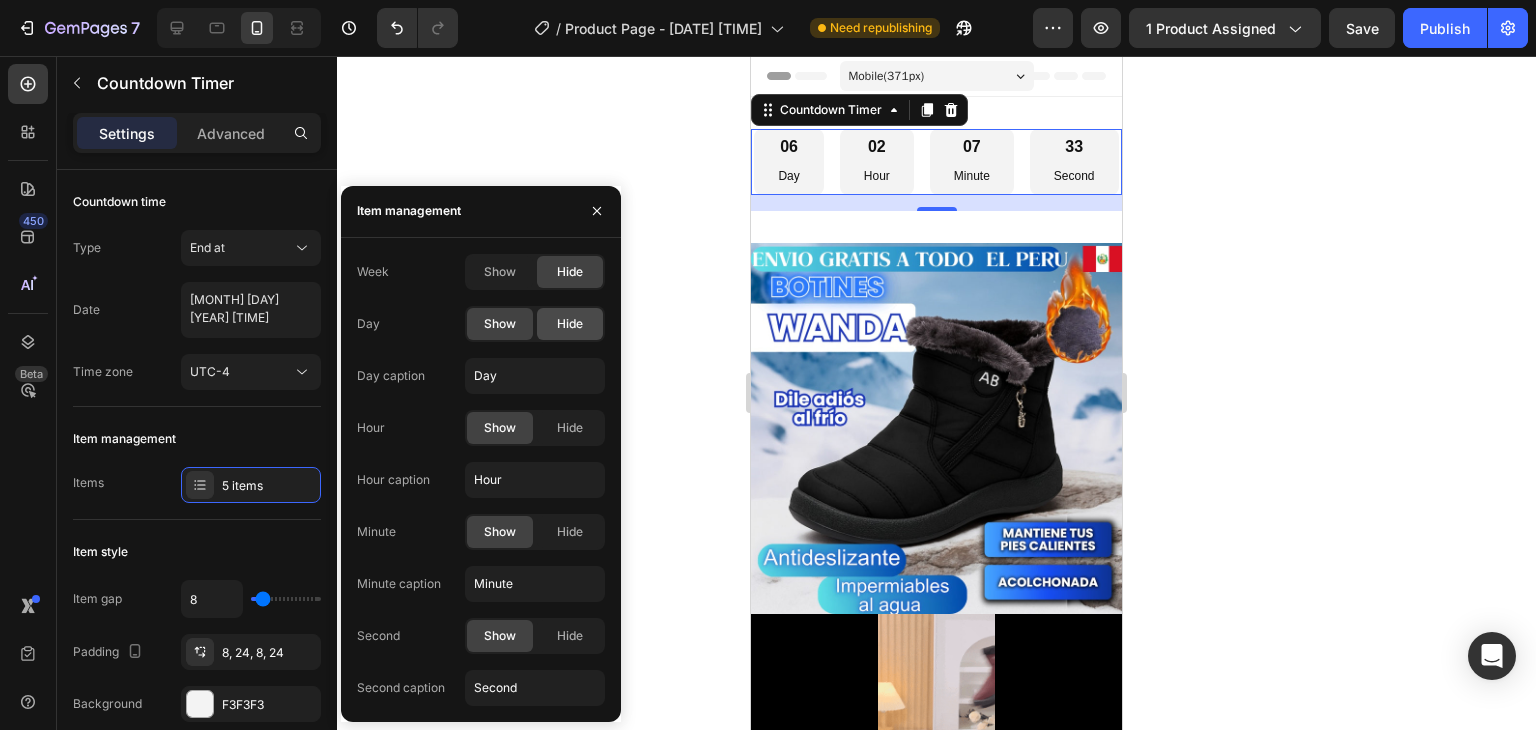 click on "Hide" 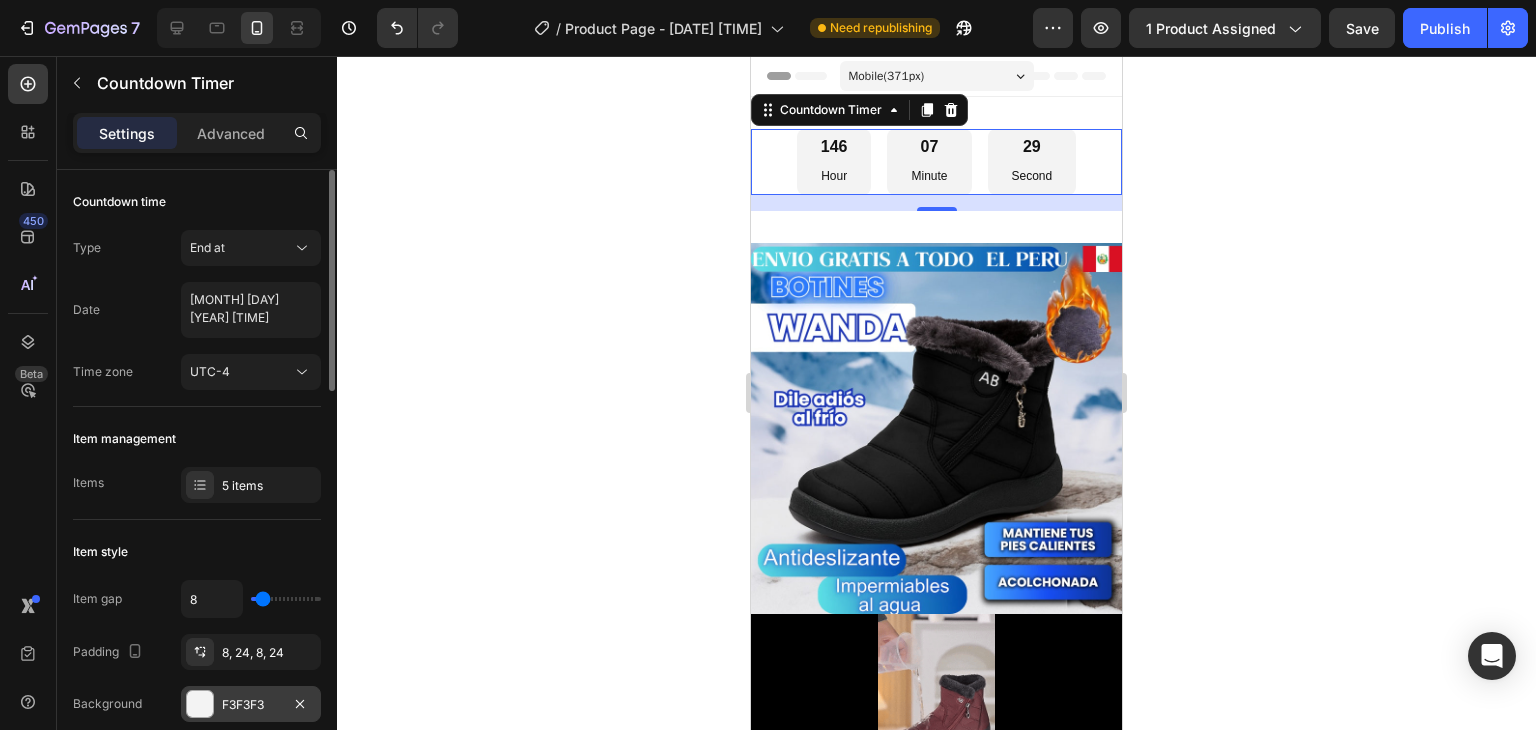 click at bounding box center [200, 704] 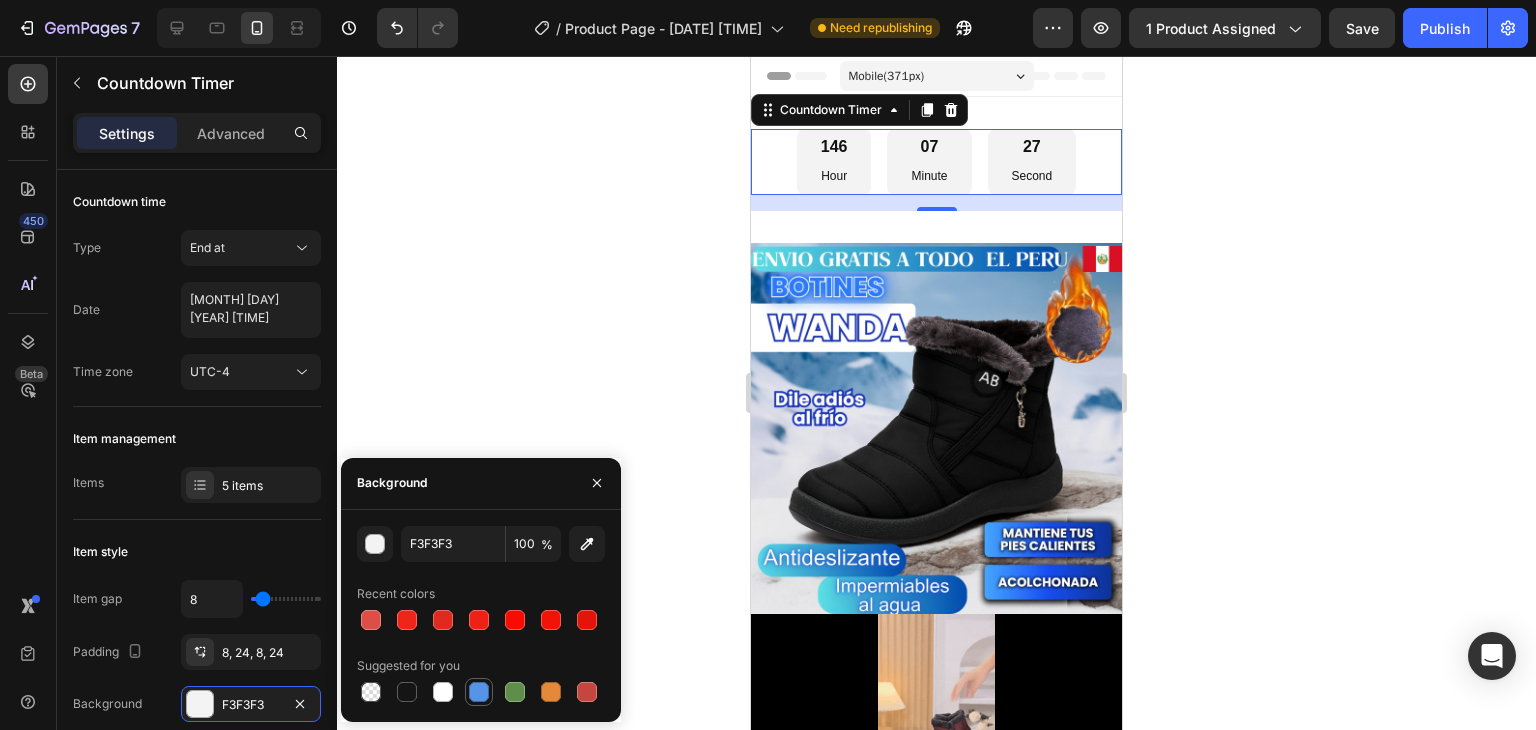click at bounding box center (479, 692) 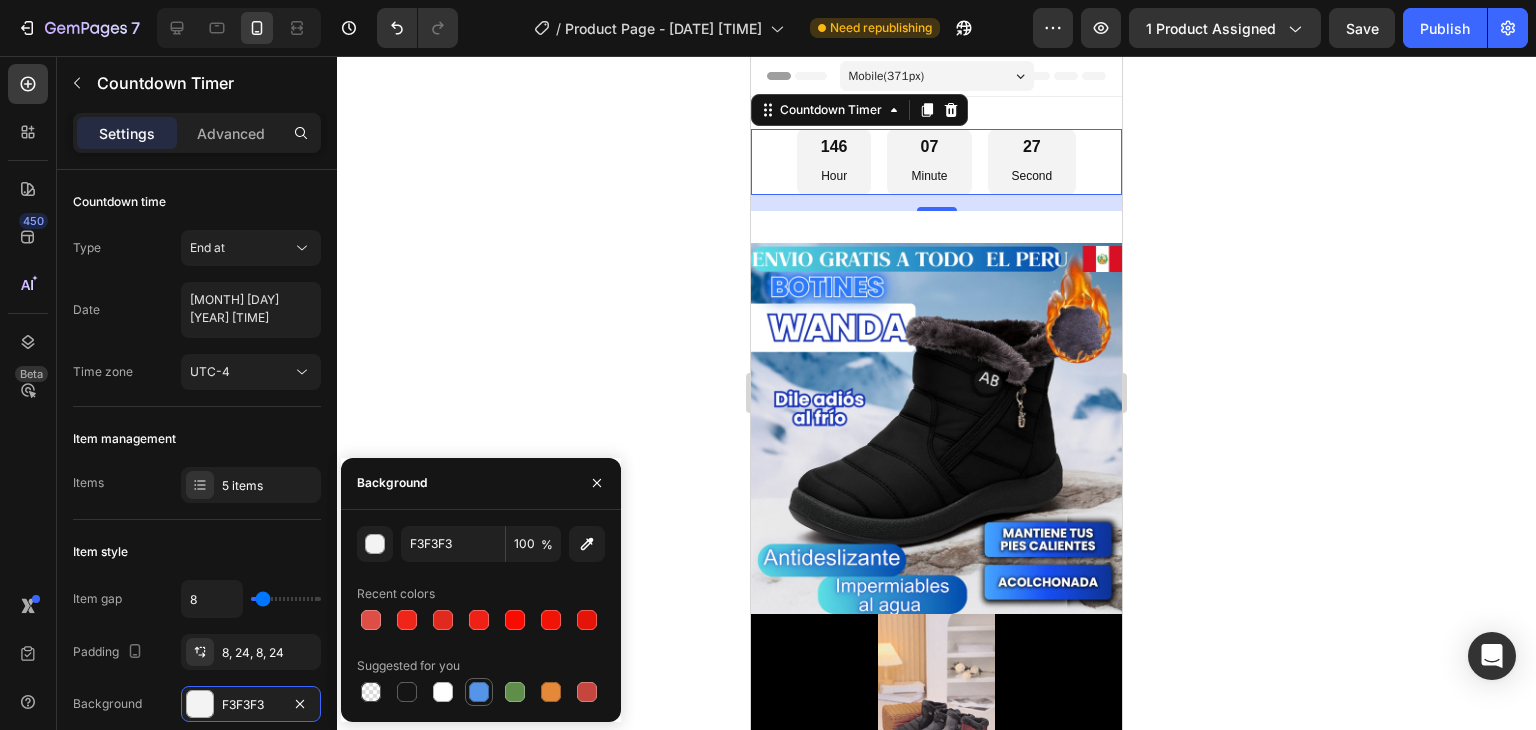type on "5594E7" 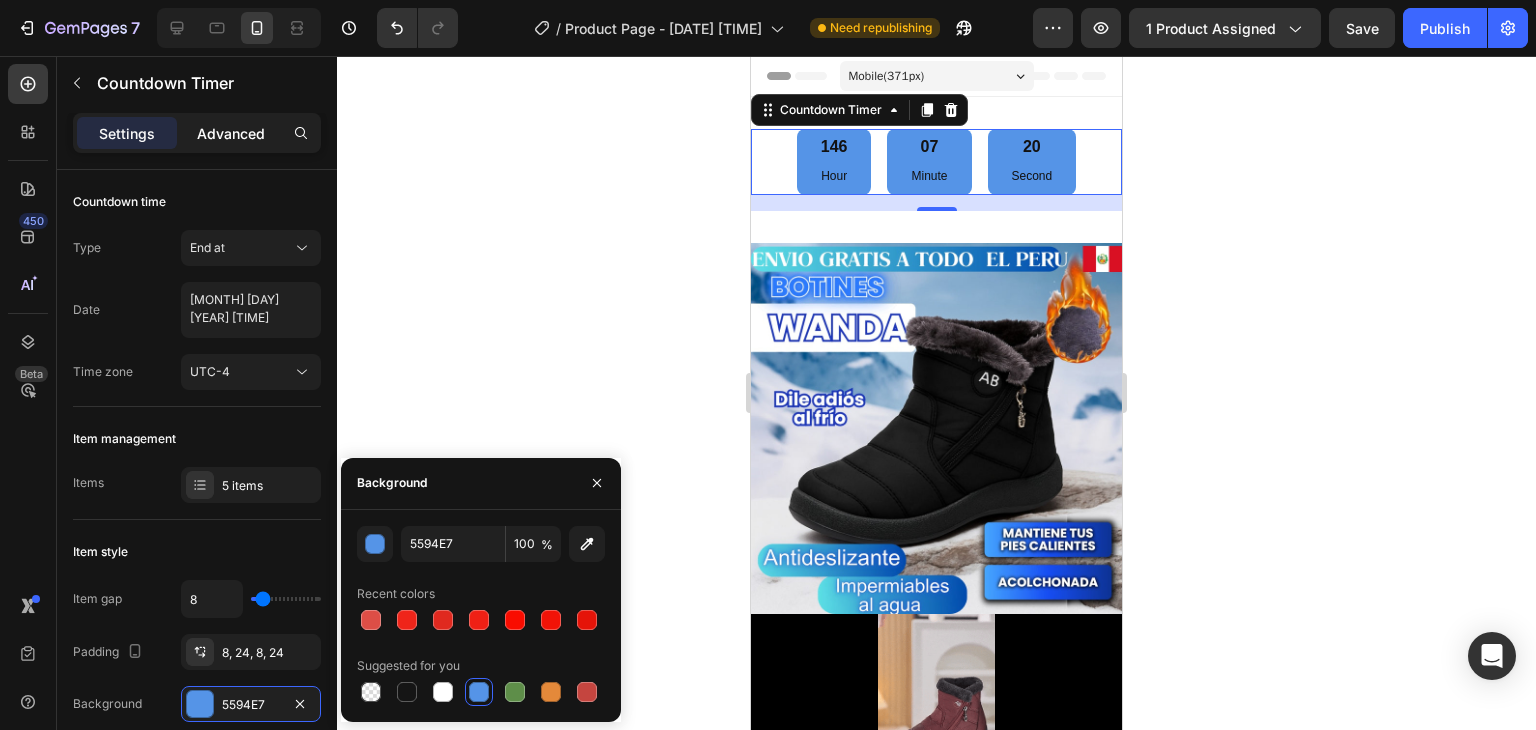 click on "Advanced" 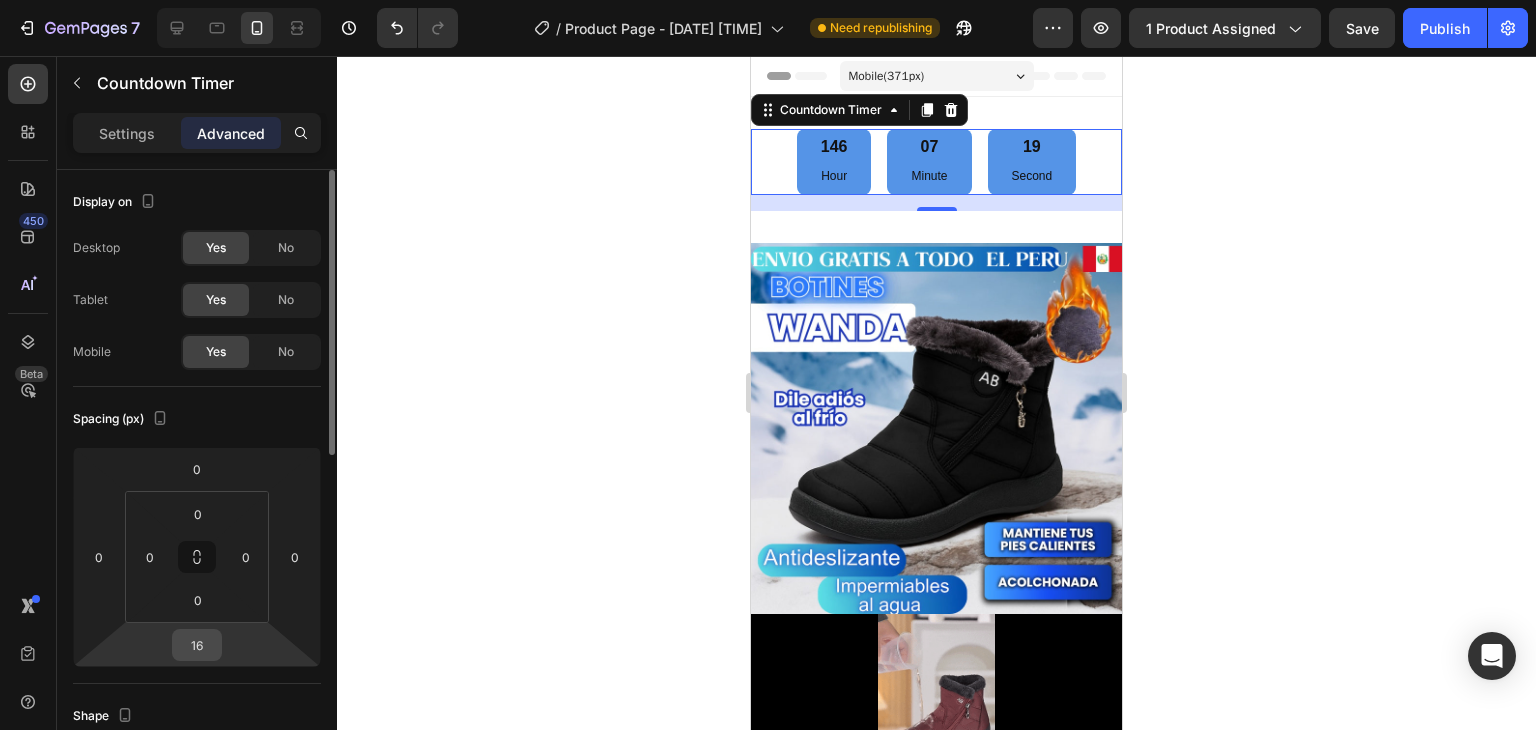 click on "16" at bounding box center [197, 645] 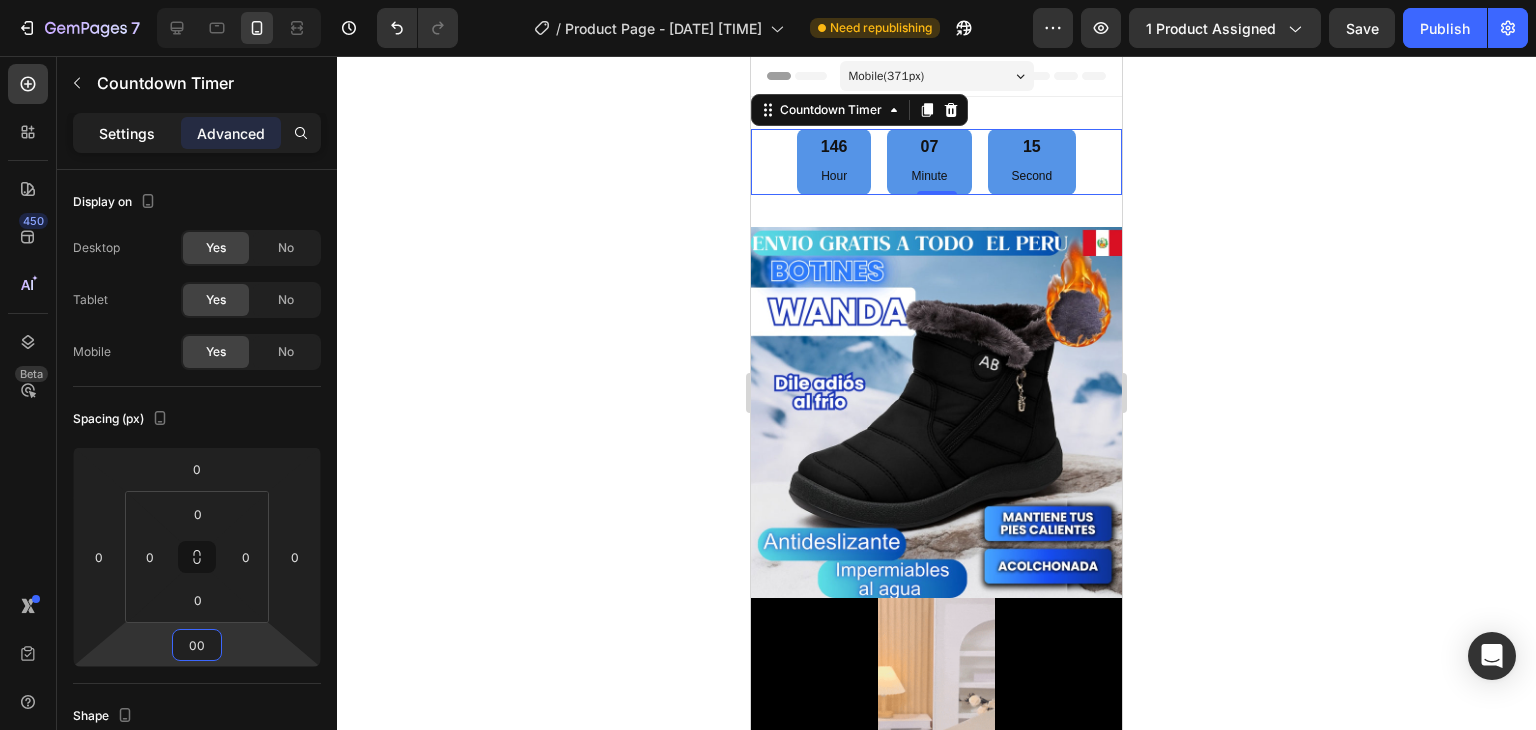 type on "0" 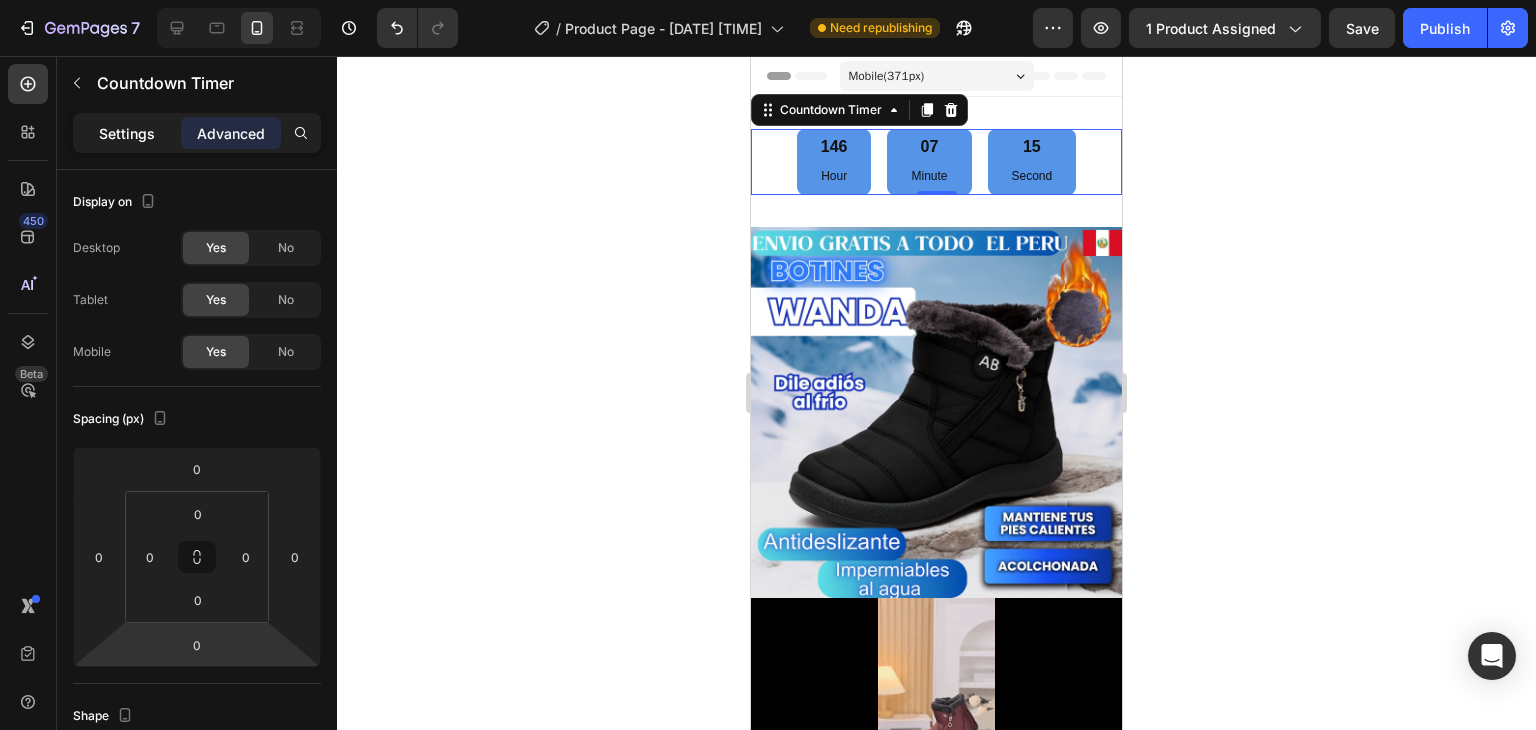 click on "Settings" at bounding box center [127, 133] 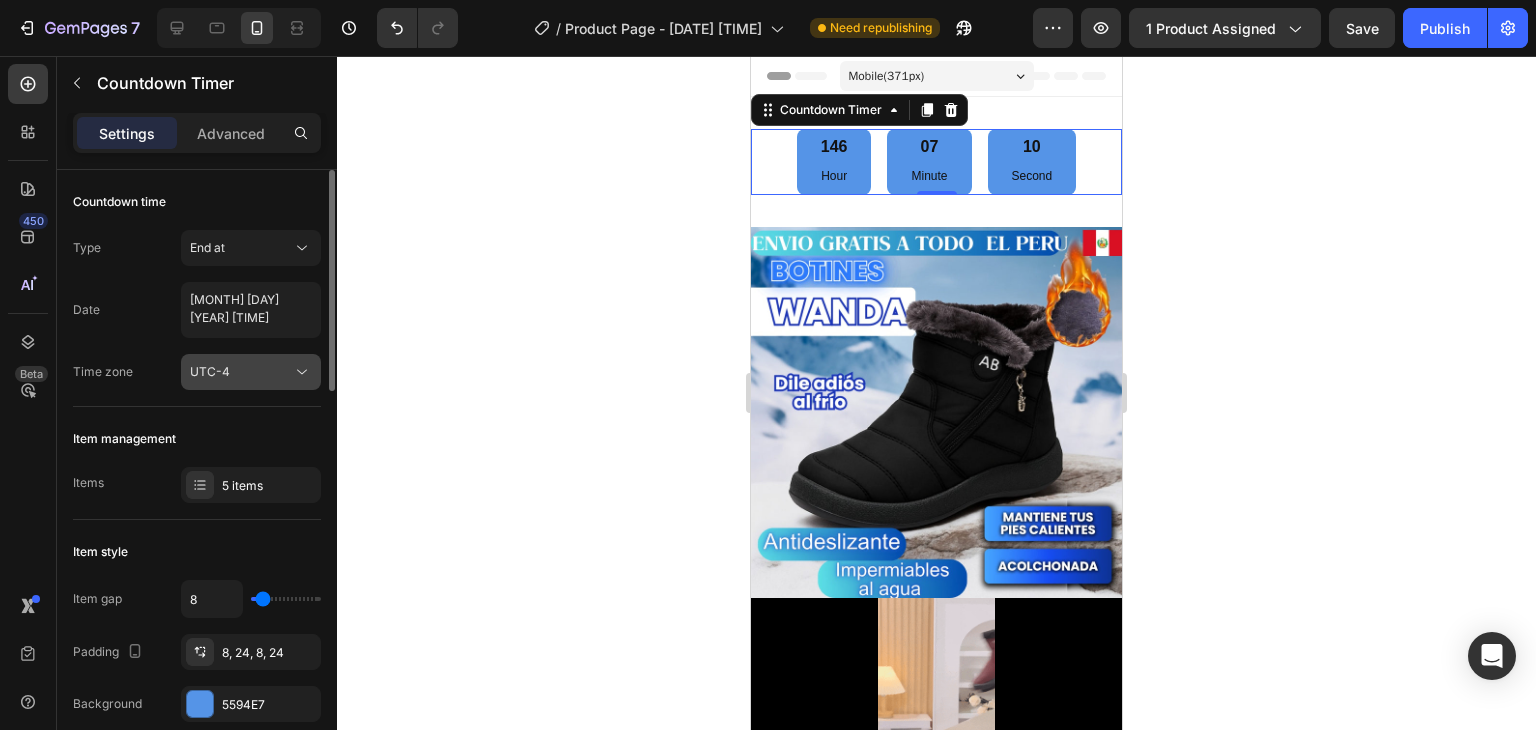click on "UTC-4" at bounding box center (241, 372) 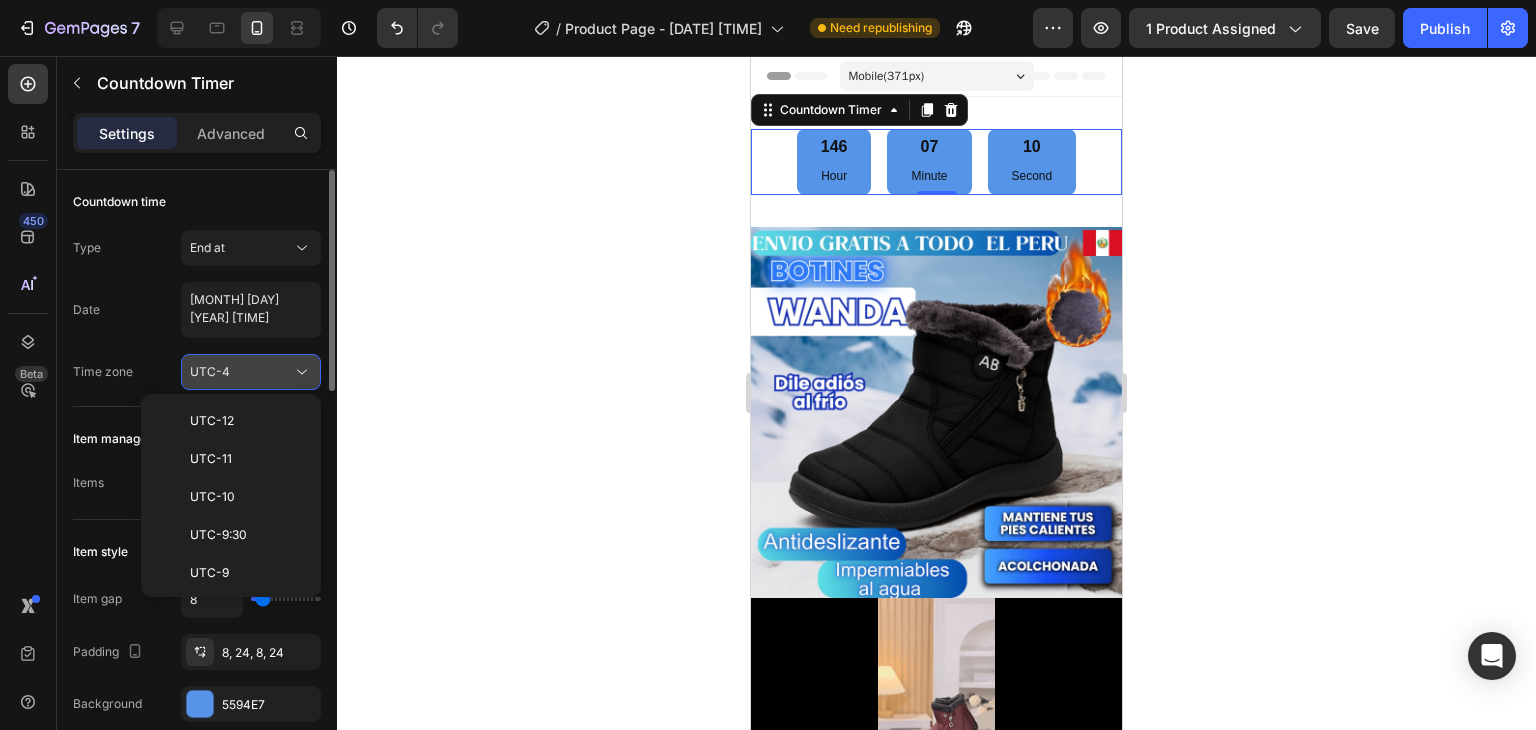 scroll, scrollTop: 216, scrollLeft: 0, axis: vertical 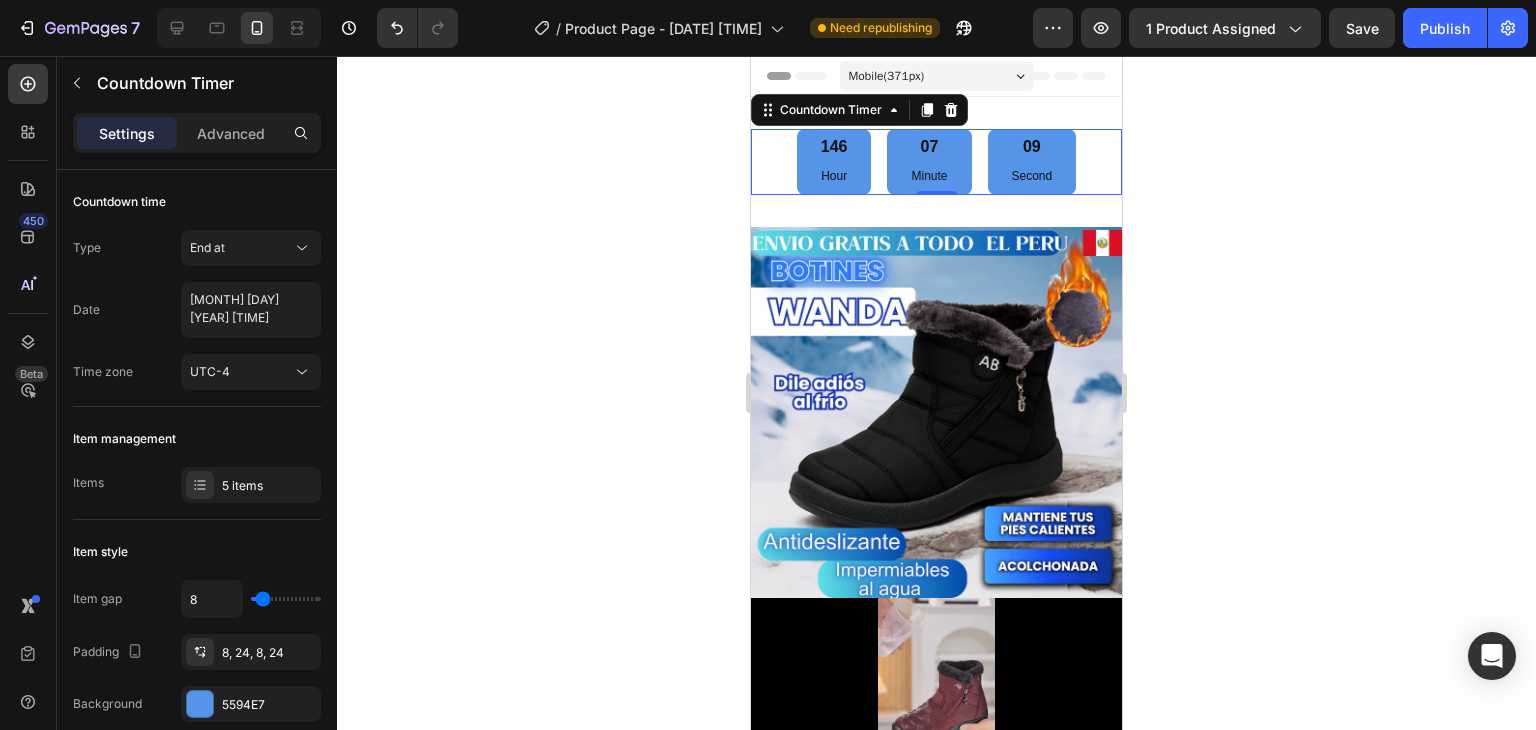 click 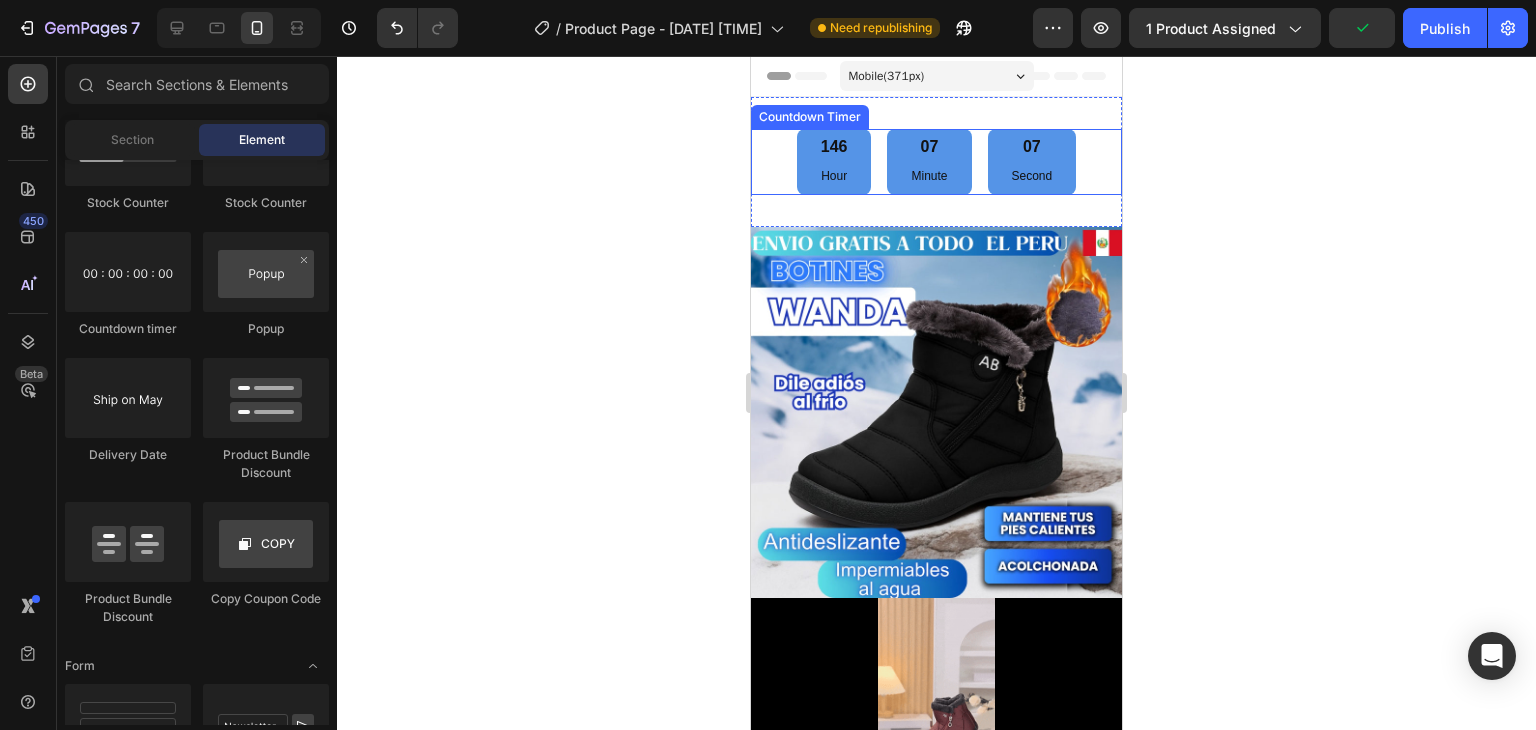 click on "146 Hour 07 Minute 07 Second" at bounding box center (936, 162) 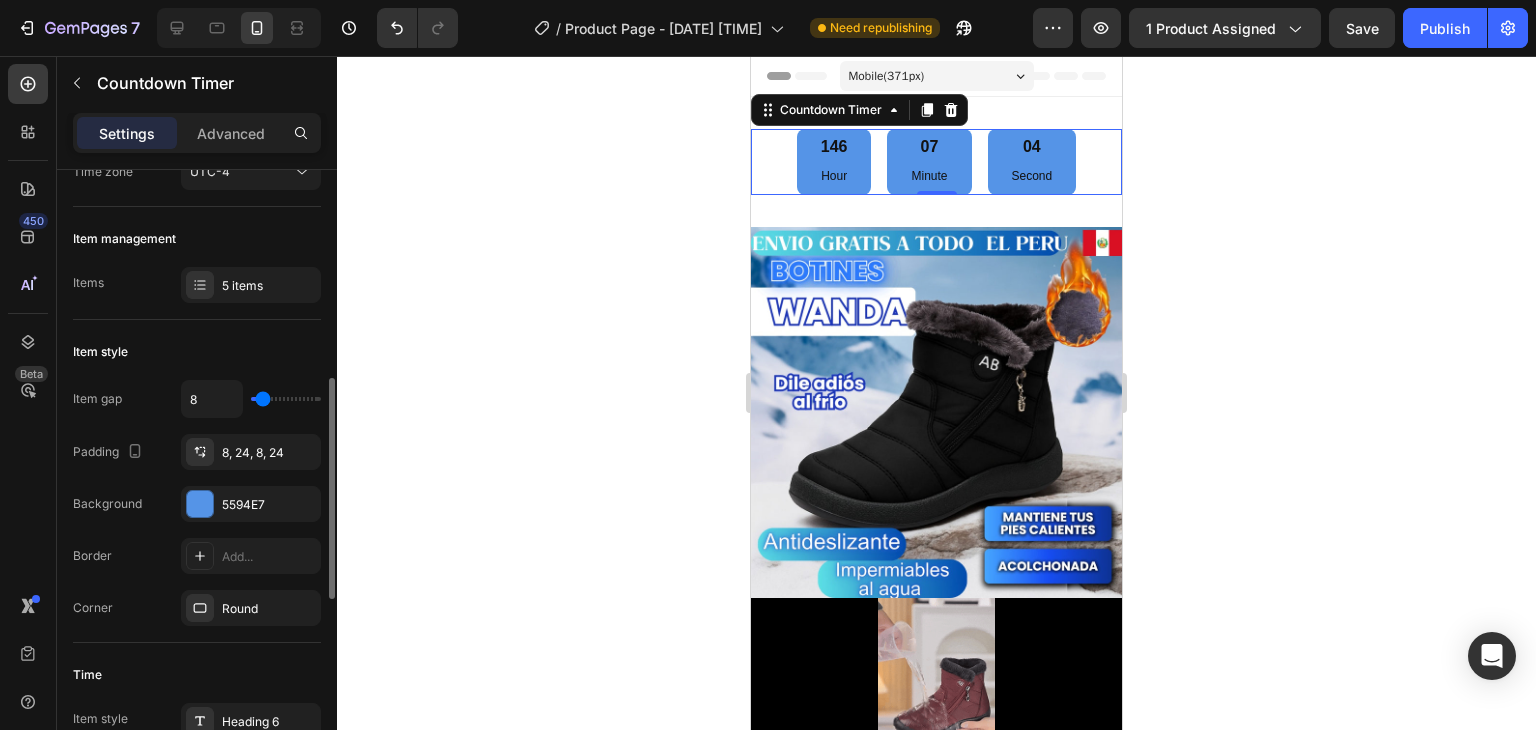 scroll, scrollTop: 300, scrollLeft: 0, axis: vertical 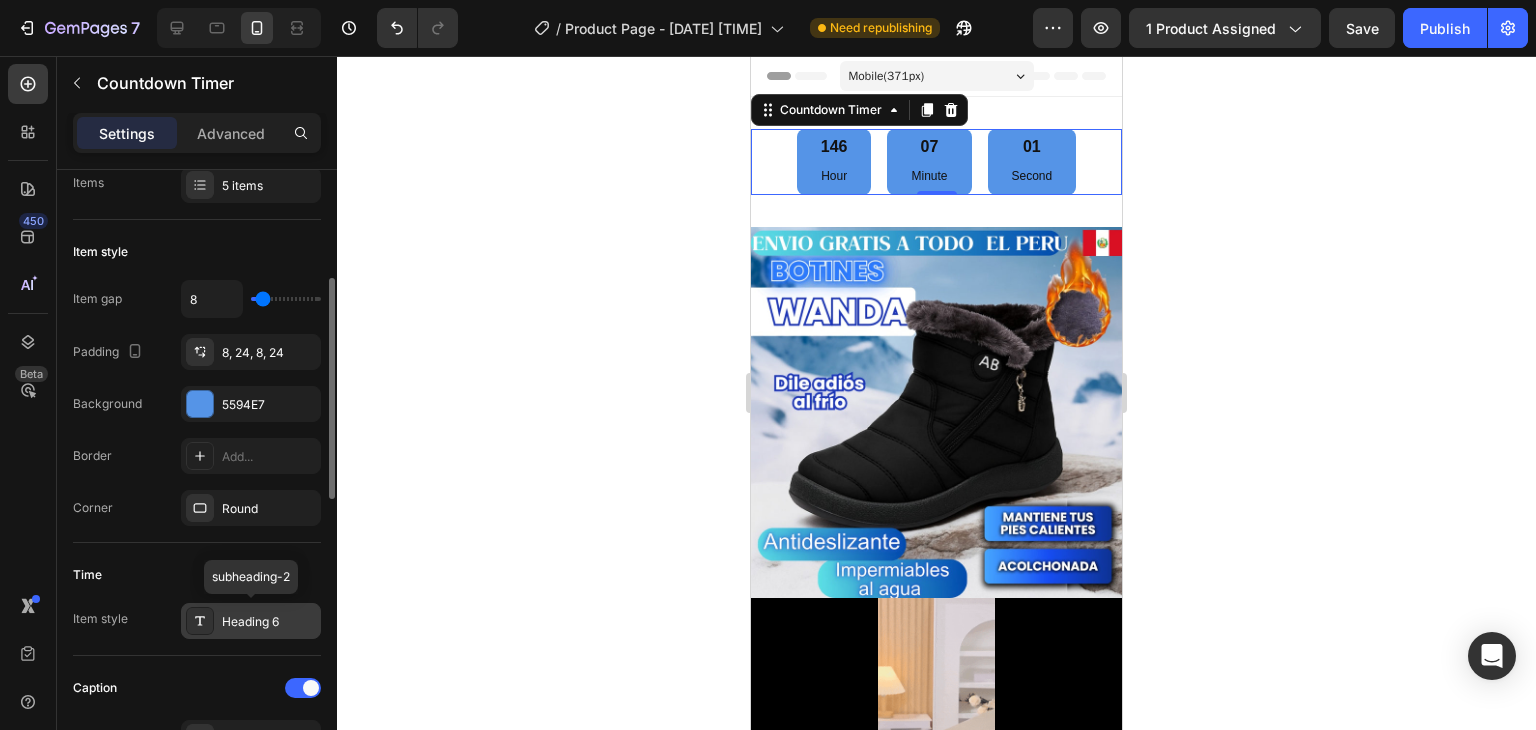 click on "Heading 6" at bounding box center (269, 622) 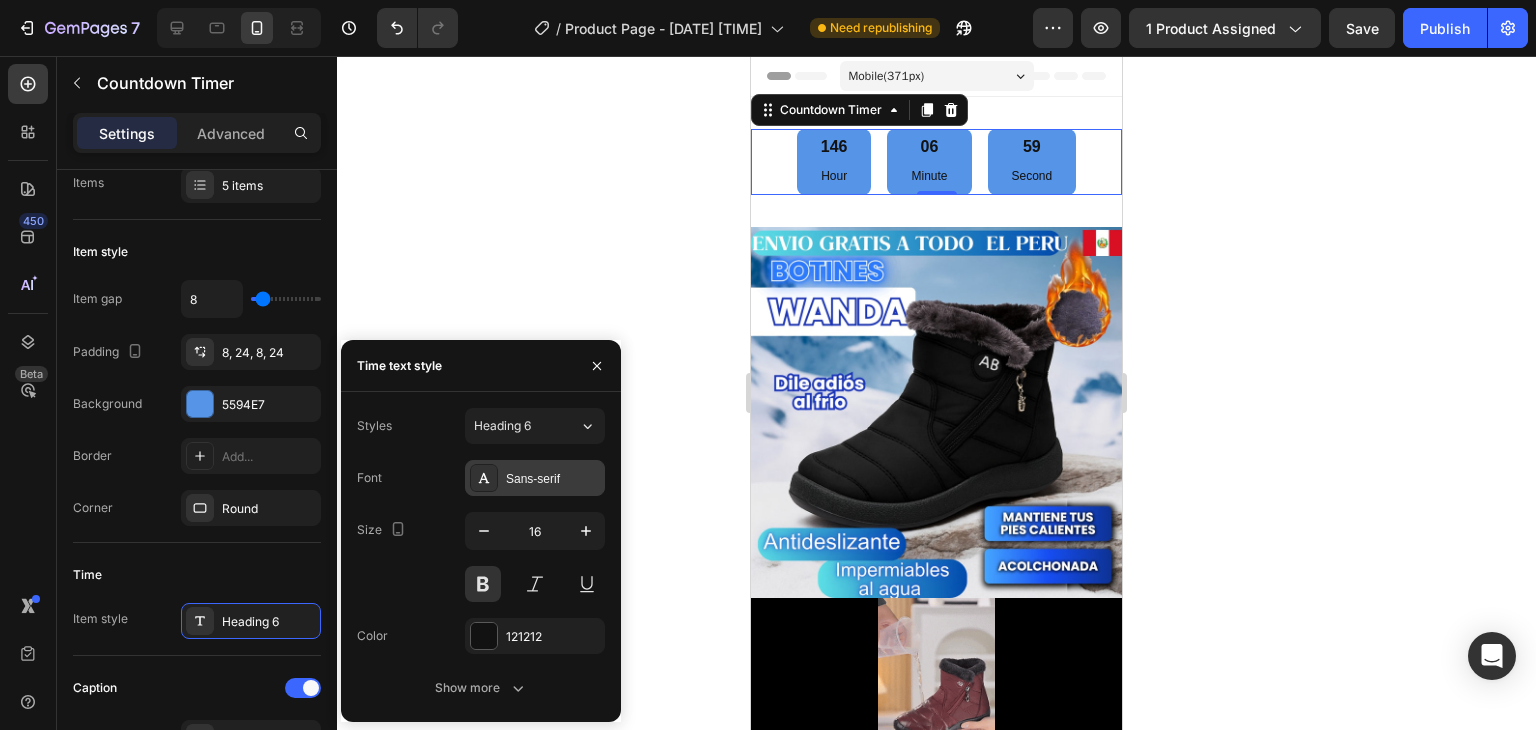 click on "Sans-serif" at bounding box center (553, 479) 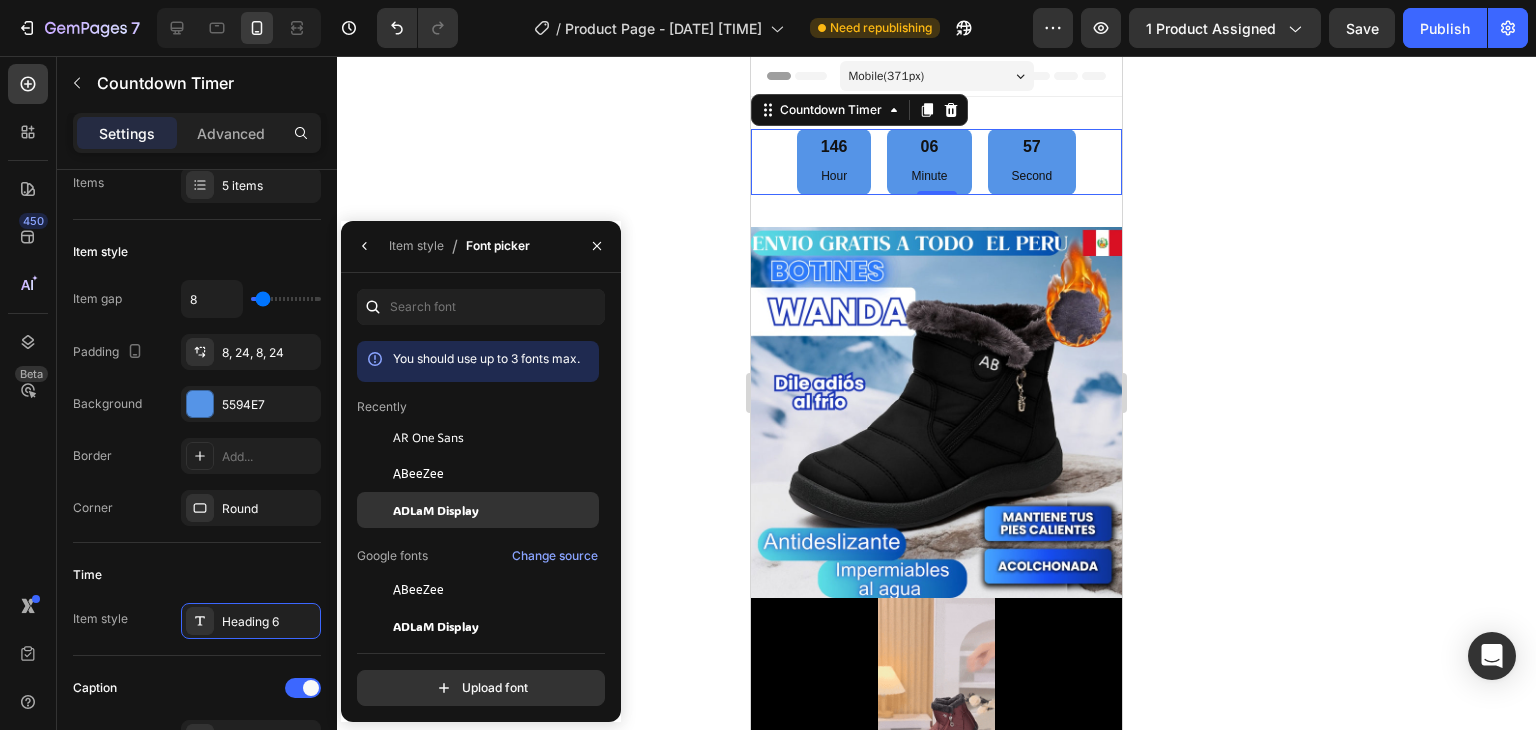 click on "ADLaM Display" at bounding box center (494, 510) 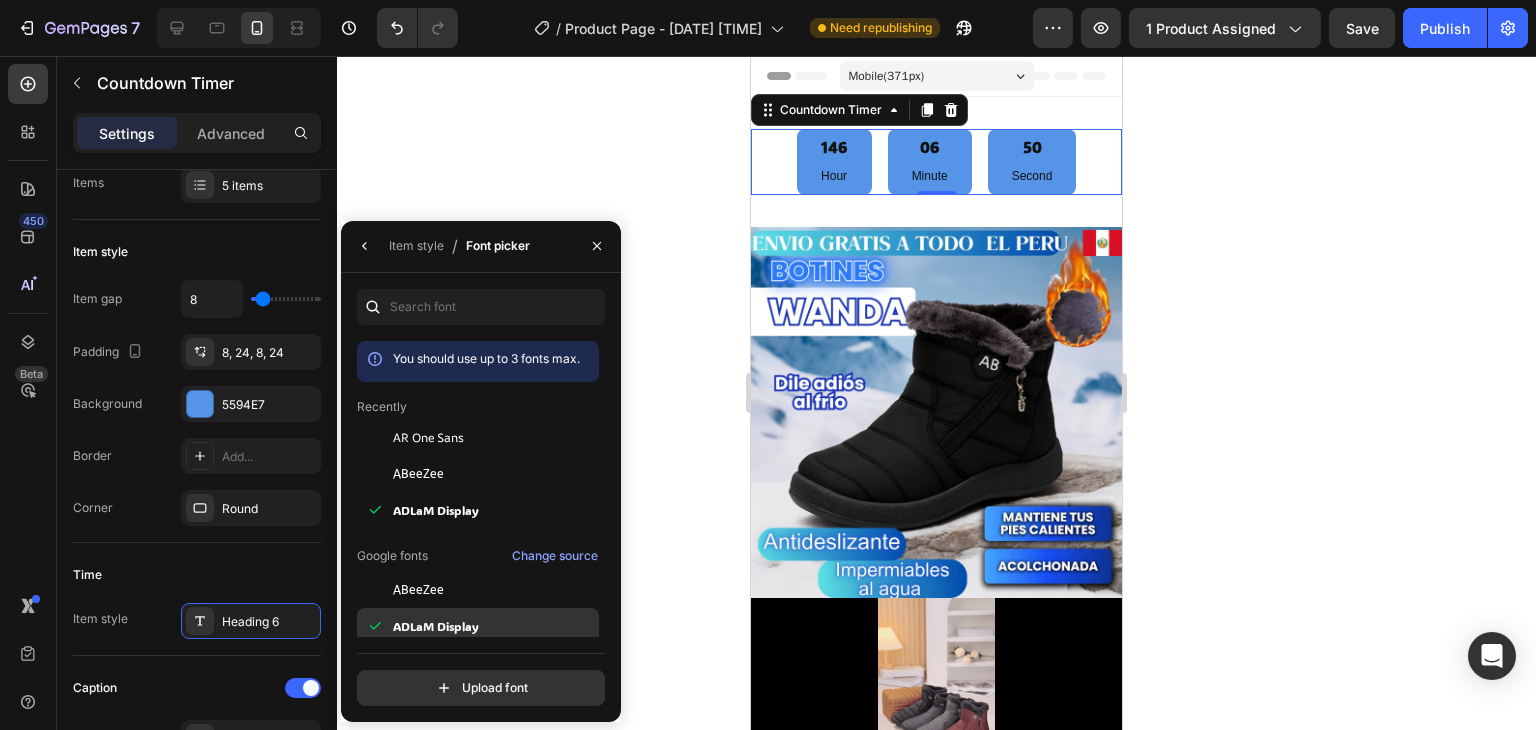 click on "ADLaM Display" at bounding box center (436, 626) 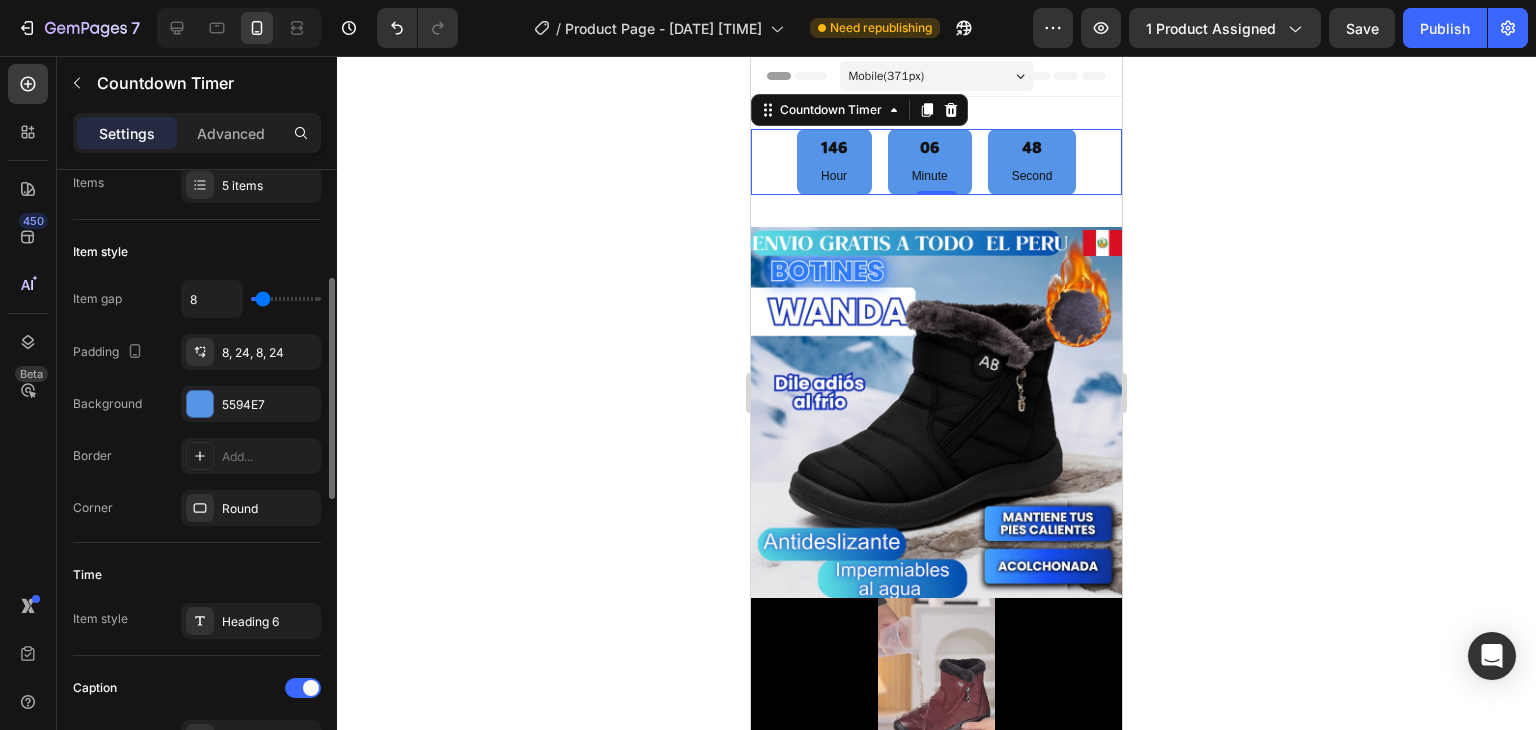 click on "Time" at bounding box center (197, 575) 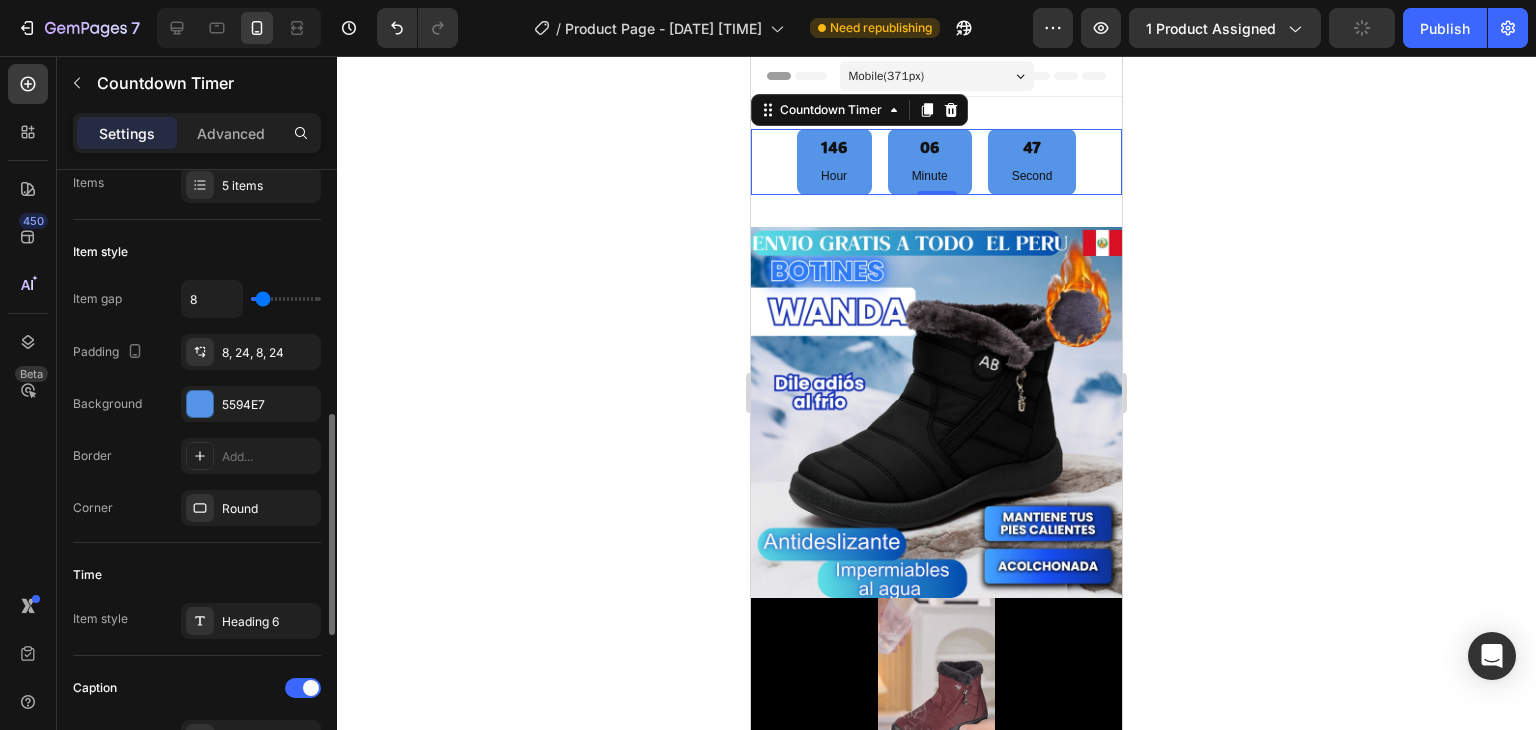 scroll, scrollTop: 400, scrollLeft: 0, axis: vertical 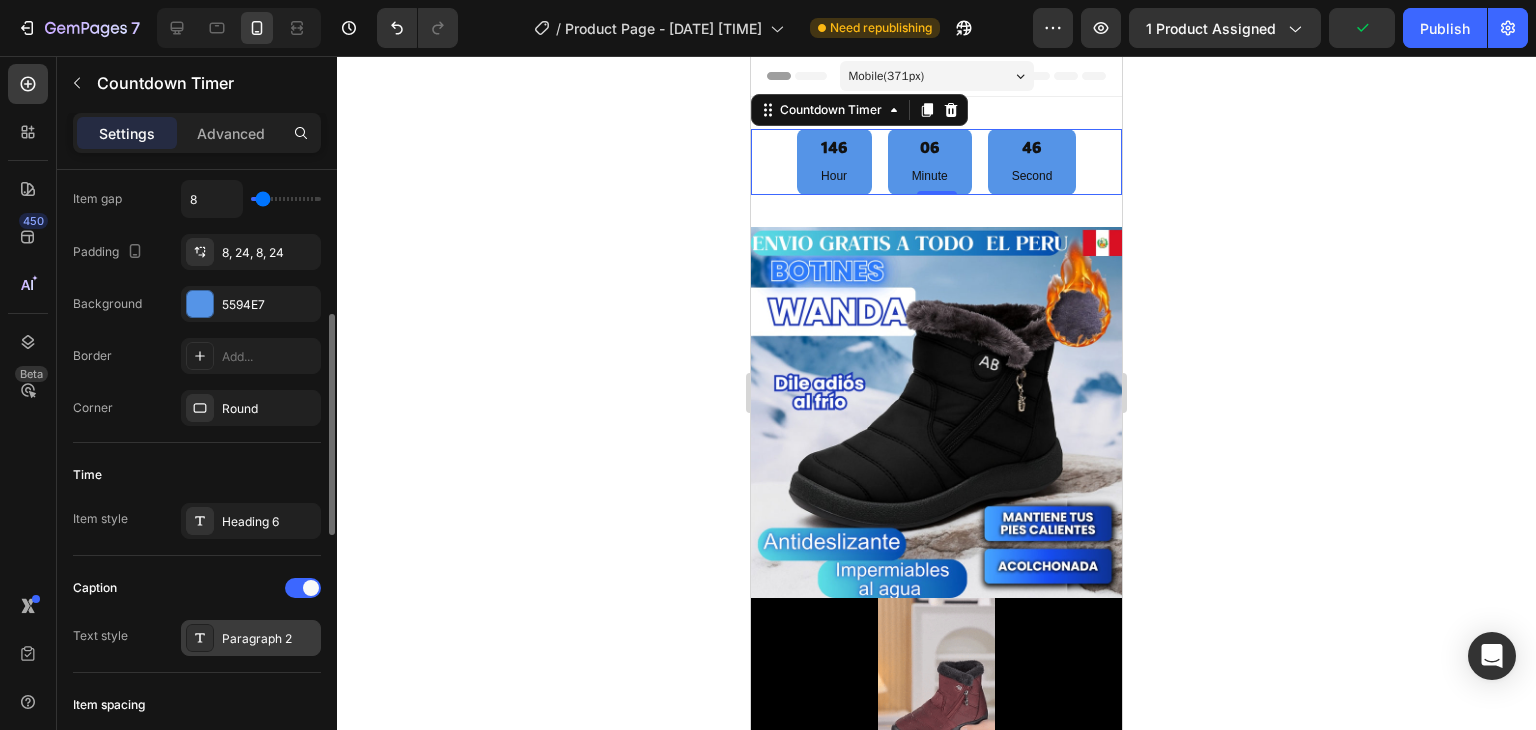 click on "Paragraph 2" at bounding box center (269, 639) 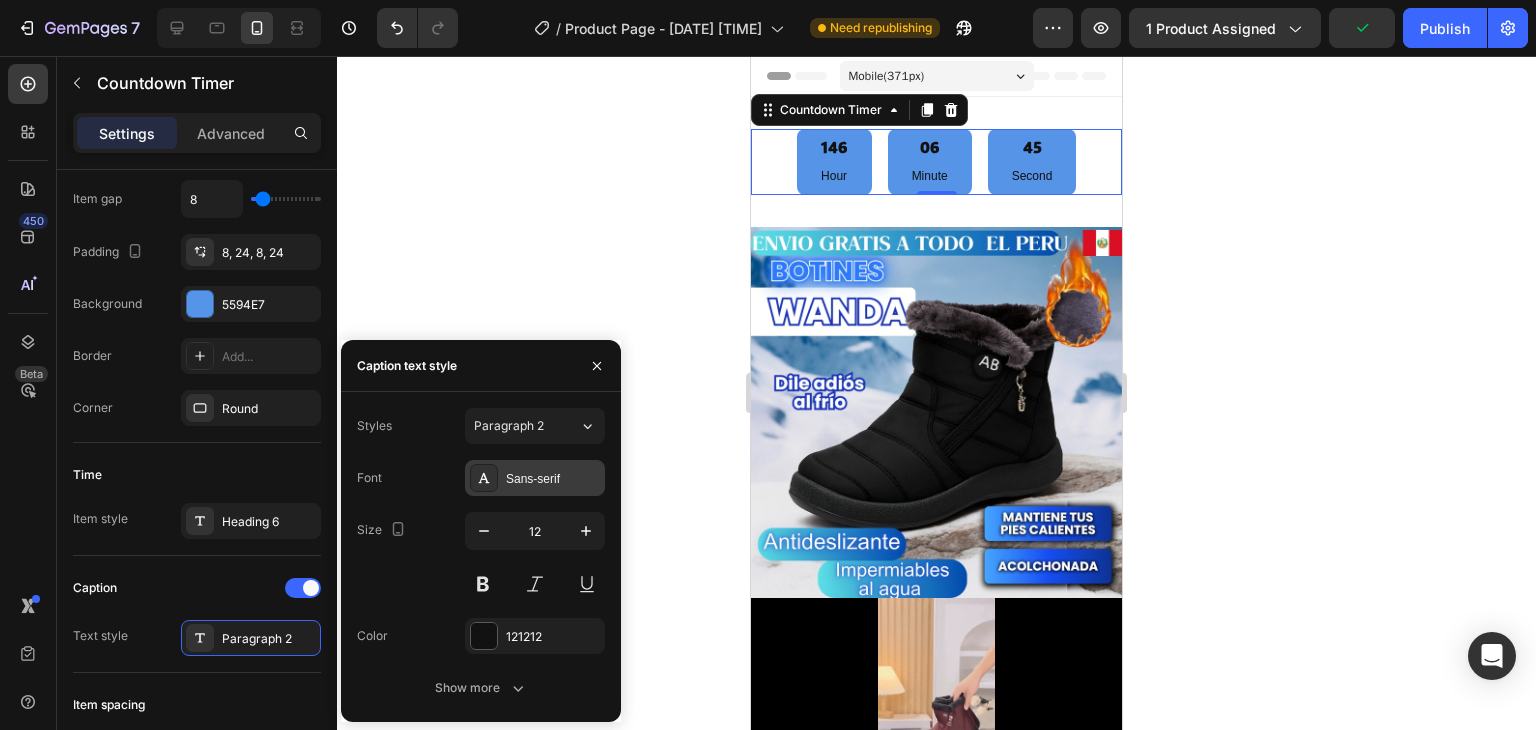 click at bounding box center (484, 478) 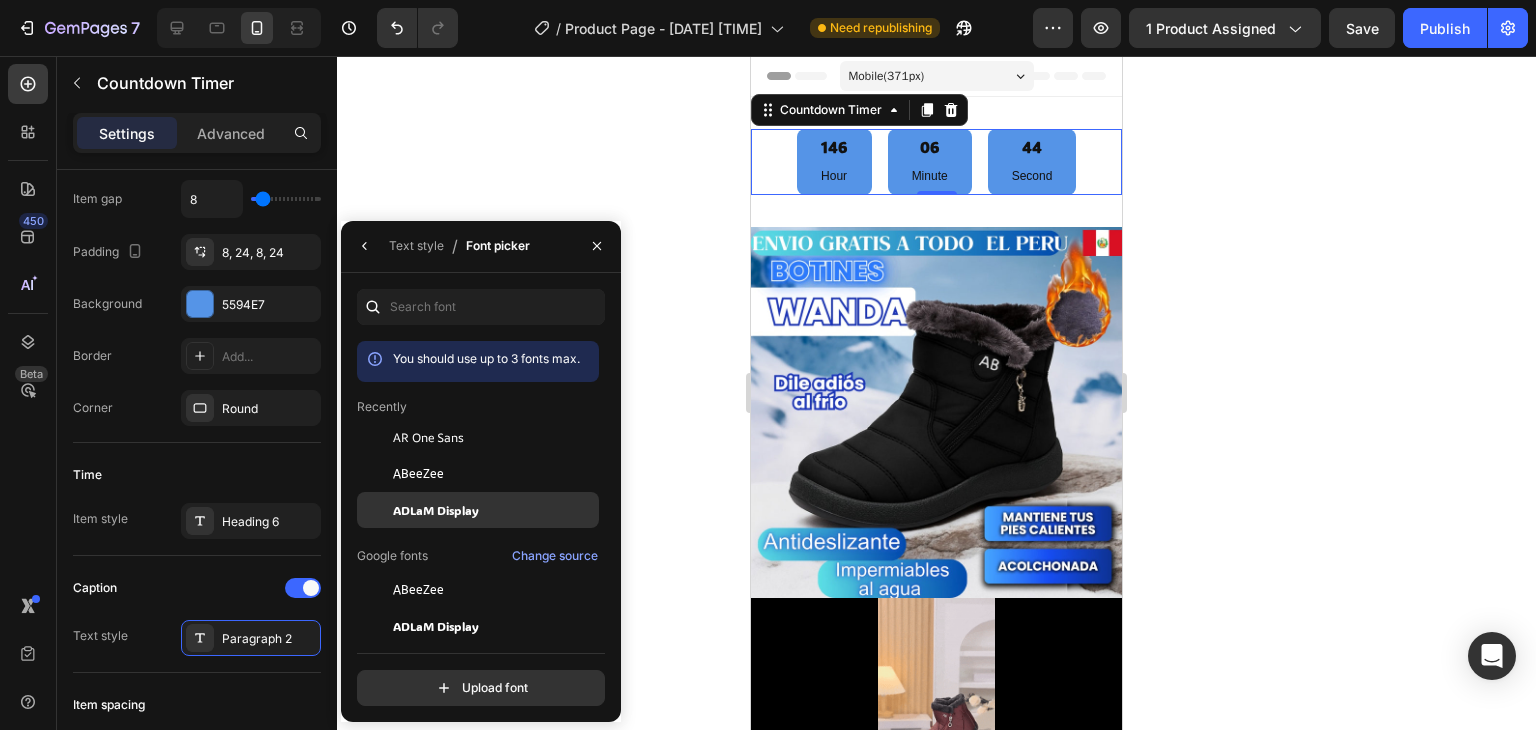 click on "ADLaM Display" at bounding box center [0, 0] 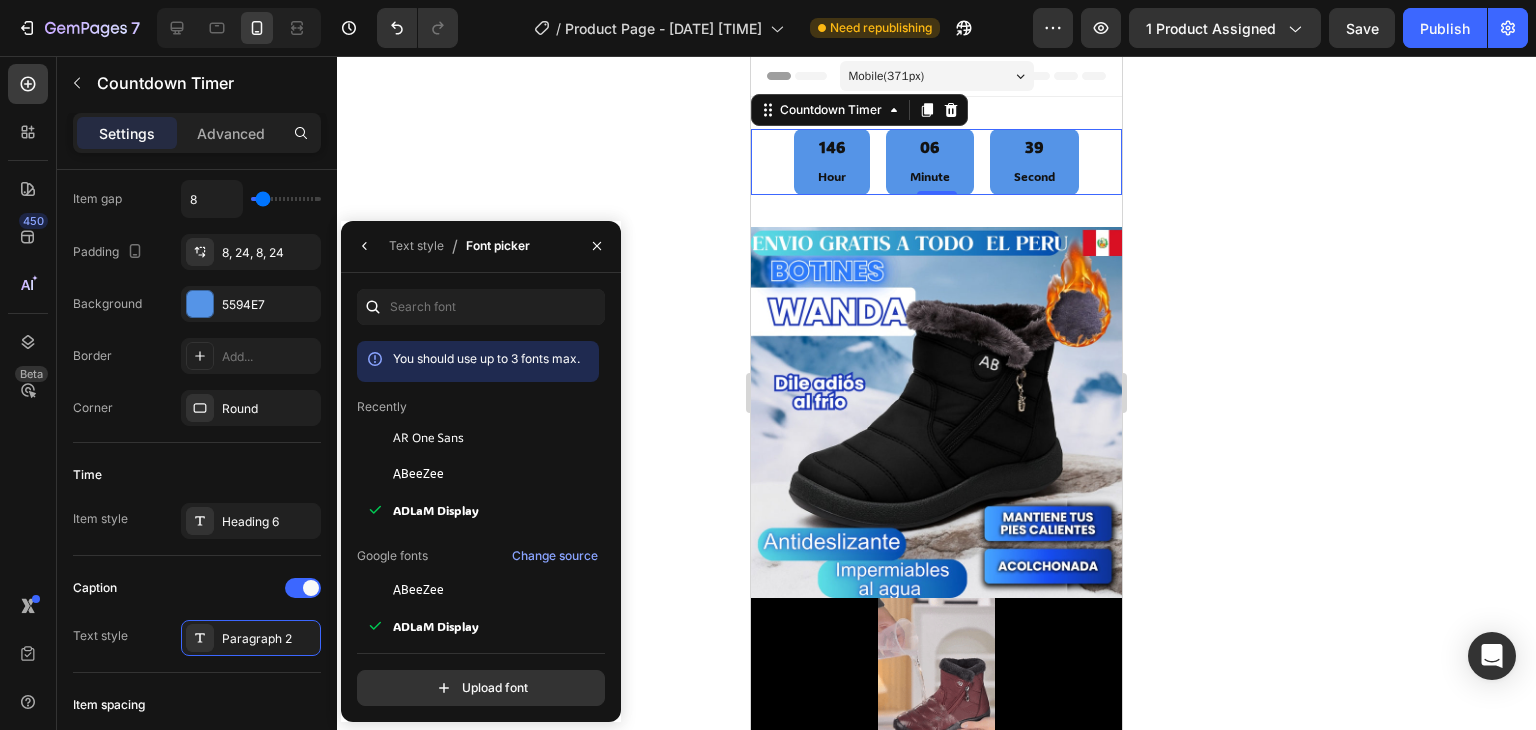 click 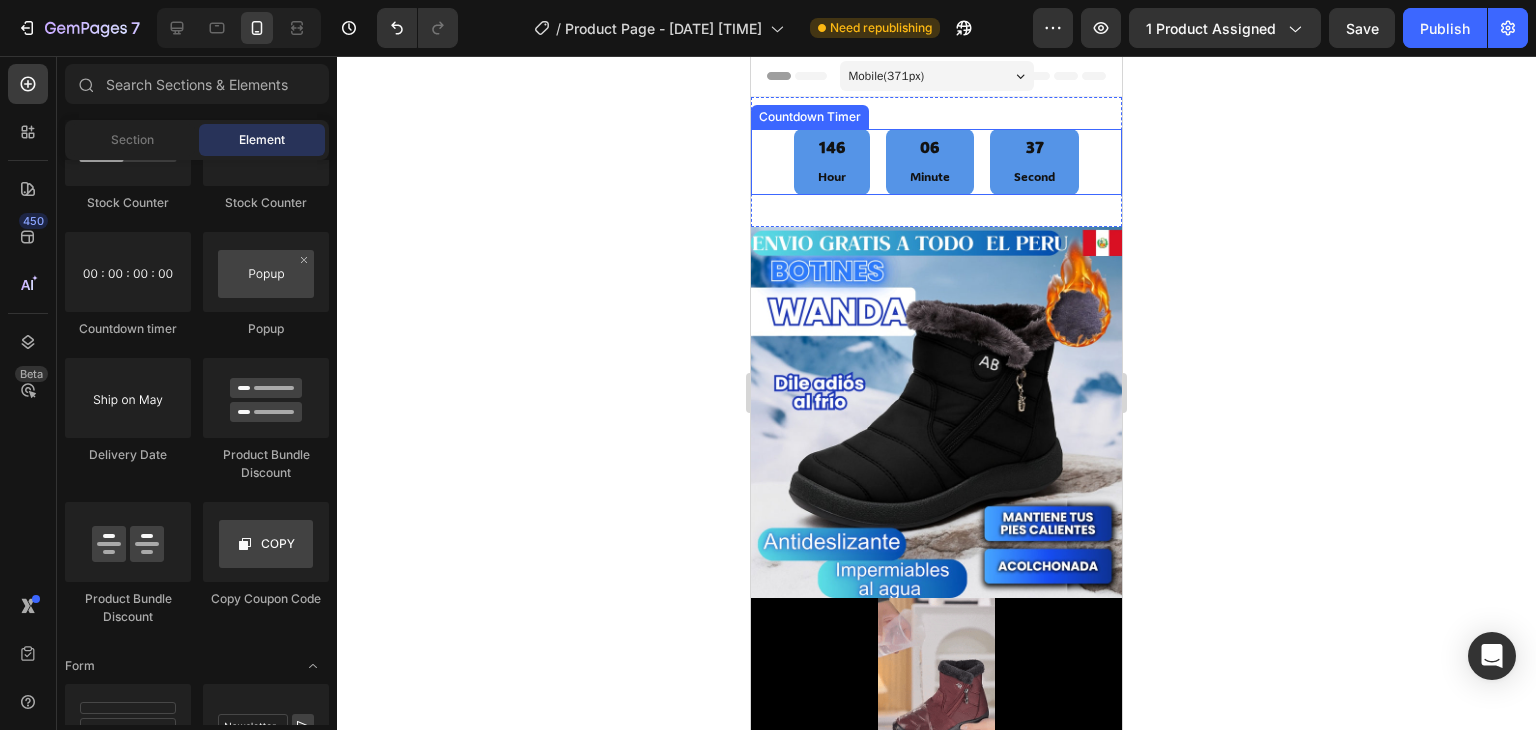 click on "146 Hour 06 Minute 37 Second" at bounding box center [936, 162] 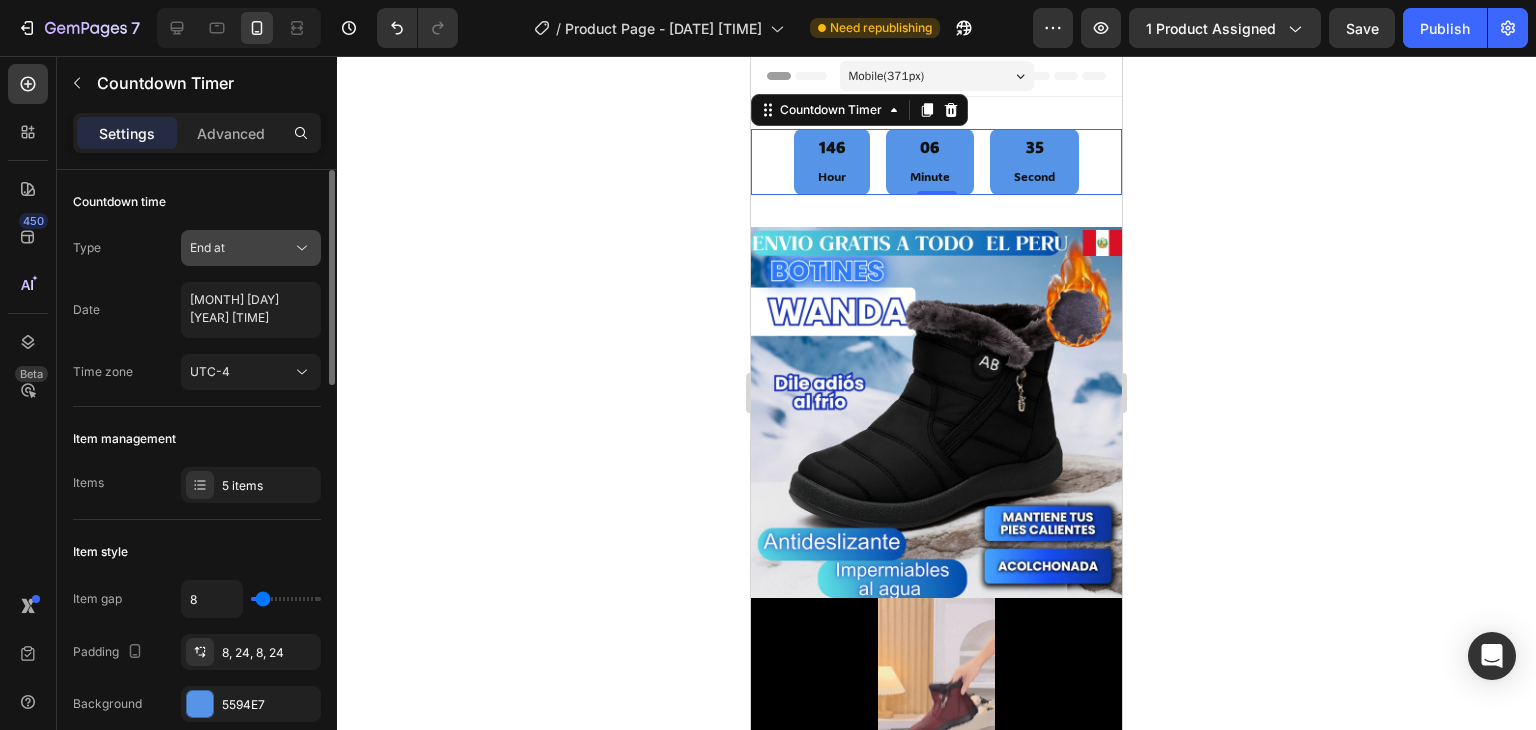 click 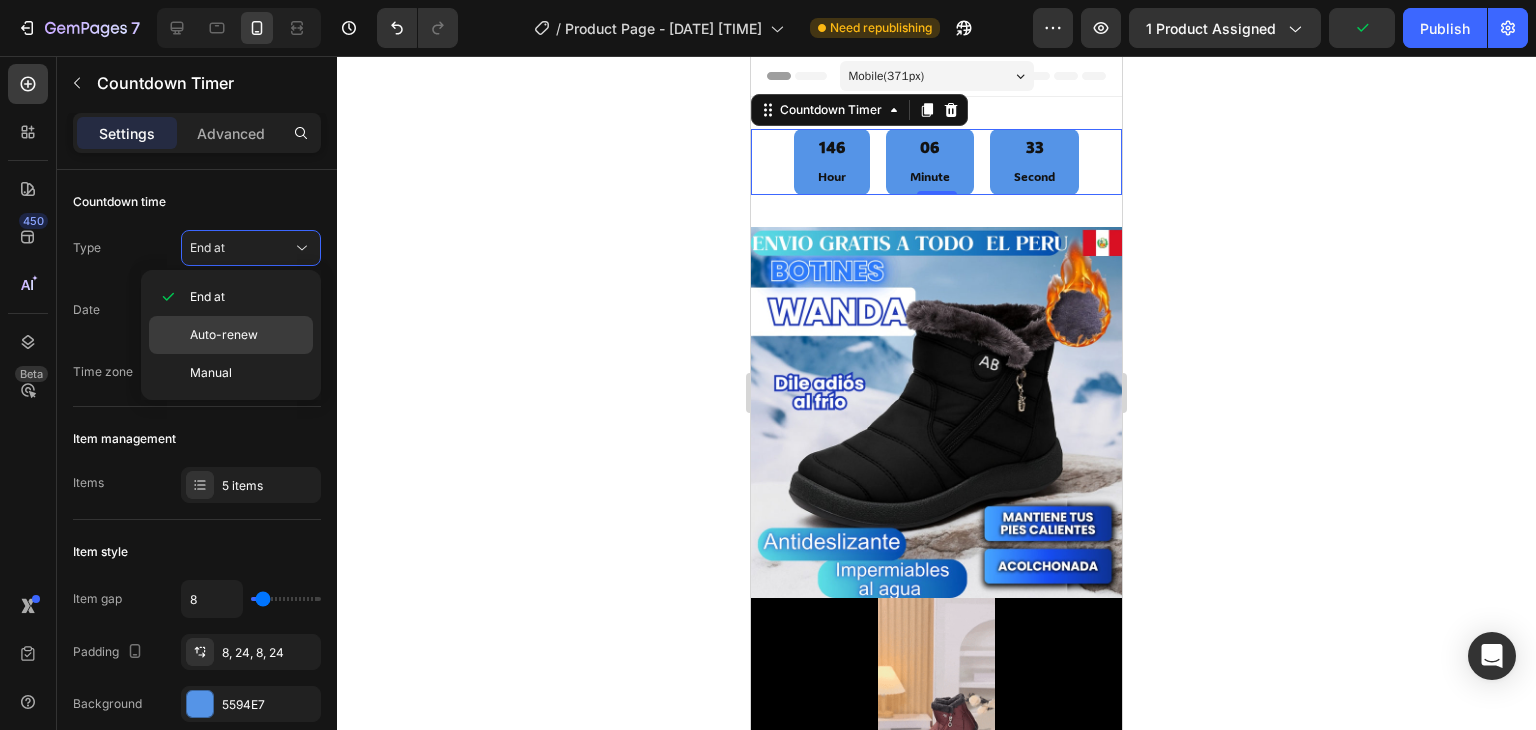 click on "Auto-renew" at bounding box center [247, 335] 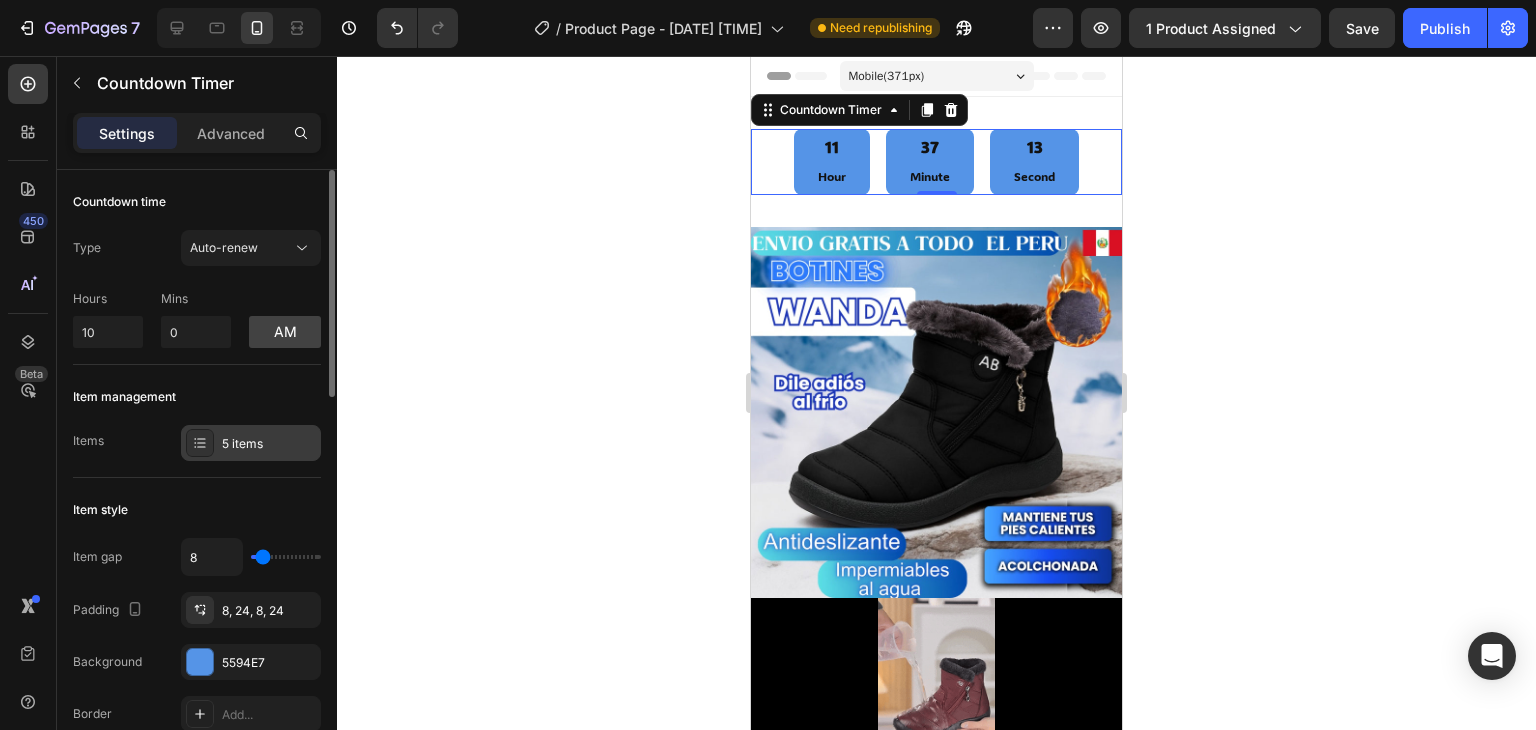 click on "5 items" at bounding box center (269, 444) 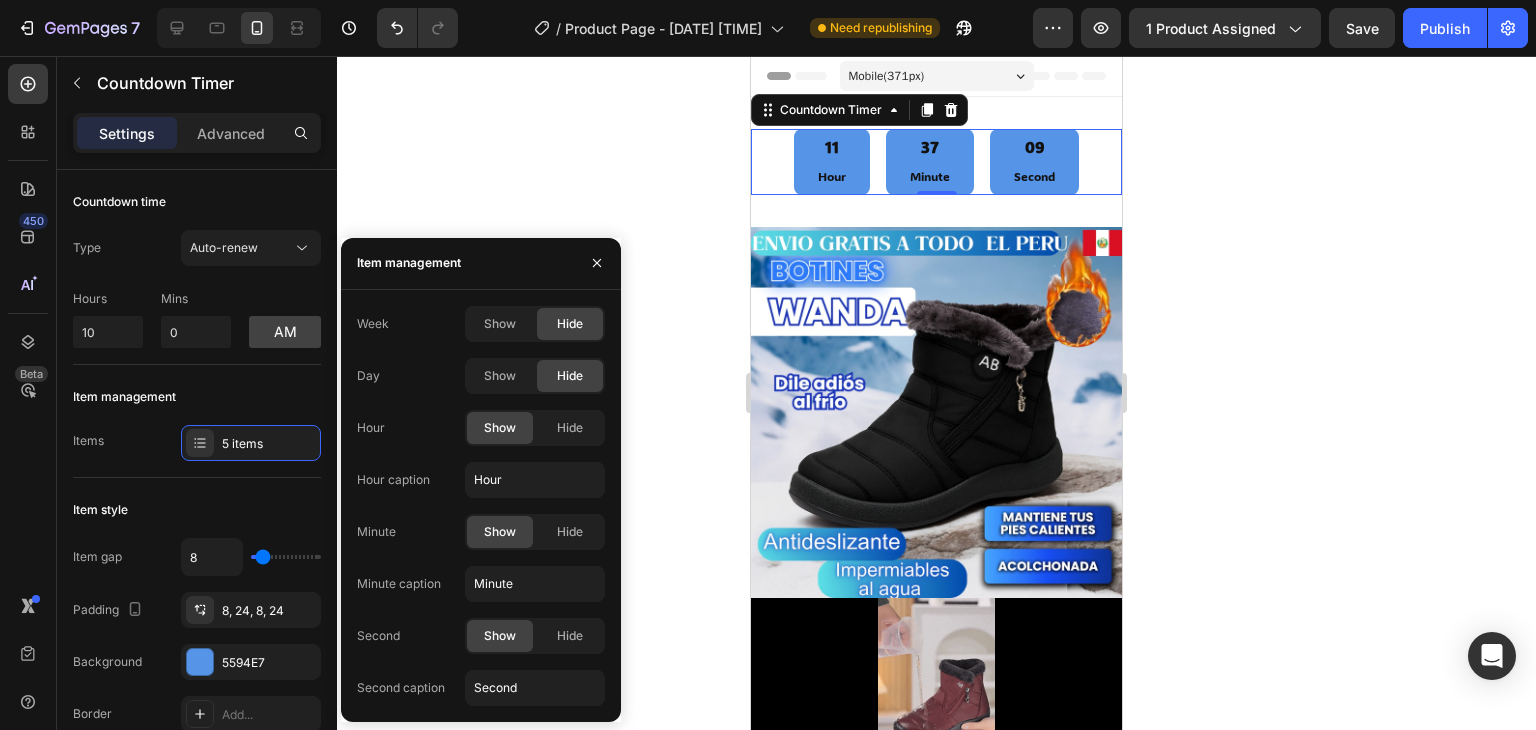 click on "Hour" at bounding box center (371, 428) 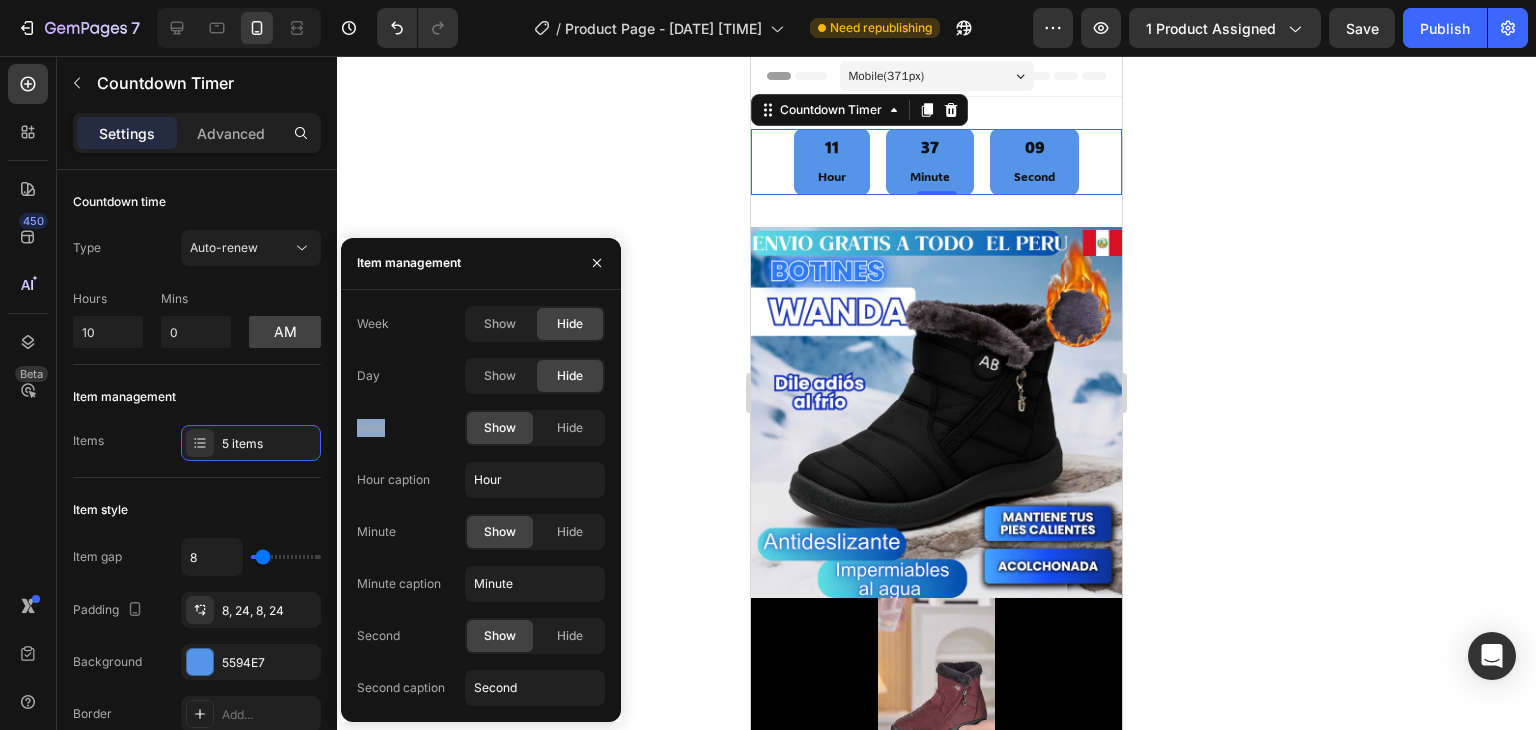 click on "Hour" at bounding box center [371, 428] 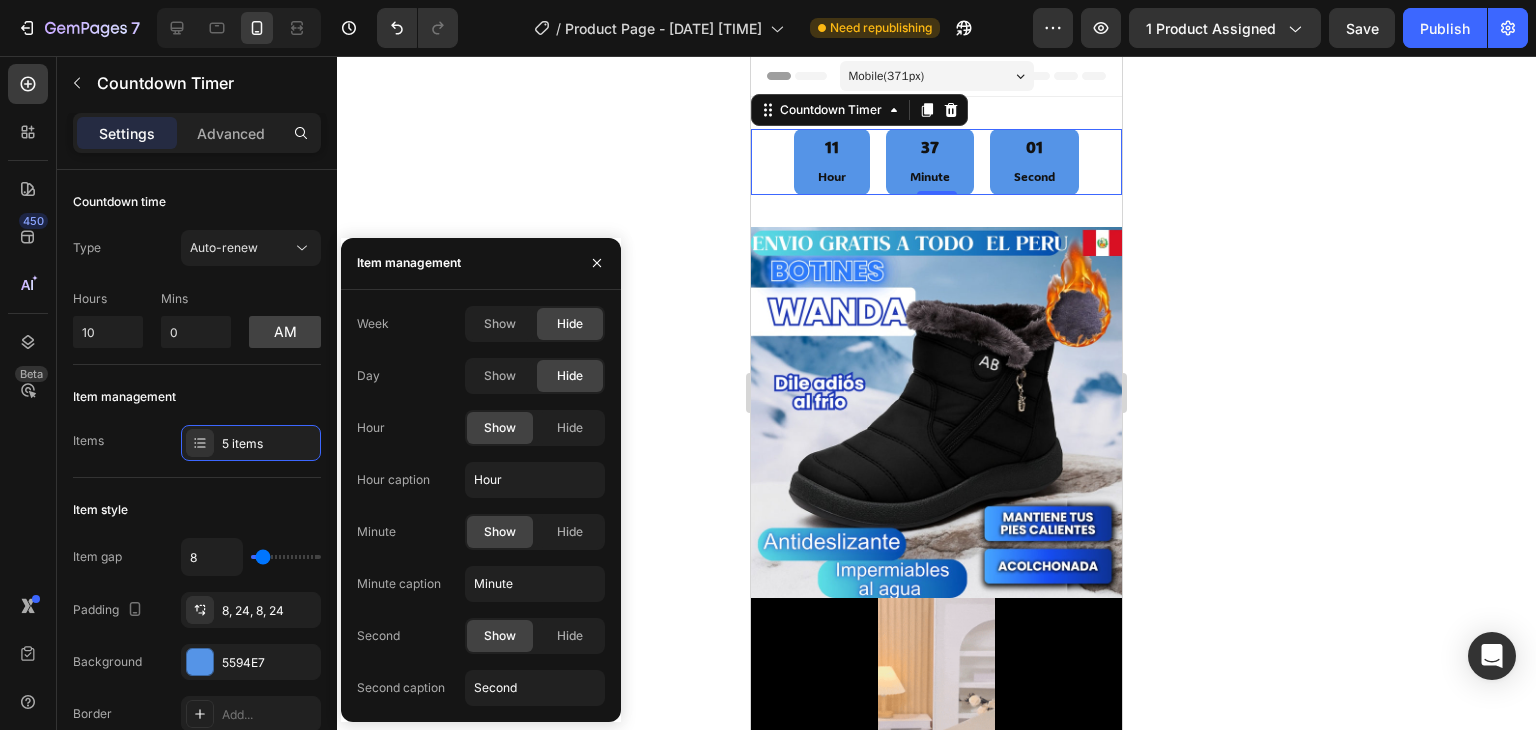 click on "Minute" at bounding box center (376, 532) 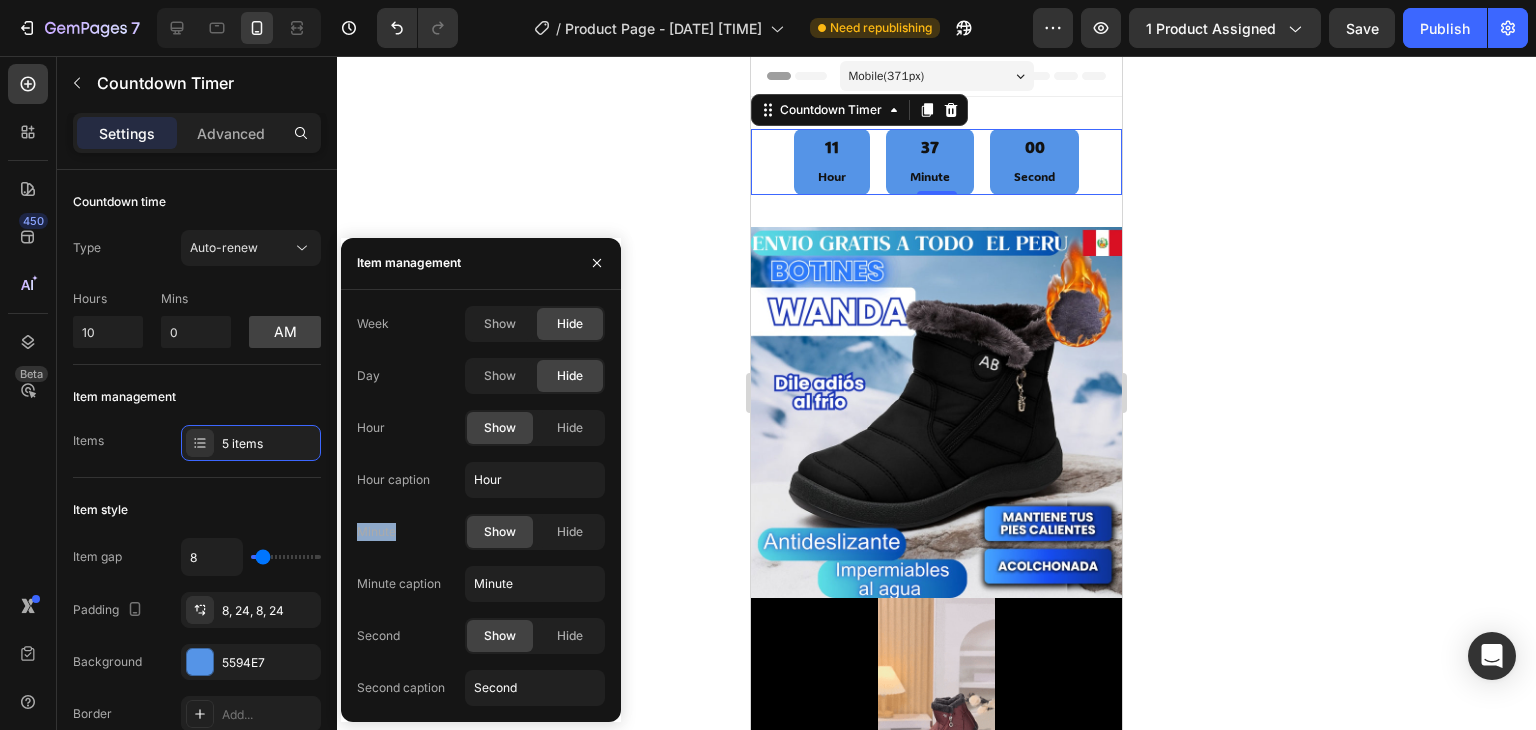 click on "Minute" at bounding box center [376, 532] 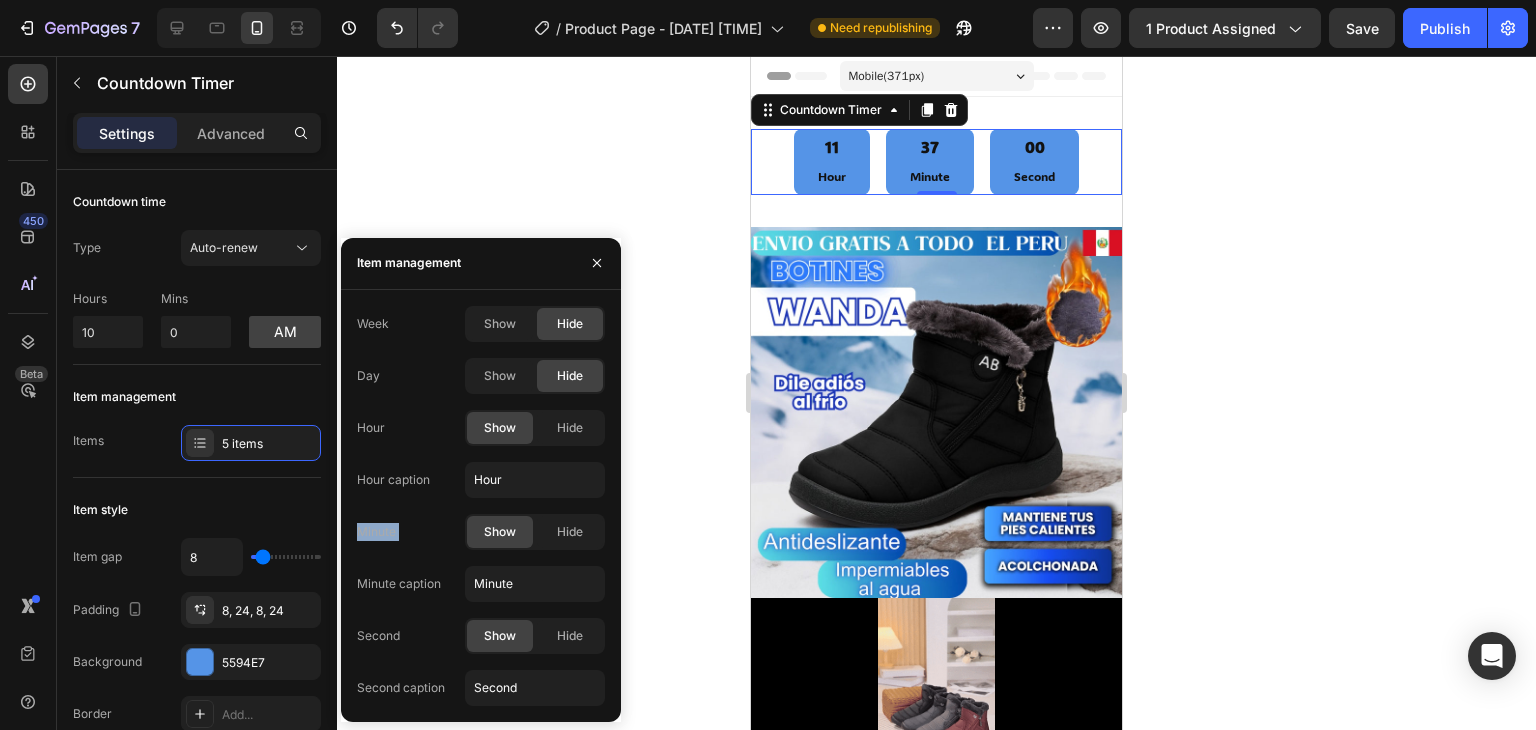 click on "Minute" at bounding box center (376, 532) 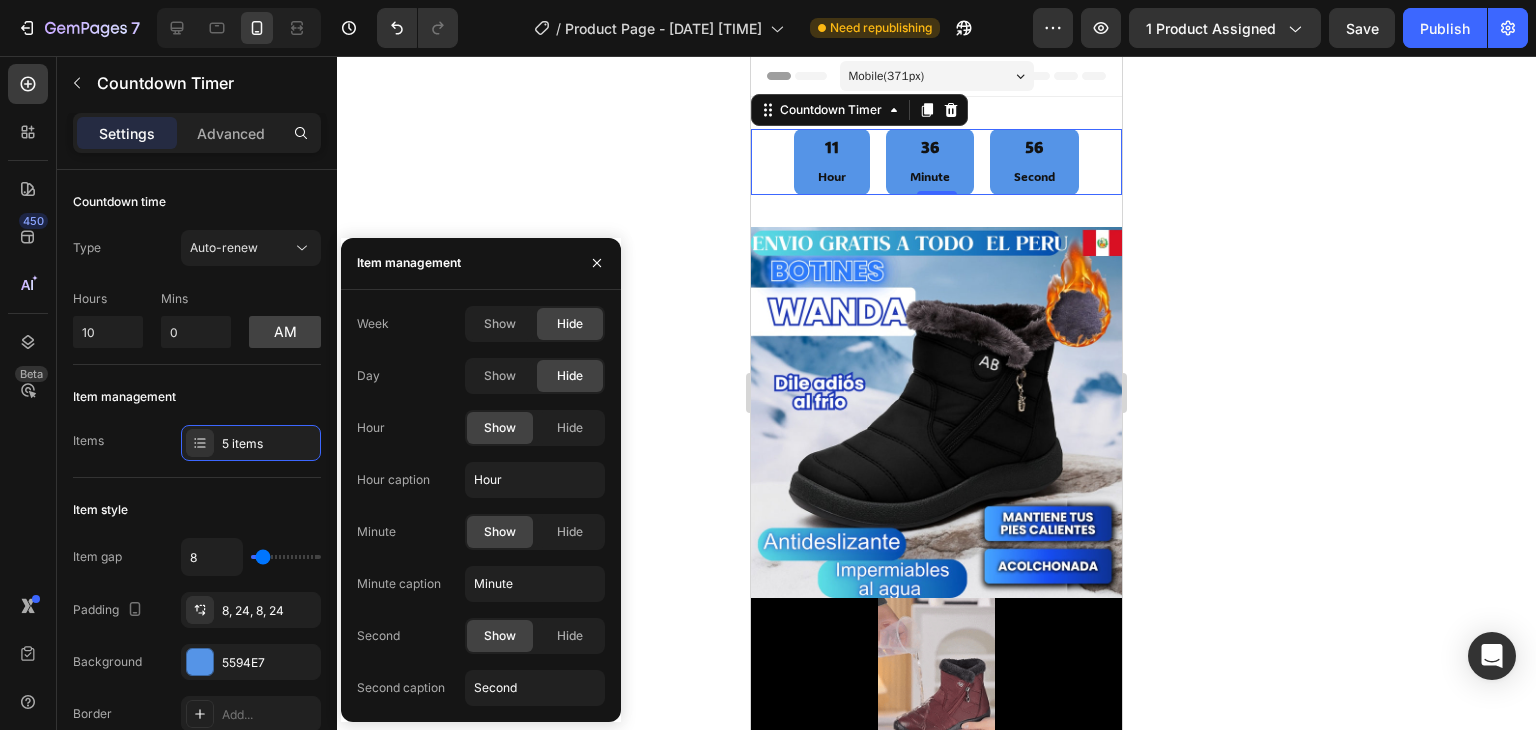 click 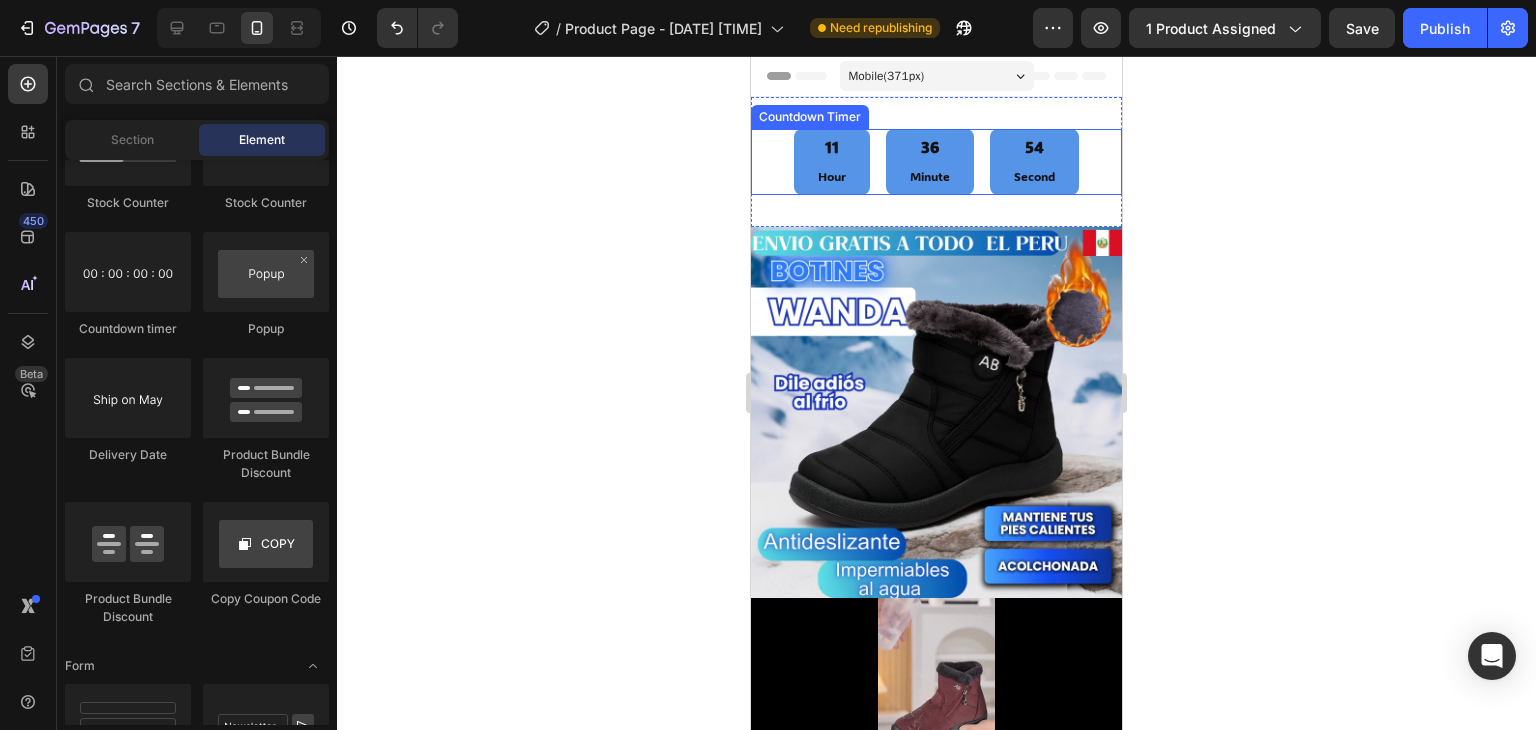 click on "11 Hour 36 Minute 54 Second" at bounding box center [936, 162] 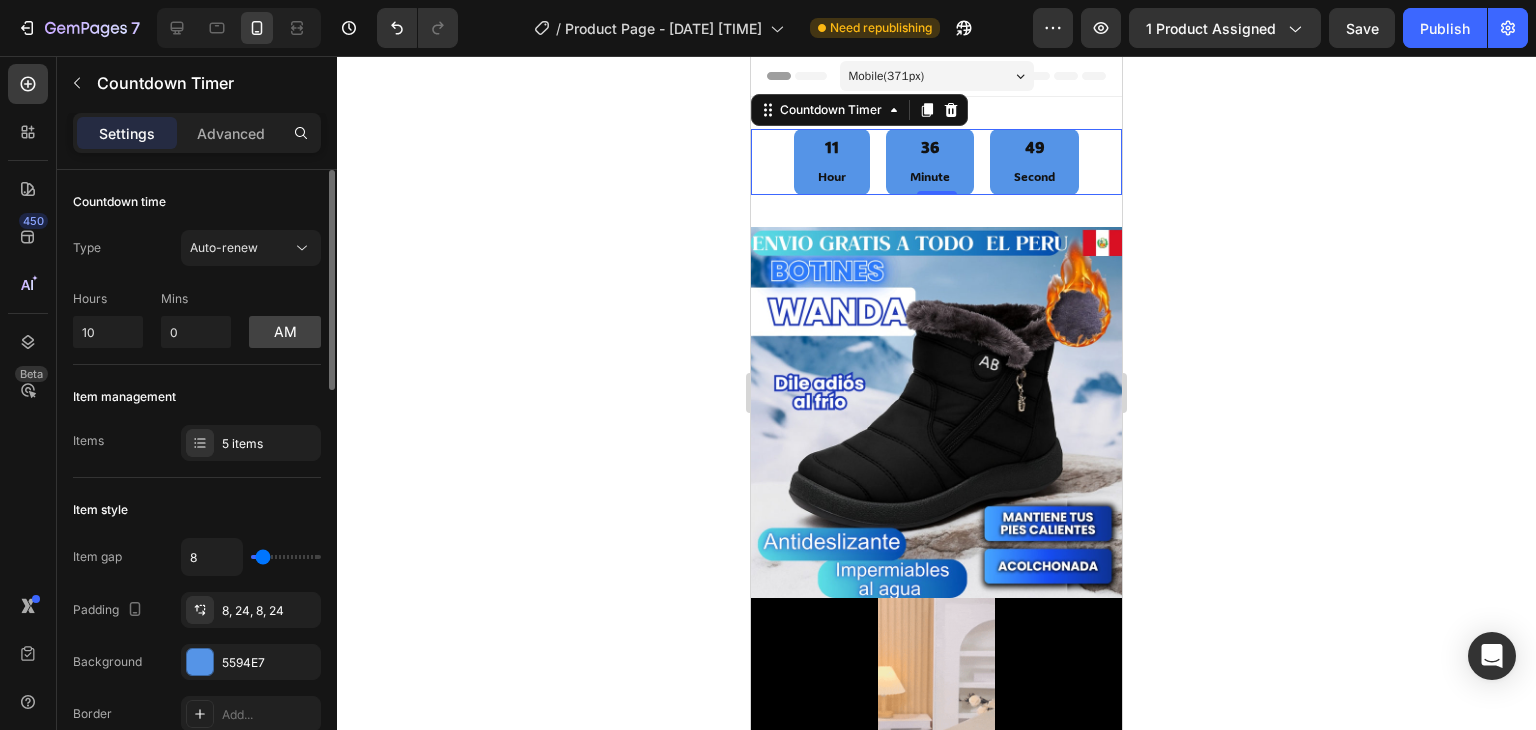 click on "Hours" at bounding box center [108, 299] 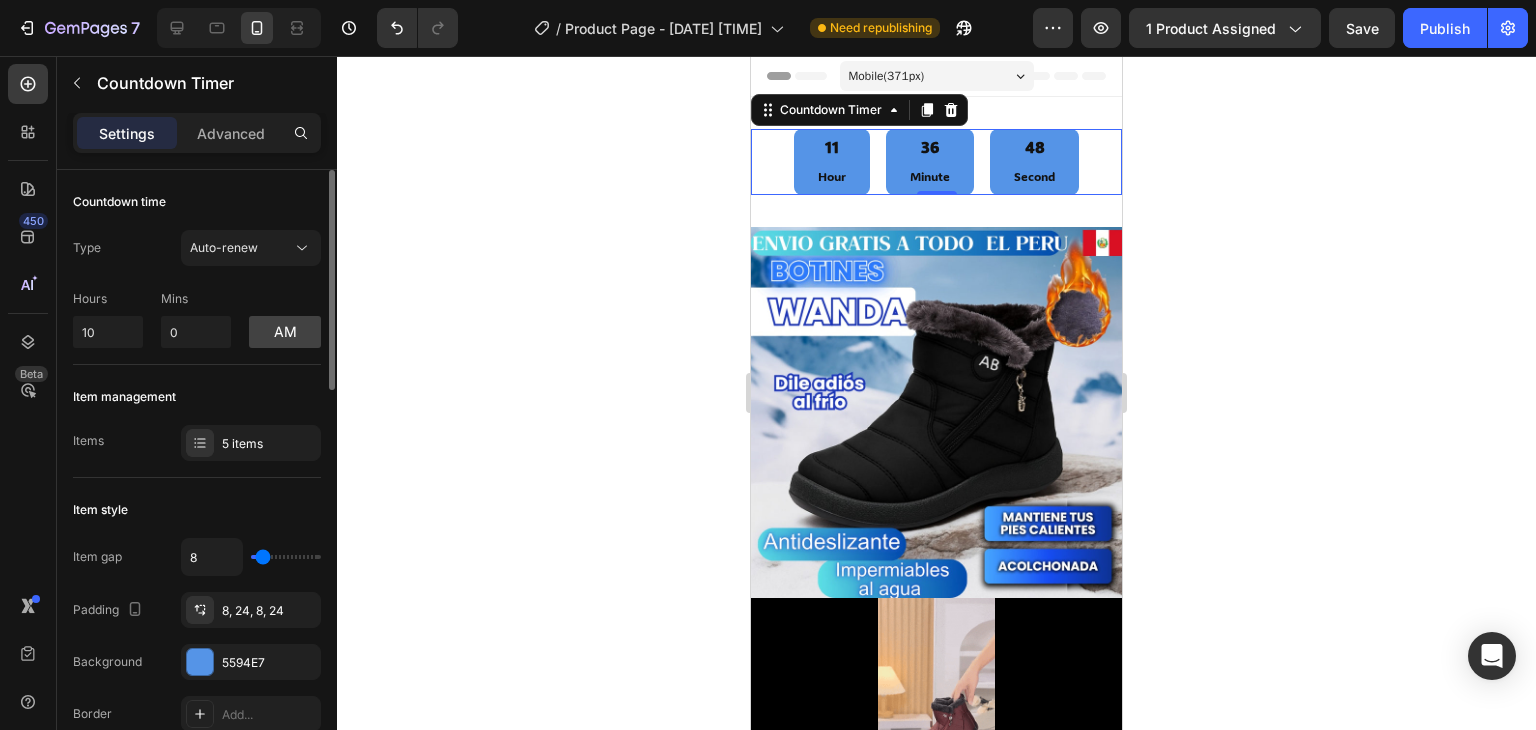 click on "Hours" at bounding box center (108, 299) 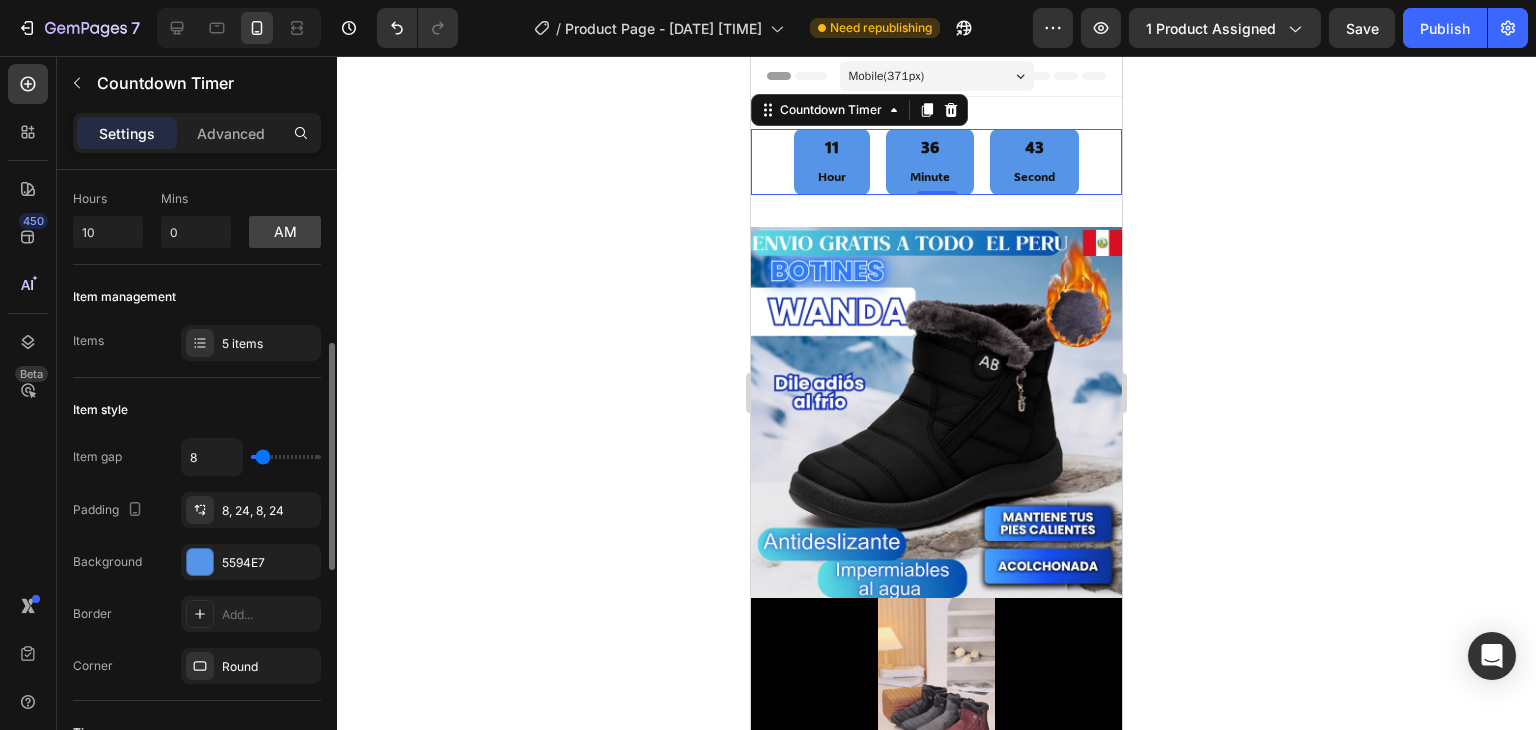 scroll, scrollTop: 200, scrollLeft: 0, axis: vertical 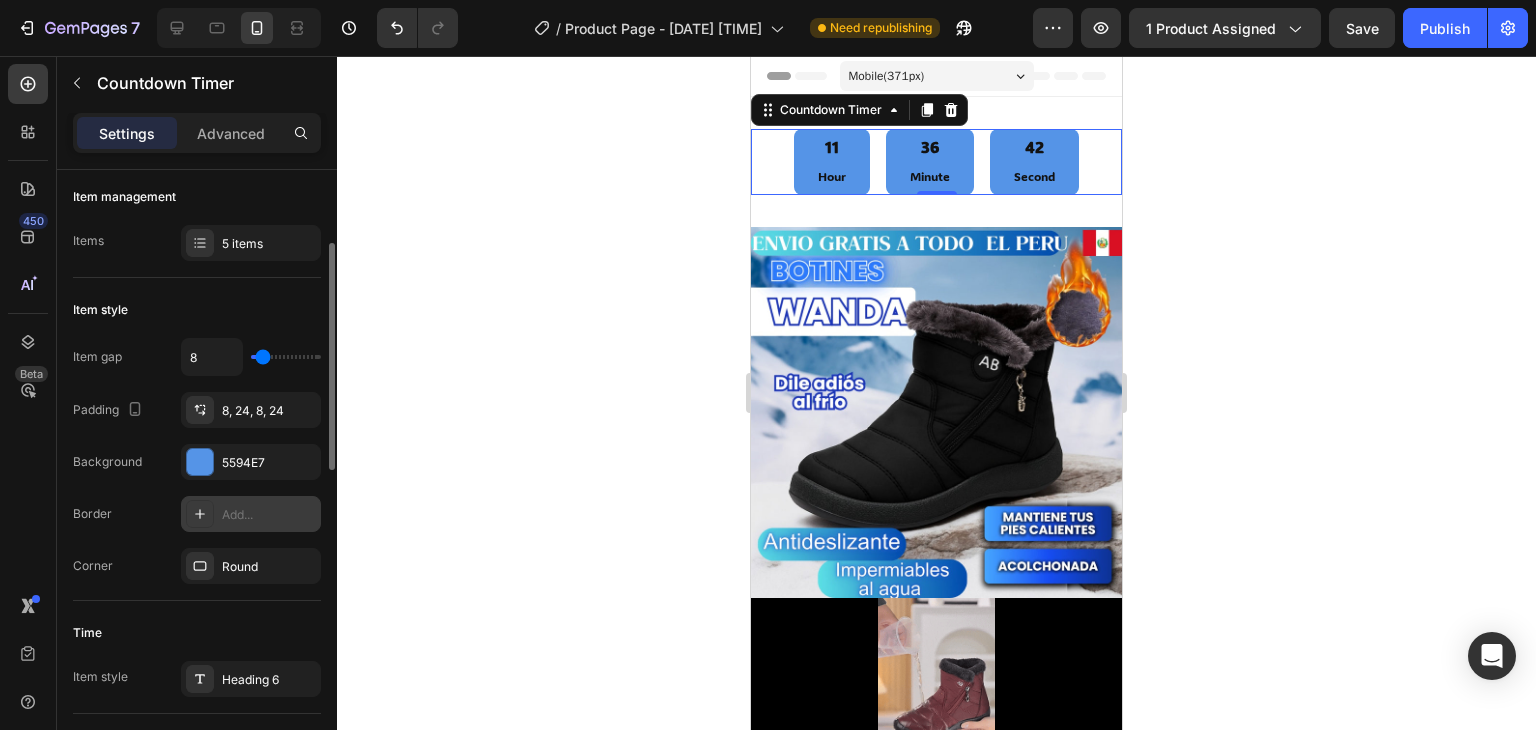 click on "Add..." at bounding box center [269, 515] 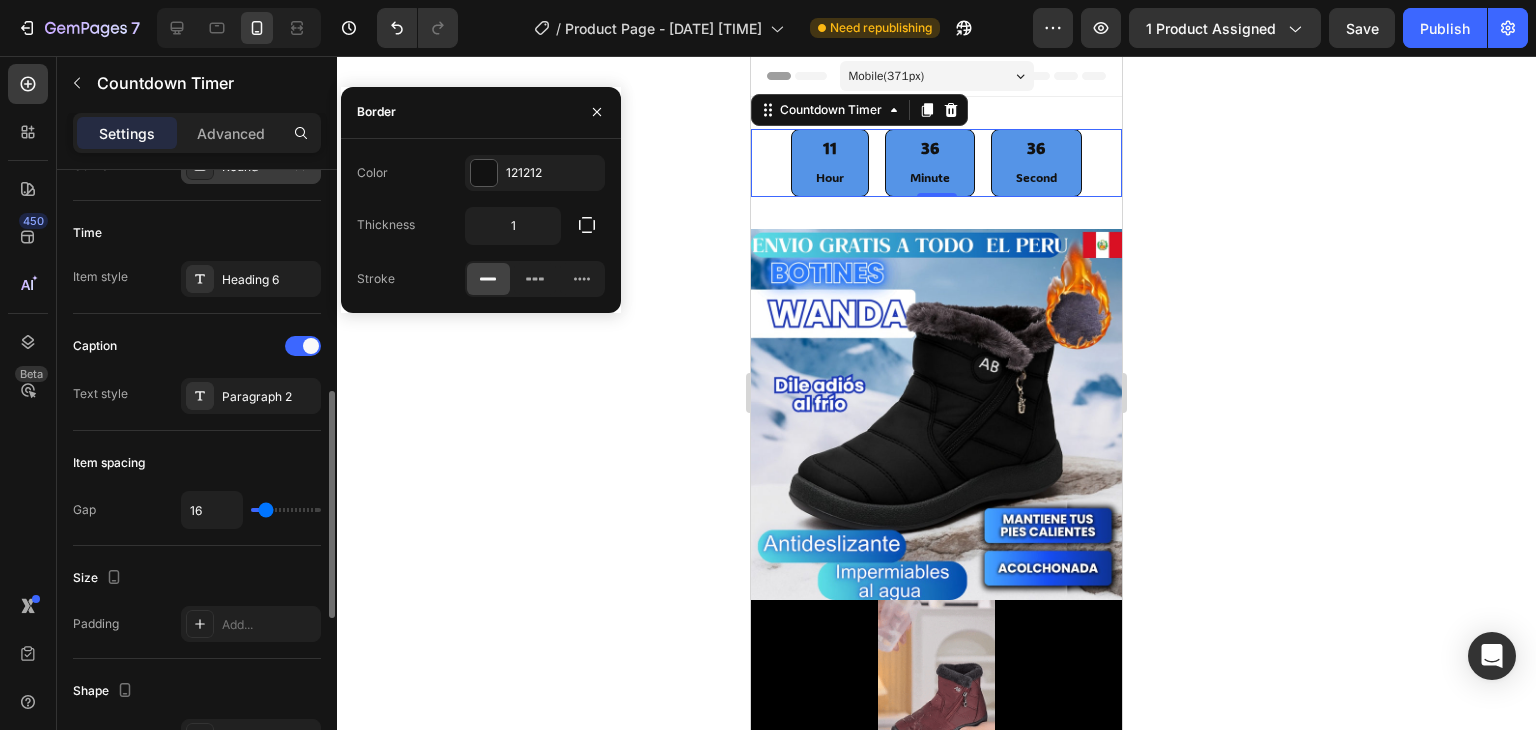 scroll, scrollTop: 700, scrollLeft: 0, axis: vertical 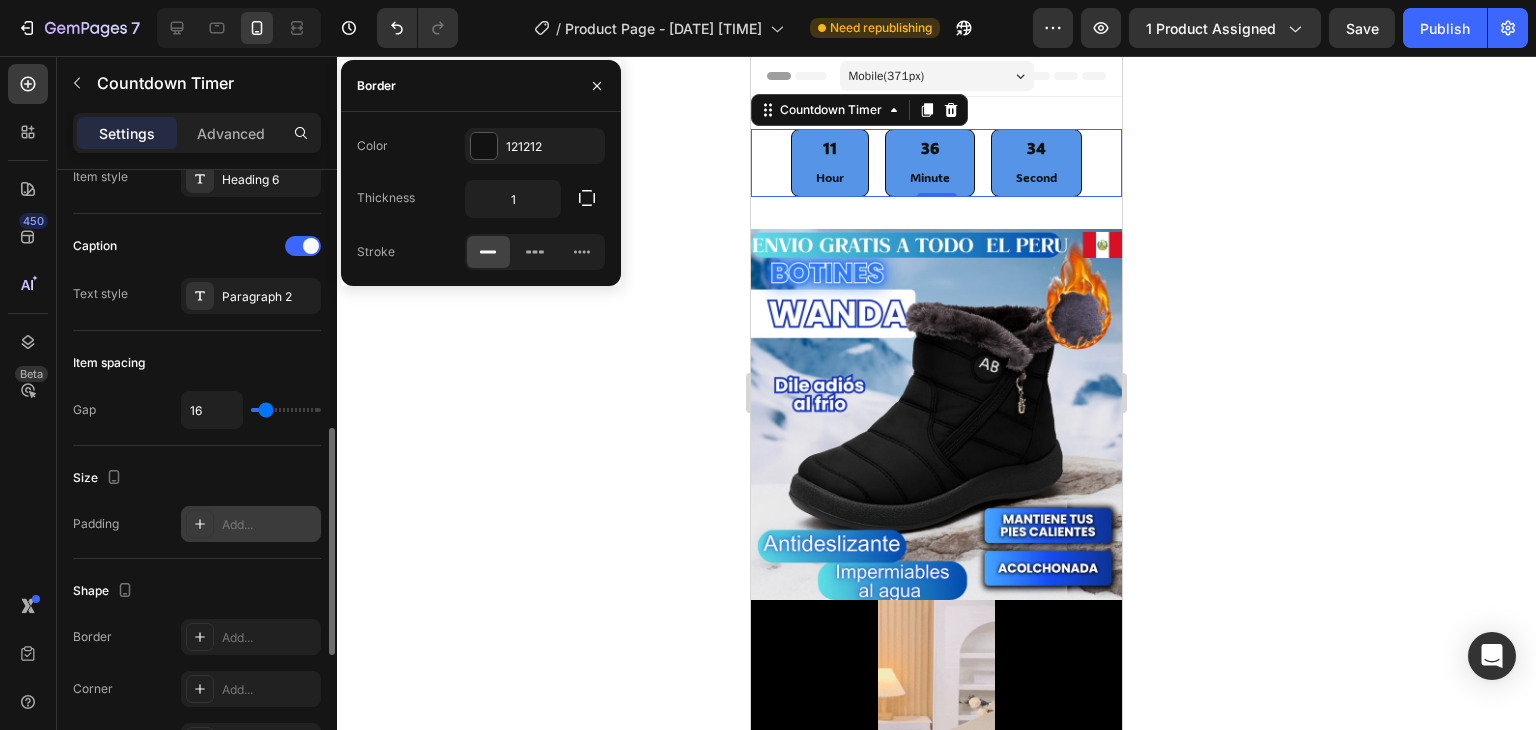 click on "Add..." at bounding box center (269, 525) 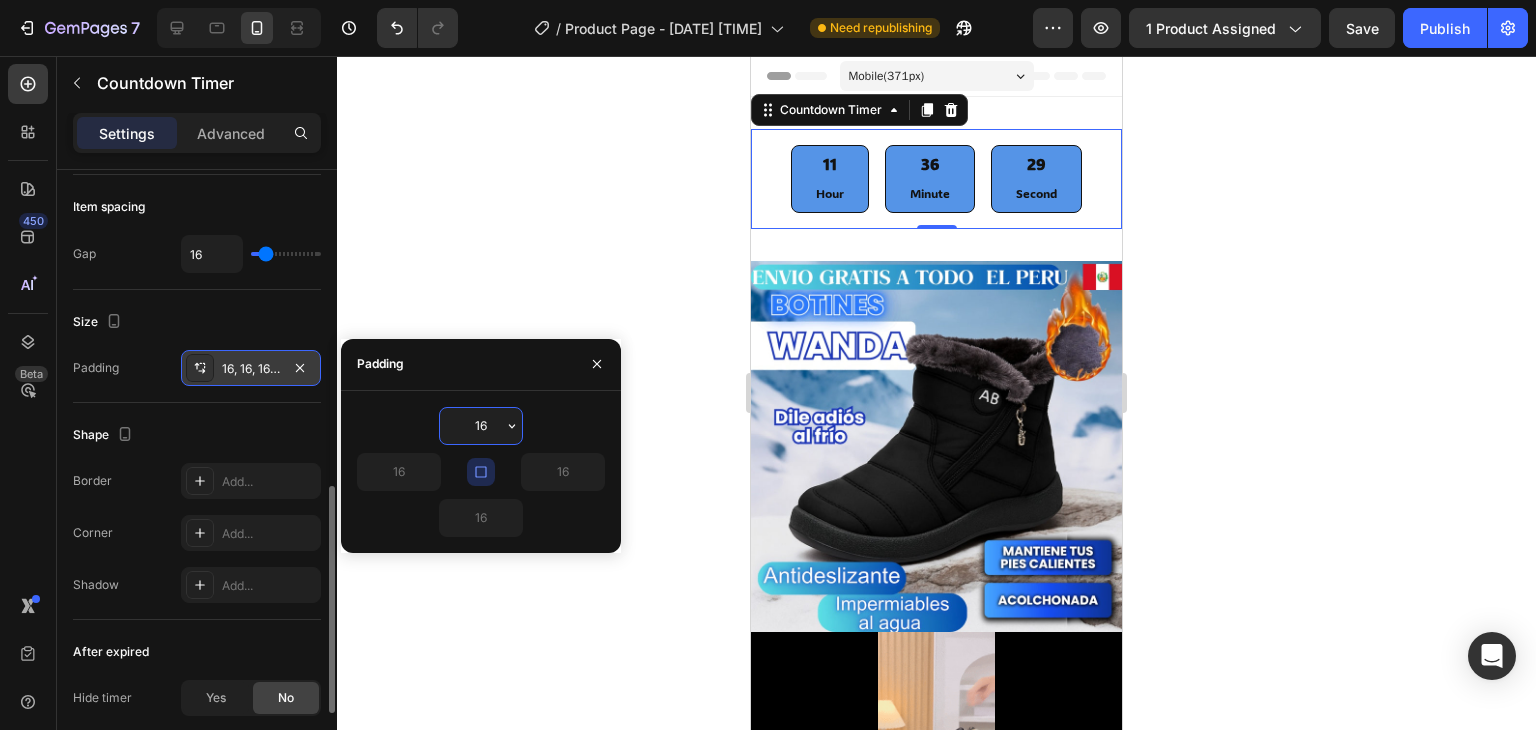 scroll, scrollTop: 556, scrollLeft: 0, axis: vertical 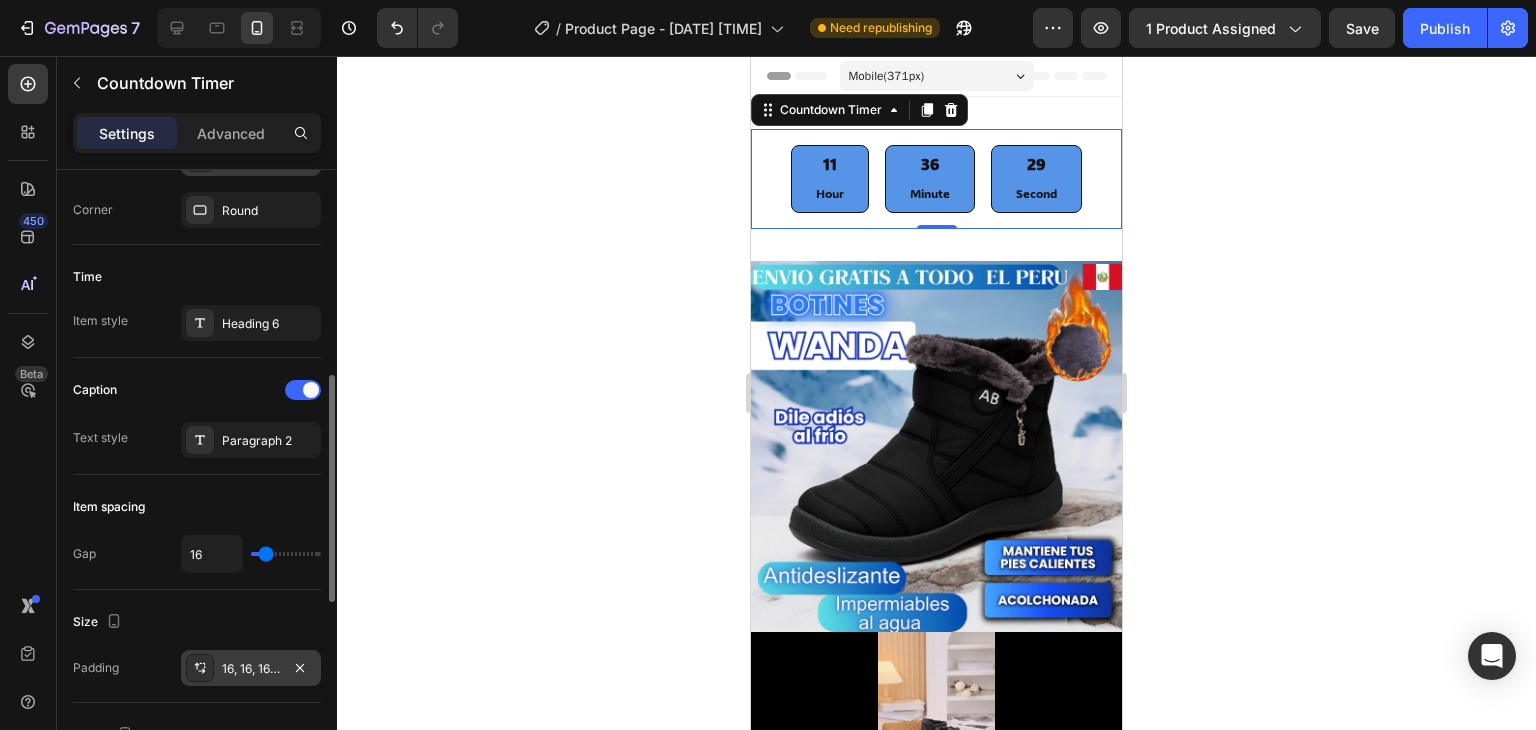 click 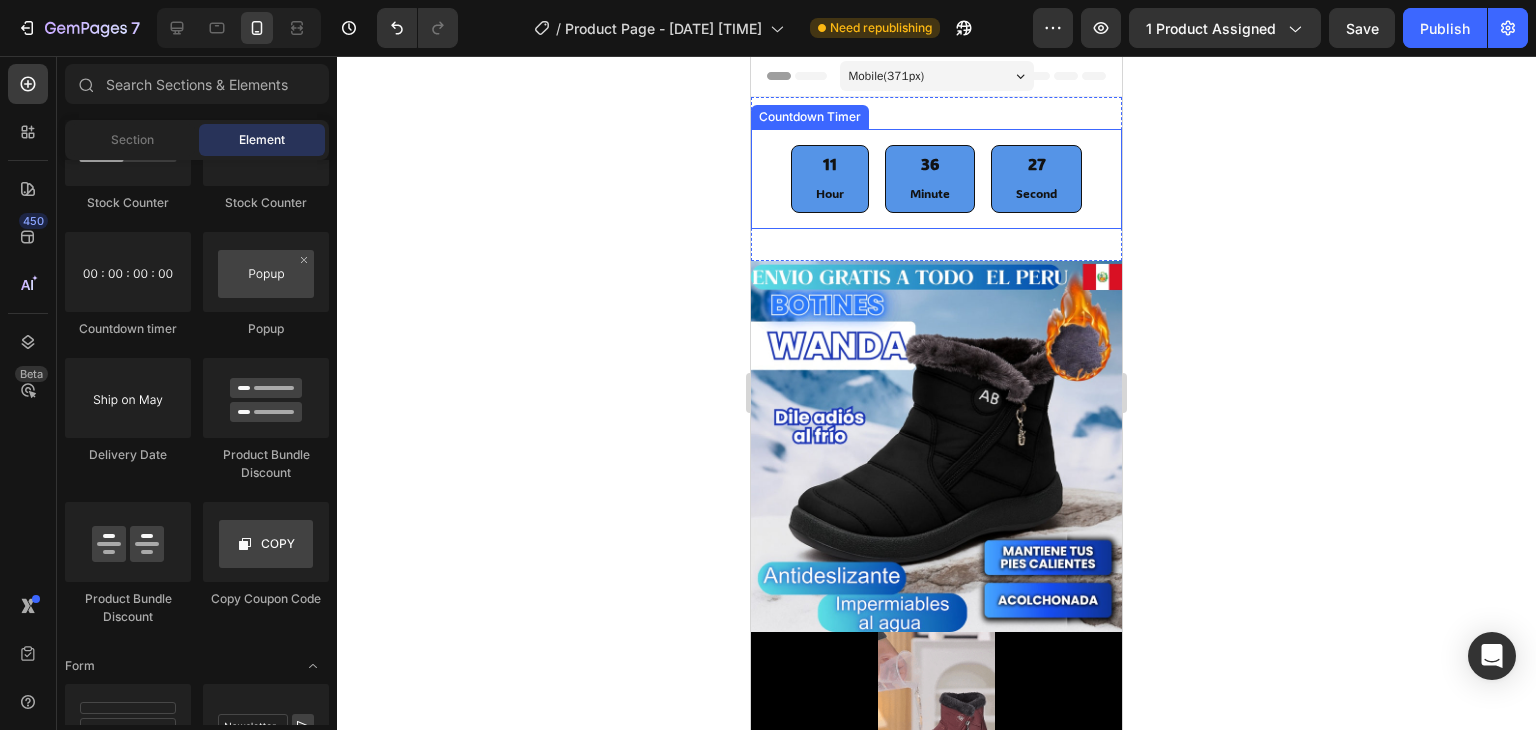 click on "11 Hour 36 Minute 27 Second" at bounding box center [936, 179] 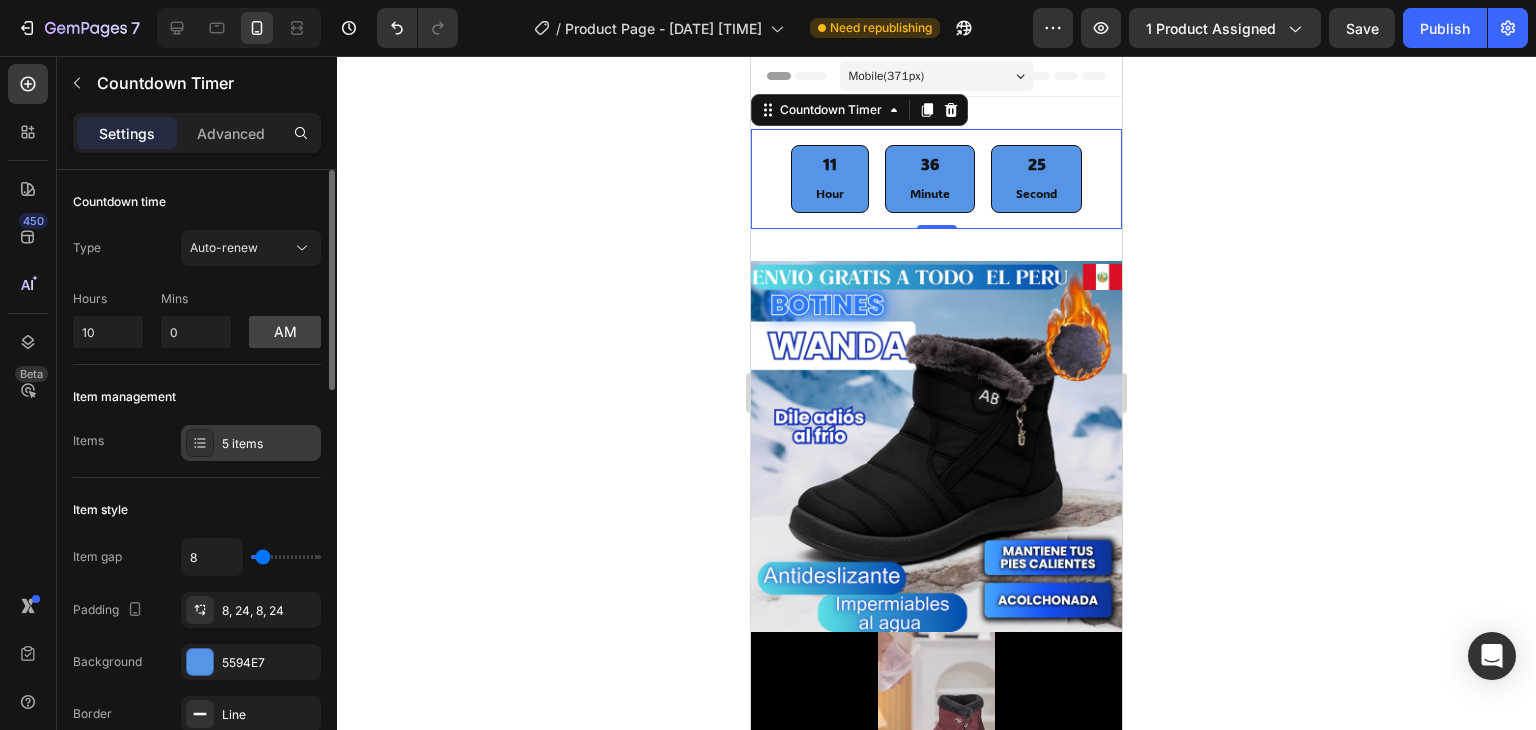 click on "5 items" at bounding box center [269, 444] 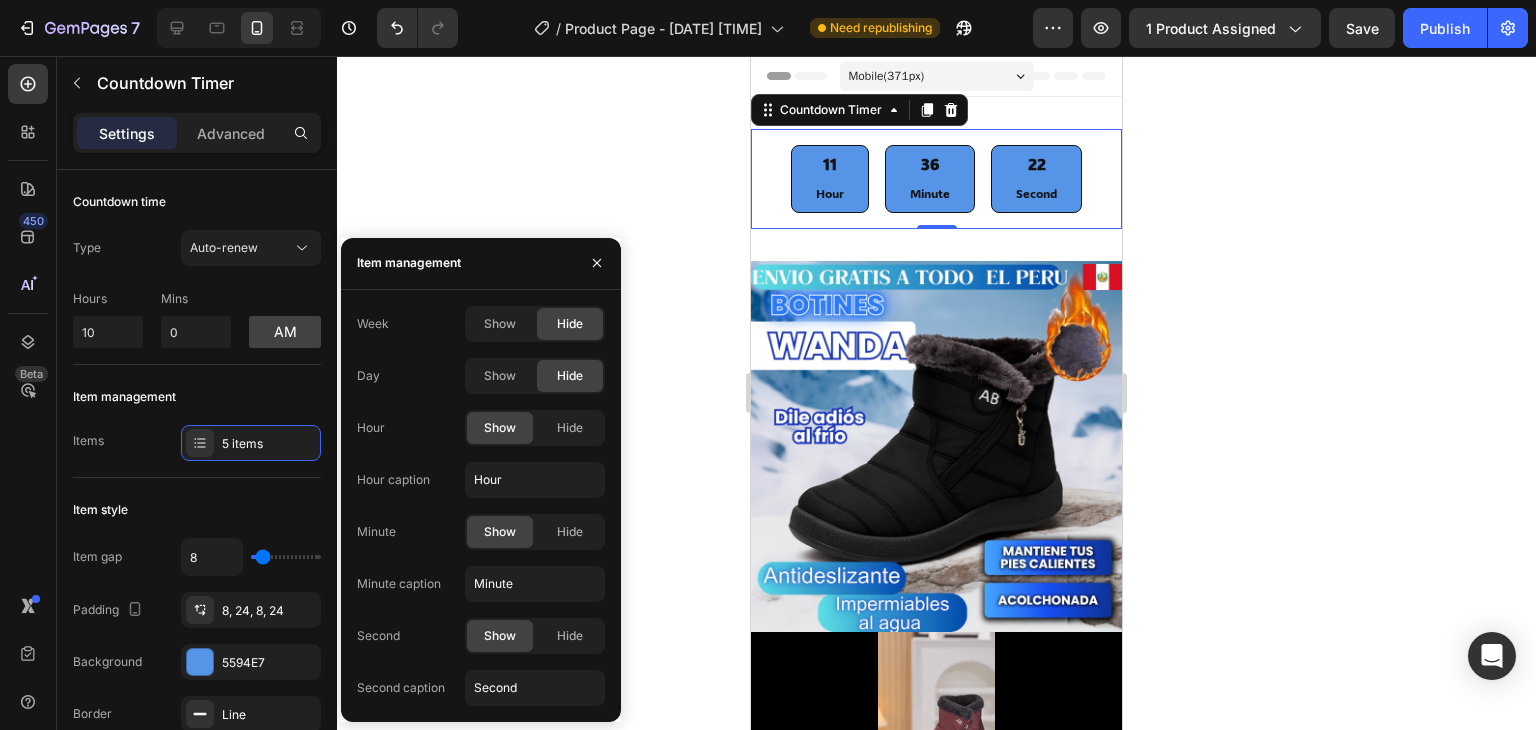 click on "Hour Show Hide" at bounding box center (481, 428) 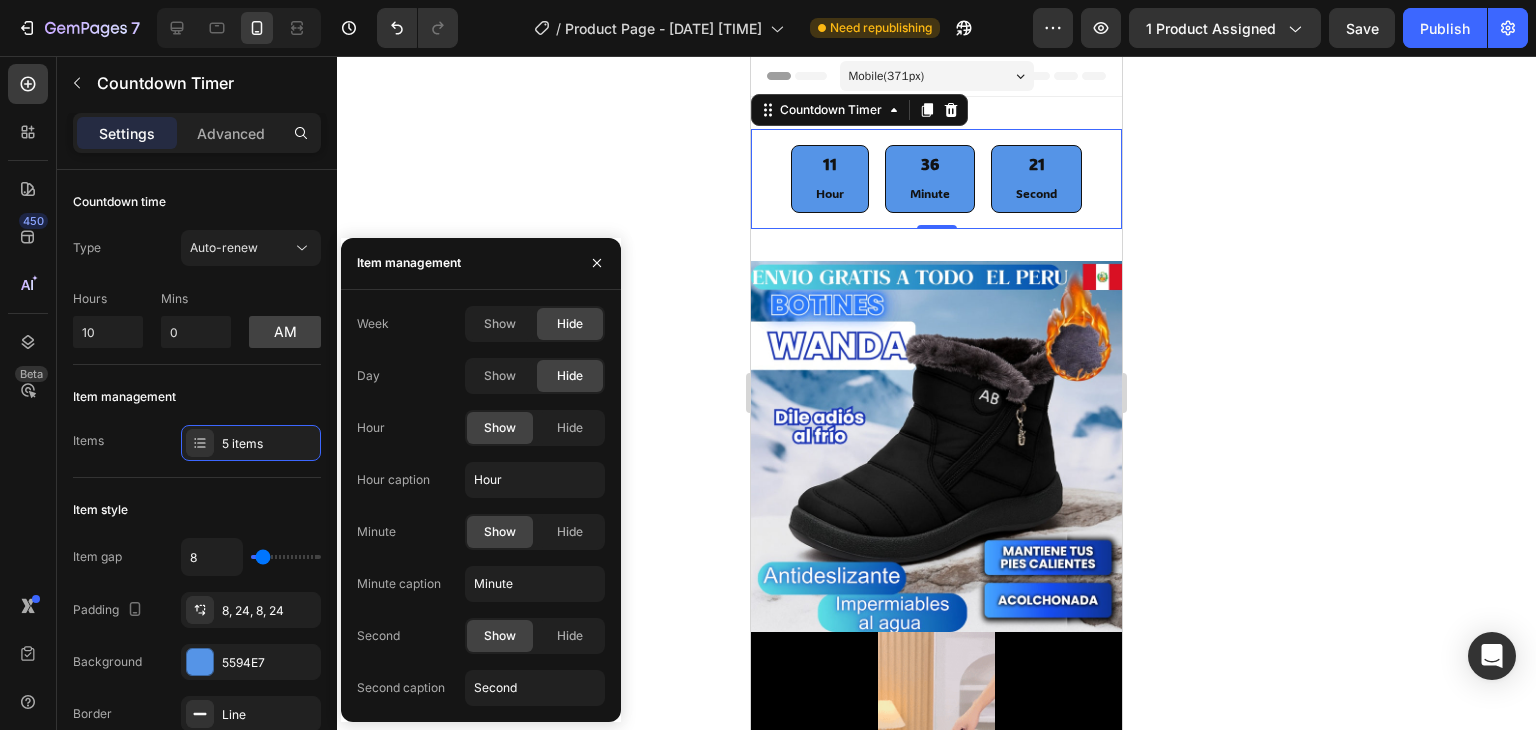 click on "Hour Show Hide" at bounding box center (481, 428) 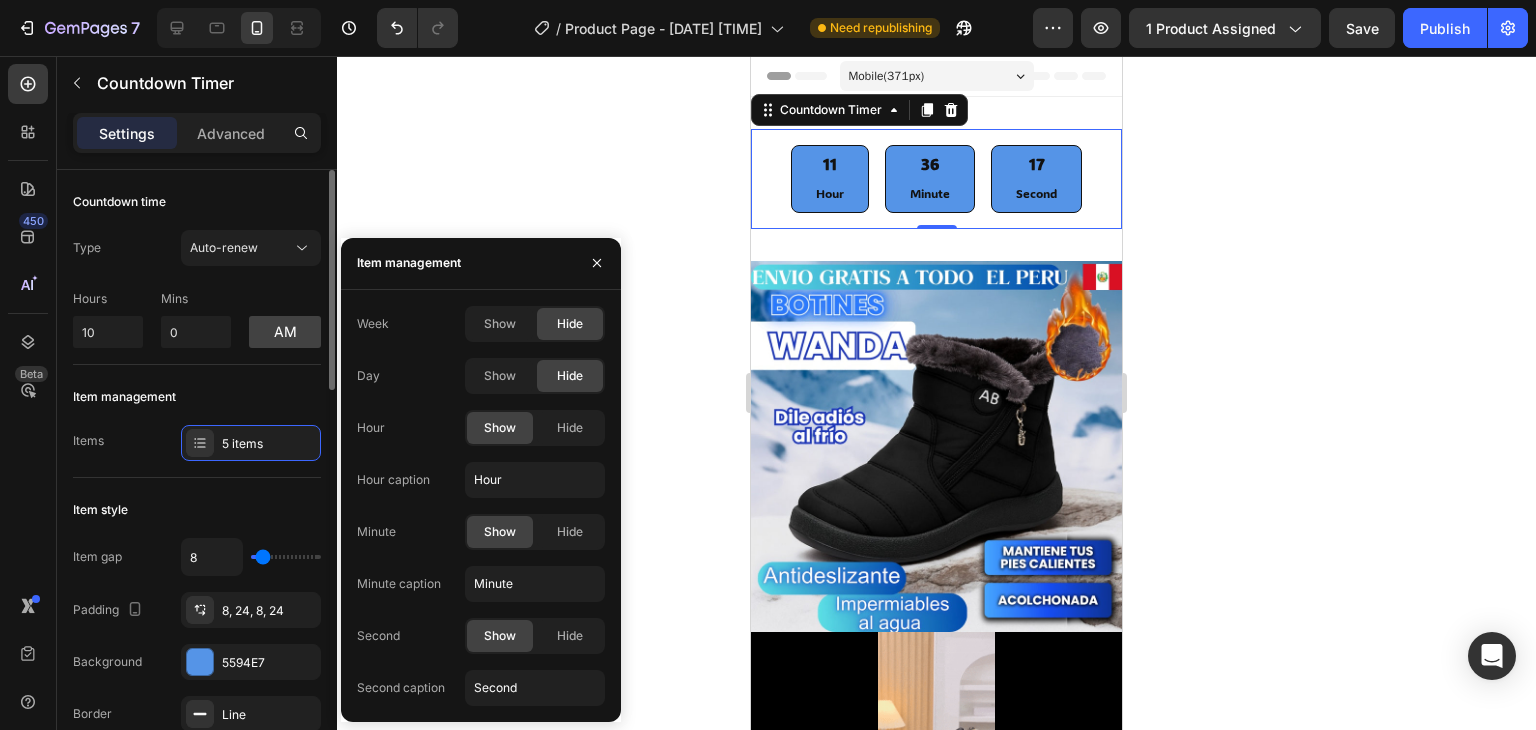 click on "Item style" at bounding box center (197, 510) 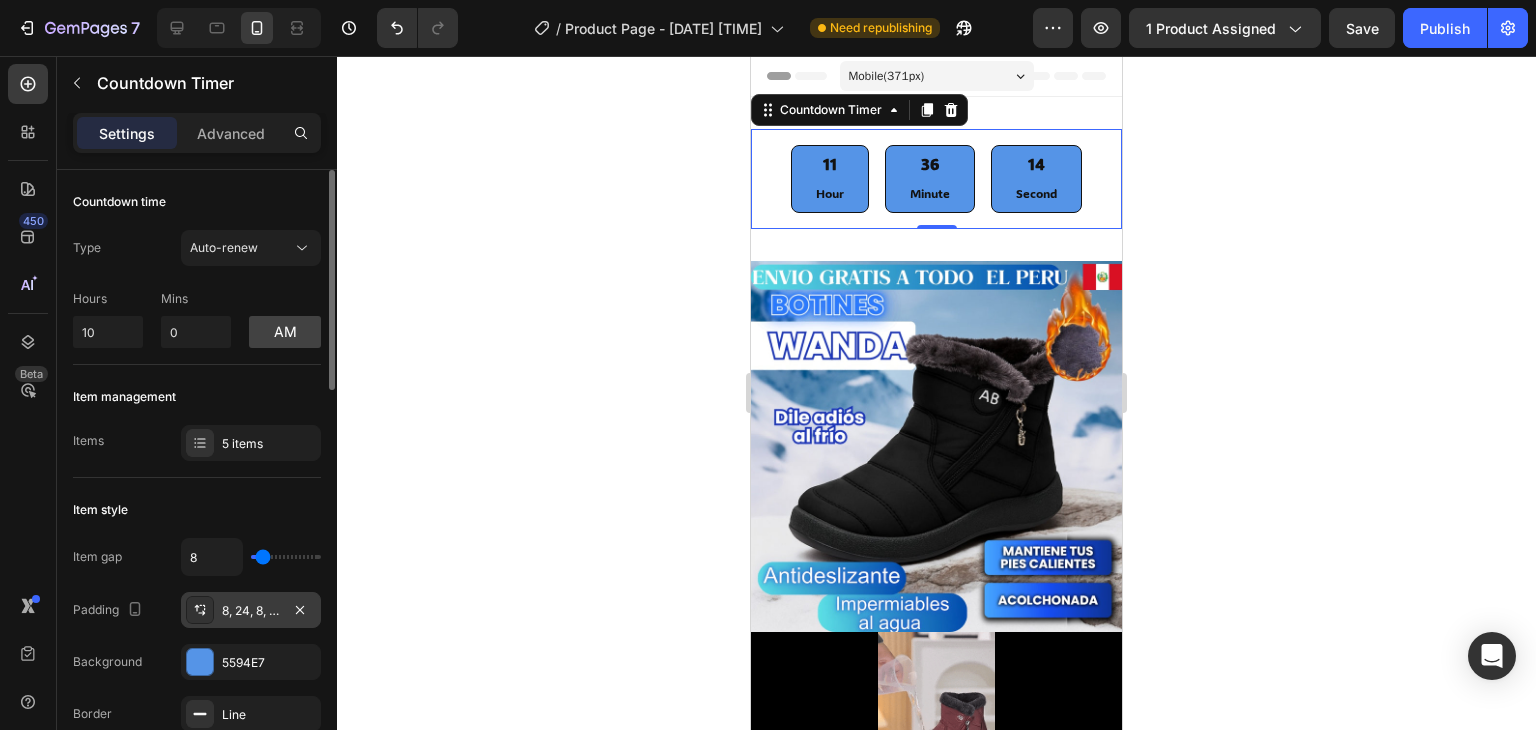 click on "8, 24, 8, 24" at bounding box center [251, 611] 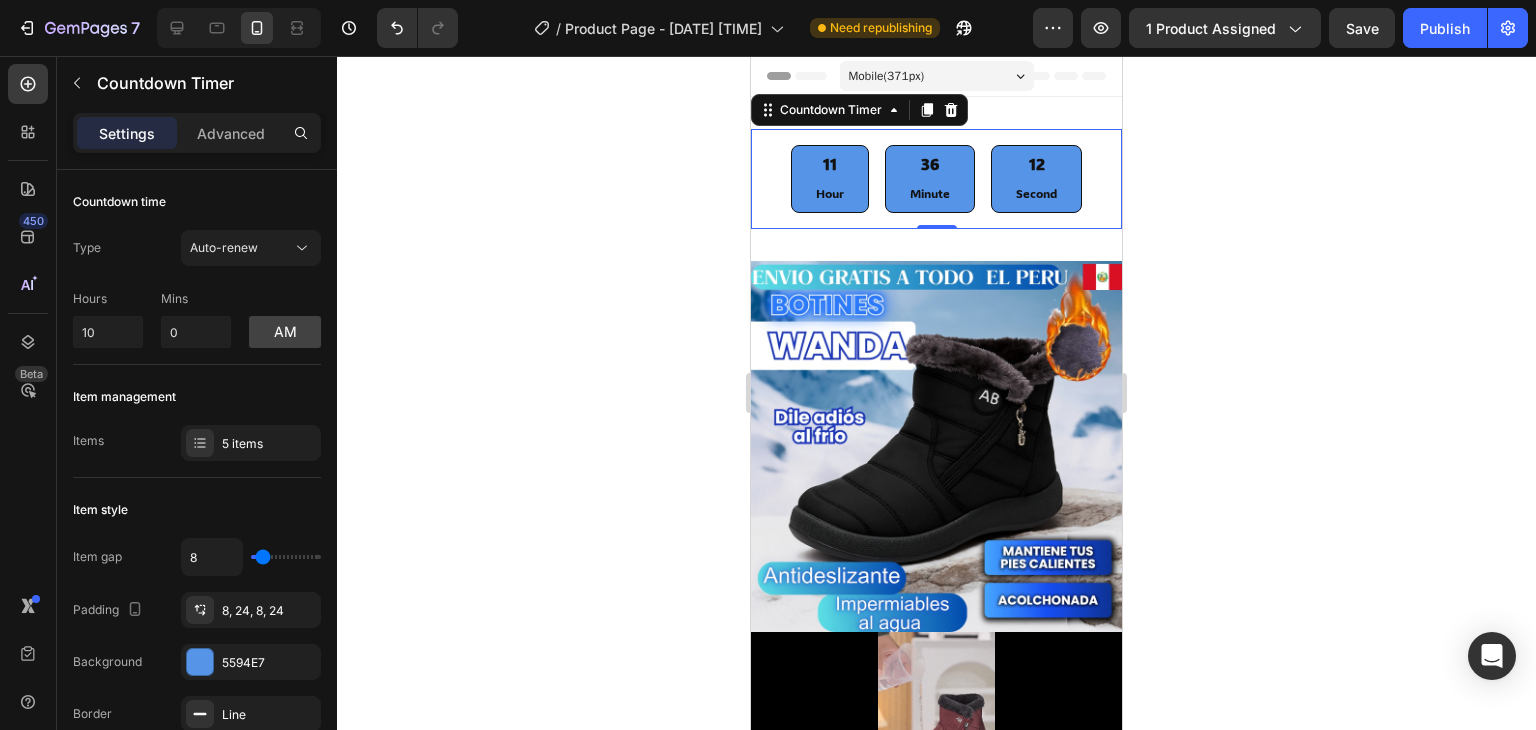 click 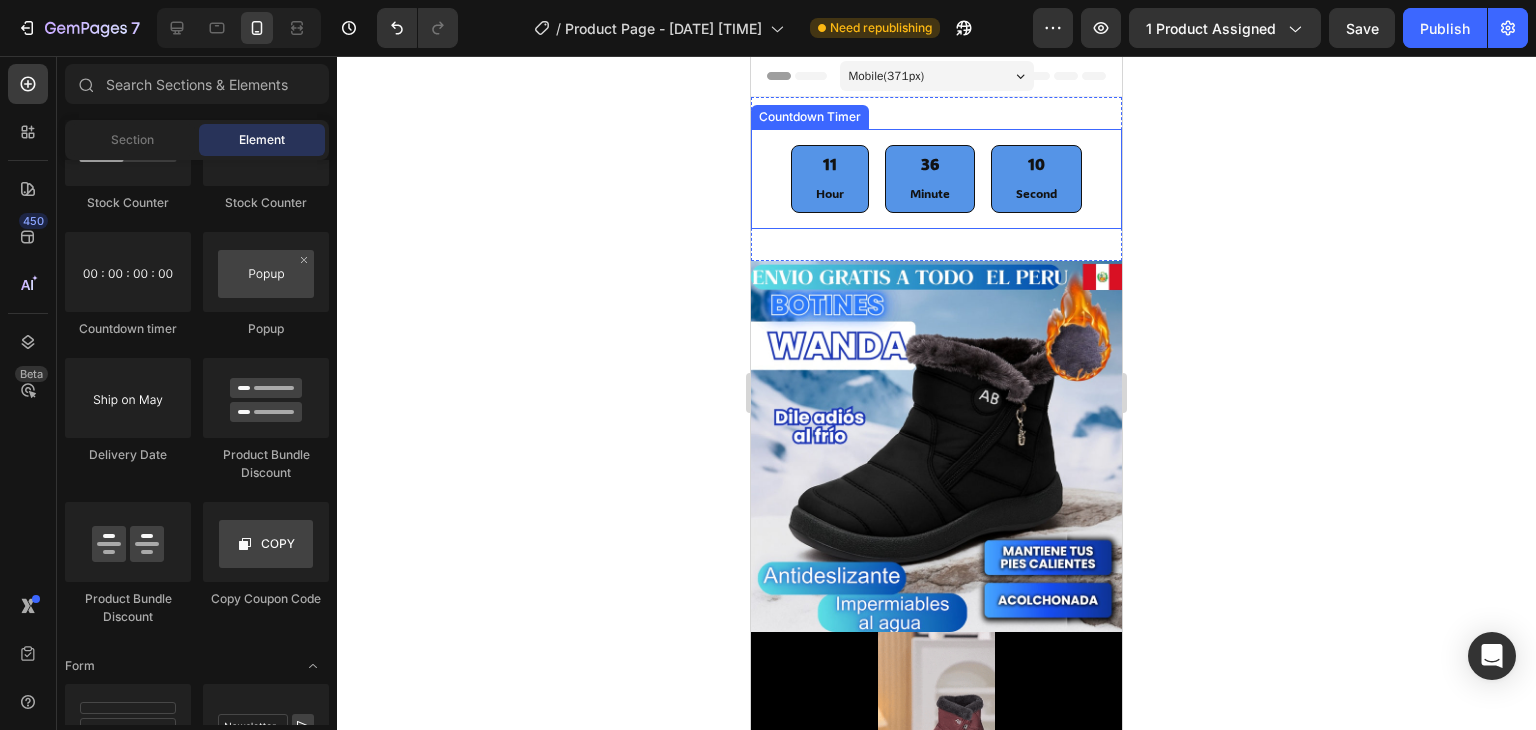 click on "11 Hour 36 Minute 10 Second" at bounding box center (936, 179) 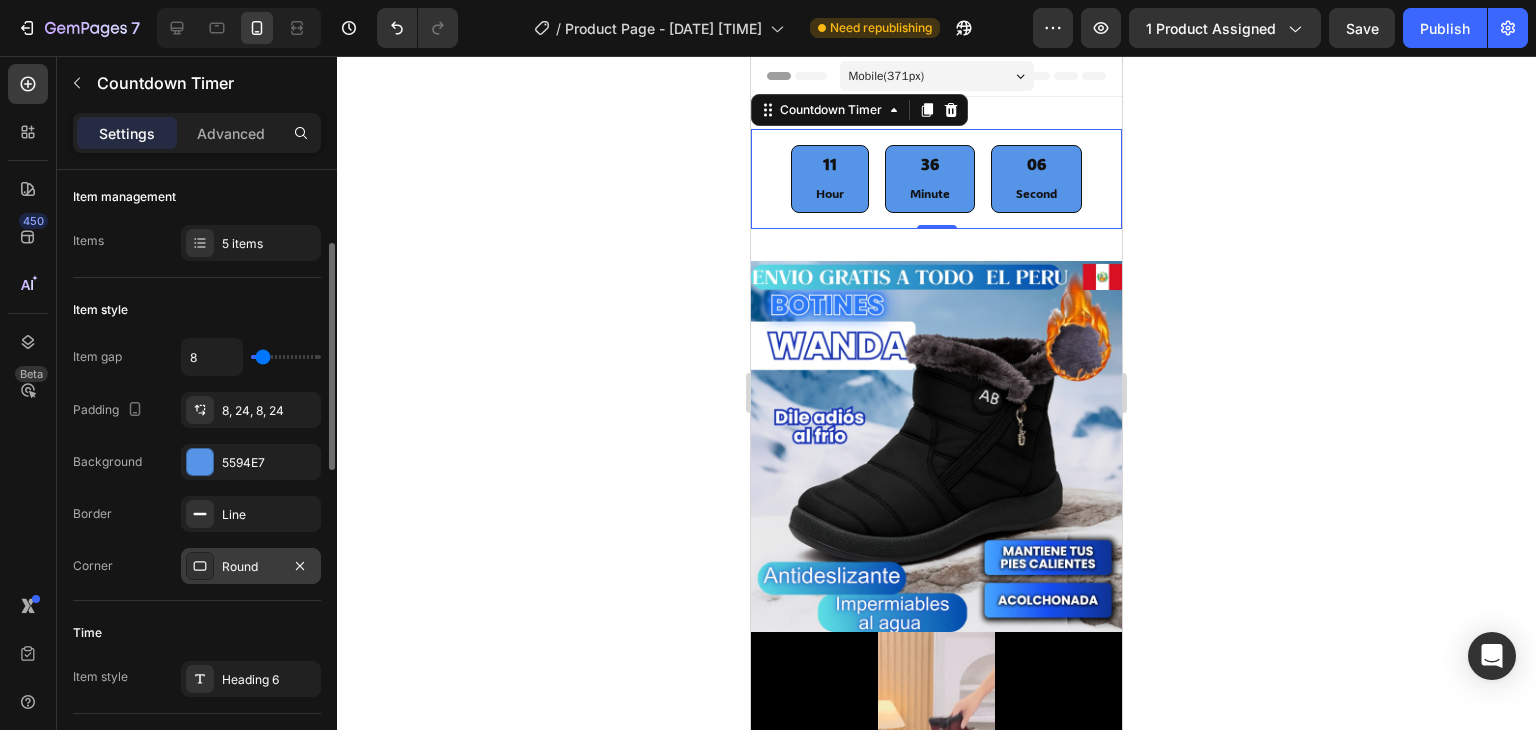 scroll, scrollTop: 300, scrollLeft: 0, axis: vertical 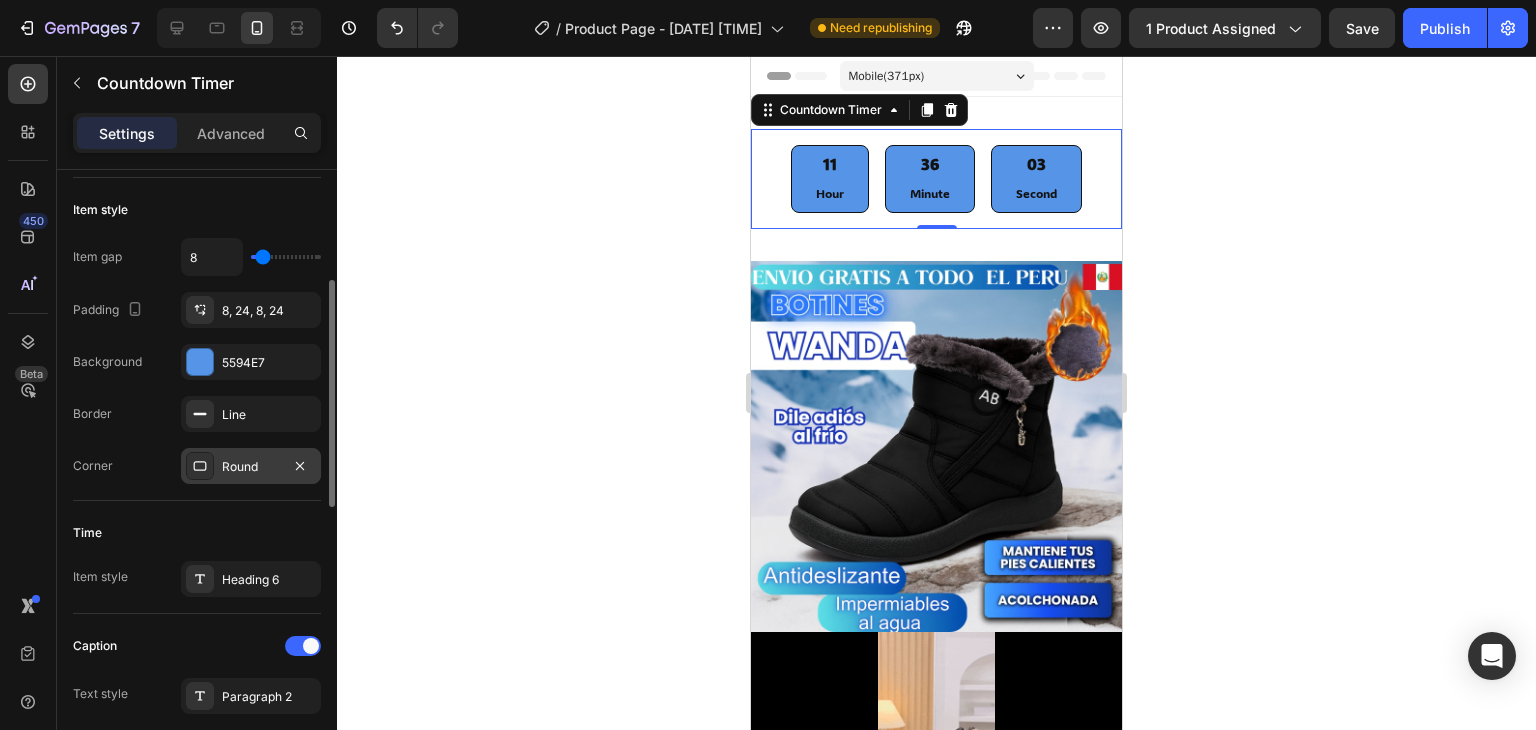 click on "Round" at bounding box center [251, 467] 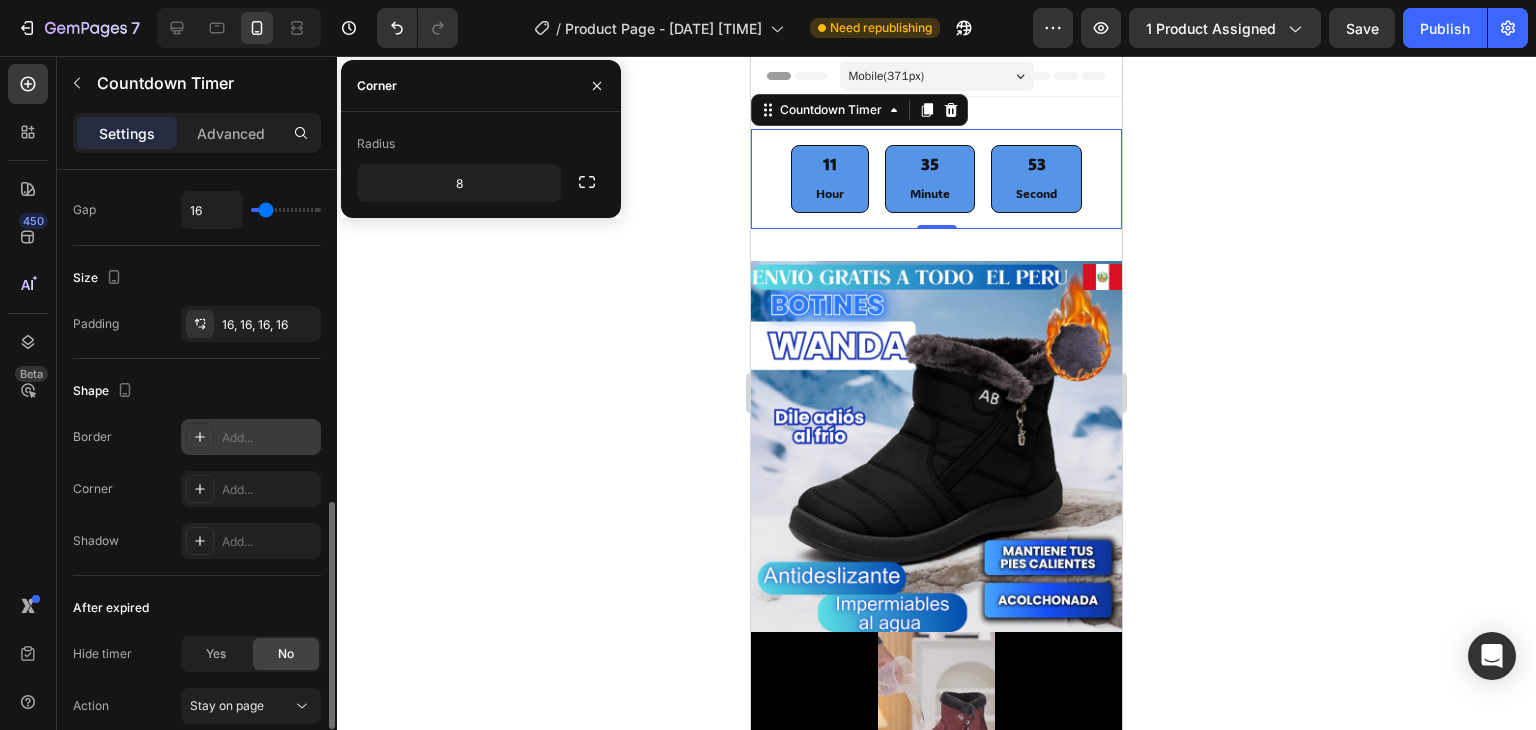 scroll, scrollTop: 1000, scrollLeft: 0, axis: vertical 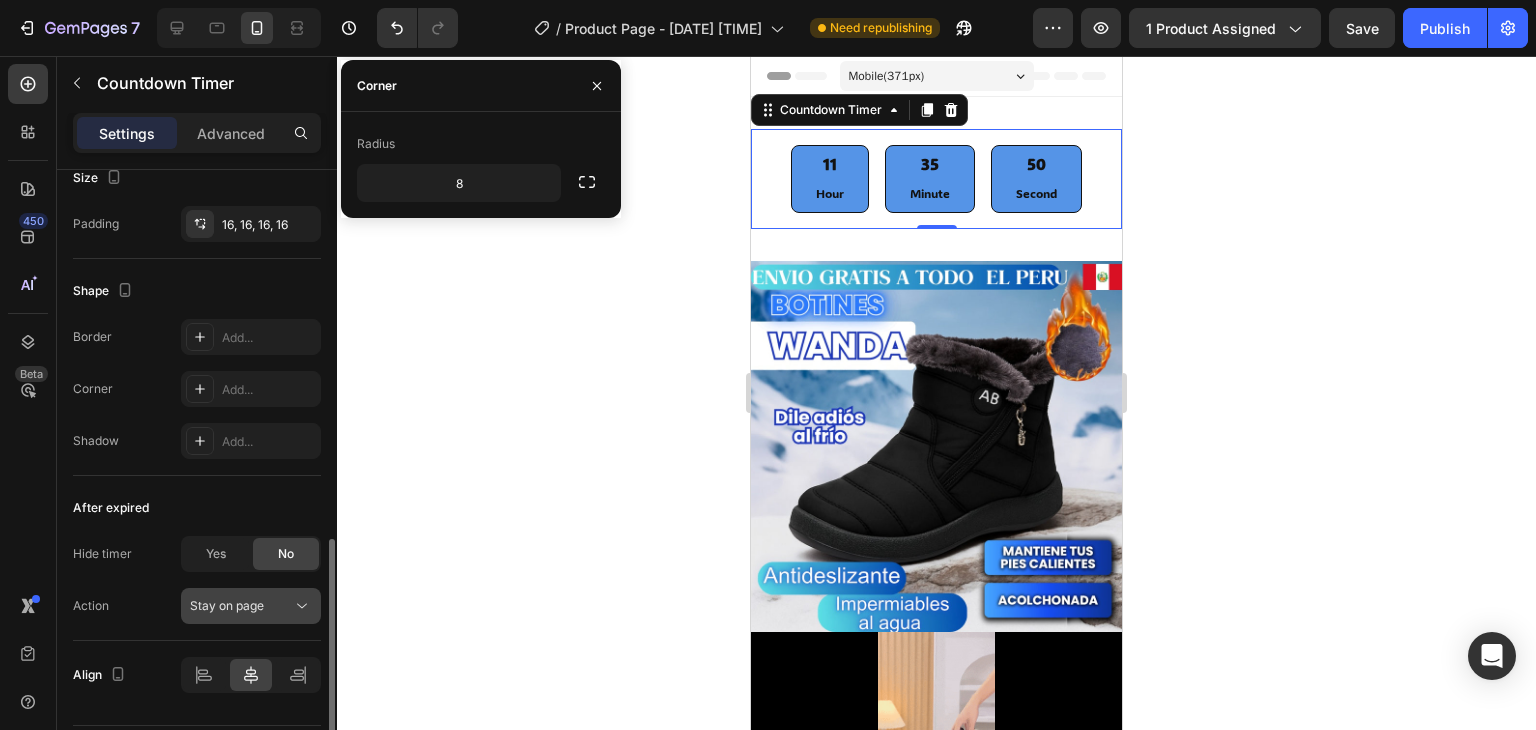 click on "Stay on page" at bounding box center [227, 605] 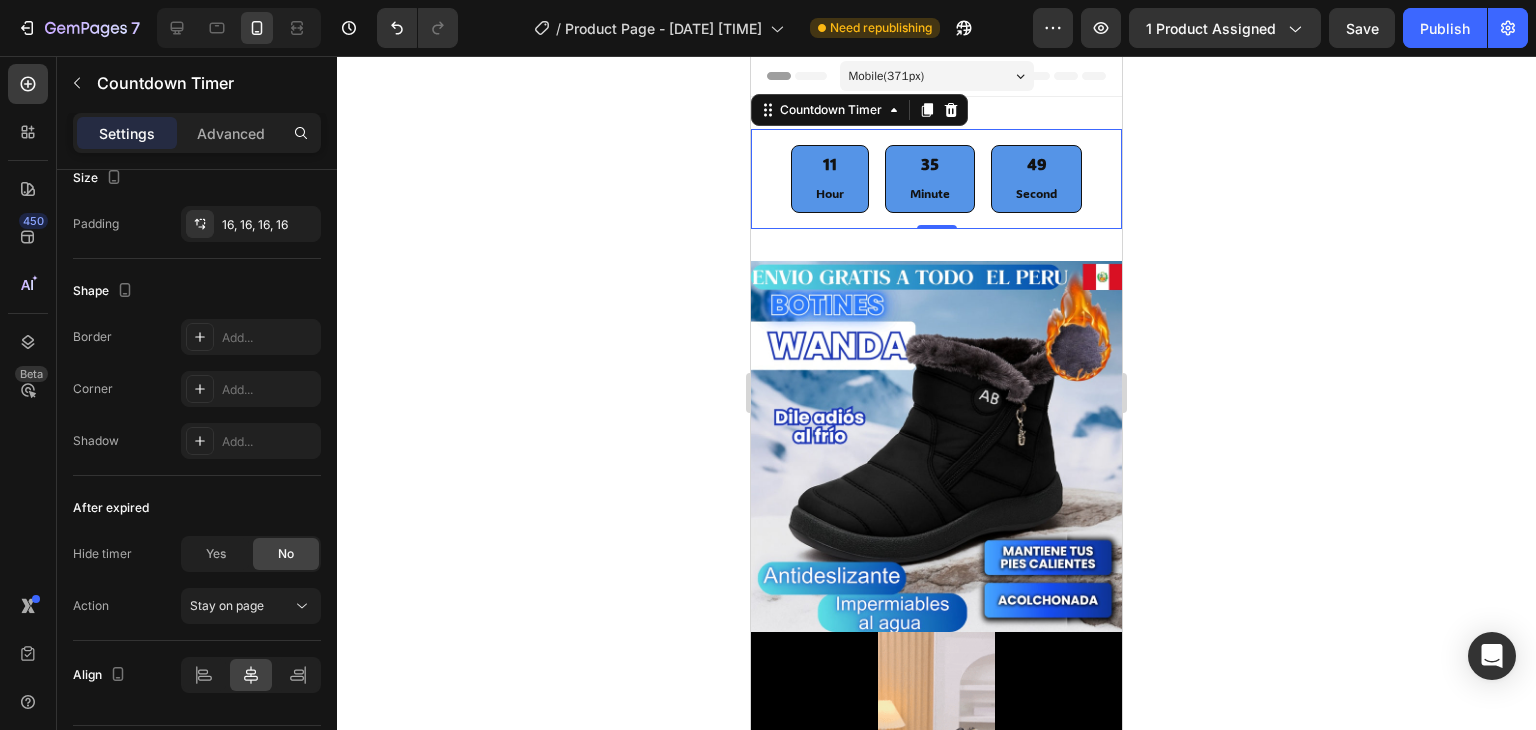 click 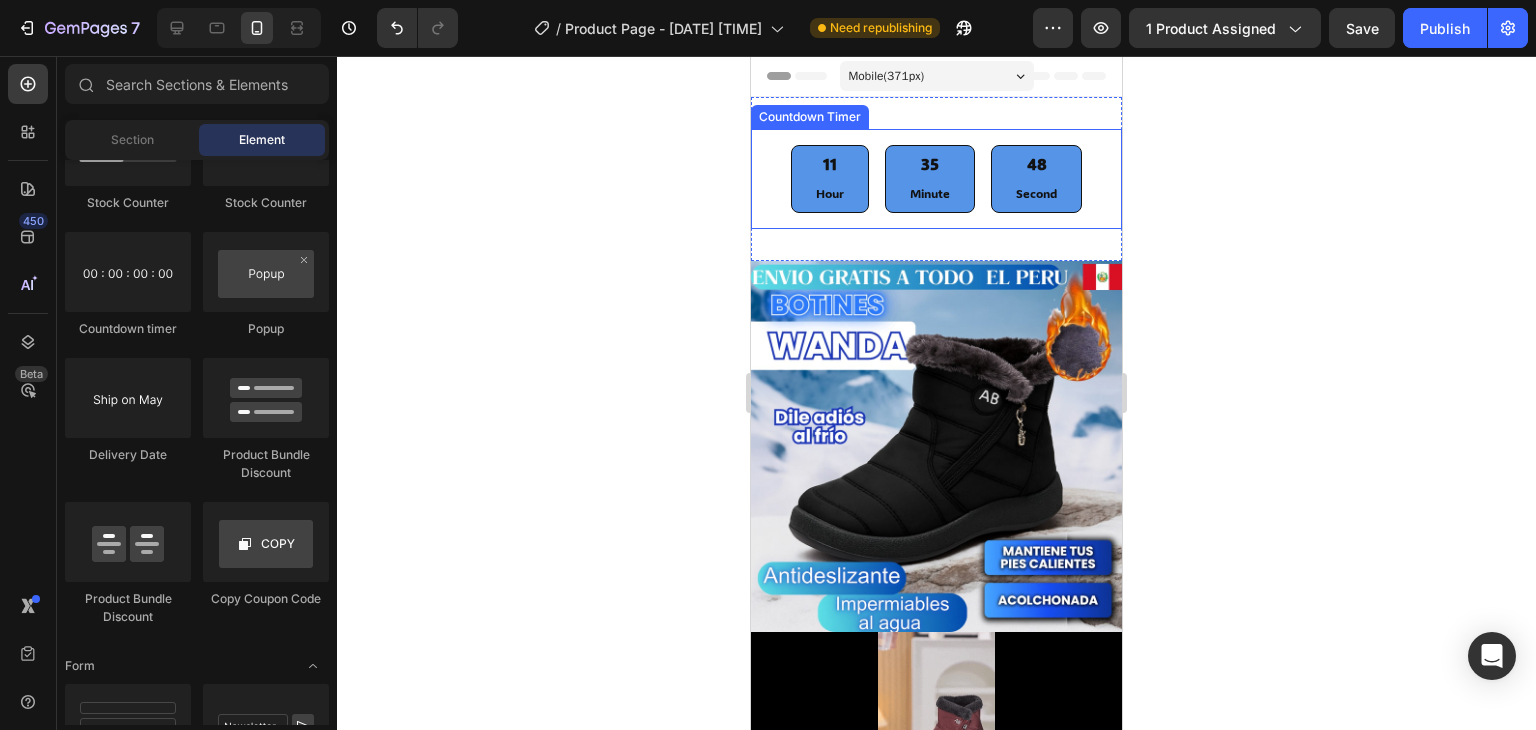 click on "11 Hour 35 Minute 48 Second" at bounding box center (936, 179) 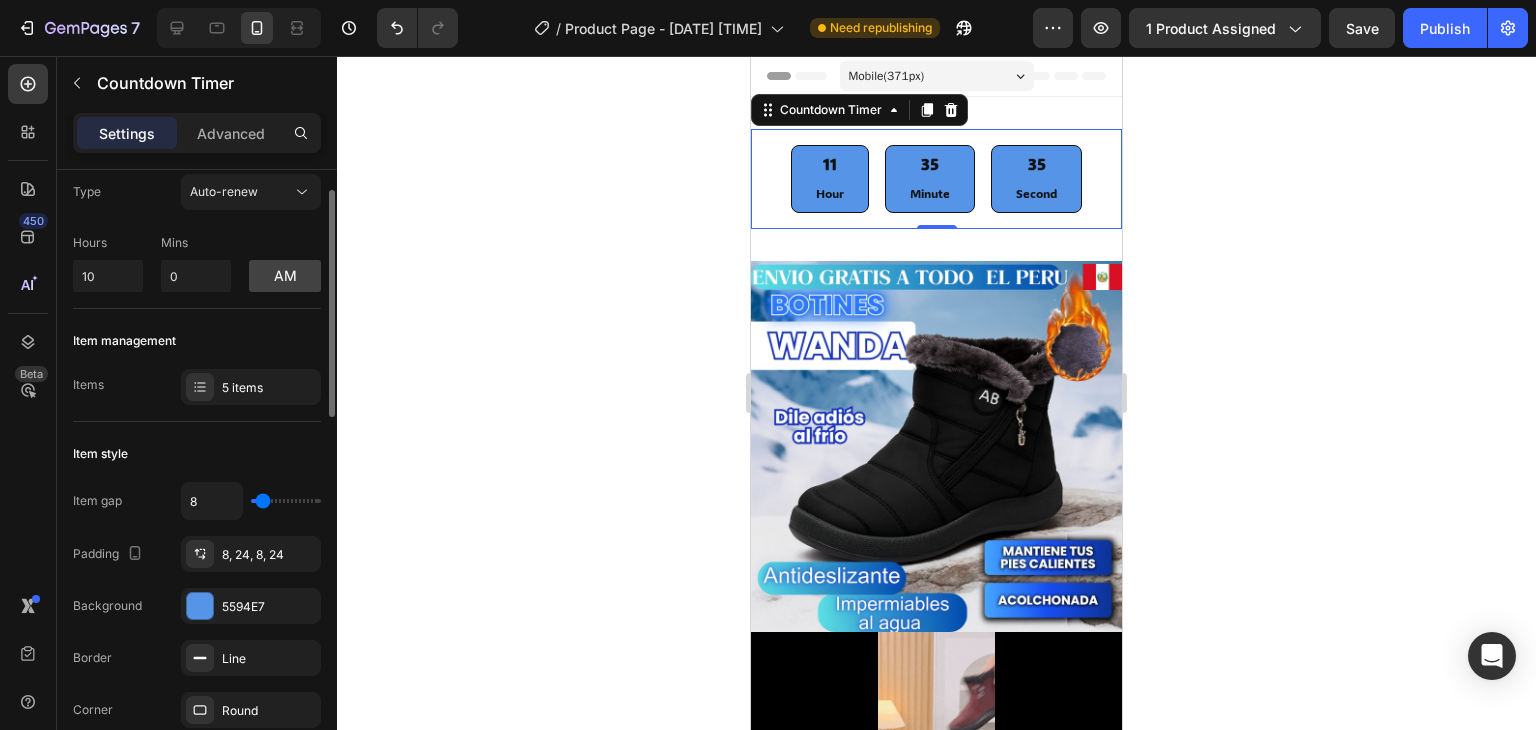 scroll, scrollTop: 0, scrollLeft: 0, axis: both 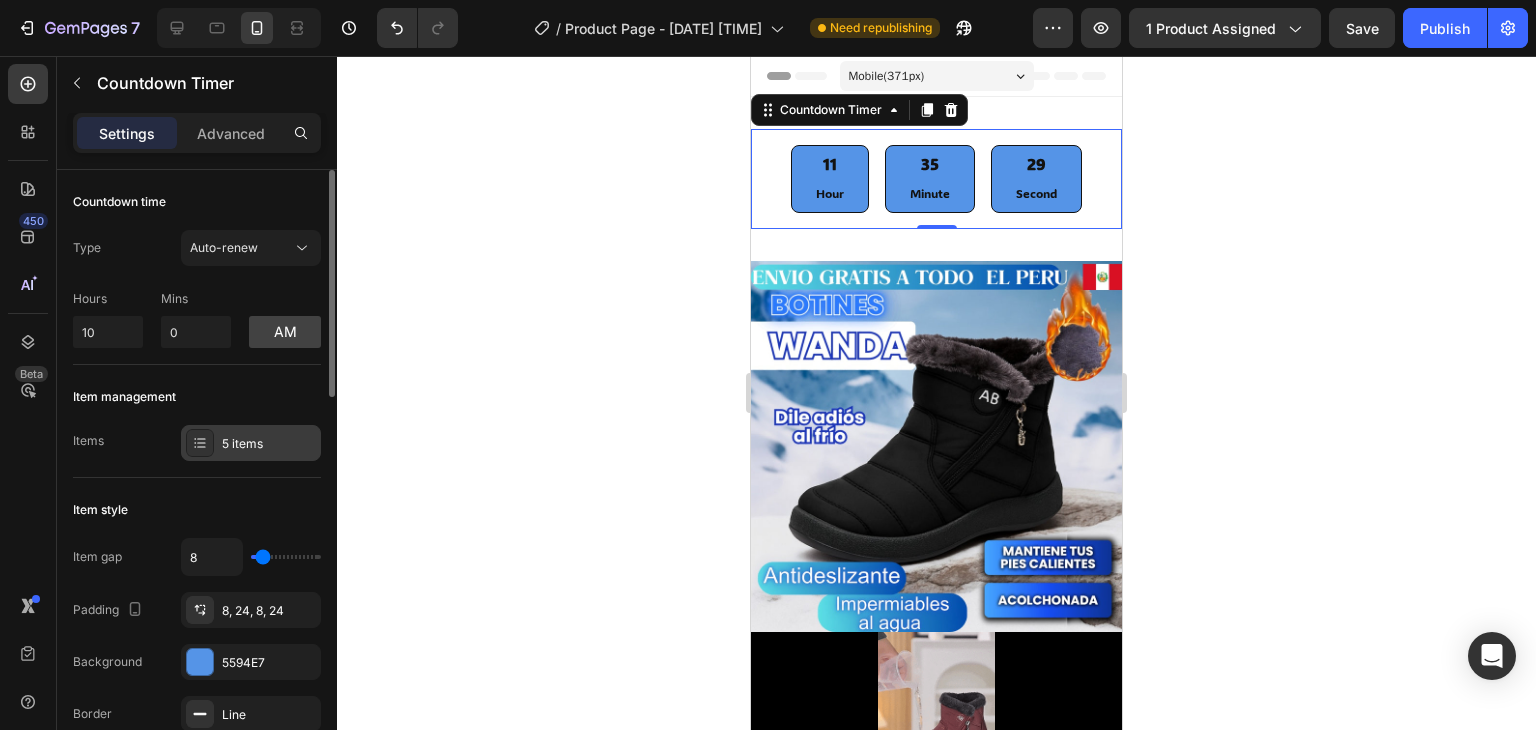 click on "5 items" at bounding box center [269, 444] 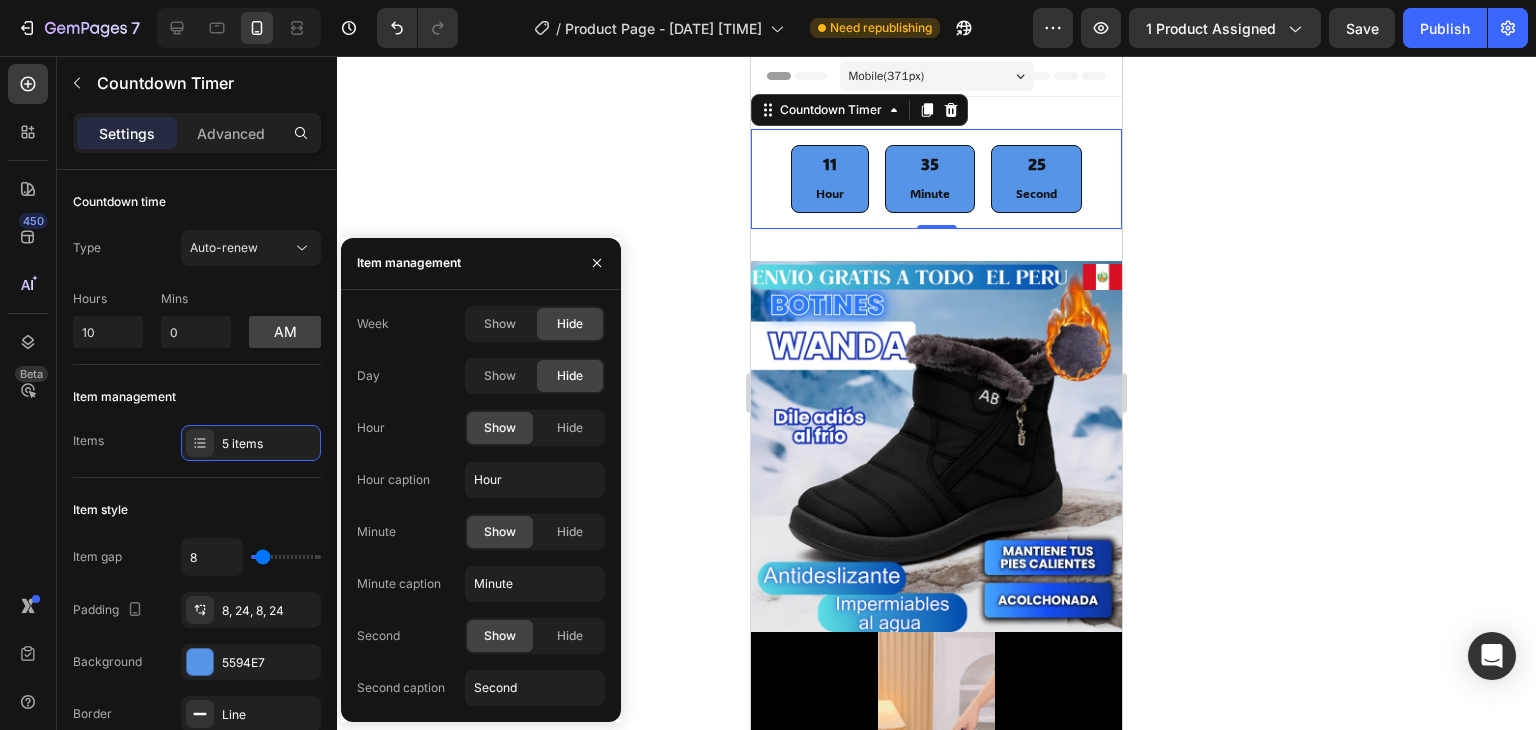 click on "Hour" at bounding box center [371, 428] 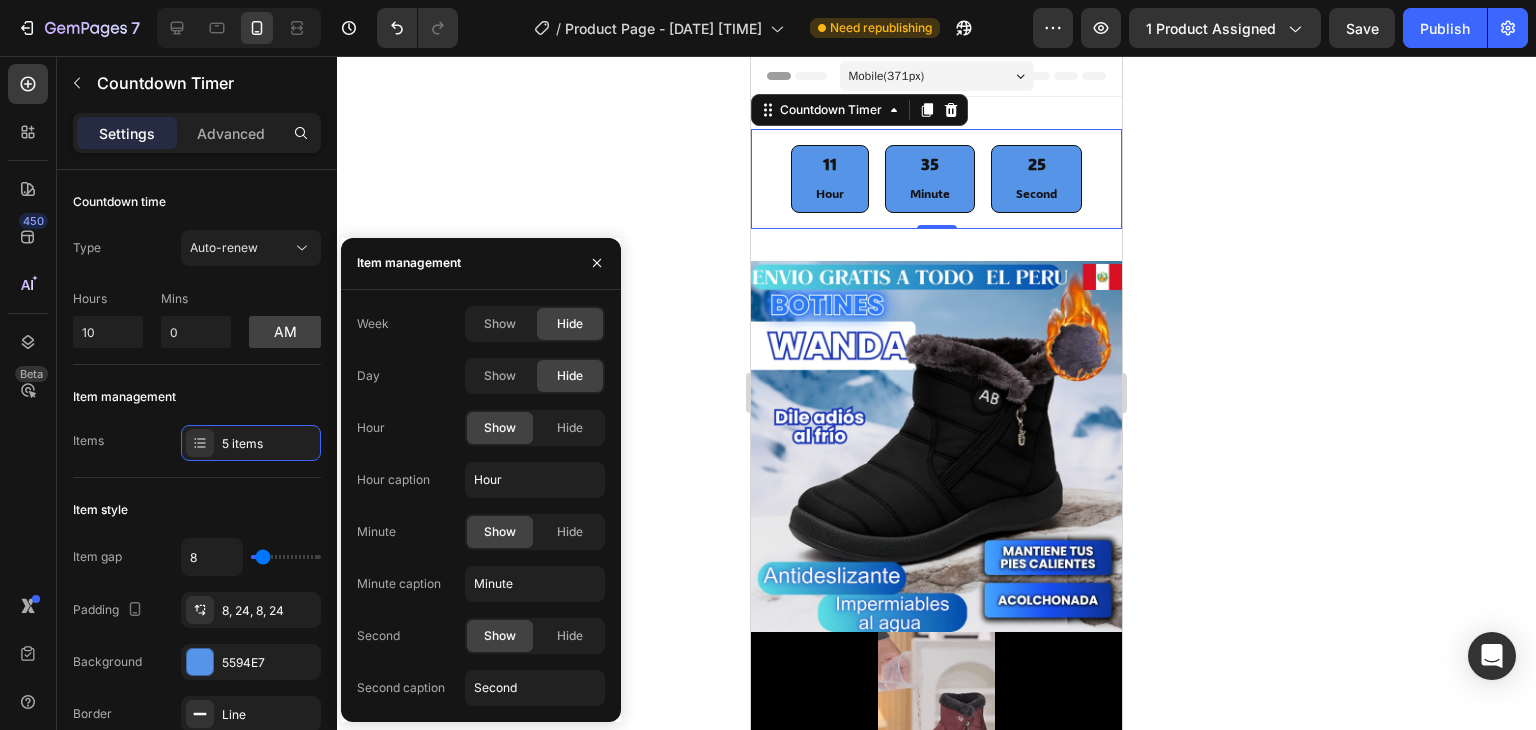 click on "Hour" at bounding box center [371, 428] 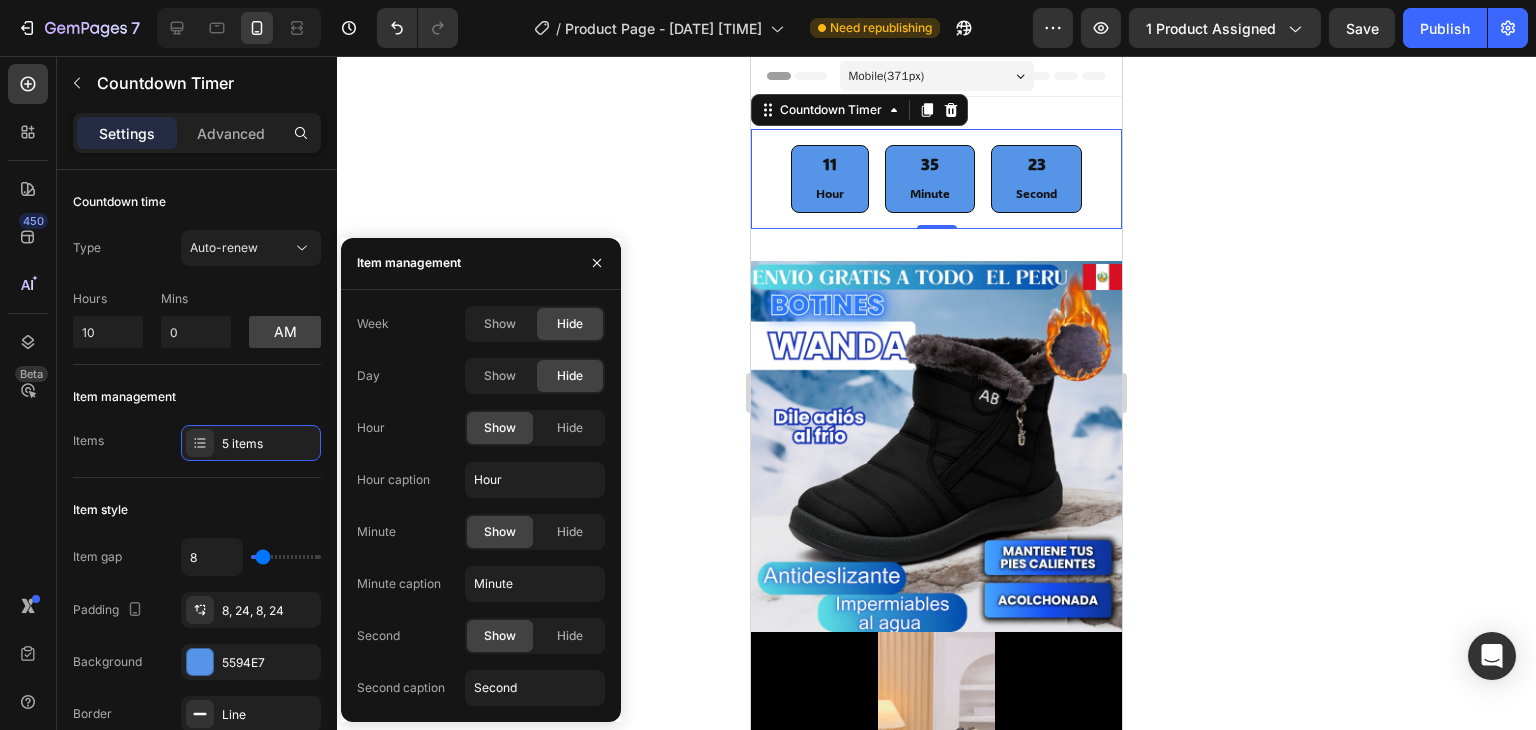click on "Minute" at bounding box center [376, 532] 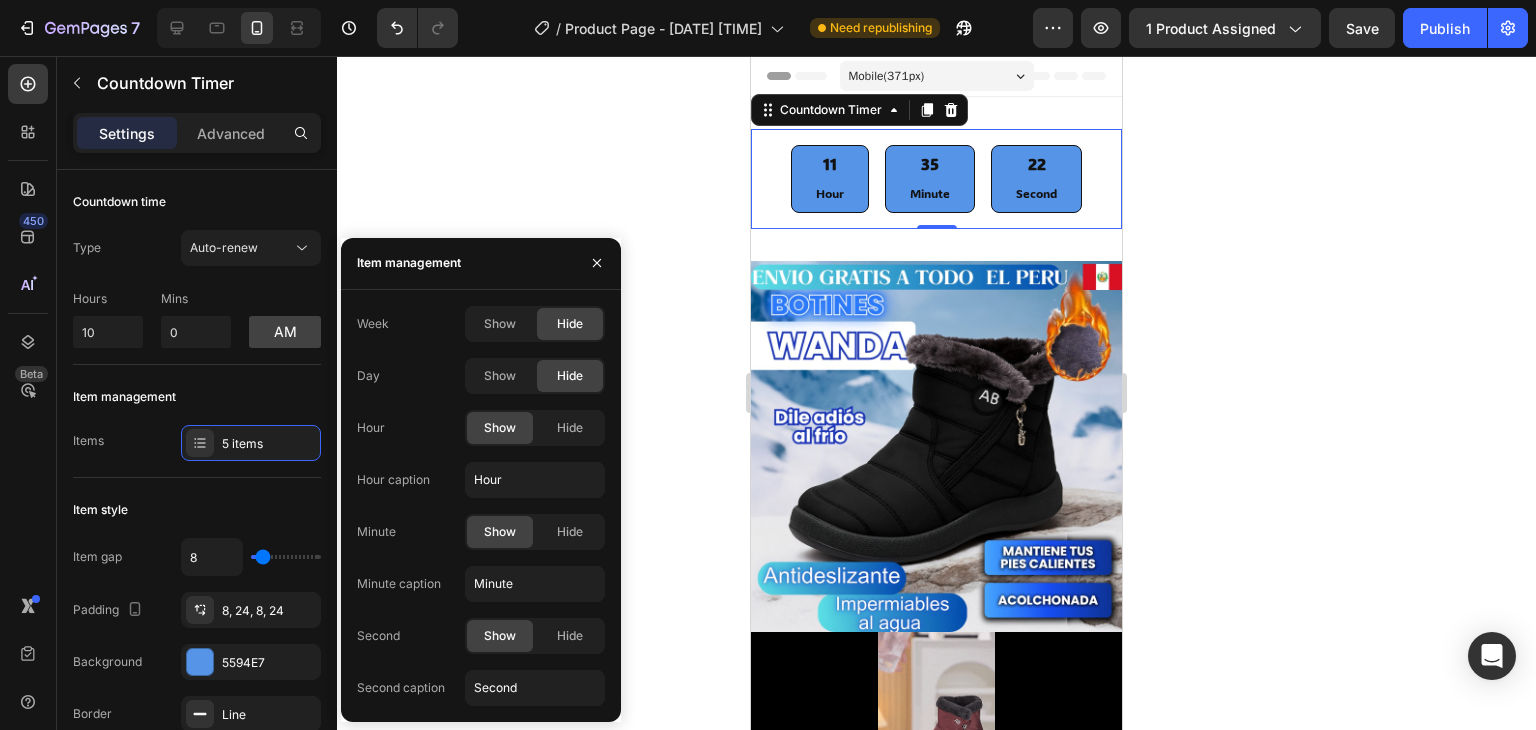 click on "Minute caption" at bounding box center [399, 584] 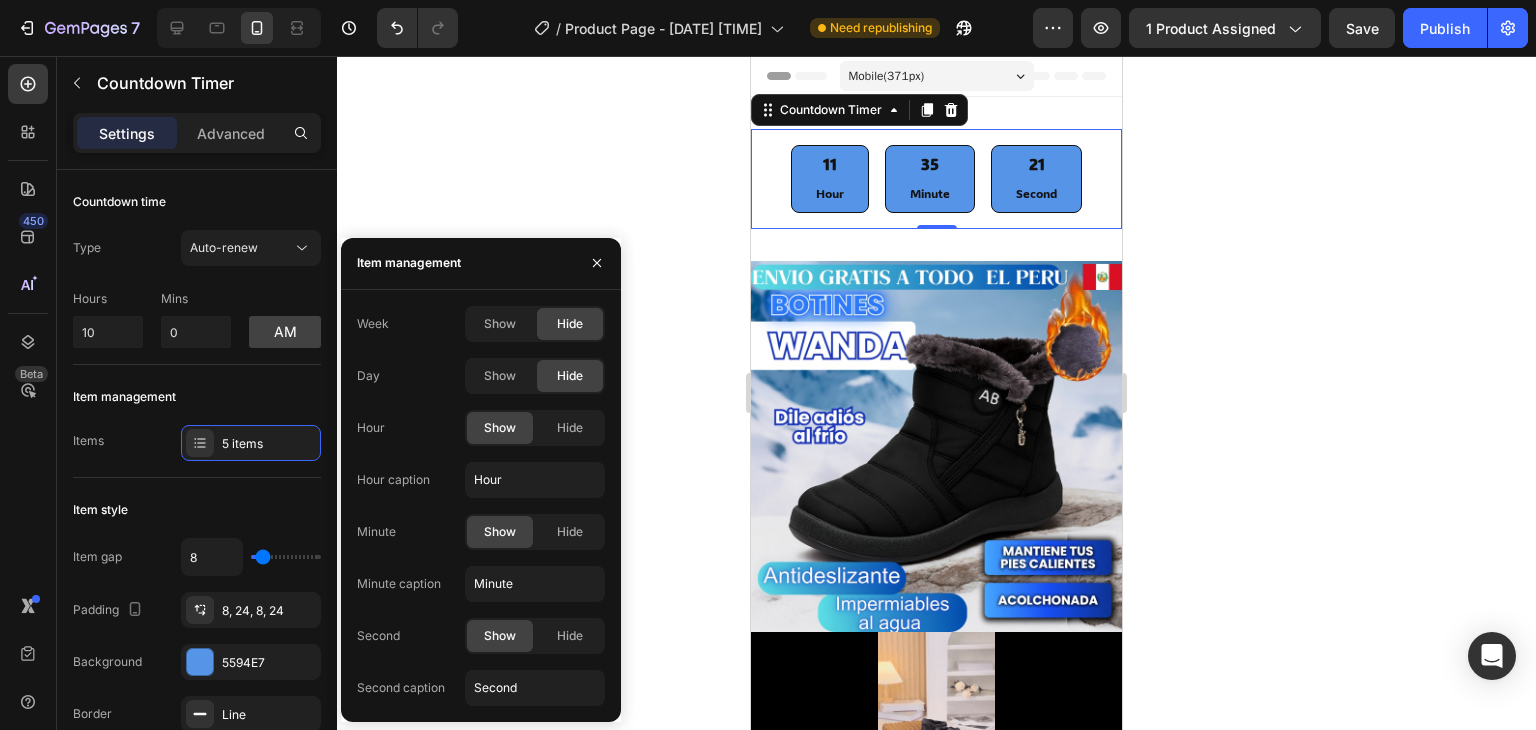click on "Second Show Hide" at bounding box center [481, 636] 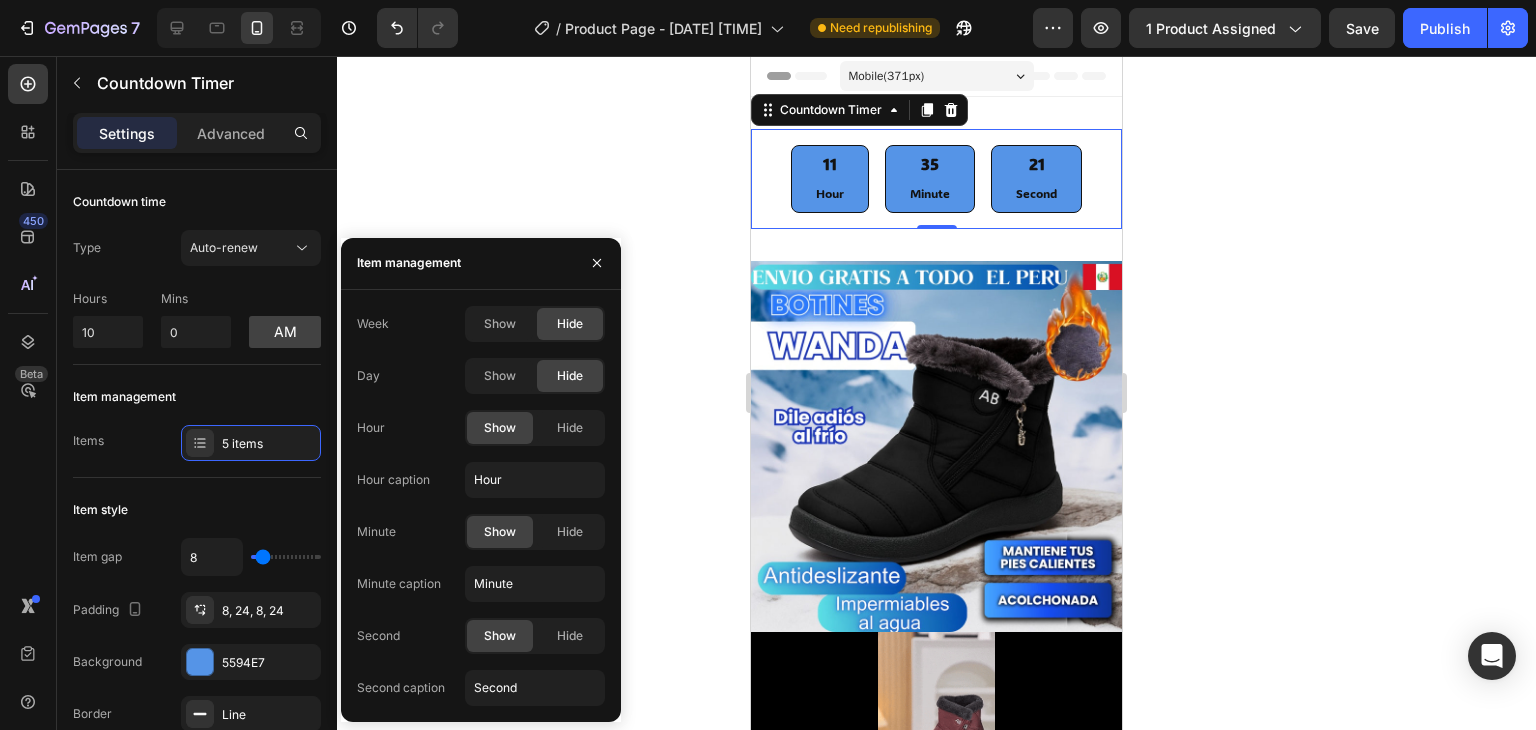 click on "Second Show Hide" at bounding box center (481, 636) 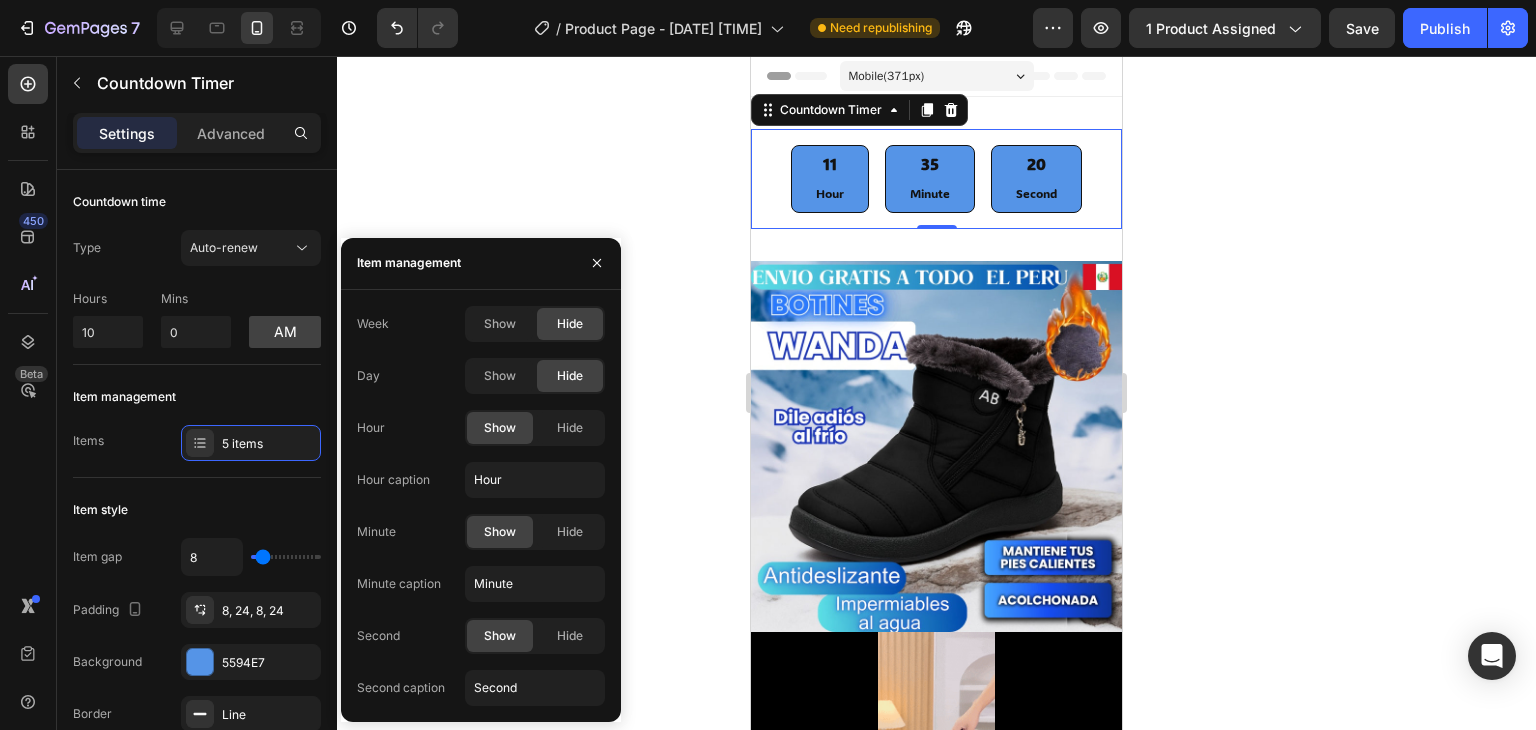 click on "Second" at bounding box center [378, 636] 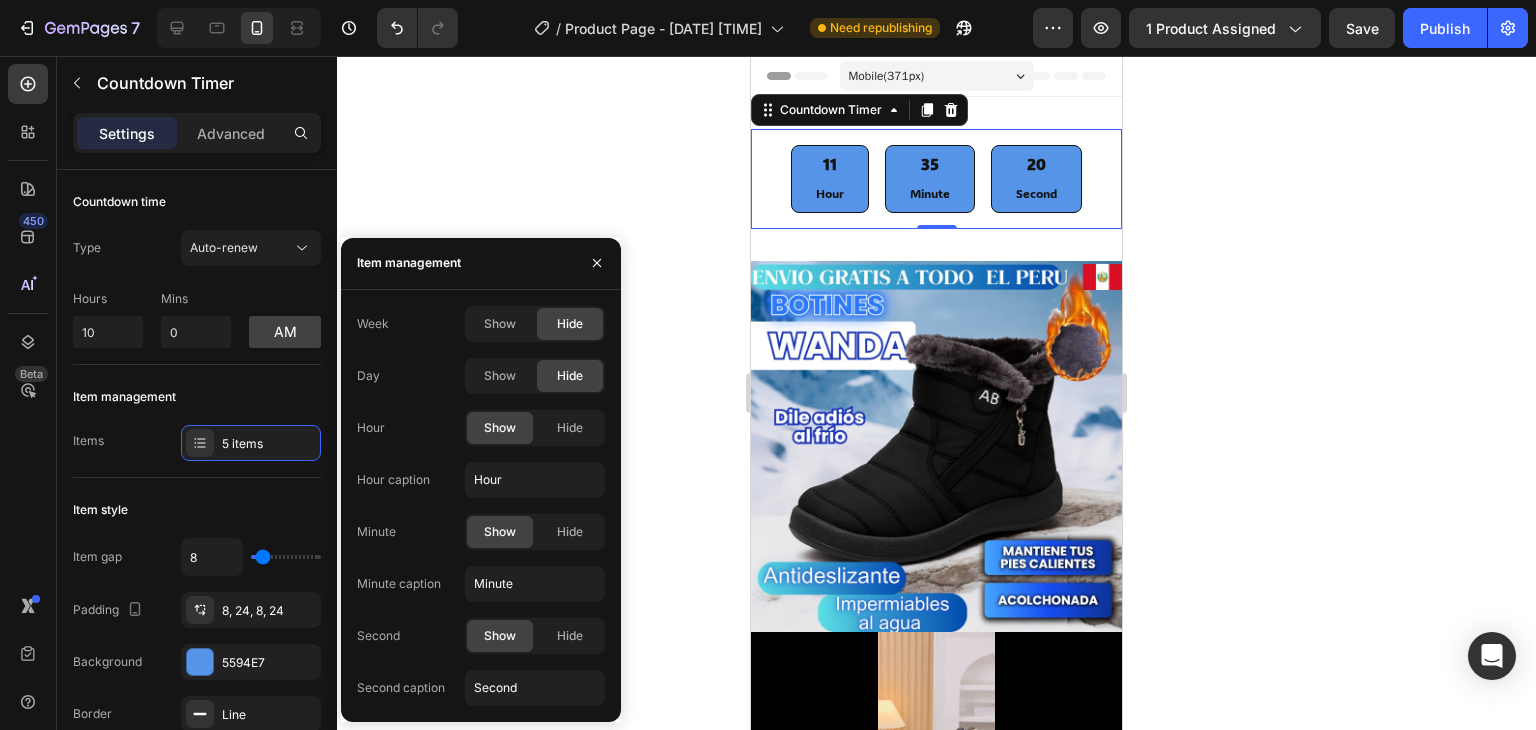 click on "Second" at bounding box center (378, 636) 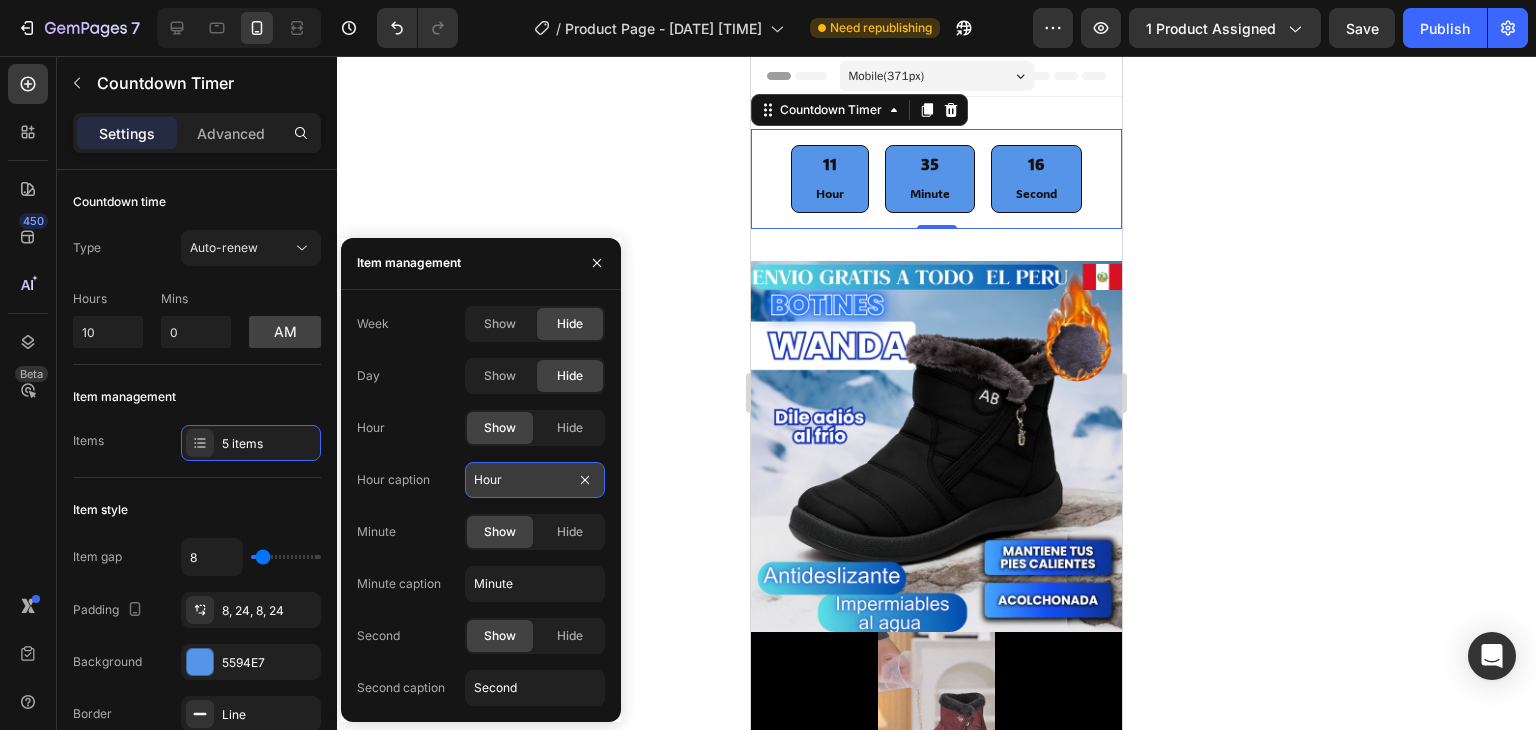 click on "Hour" at bounding box center (535, 480) 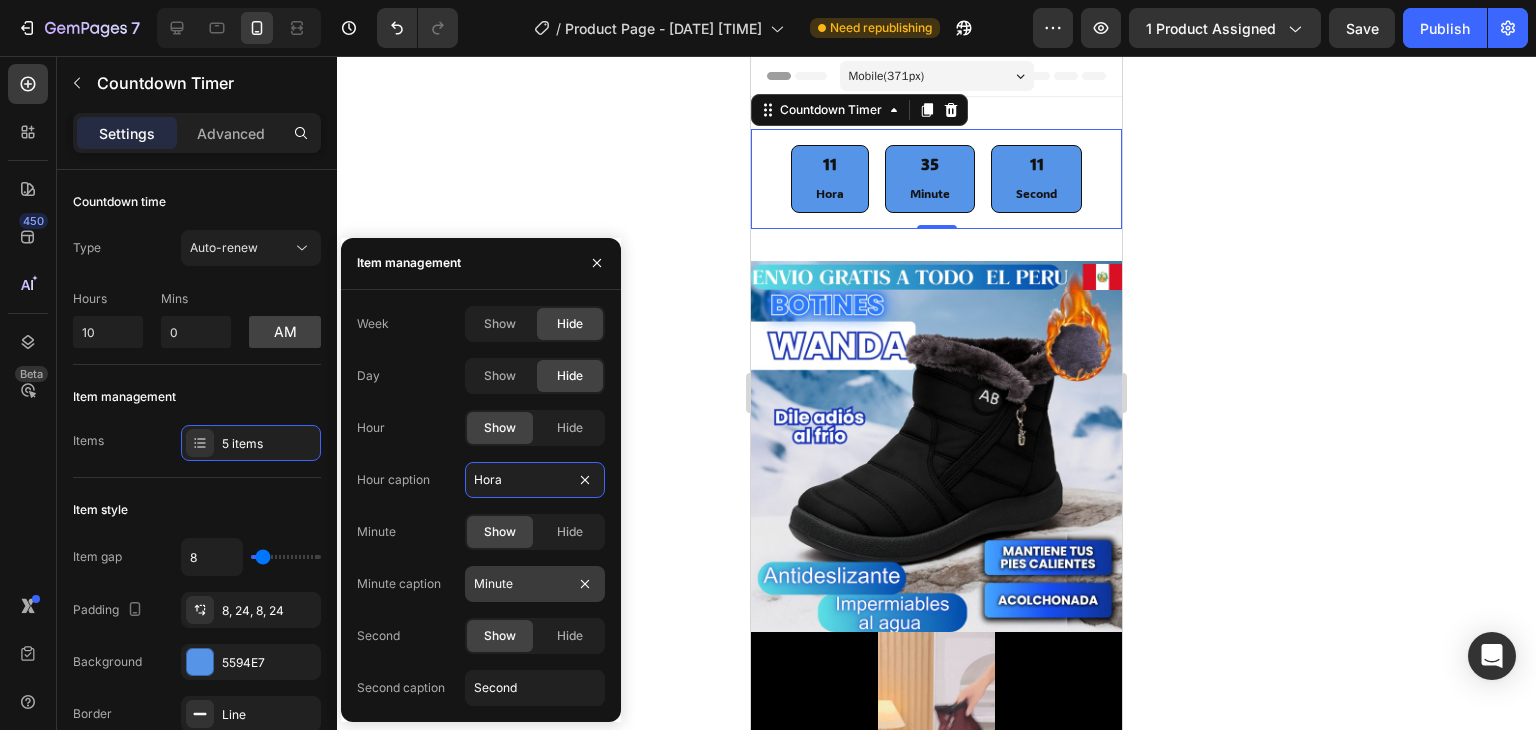 type on "Hora" 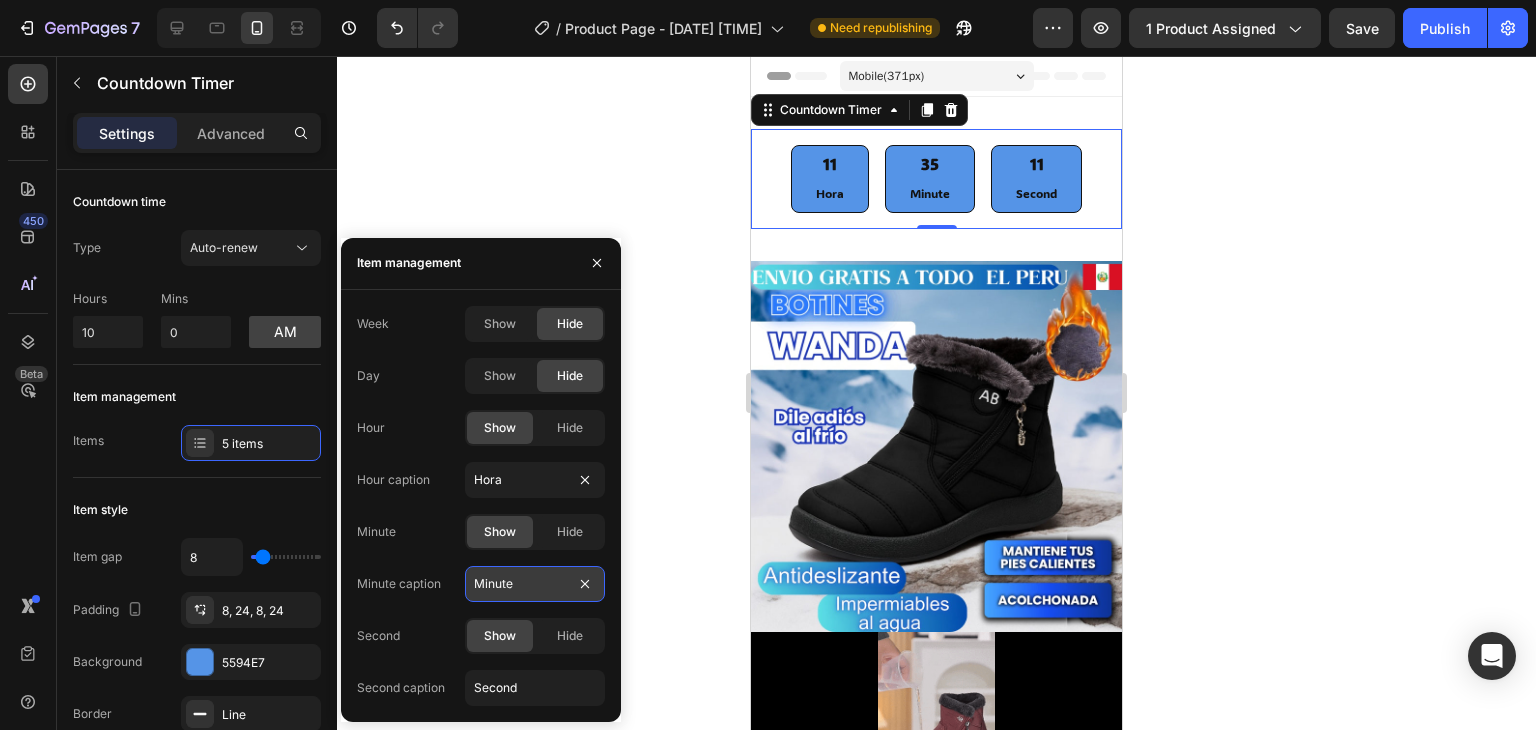 click on "Minute" at bounding box center (535, 584) 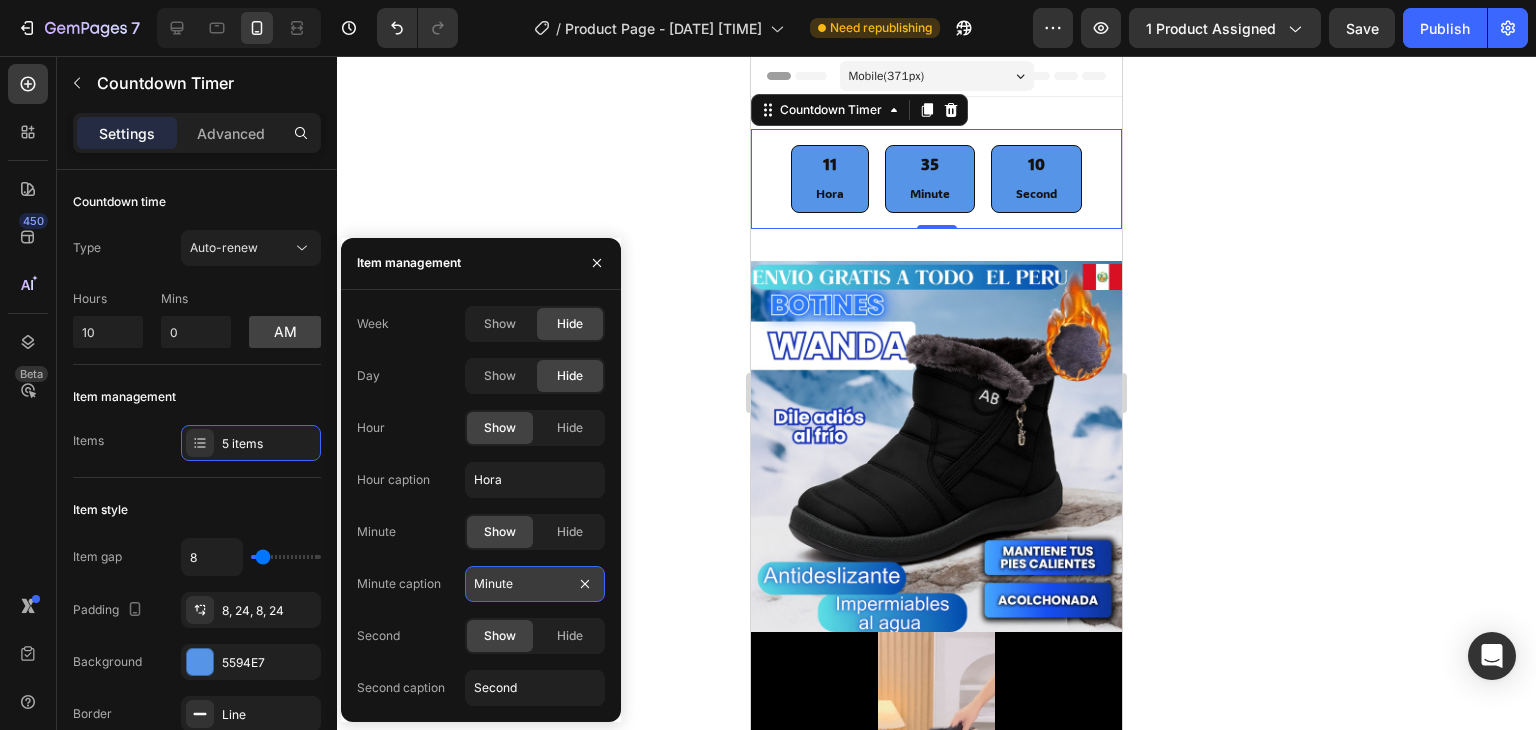click on "Minute" at bounding box center (535, 584) 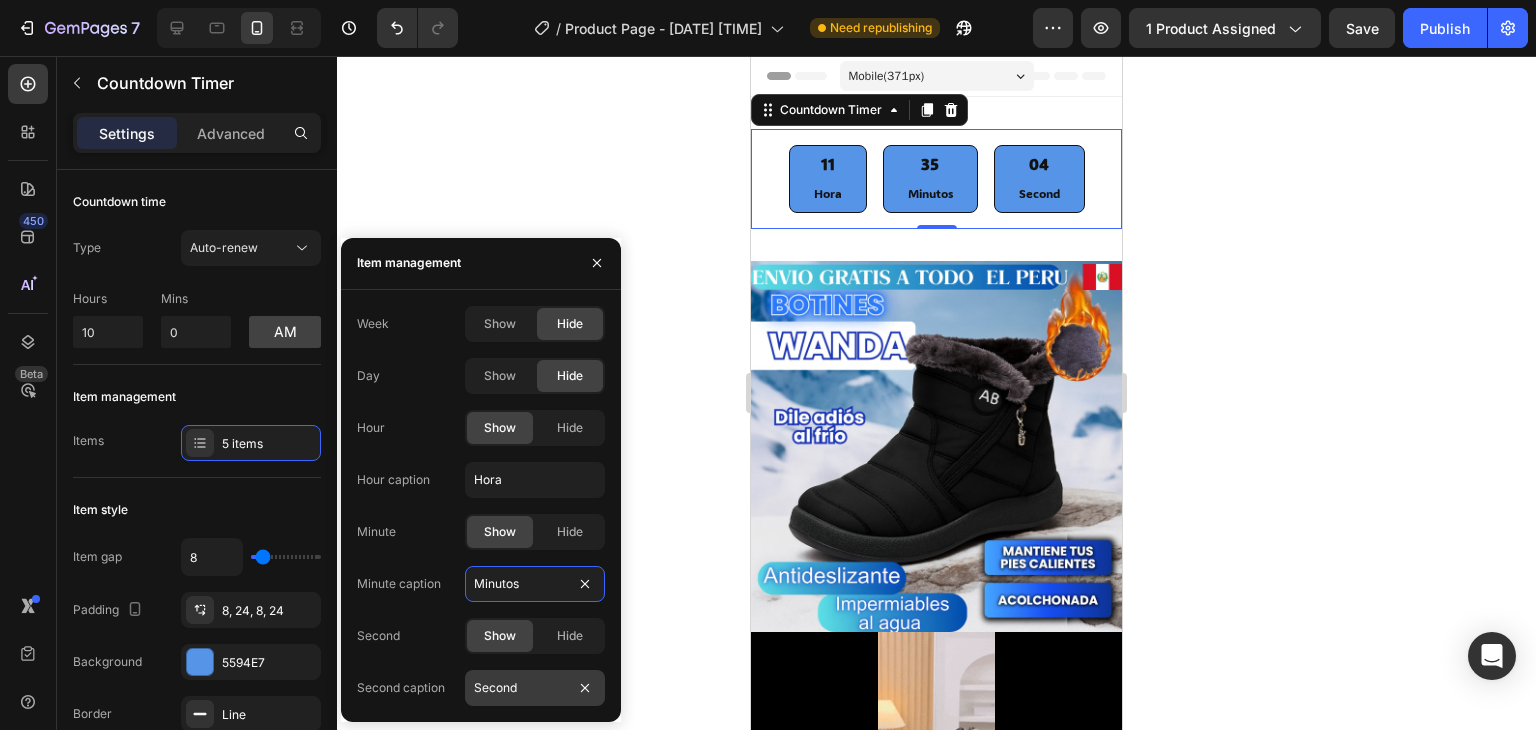 type on "Minutos" 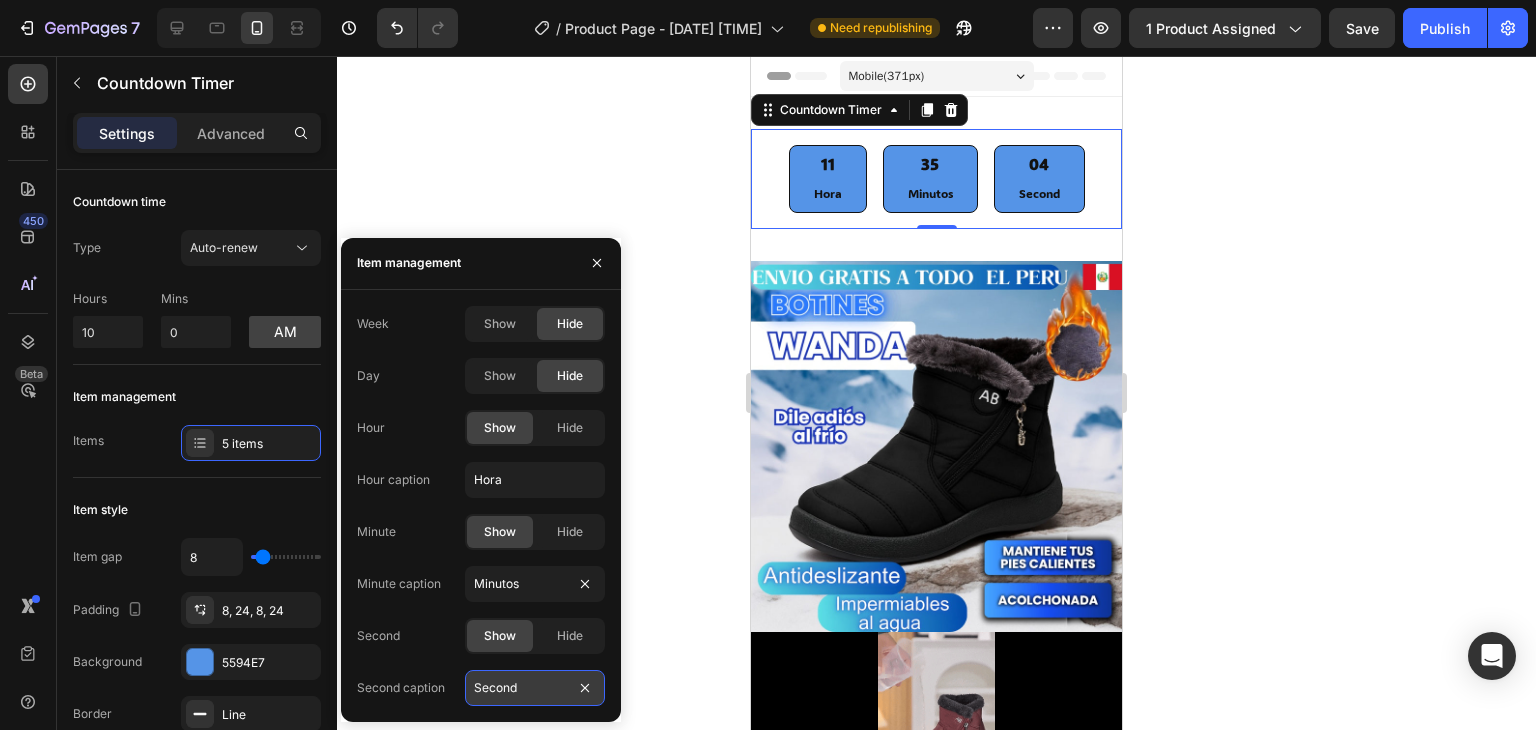 click on "Second" at bounding box center [535, 688] 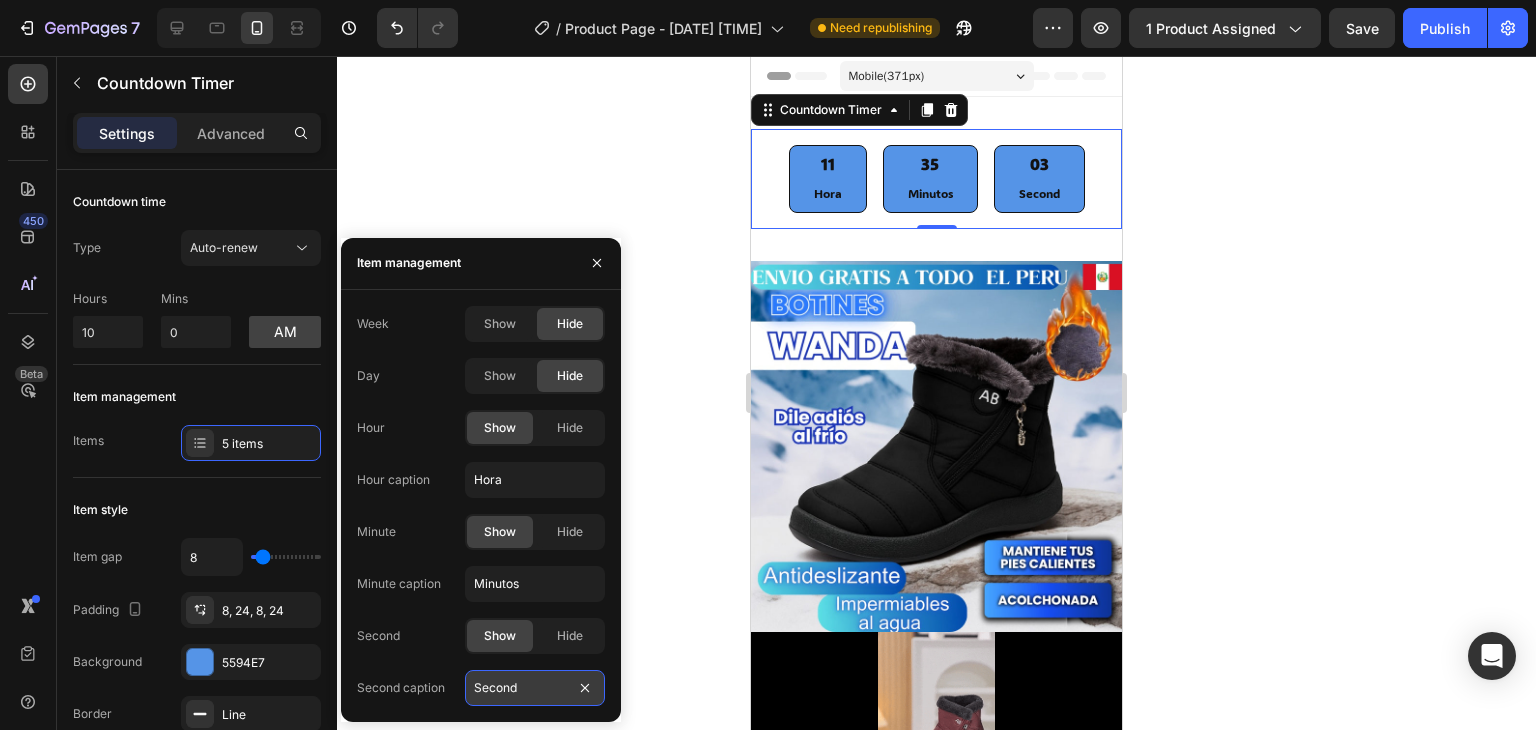 click on "Second" at bounding box center (535, 688) 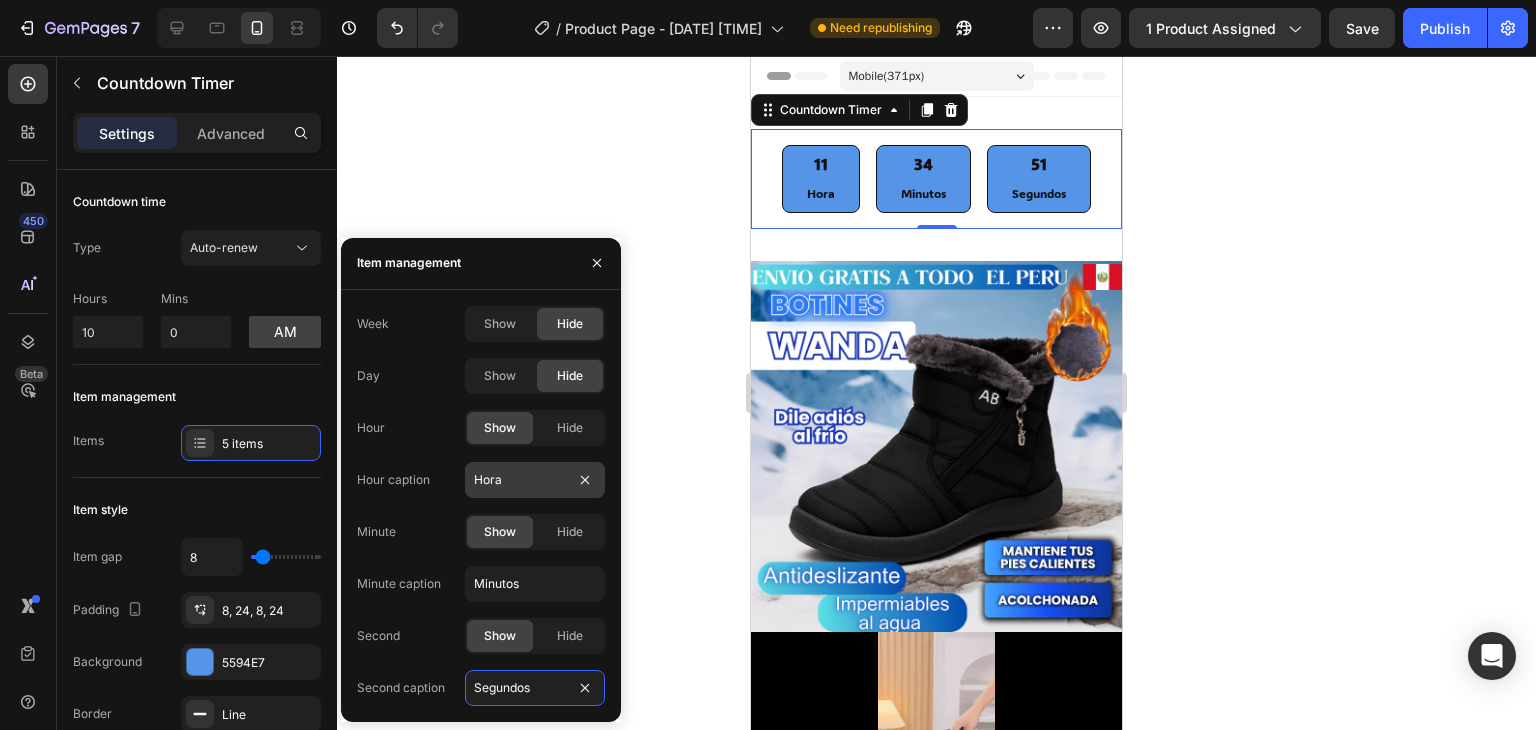 type on "Segundos" 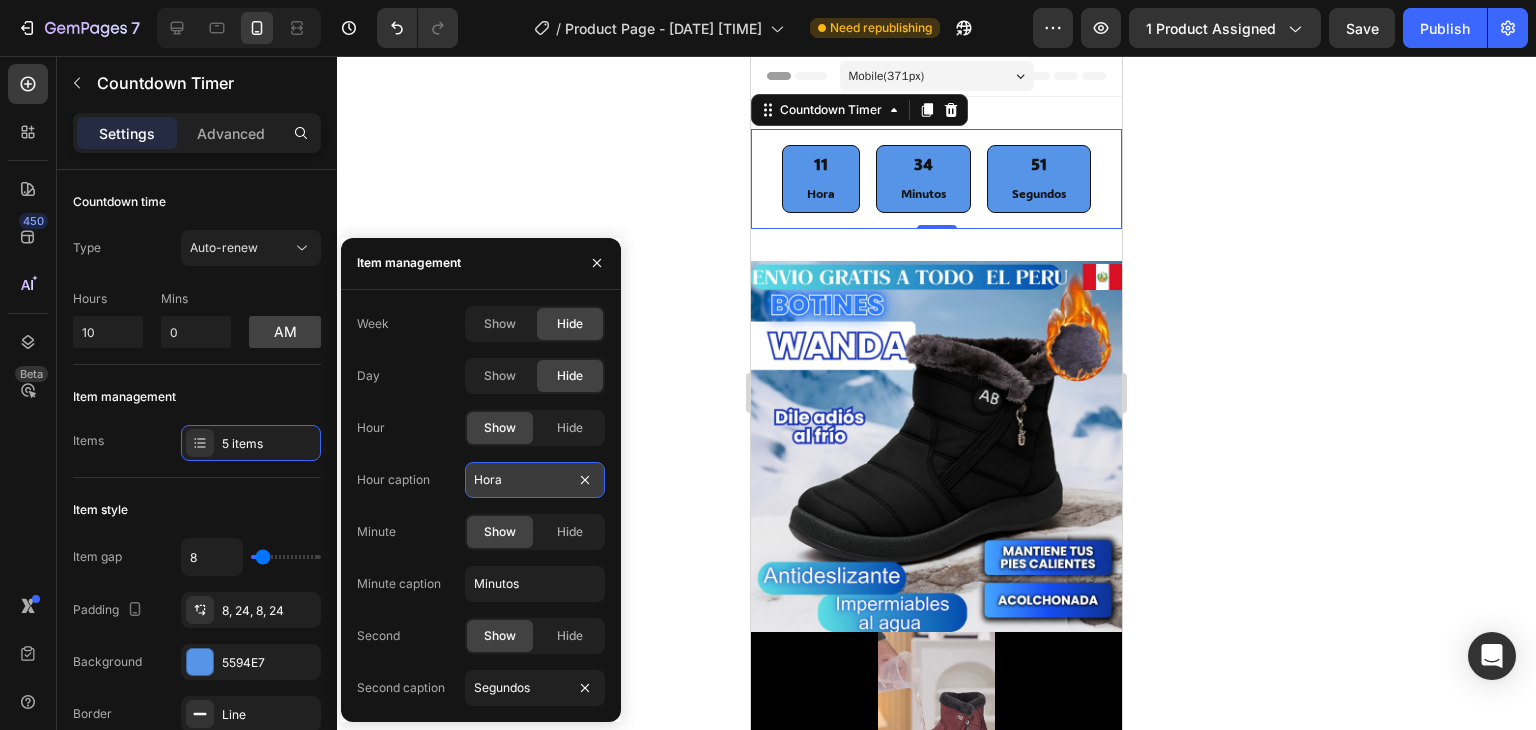 click on "Hora" at bounding box center (535, 480) 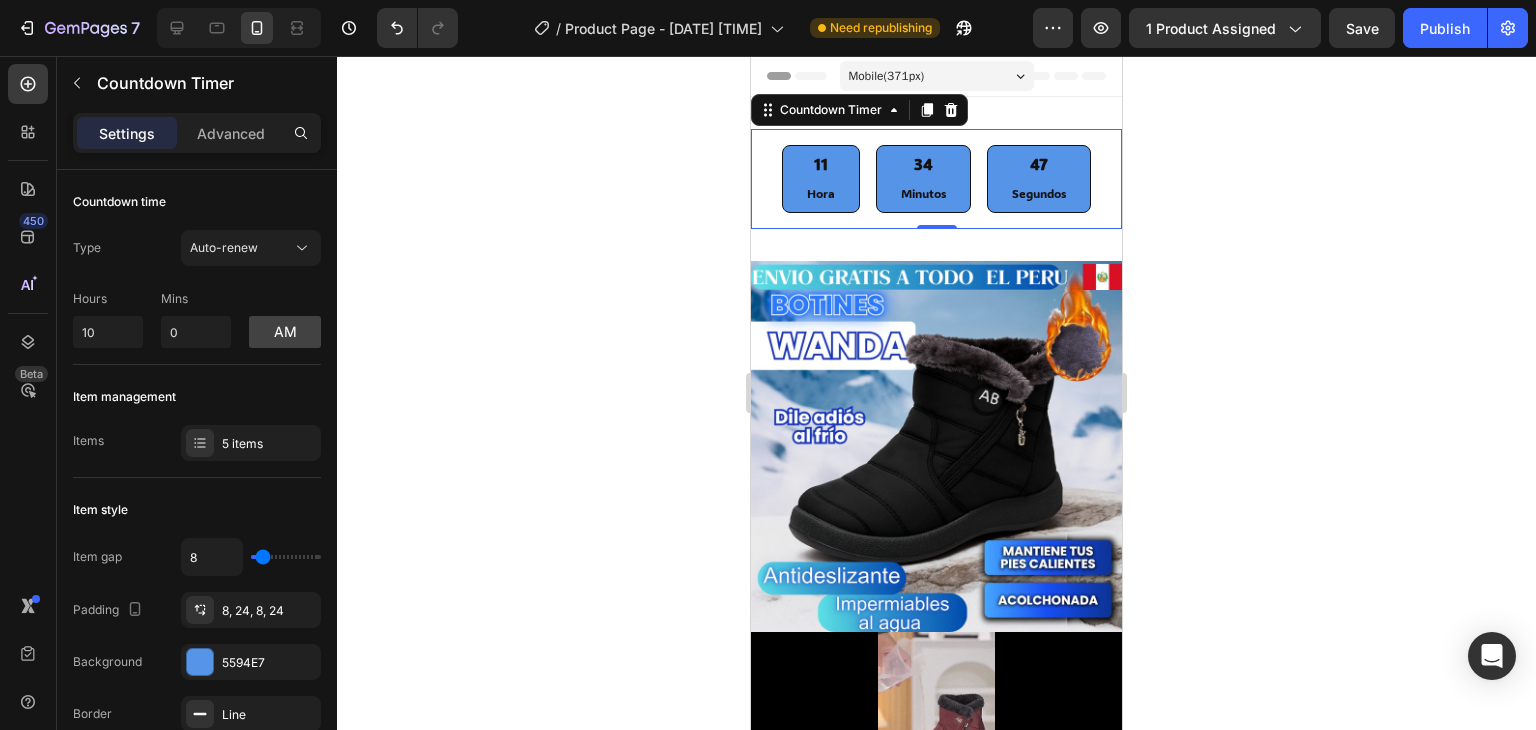 click 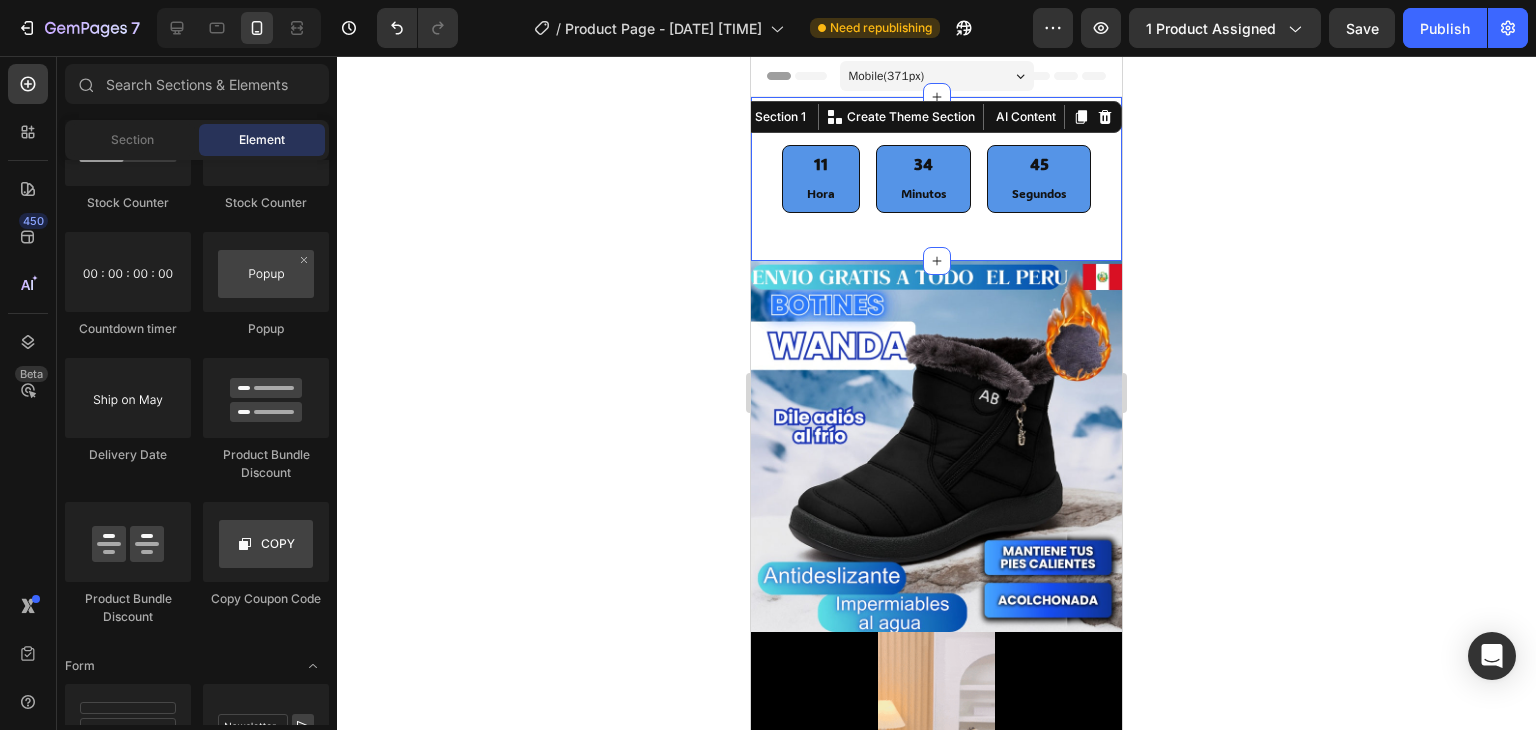 click on "11 Hora 34 Minutos 45 Segundos Countdown Timer Section 1   You can create reusable sections Create Theme Section AI Content Write with GemAI What would you like to describe here? Tone and Voice Persuasive Product Botines Wanda Show more Generate" at bounding box center [936, 179] 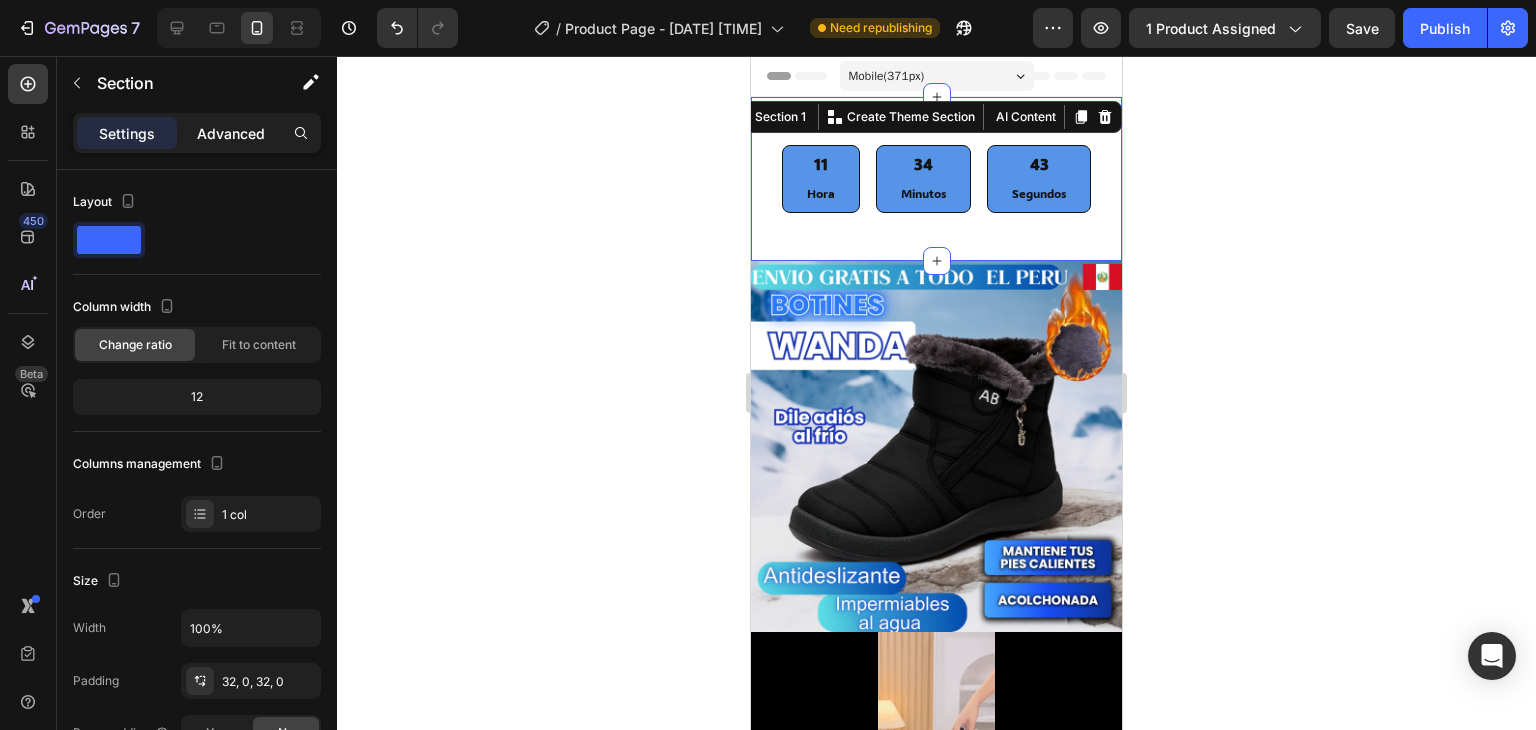 click on "Advanced" at bounding box center [231, 133] 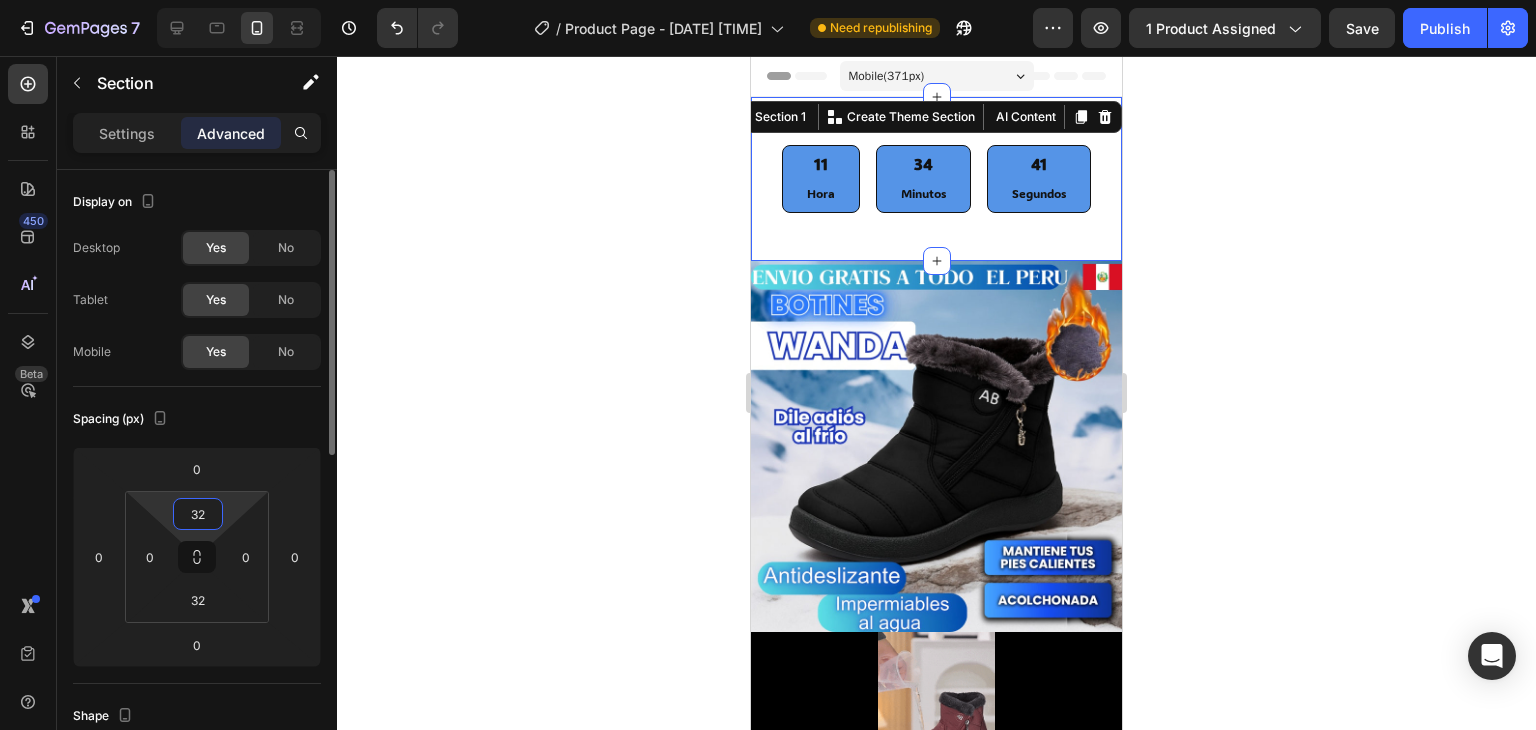 click on "32" at bounding box center (198, 514) 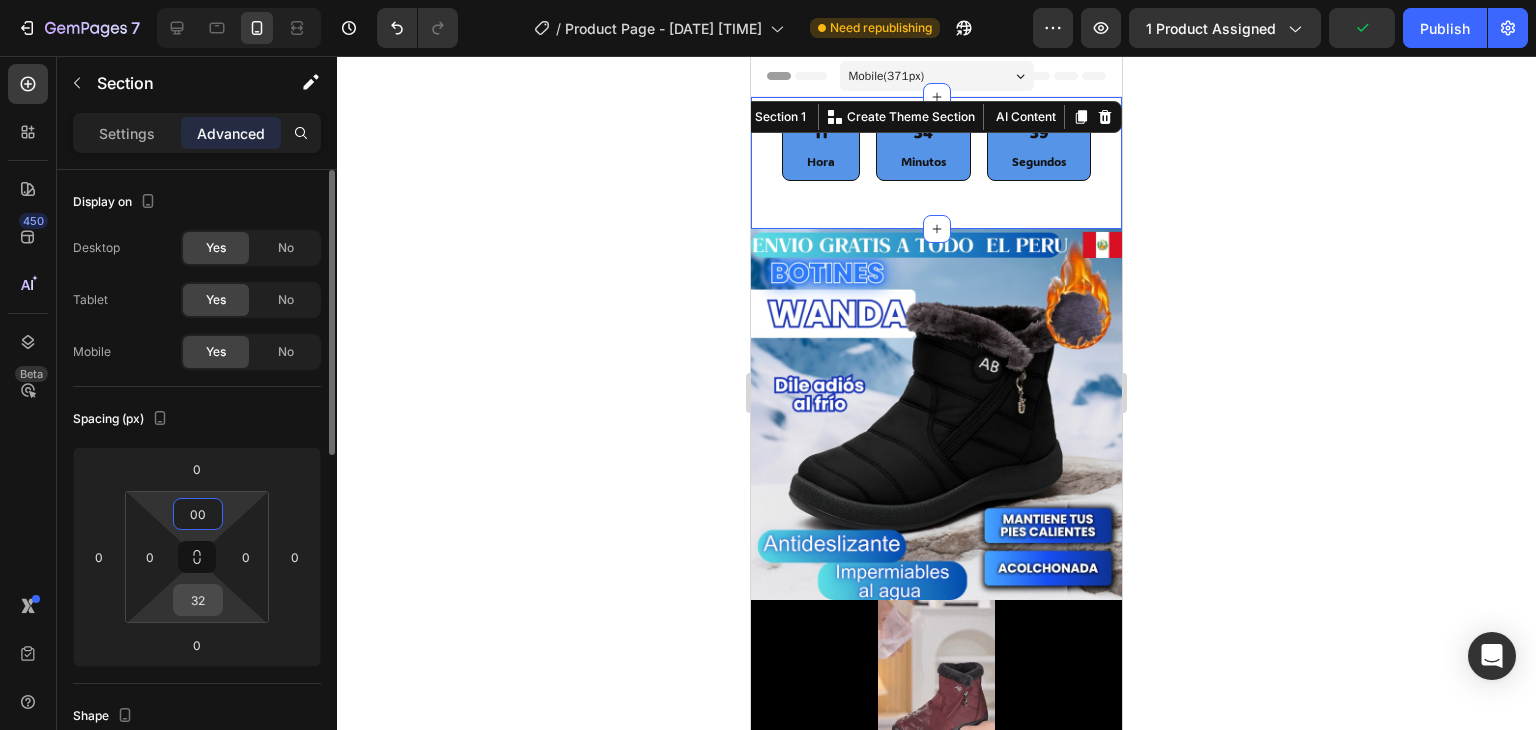 type on "0" 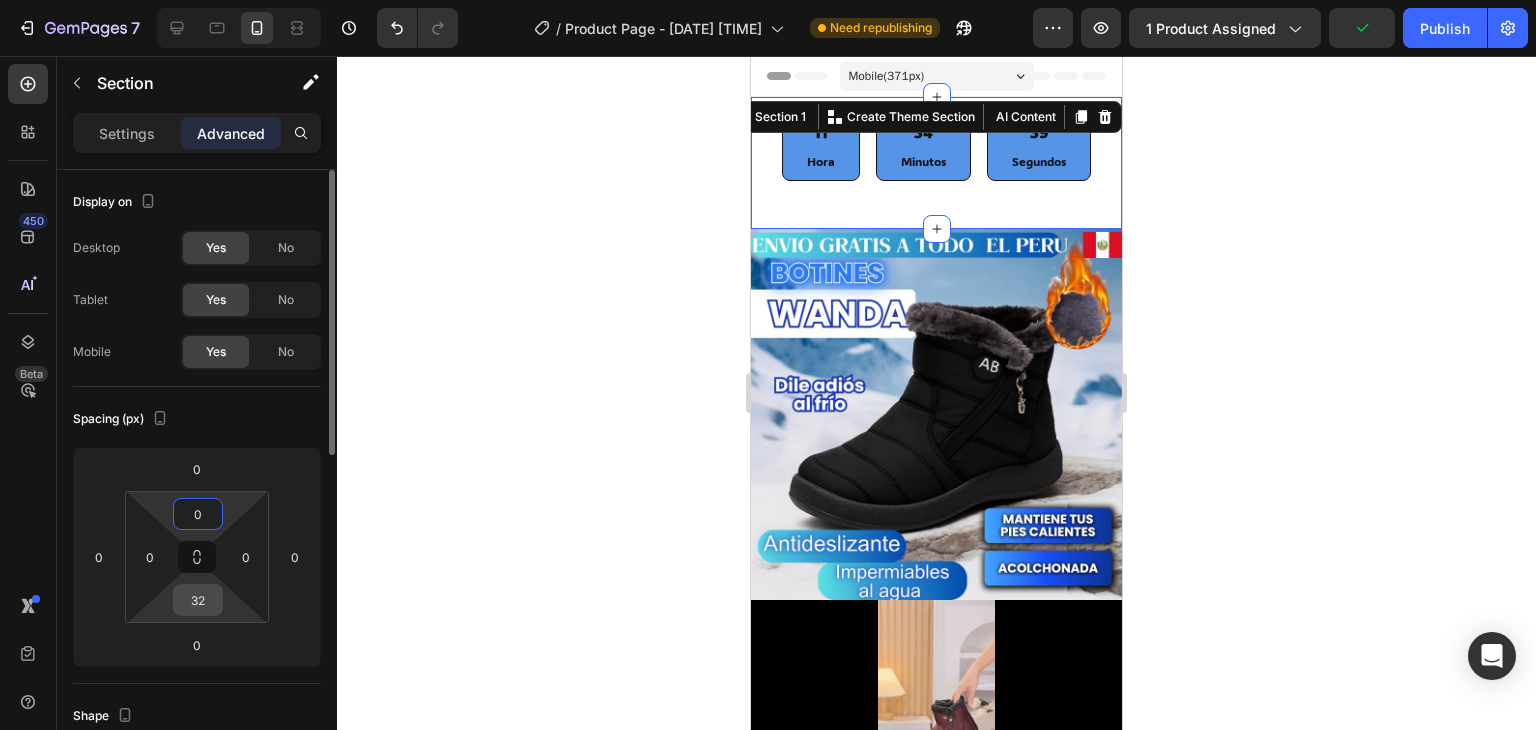 click on "32" at bounding box center [198, 600] 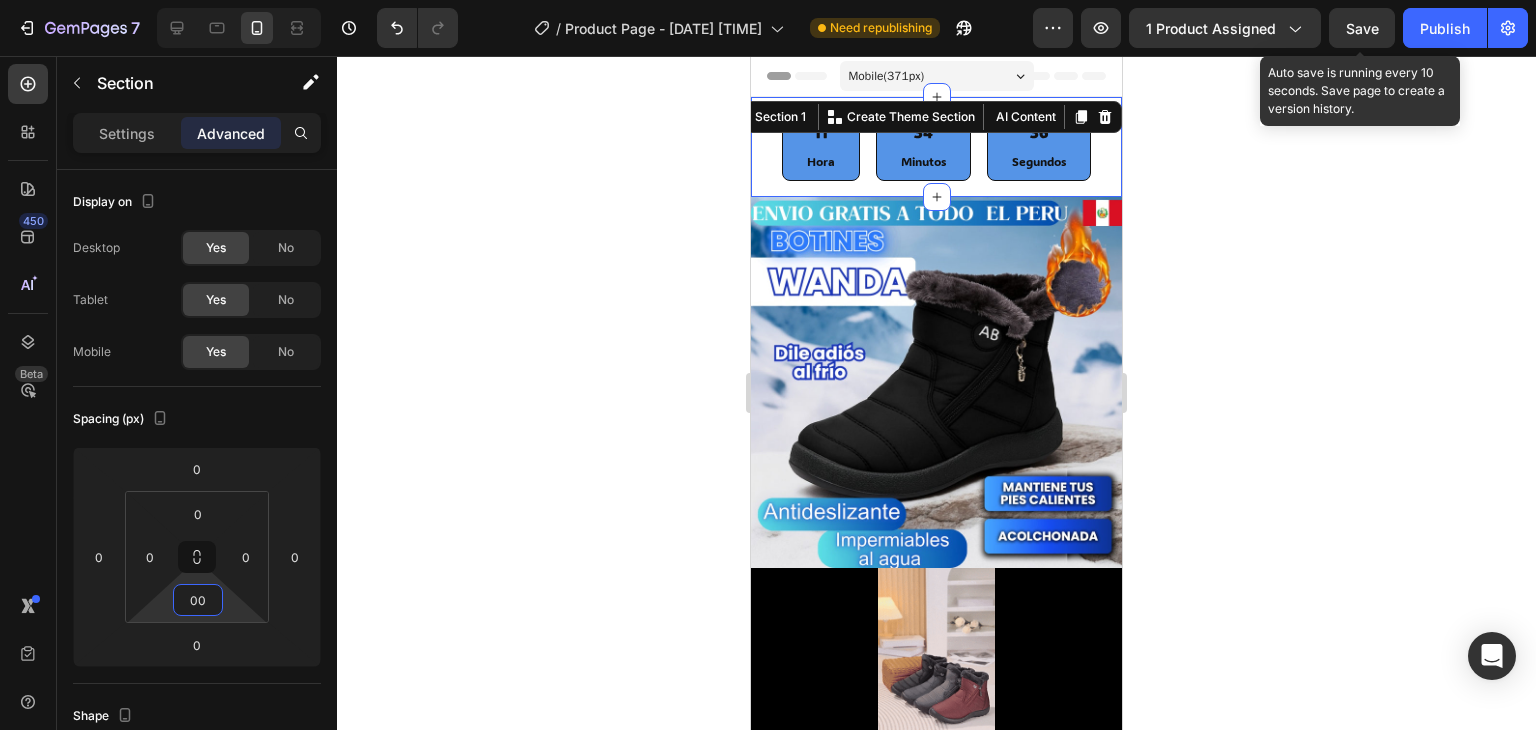 type on "0" 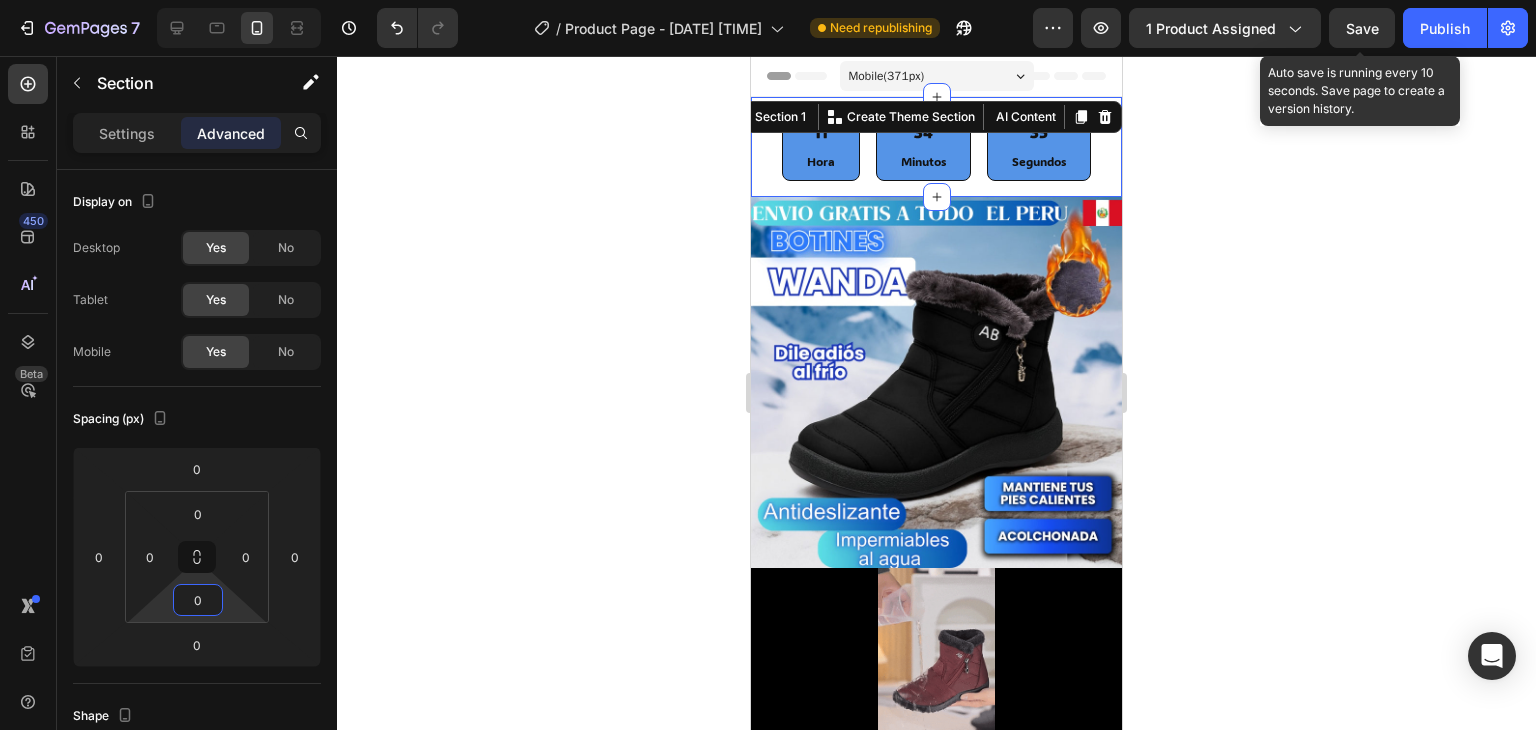 click on "Save" at bounding box center (1362, 28) 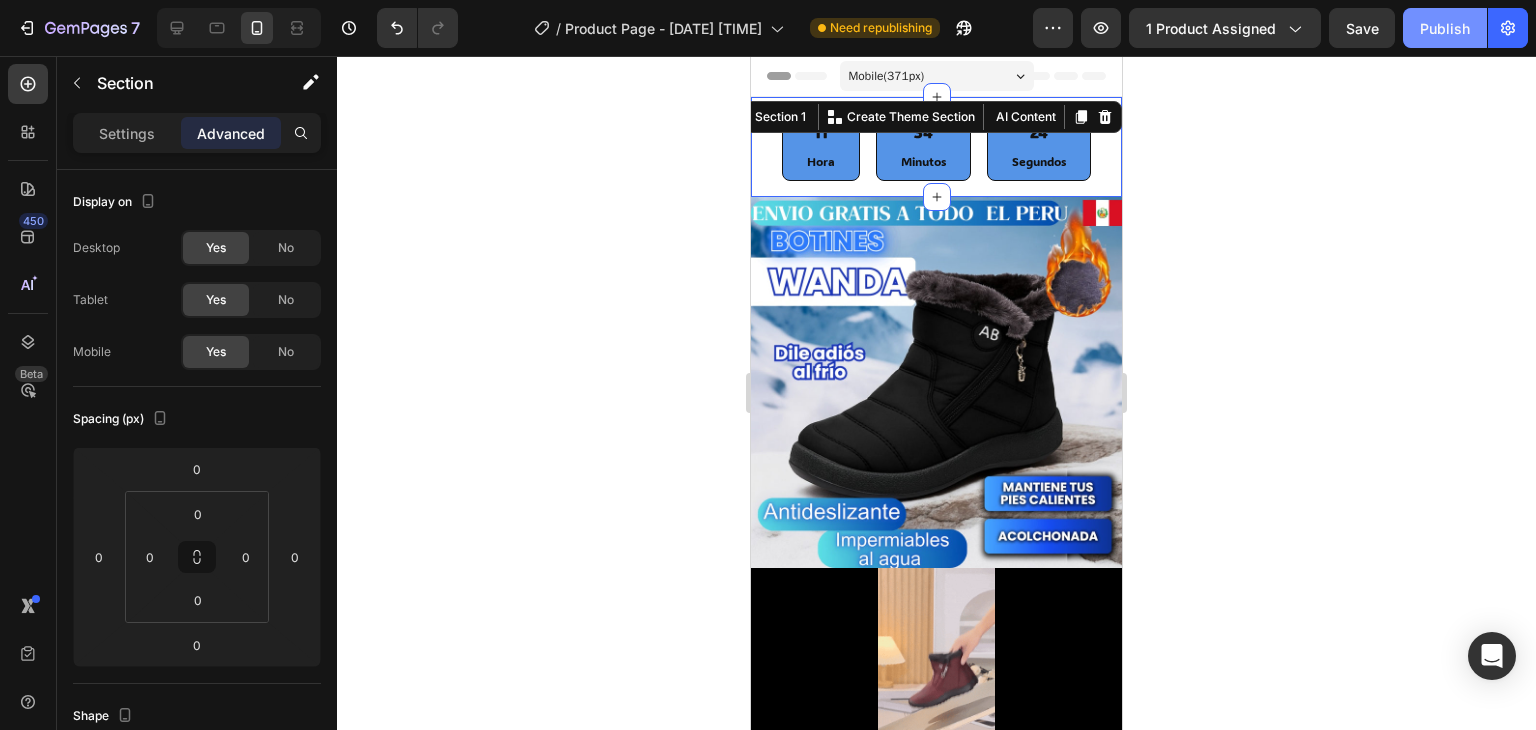 click on "Publish" at bounding box center [1445, 28] 